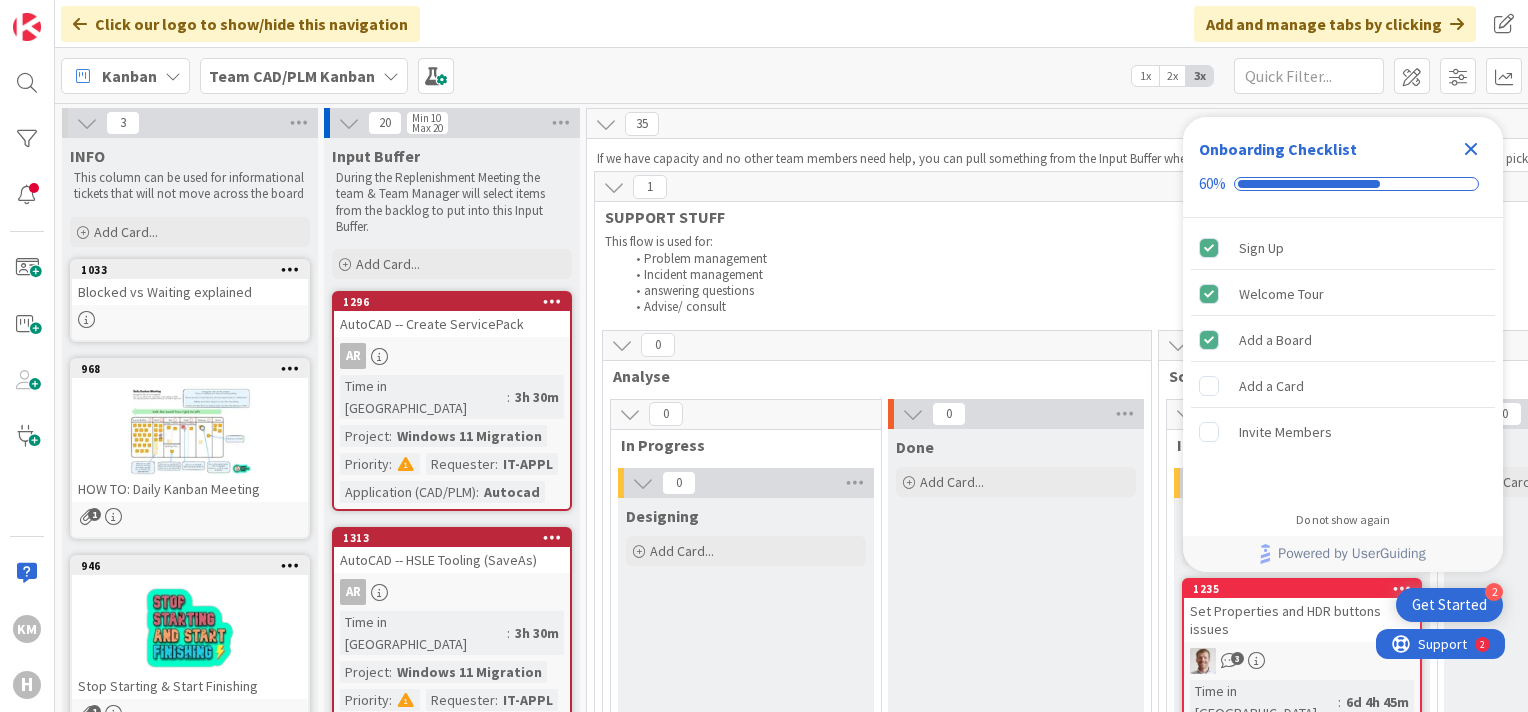 scroll, scrollTop: 0, scrollLeft: 0, axis: both 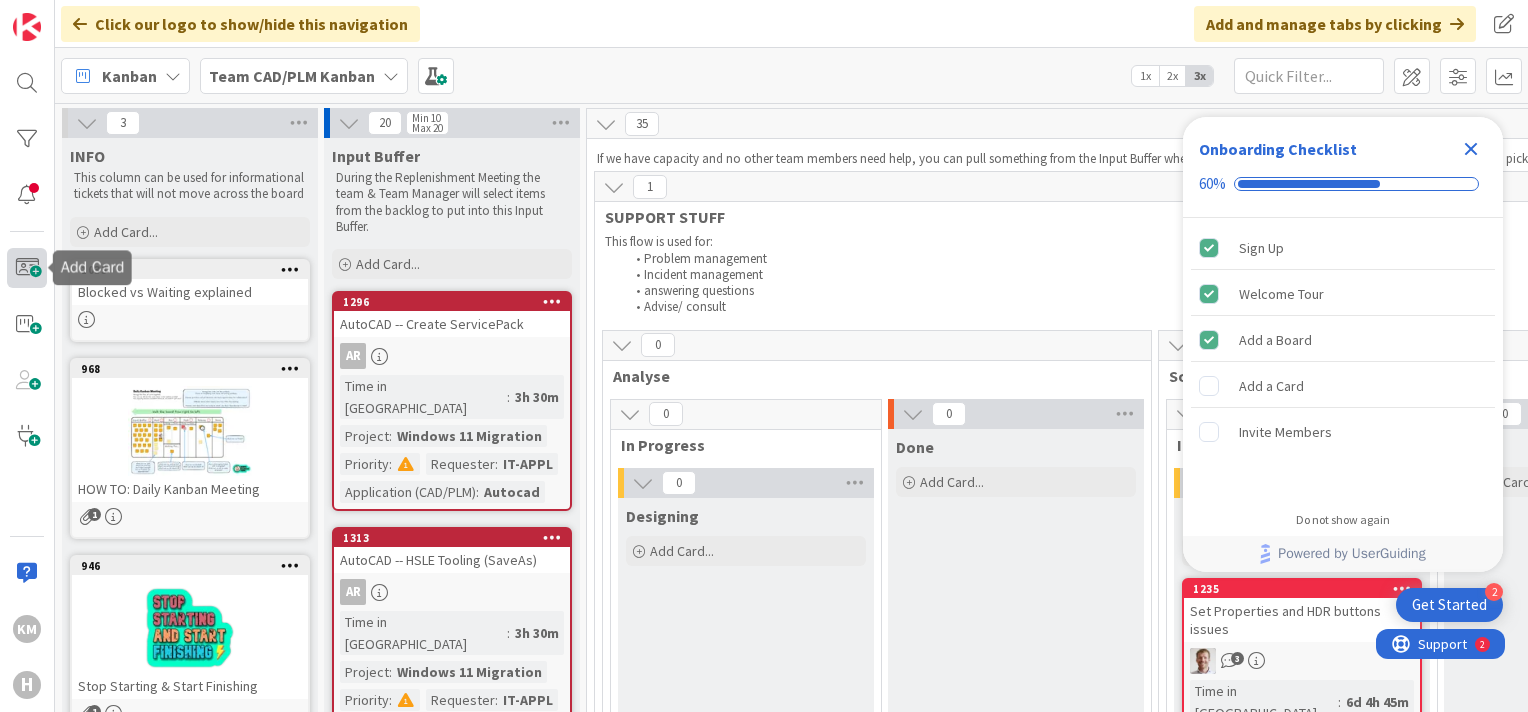 click at bounding box center (27, 268) 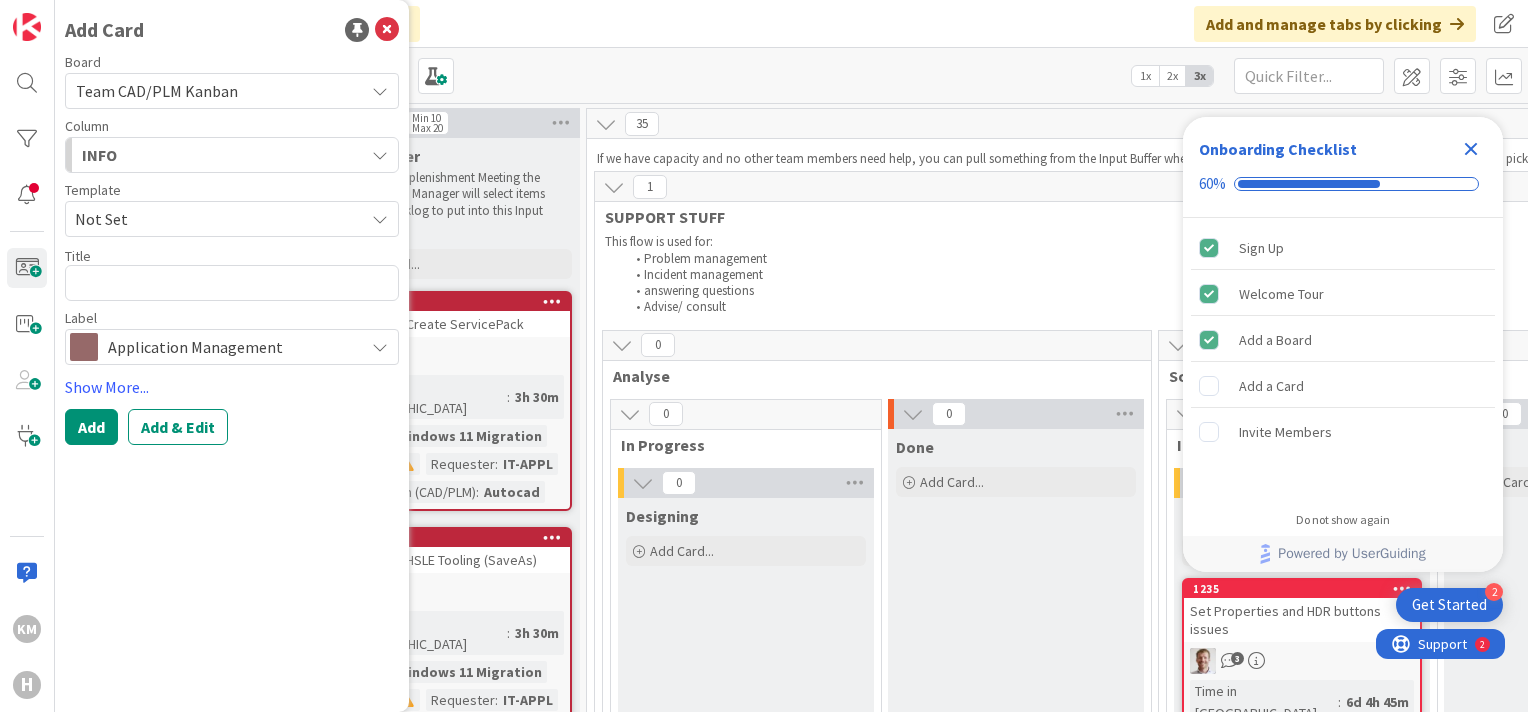 click at bounding box center [380, 347] 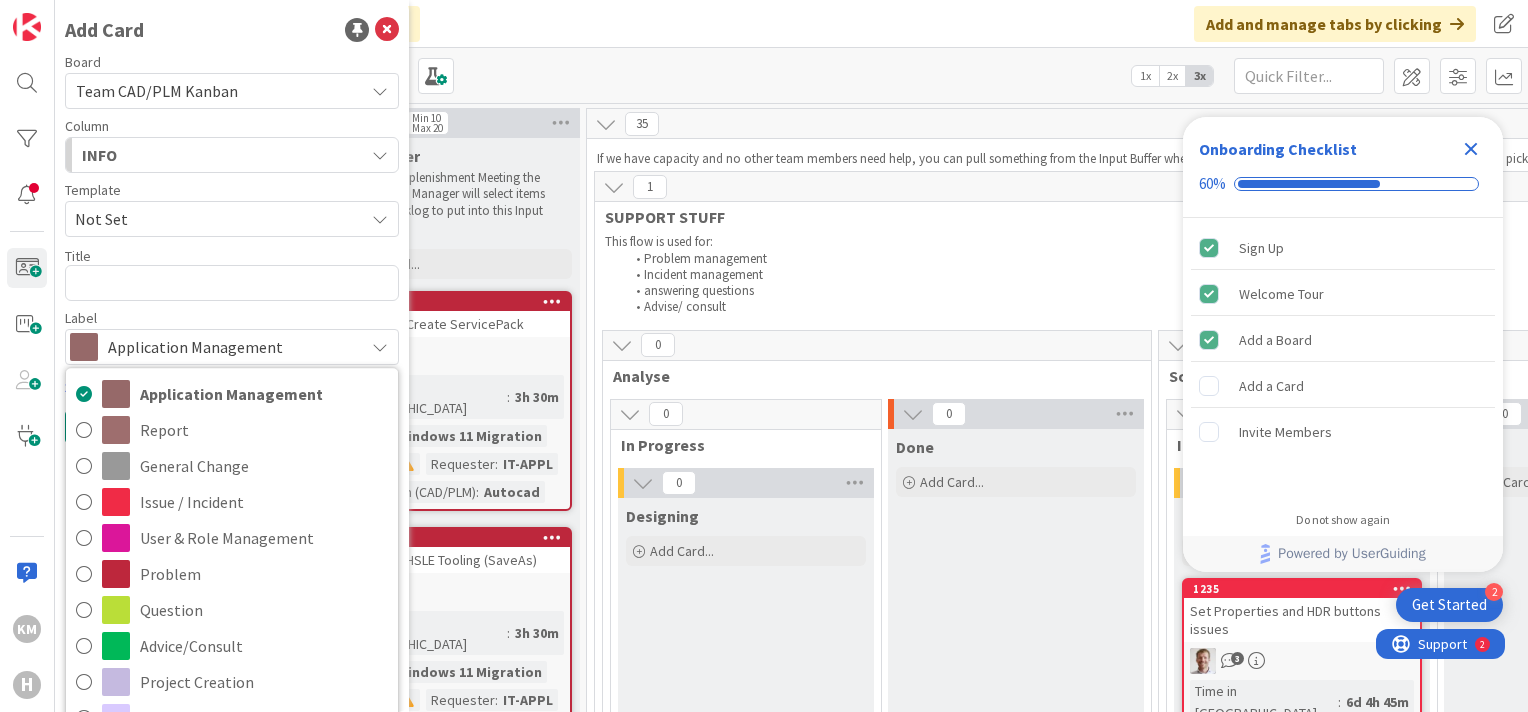 scroll, scrollTop: 49, scrollLeft: 0, axis: vertical 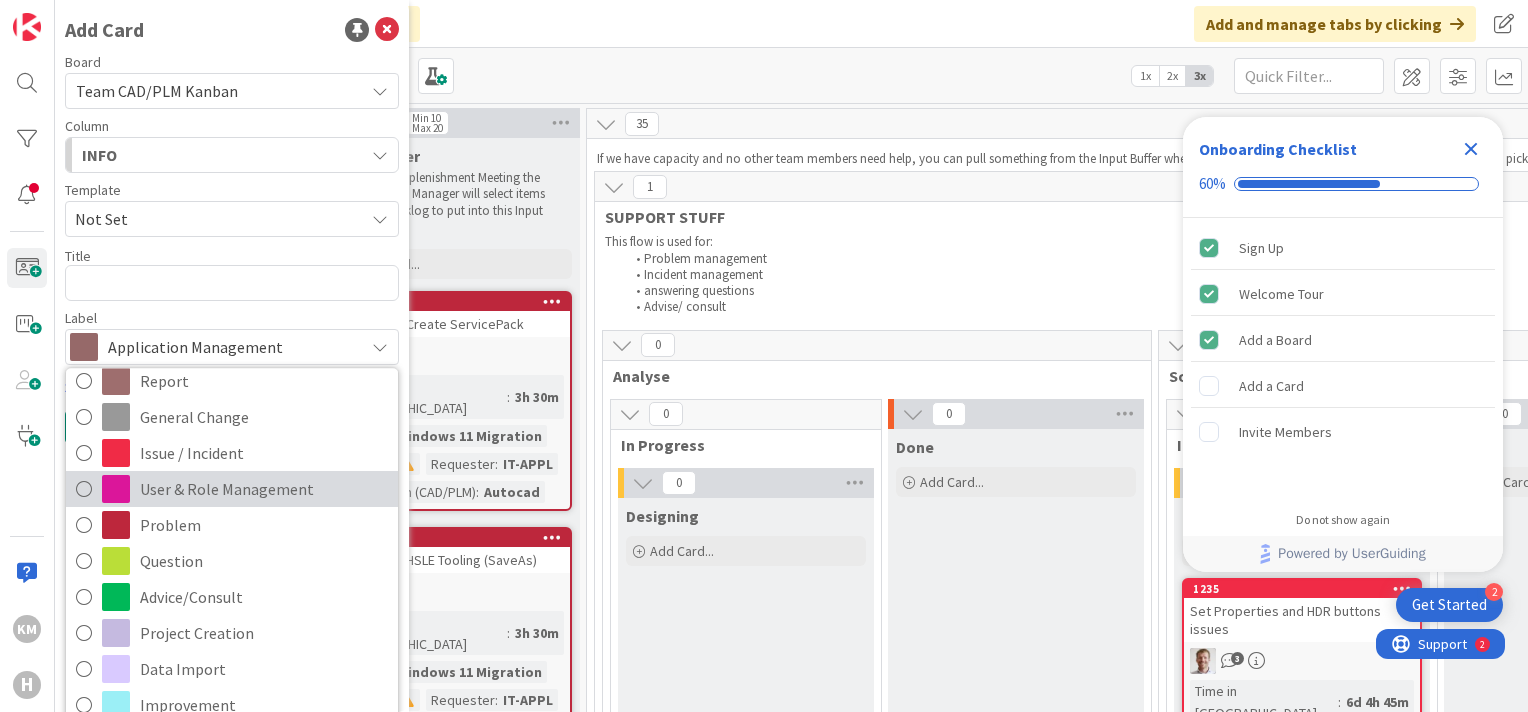 click on "User & Role Management" at bounding box center [264, 489] 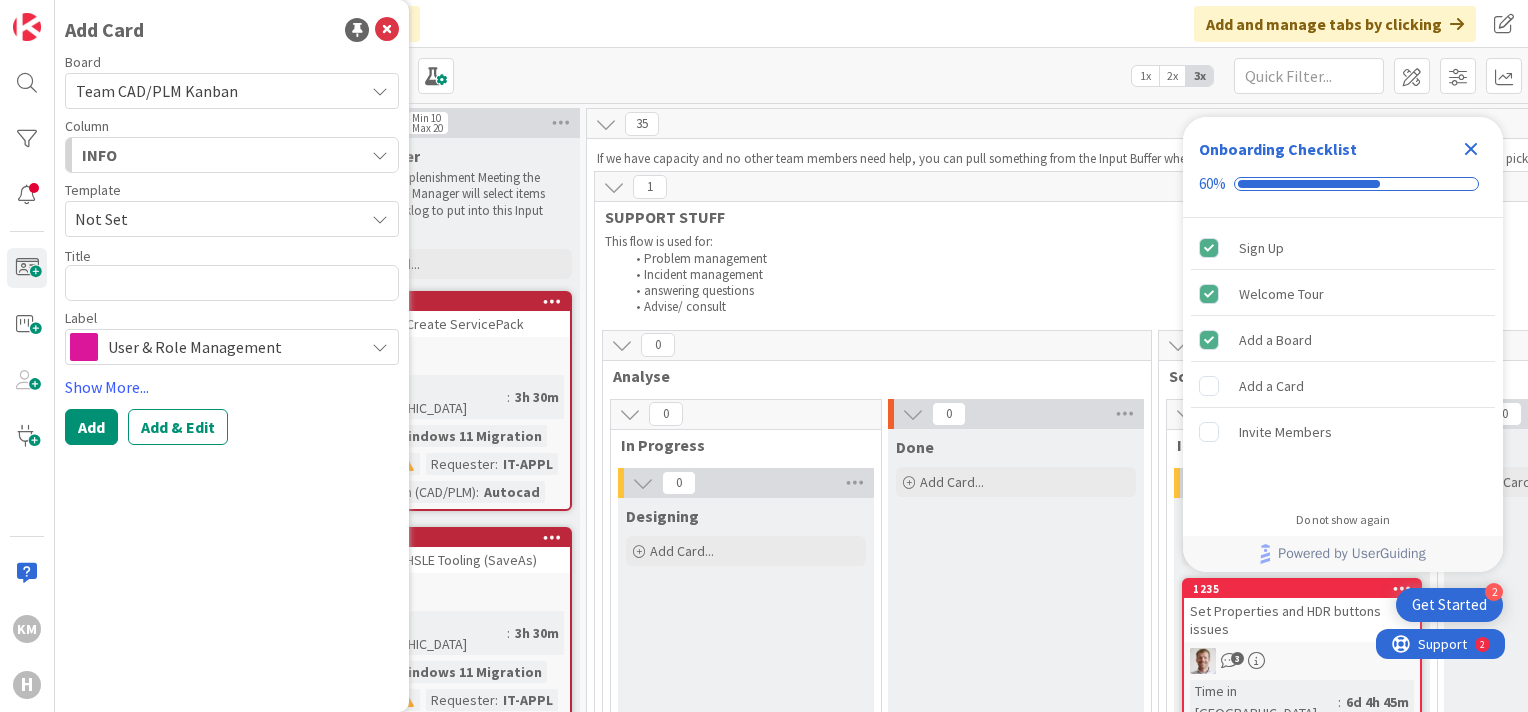click at bounding box center [380, 155] 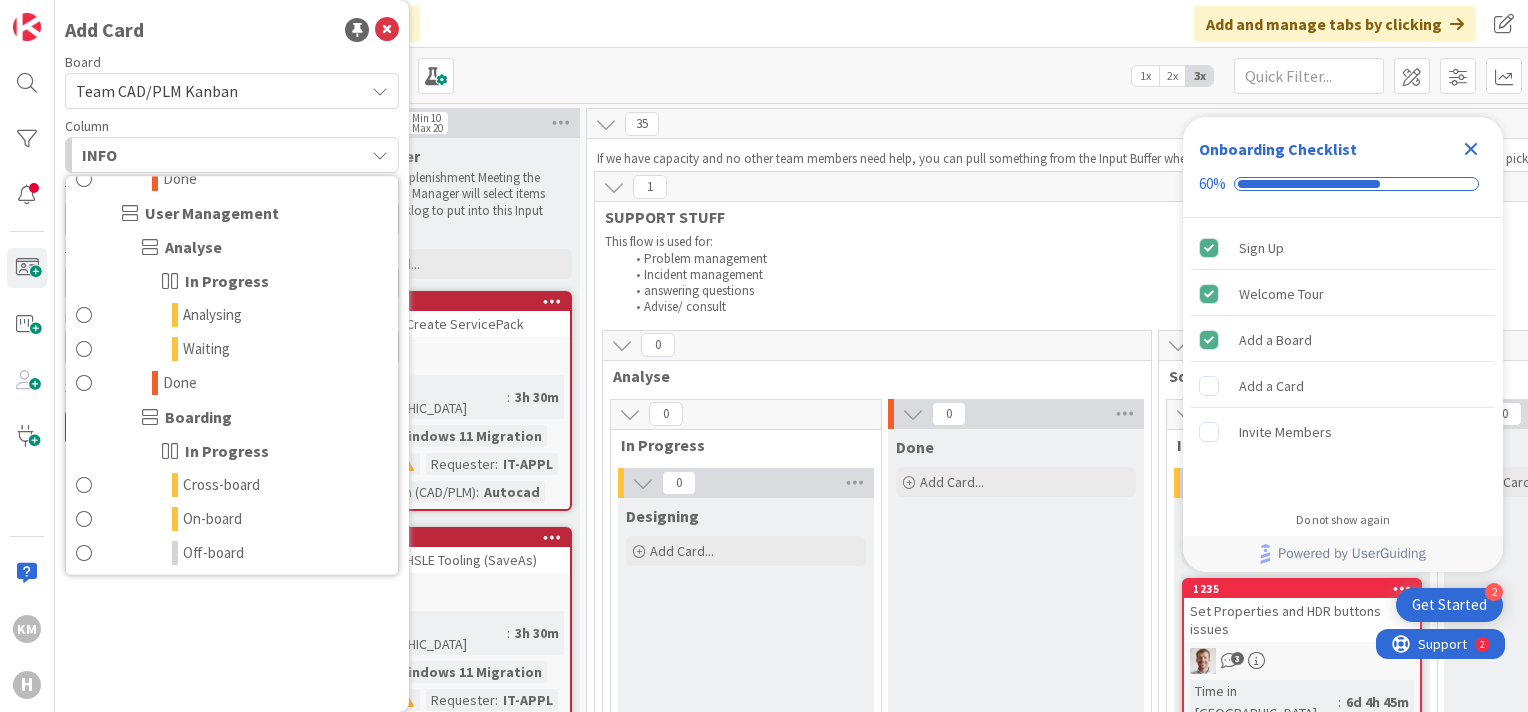 scroll, scrollTop: 2409, scrollLeft: 0, axis: vertical 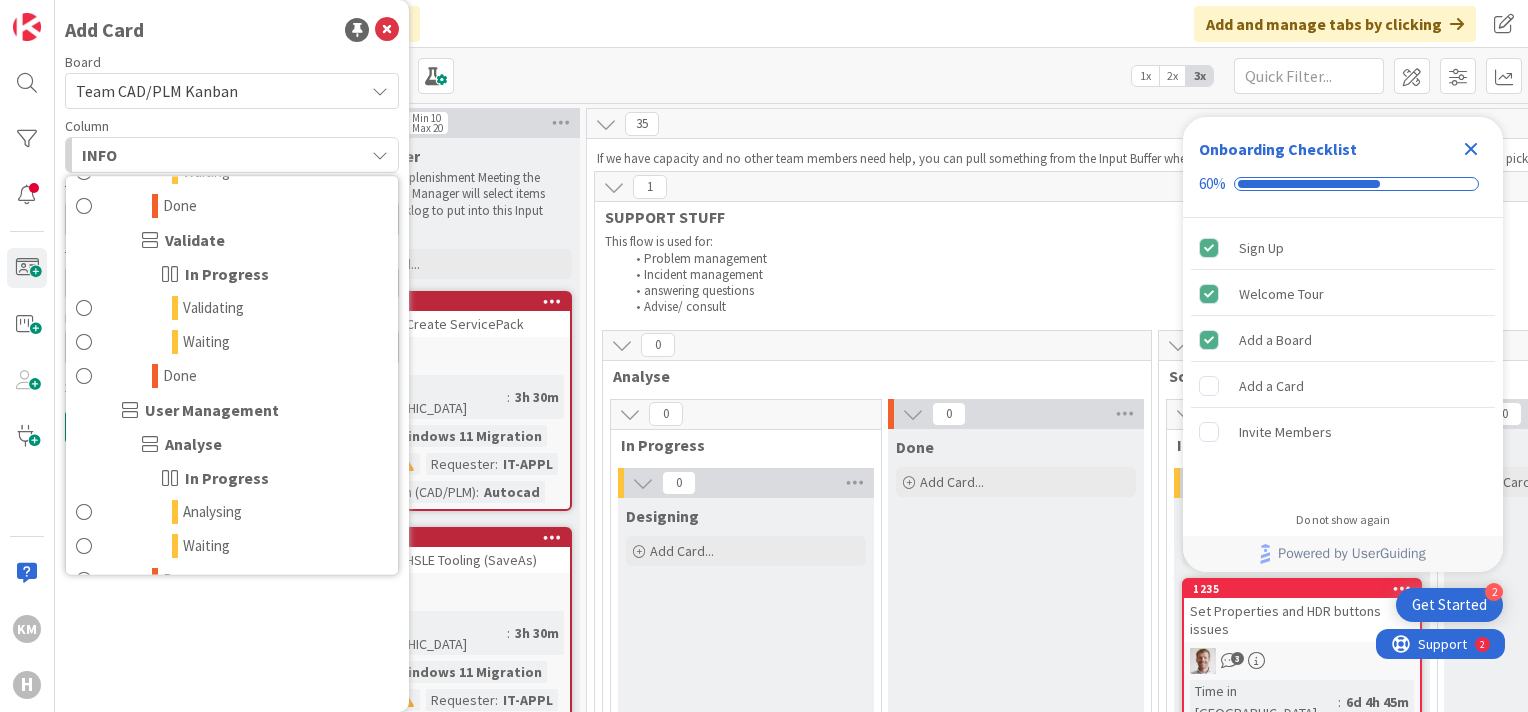 click on "User Management" at bounding box center [212, 410] 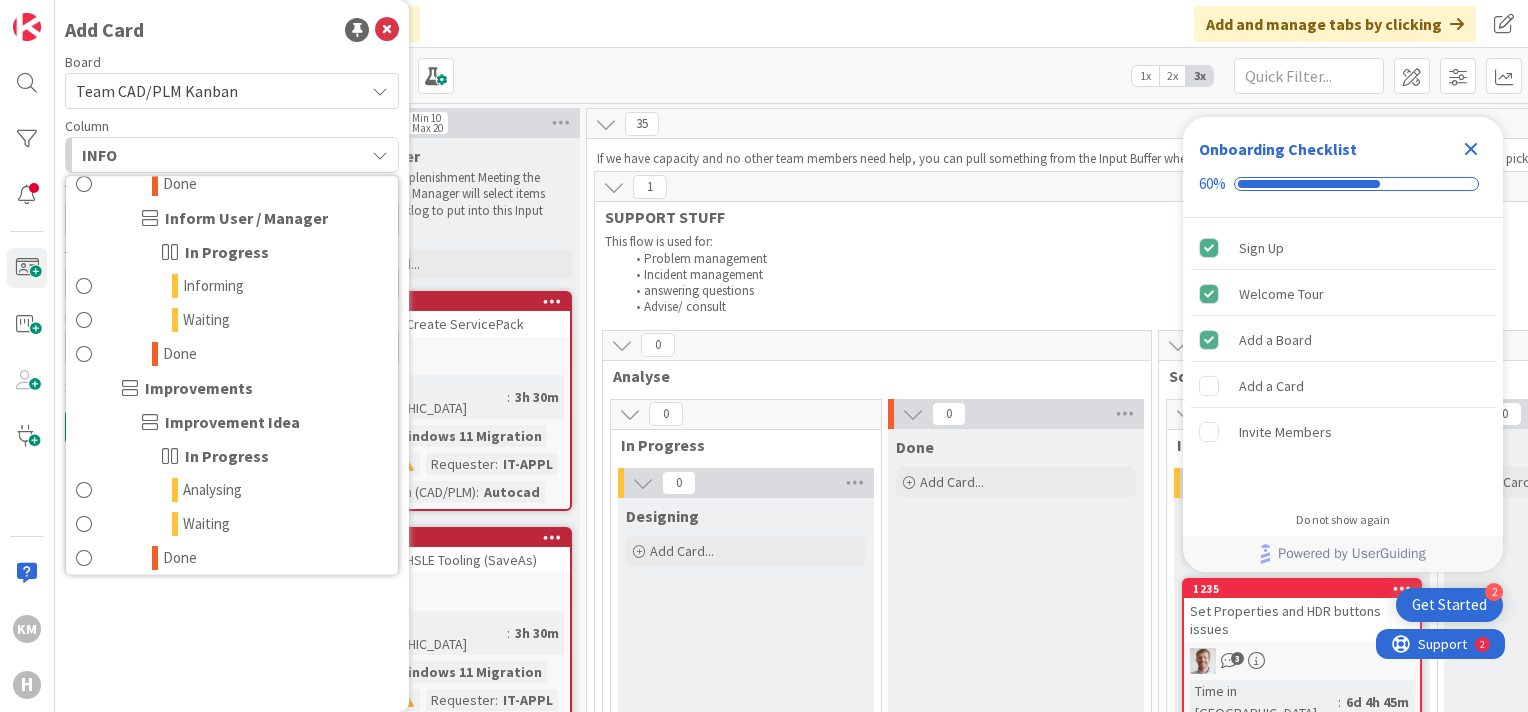 scroll, scrollTop: 2972, scrollLeft: 0, axis: vertical 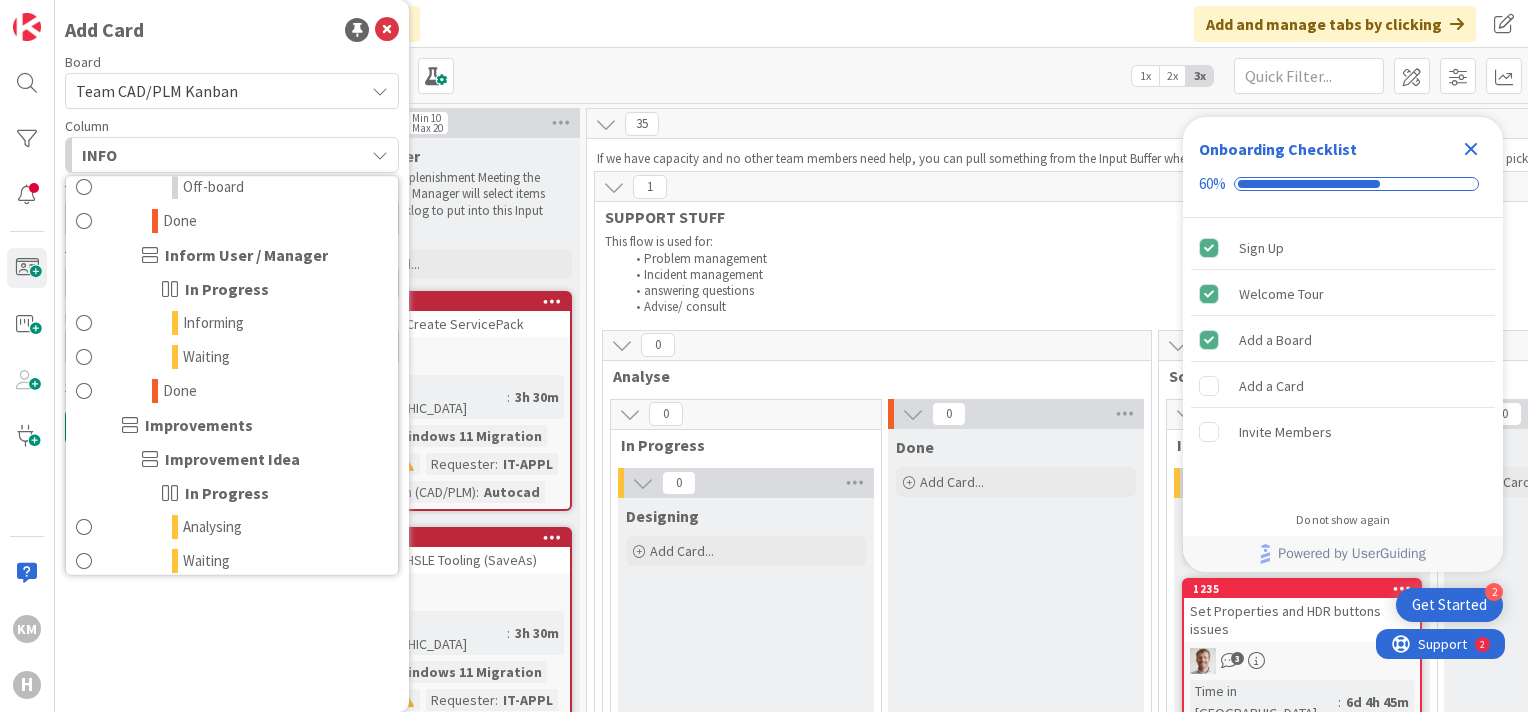 click on "Kanban Team CAD/PLM Kanban 1x 2x 3x" at bounding box center (791, 75) 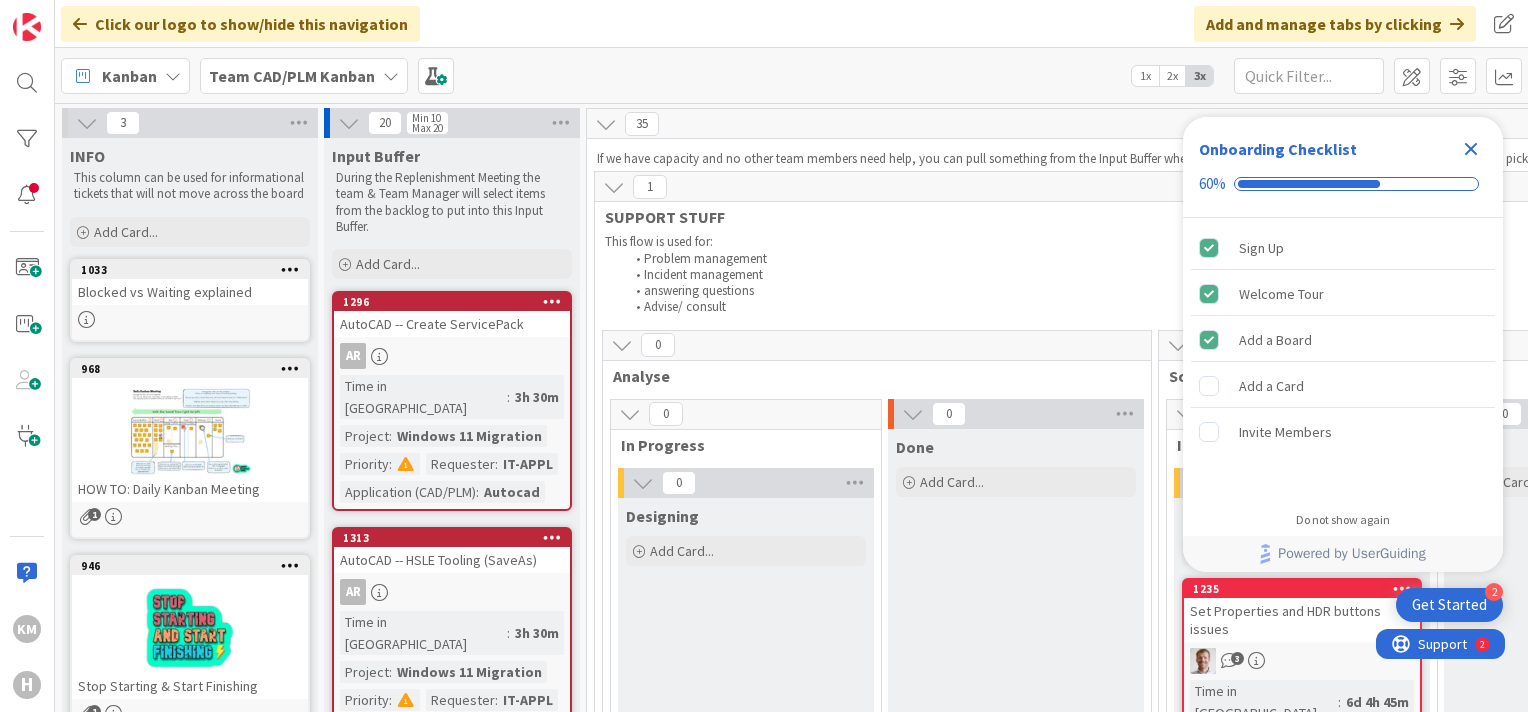 click 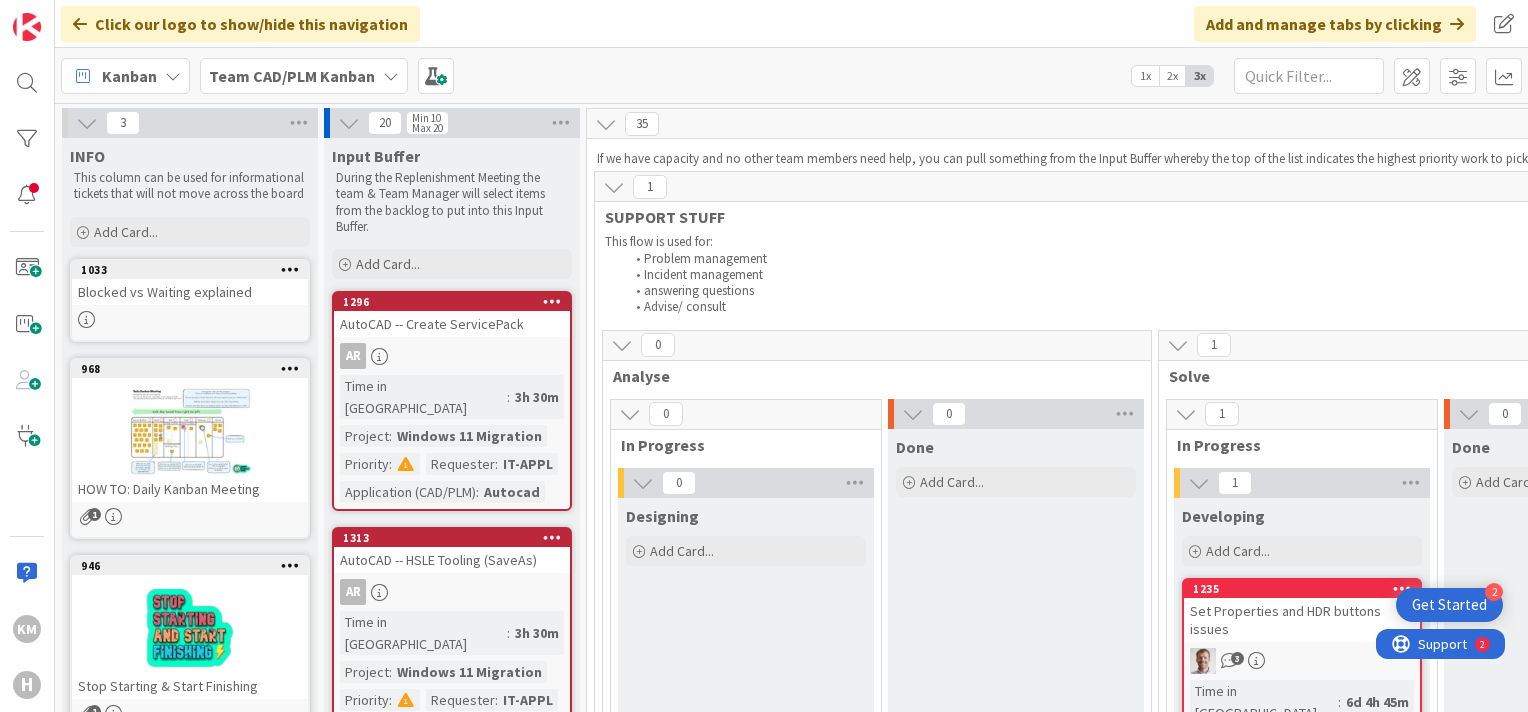 scroll, scrollTop: 0, scrollLeft: 0, axis: both 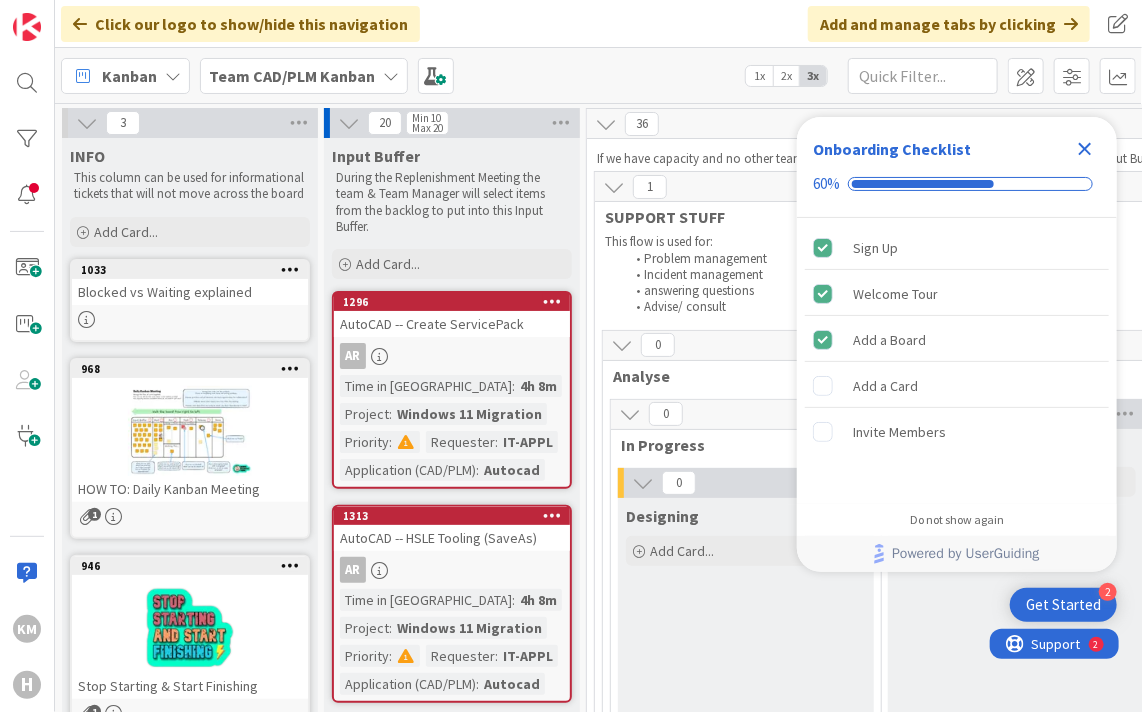 click on "Designing Add Card..." at bounding box center [746, 633] 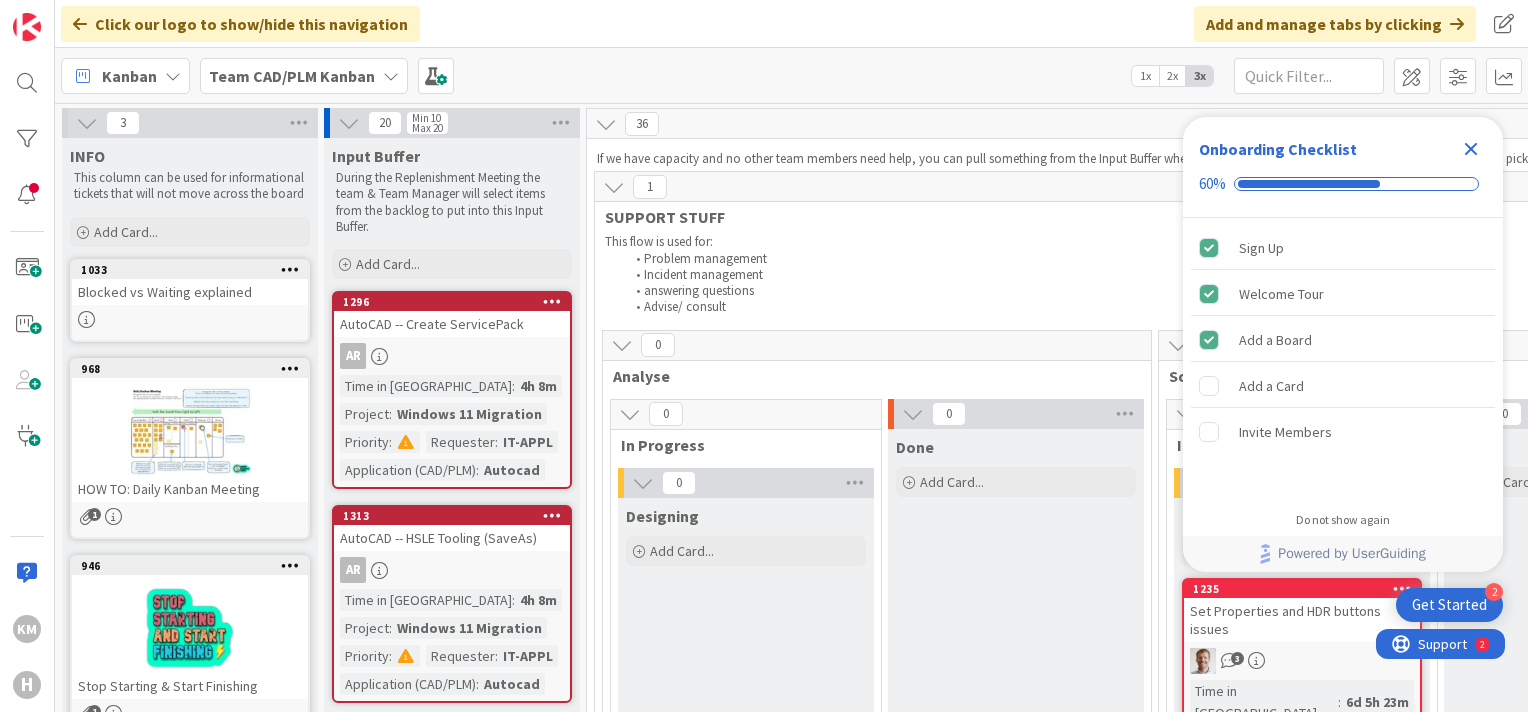 scroll, scrollTop: 0, scrollLeft: 0, axis: both 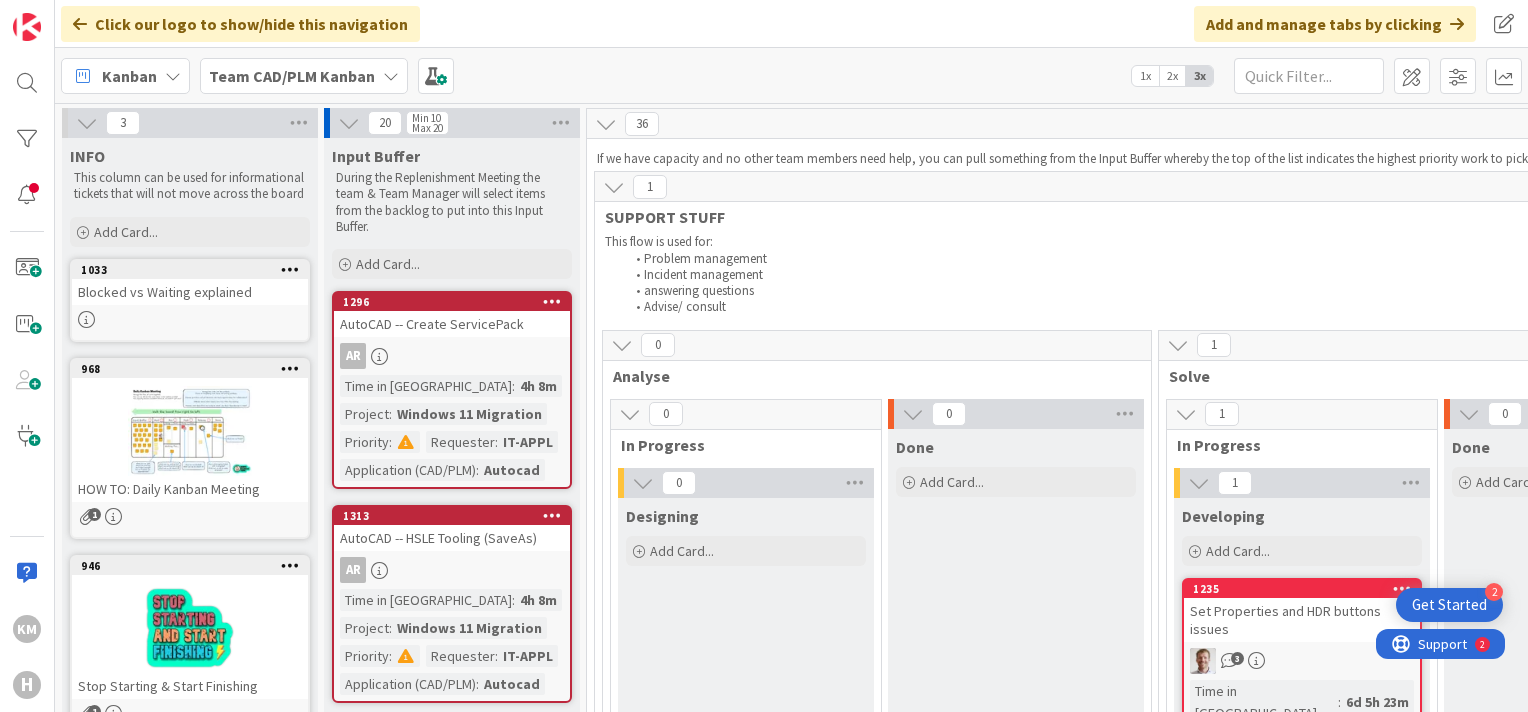 click on "1" at bounding box center (2267, 187) 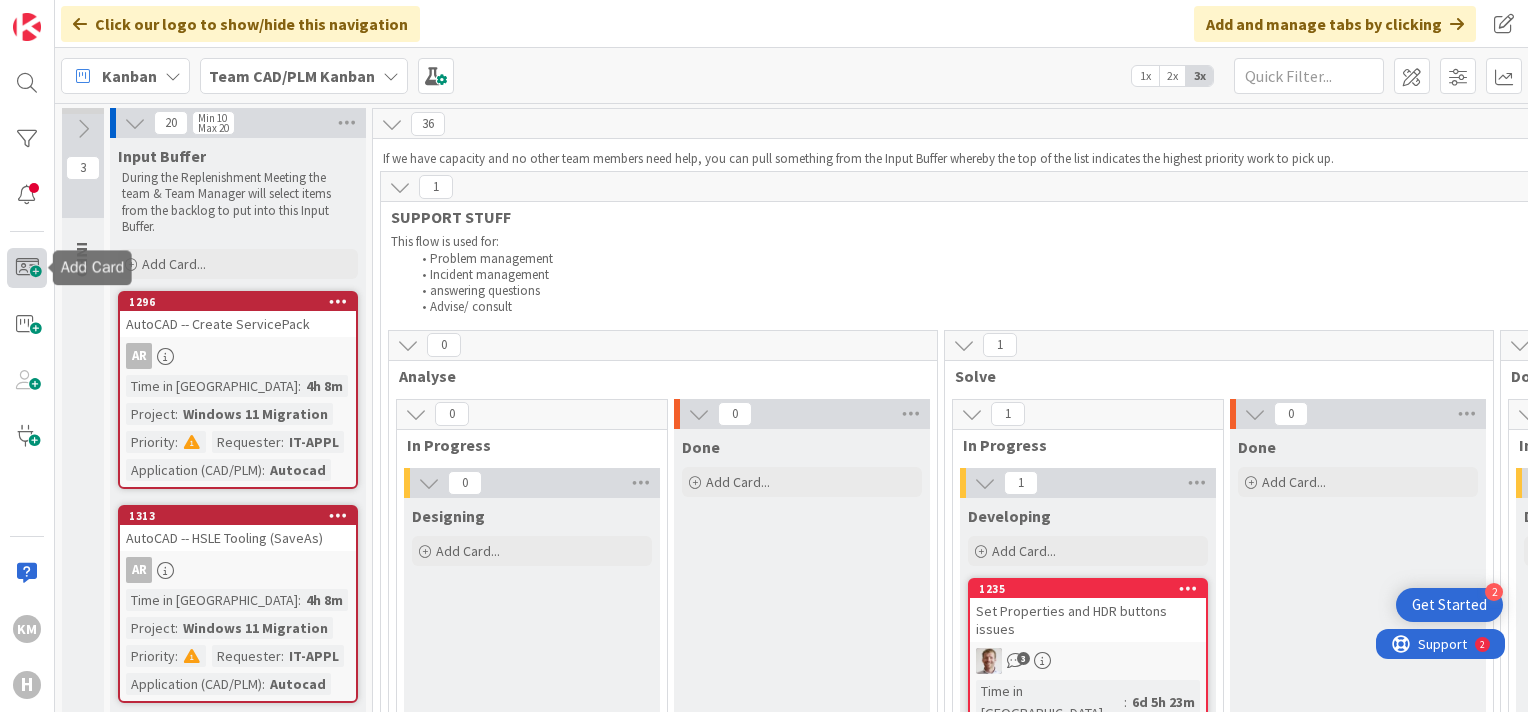 click at bounding box center [27, 268] 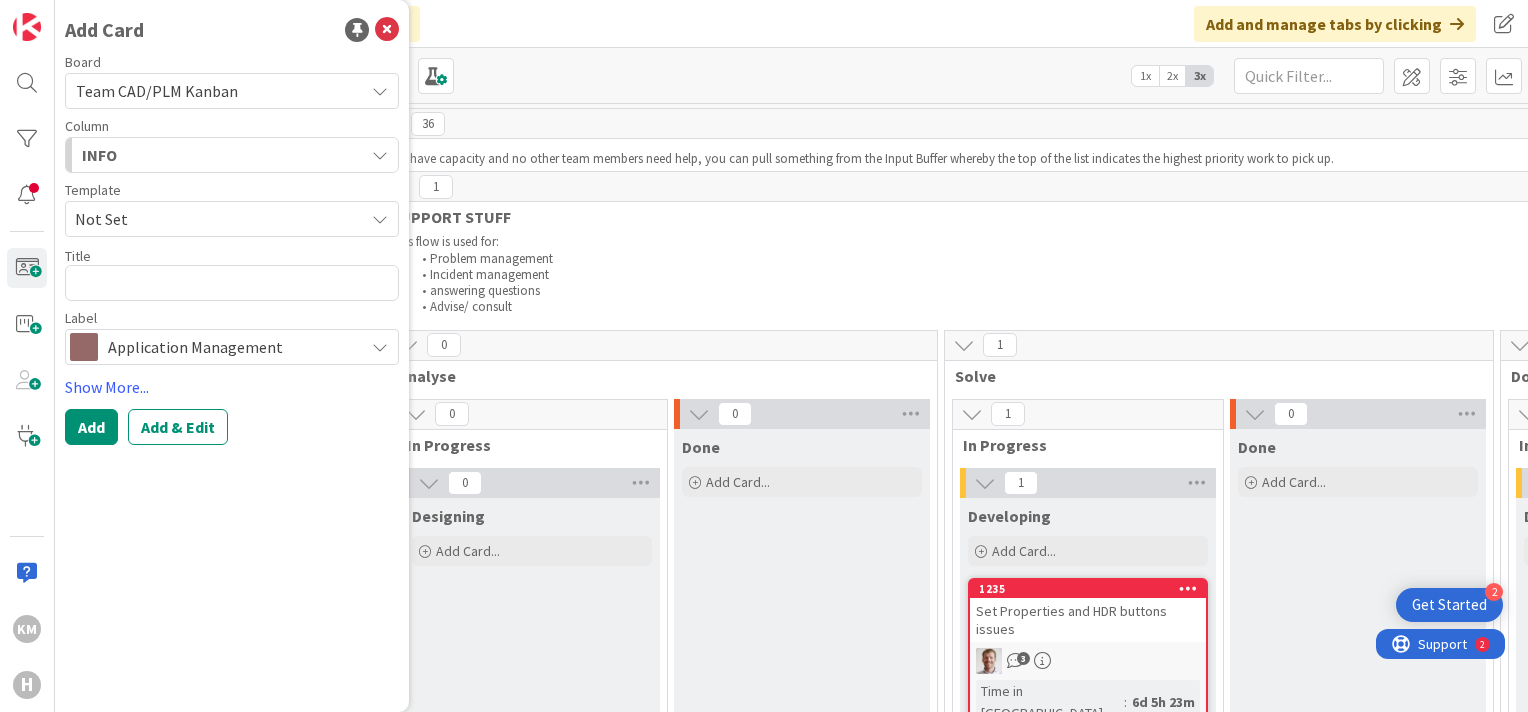 click at bounding box center (380, 347) 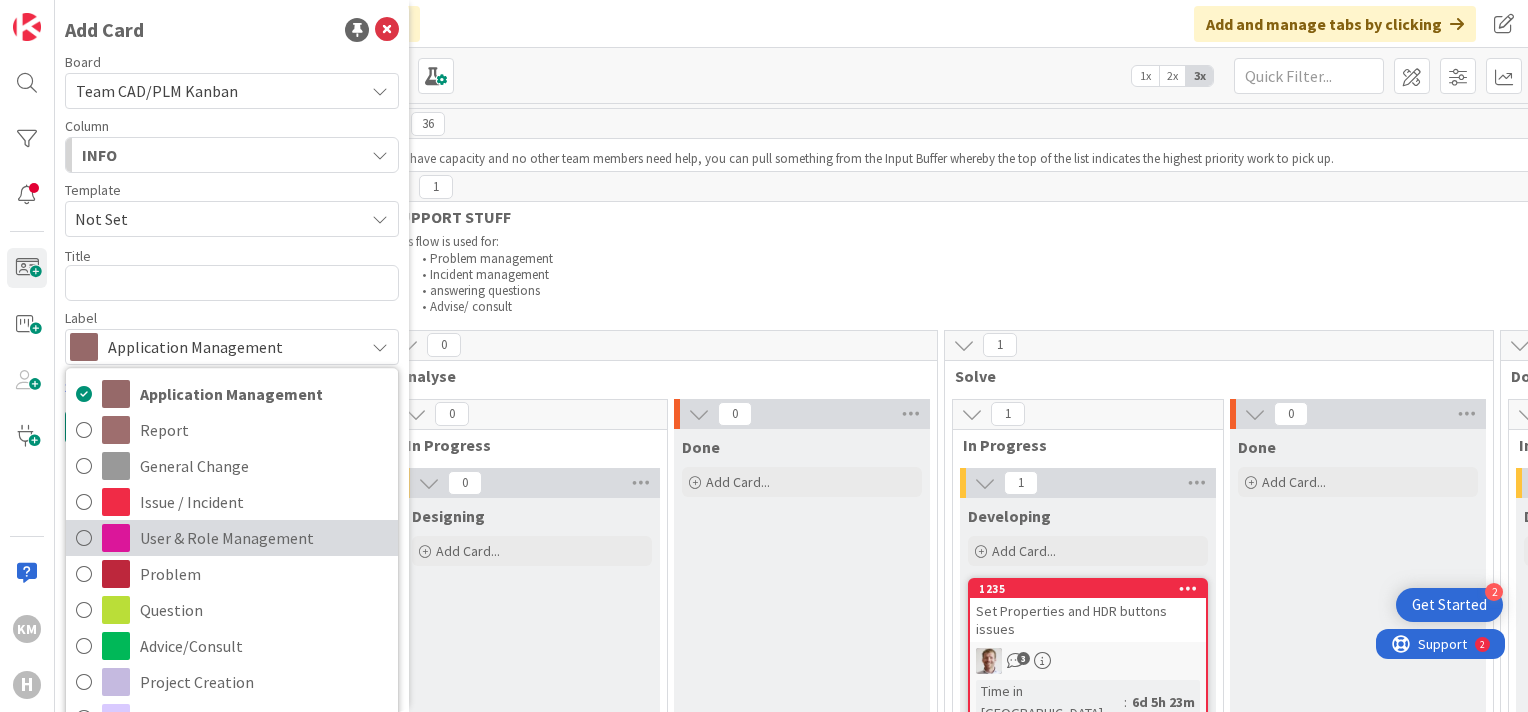 click on "User & Role Management" at bounding box center [264, 538] 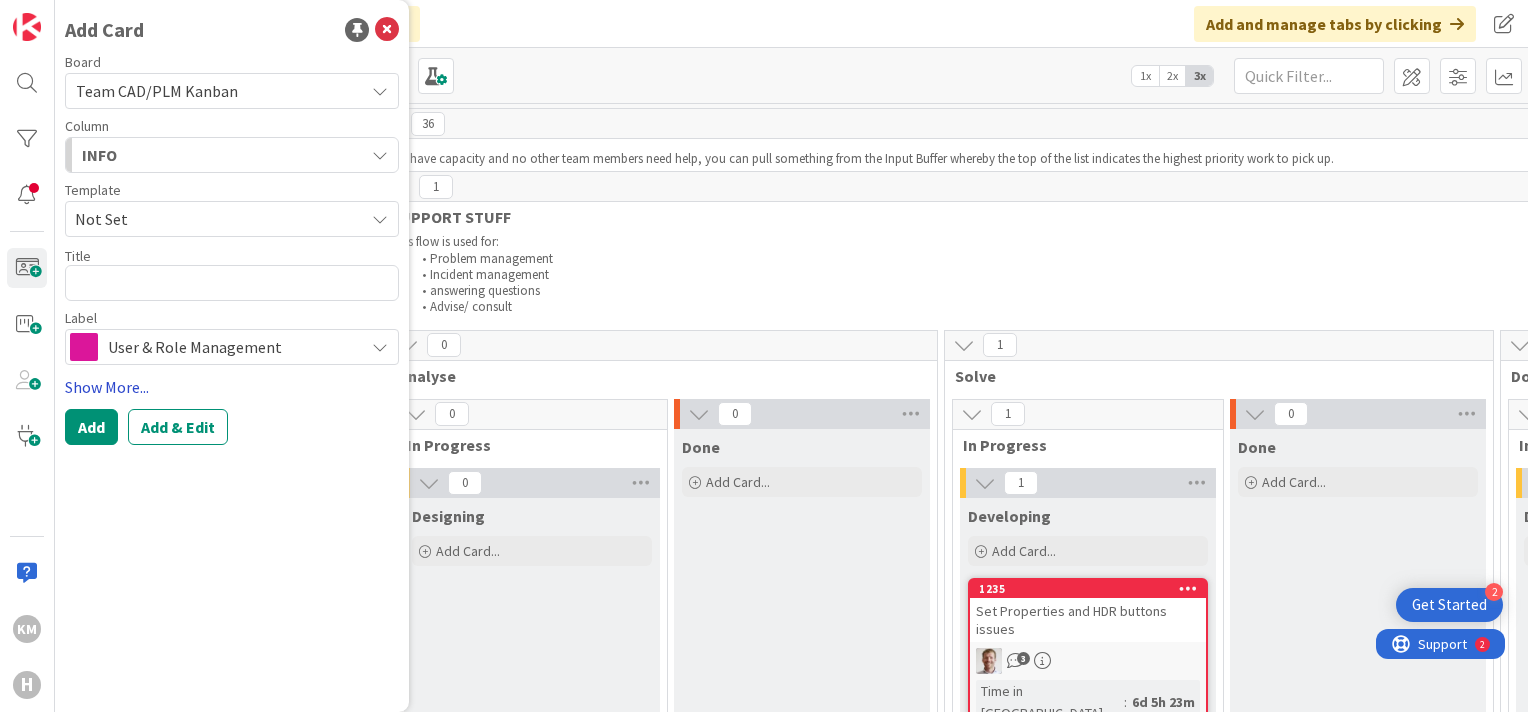 click on "Show More..." at bounding box center [232, 387] 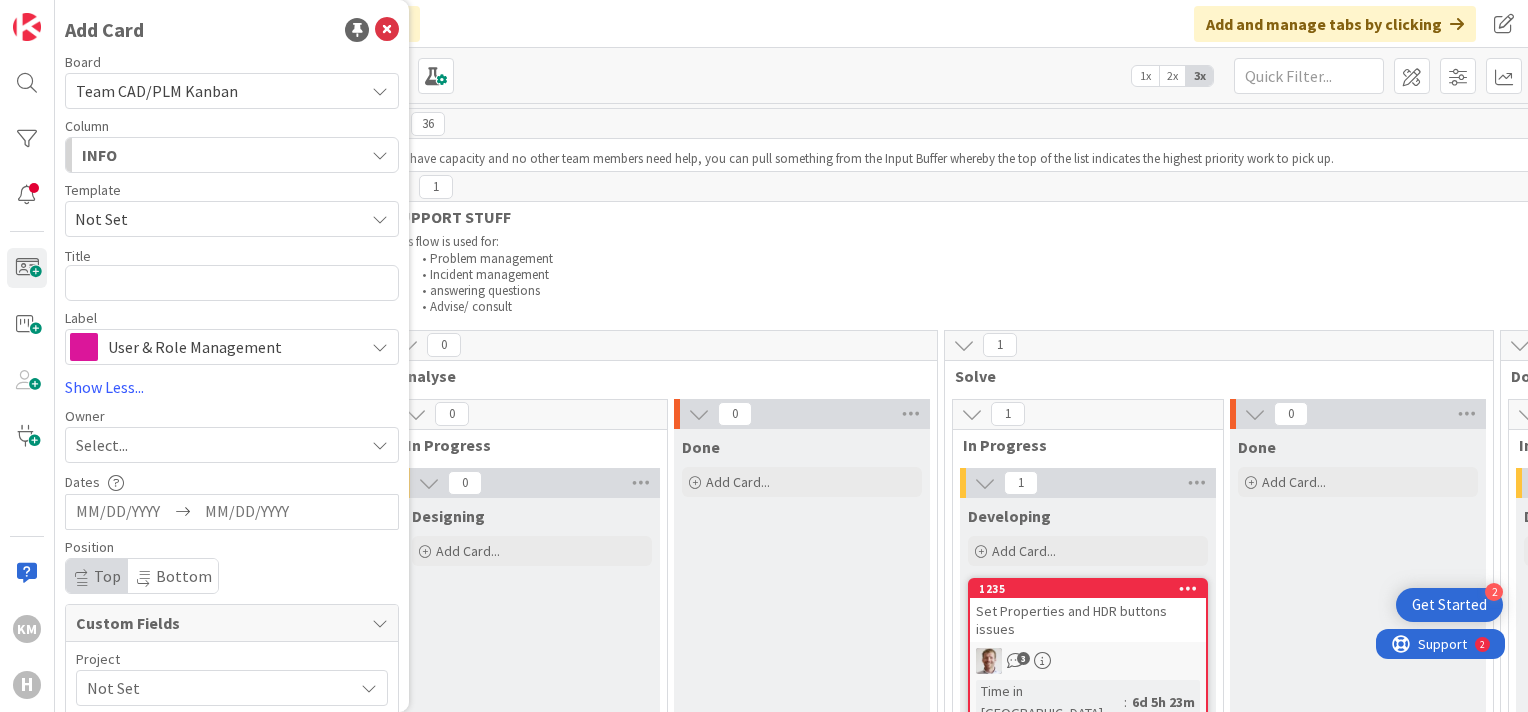 click at bounding box center [380, 219] 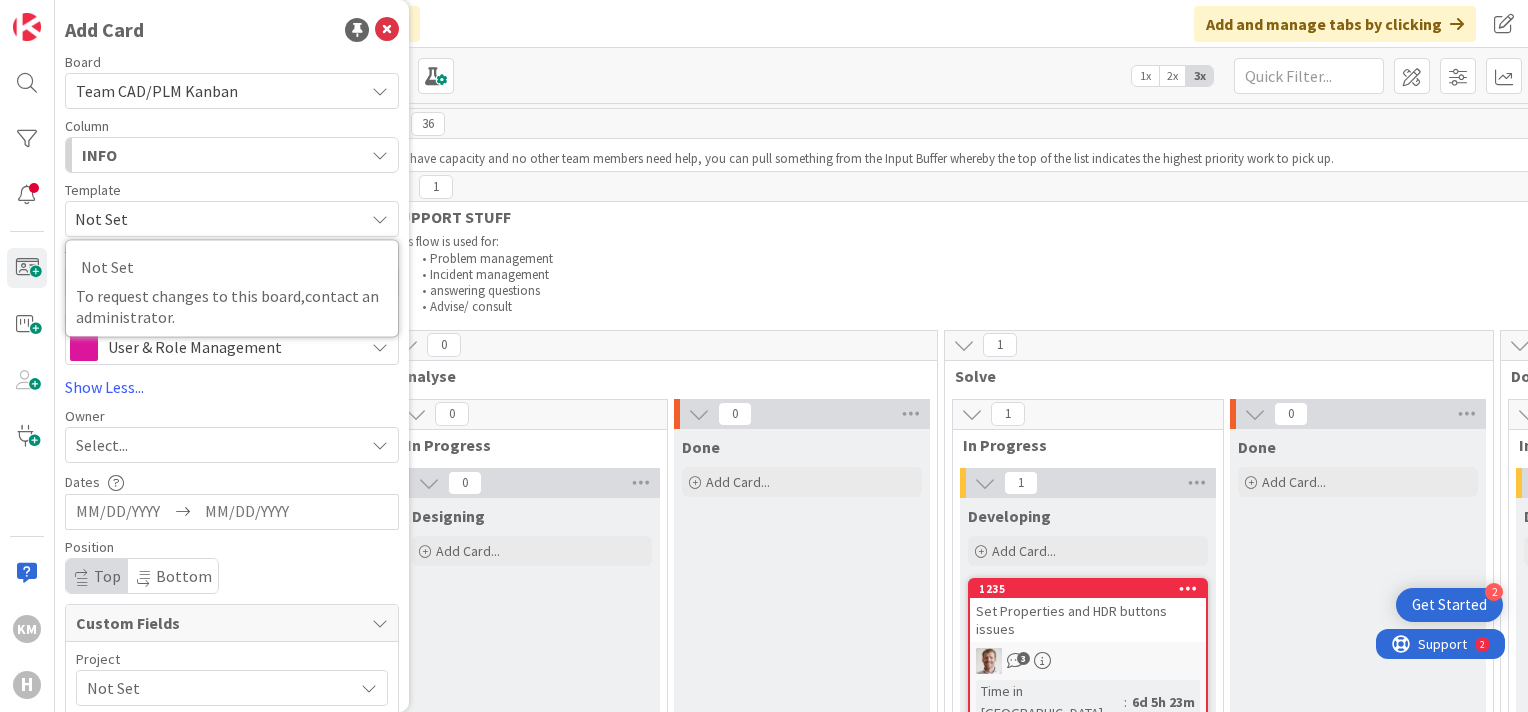 click at bounding box center (380, 219) 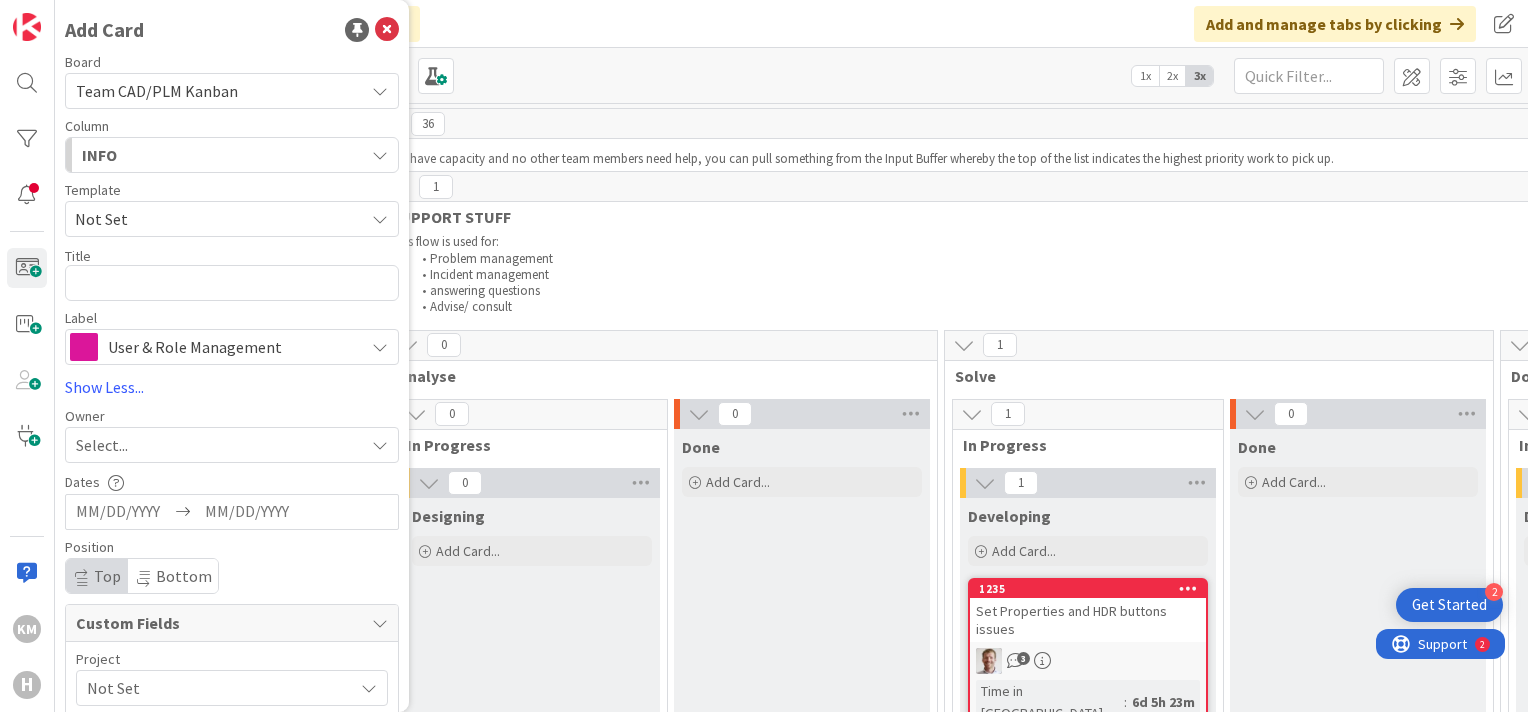 click on "INFO" at bounding box center (232, 155) 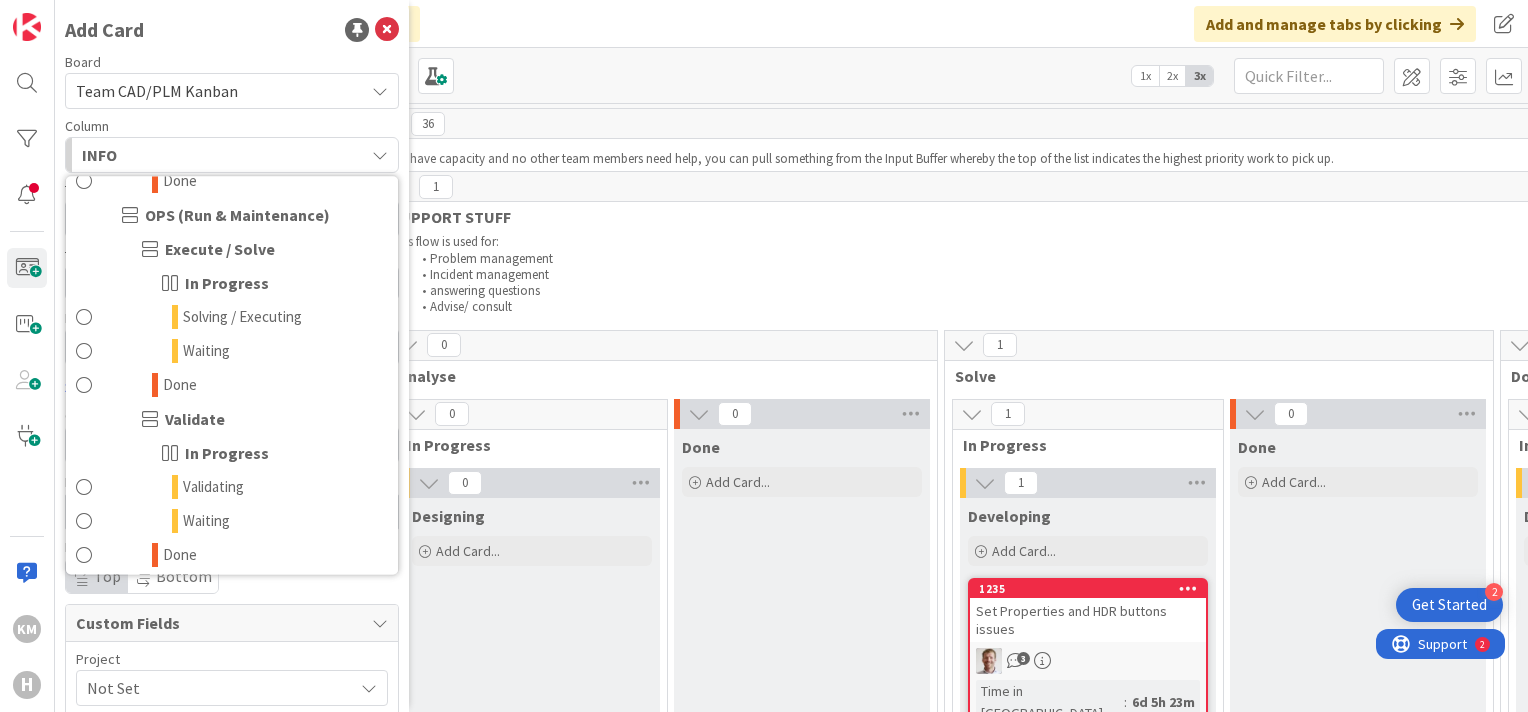 scroll, scrollTop: 1809, scrollLeft: 0, axis: vertical 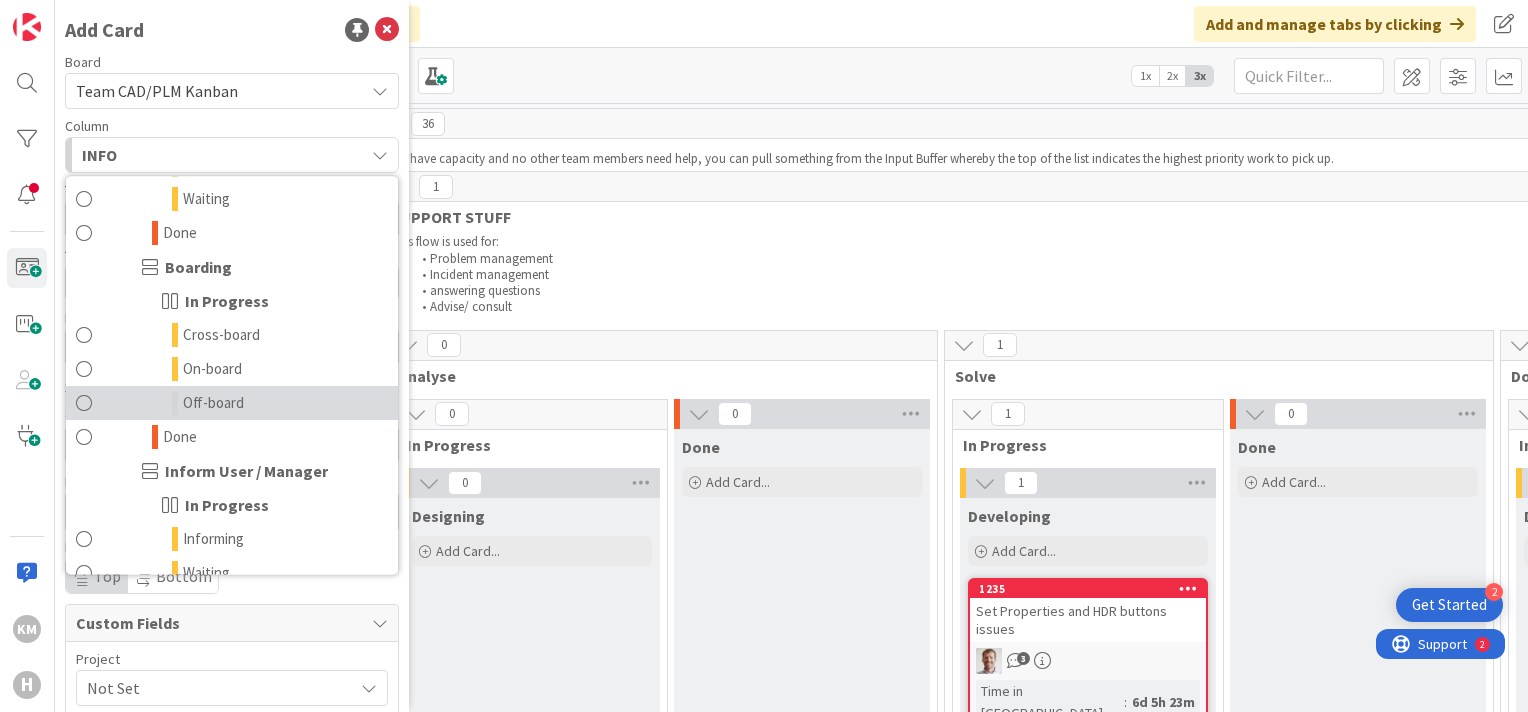 click at bounding box center (84, 403) 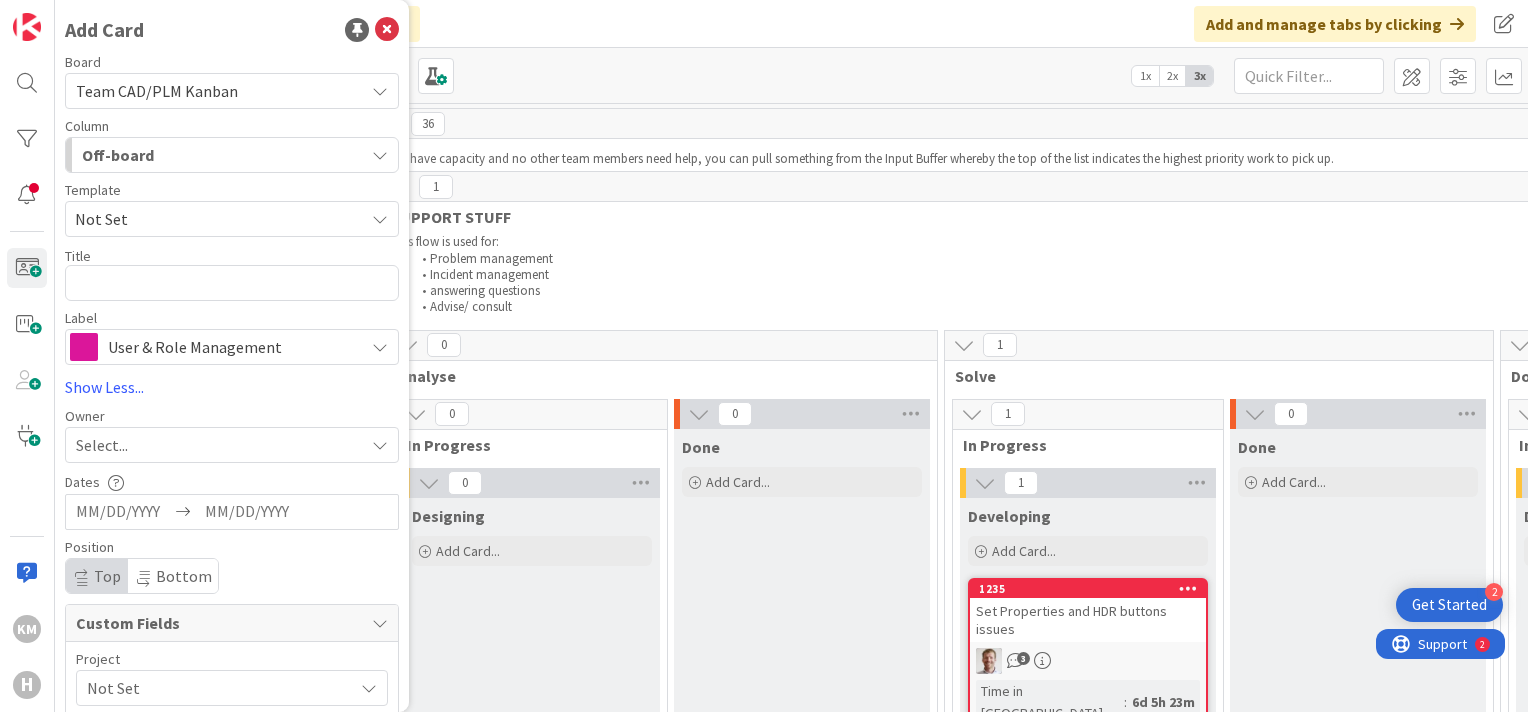 click at bounding box center (380, 219) 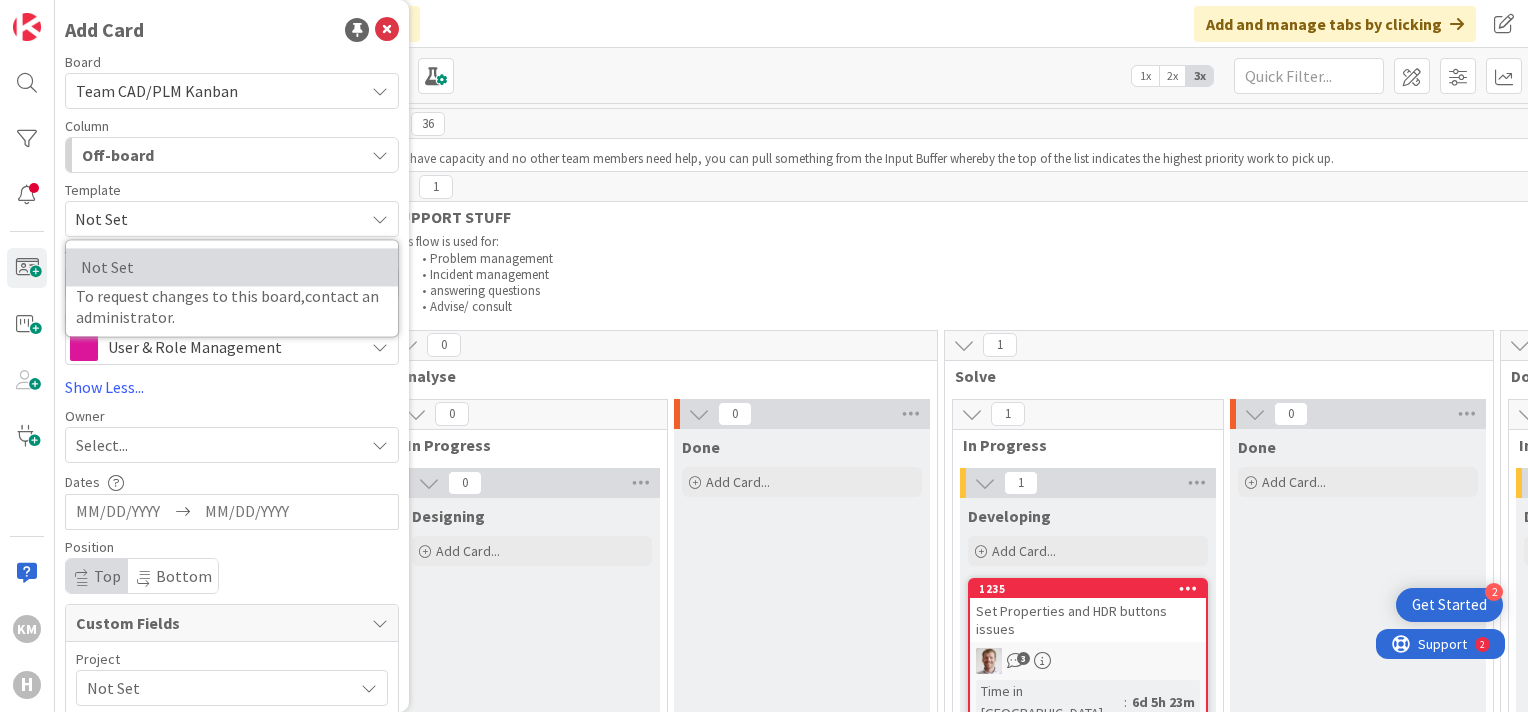 click on "Not Set" at bounding box center (227, 267) 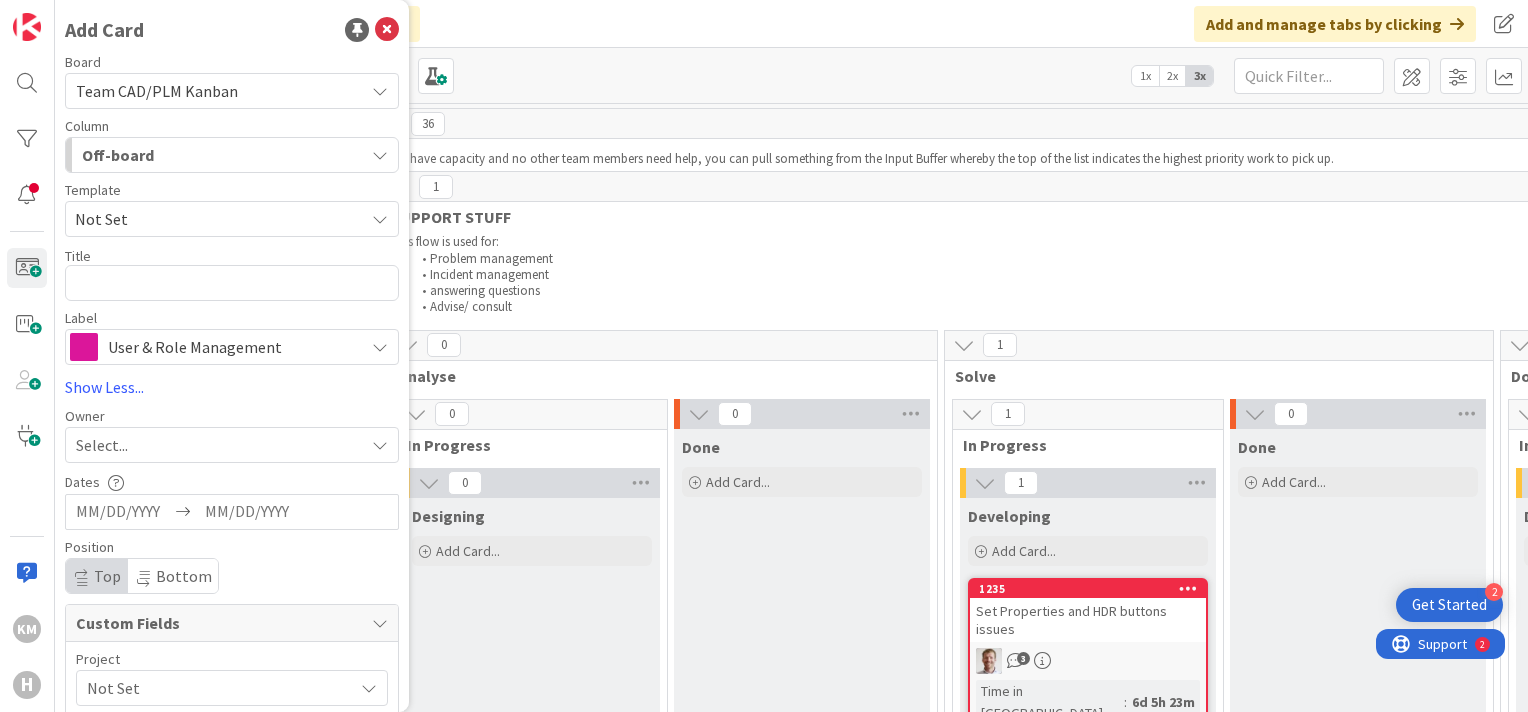 click on "Not Set" at bounding box center (212, 219) 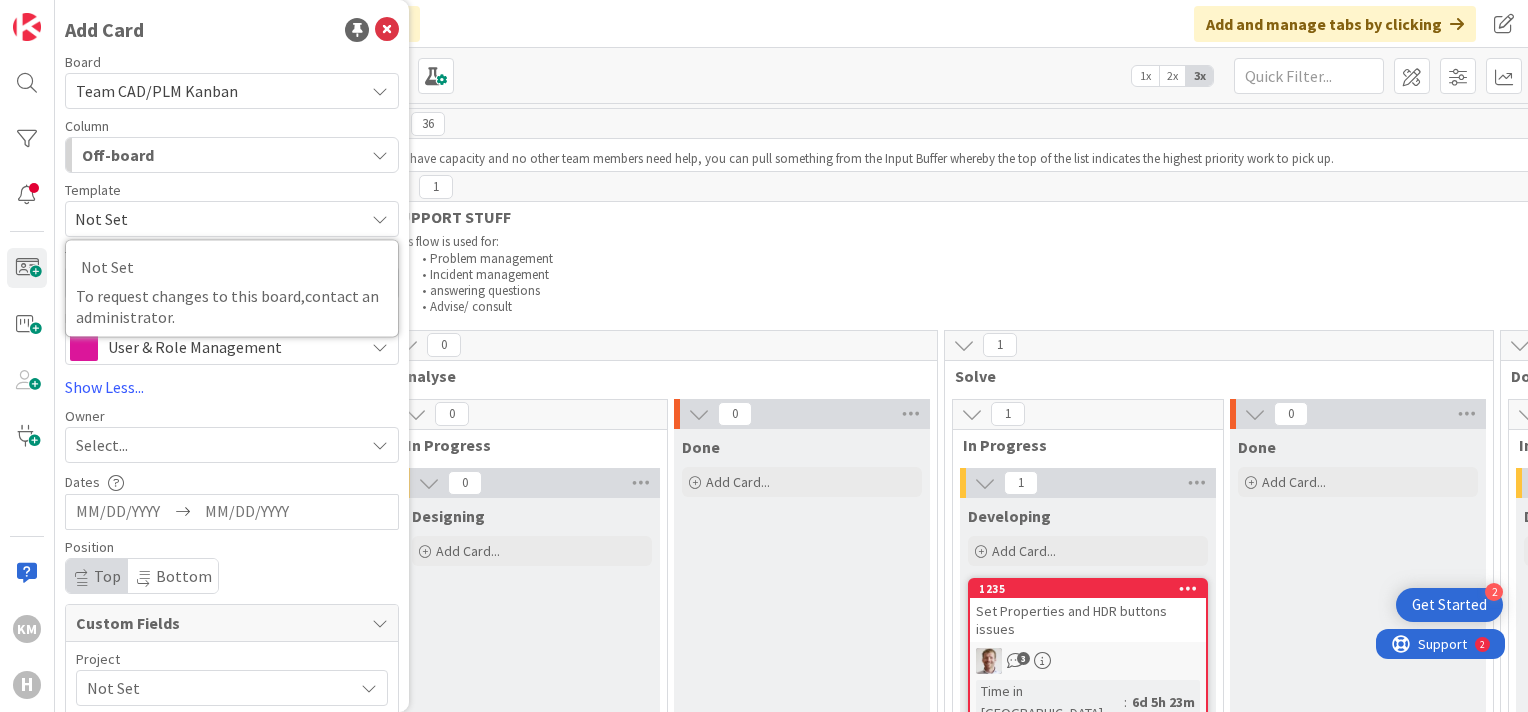 click on "Not Set To request changes to this board,  contact an administrator ." at bounding box center (232, 288) 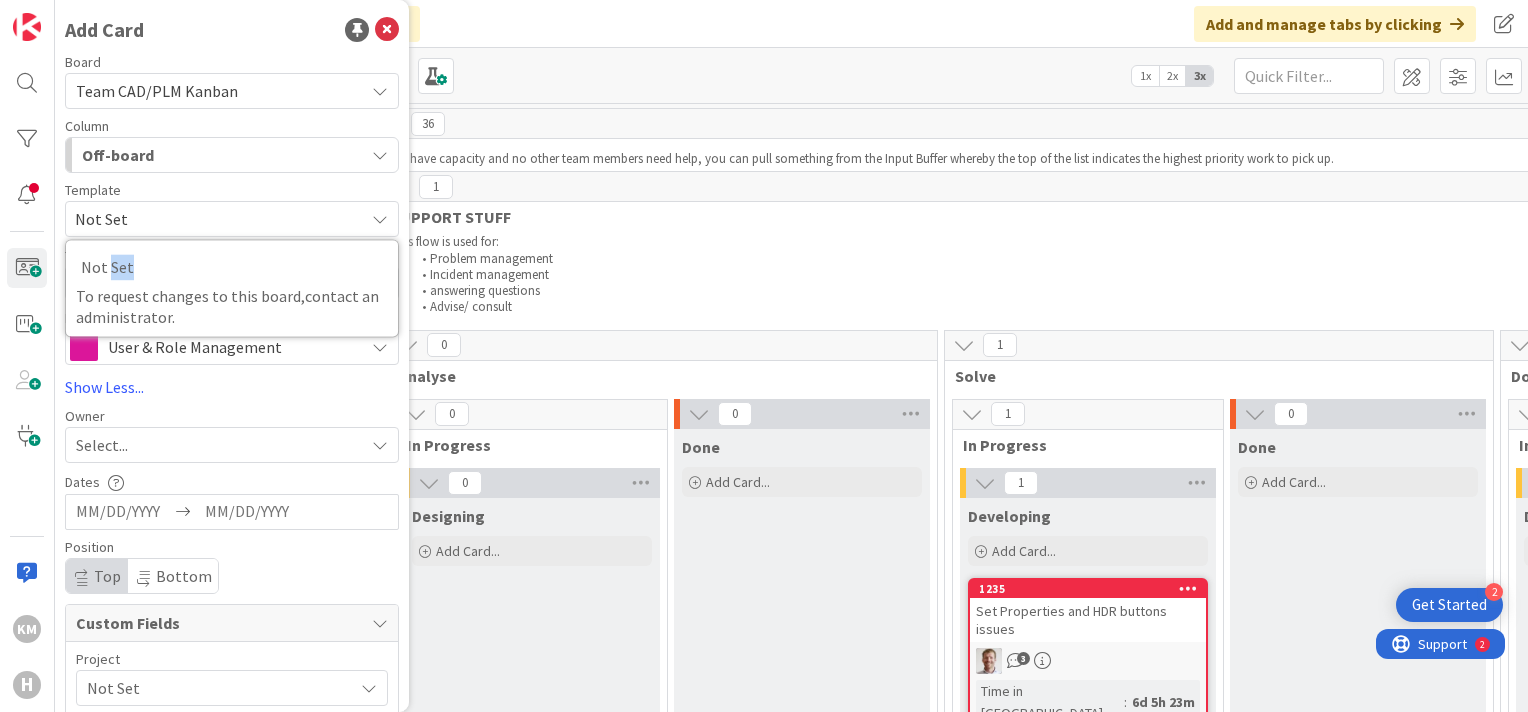 click on "Not Set To request changes to this board,  contact an administrator ." at bounding box center (232, 288) 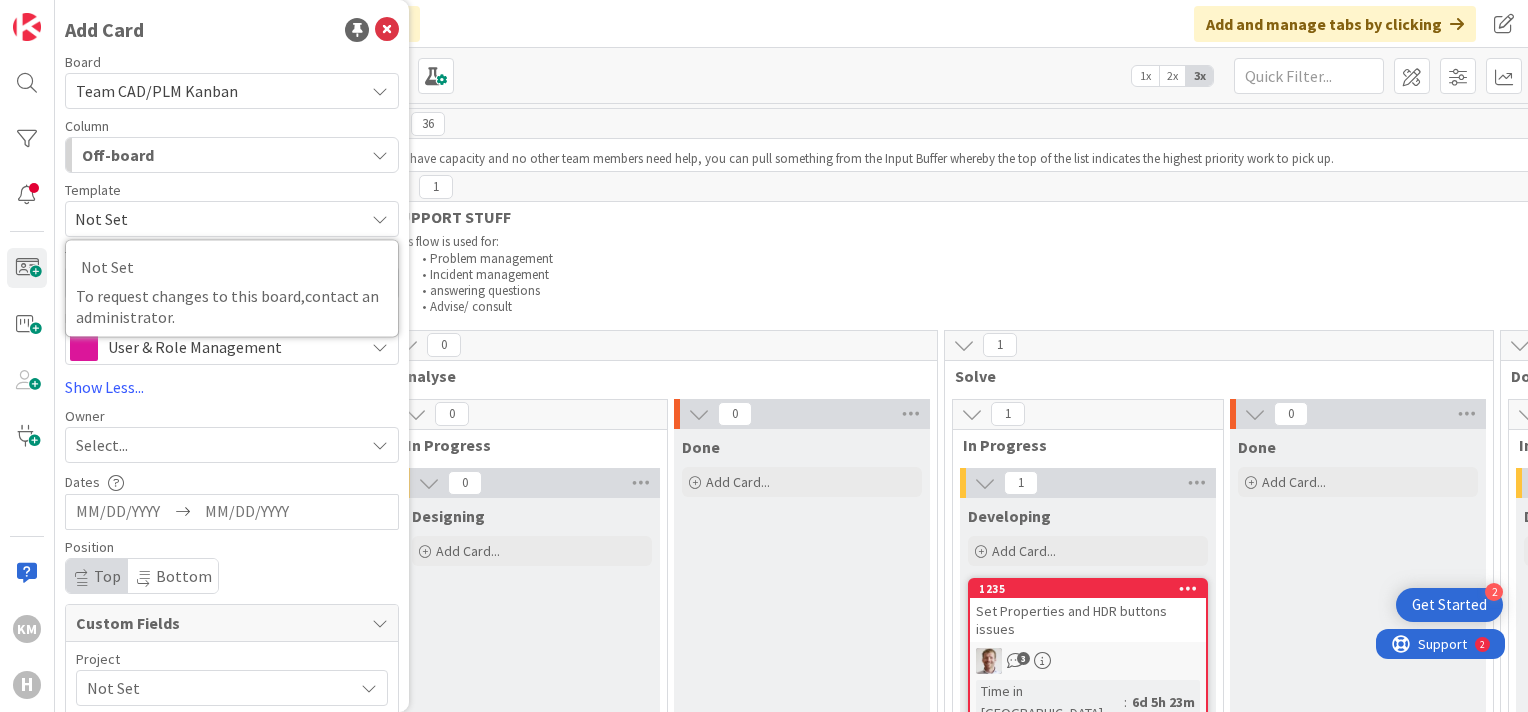 drag, startPoint x: 117, startPoint y: 244, endPoint x: 302, endPoint y: 207, distance: 188.66373 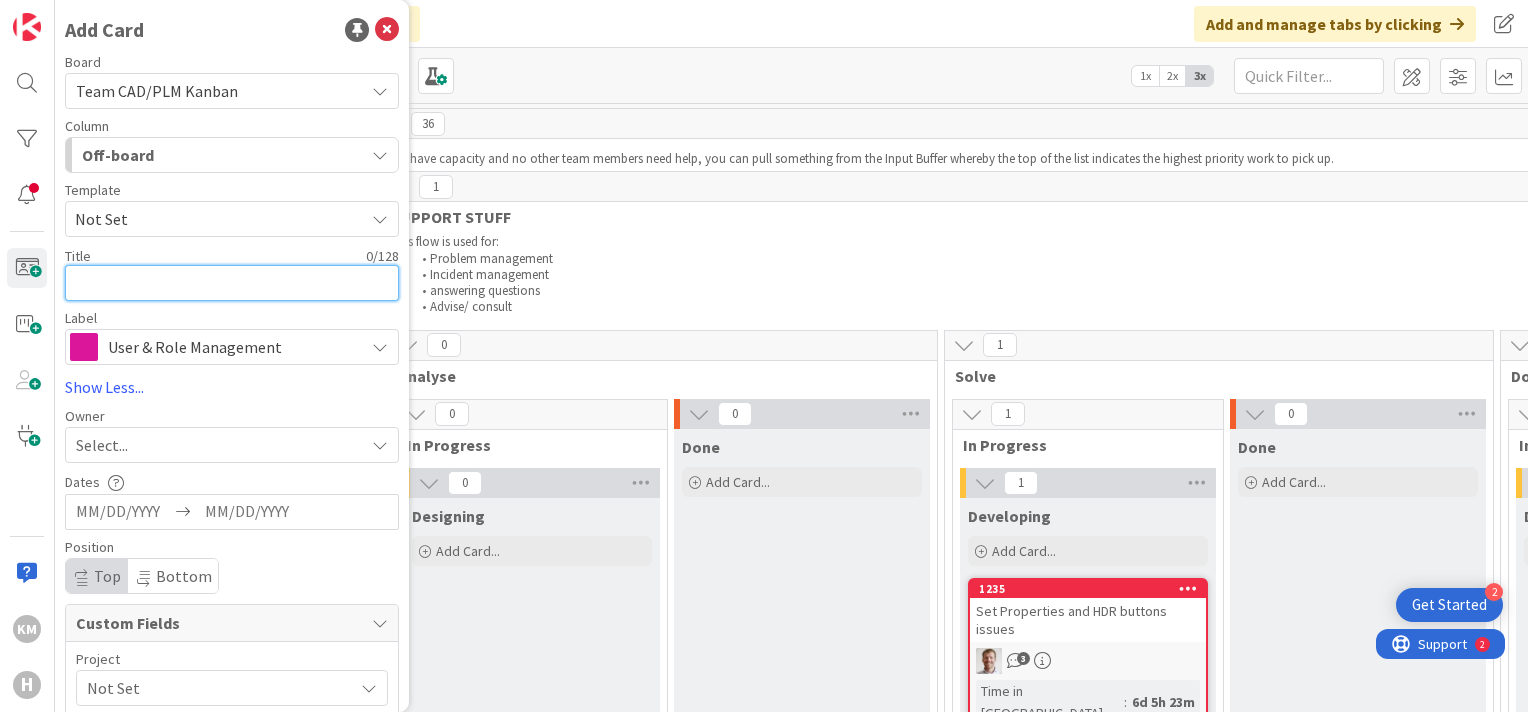 click at bounding box center (232, 283) 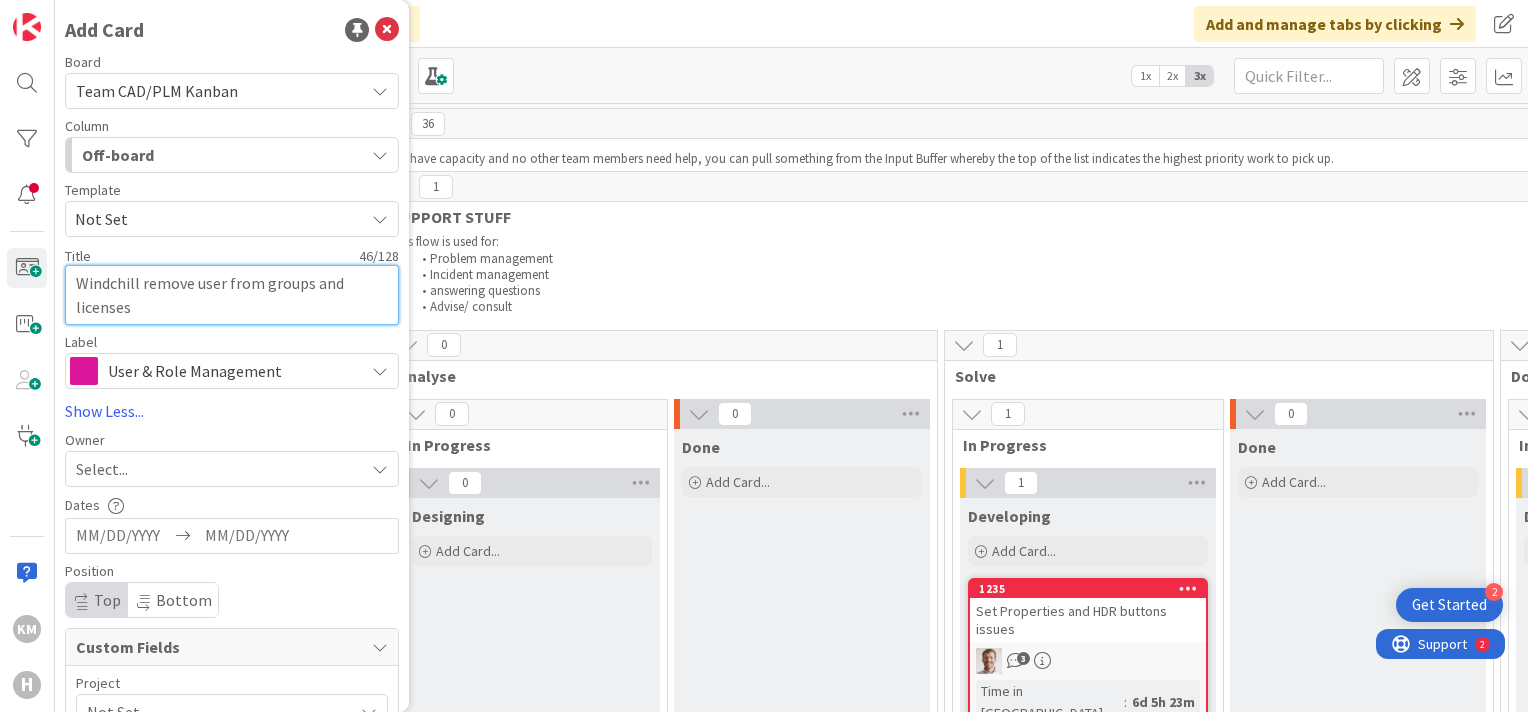 type on "Windchill remove user from groups and licenses" 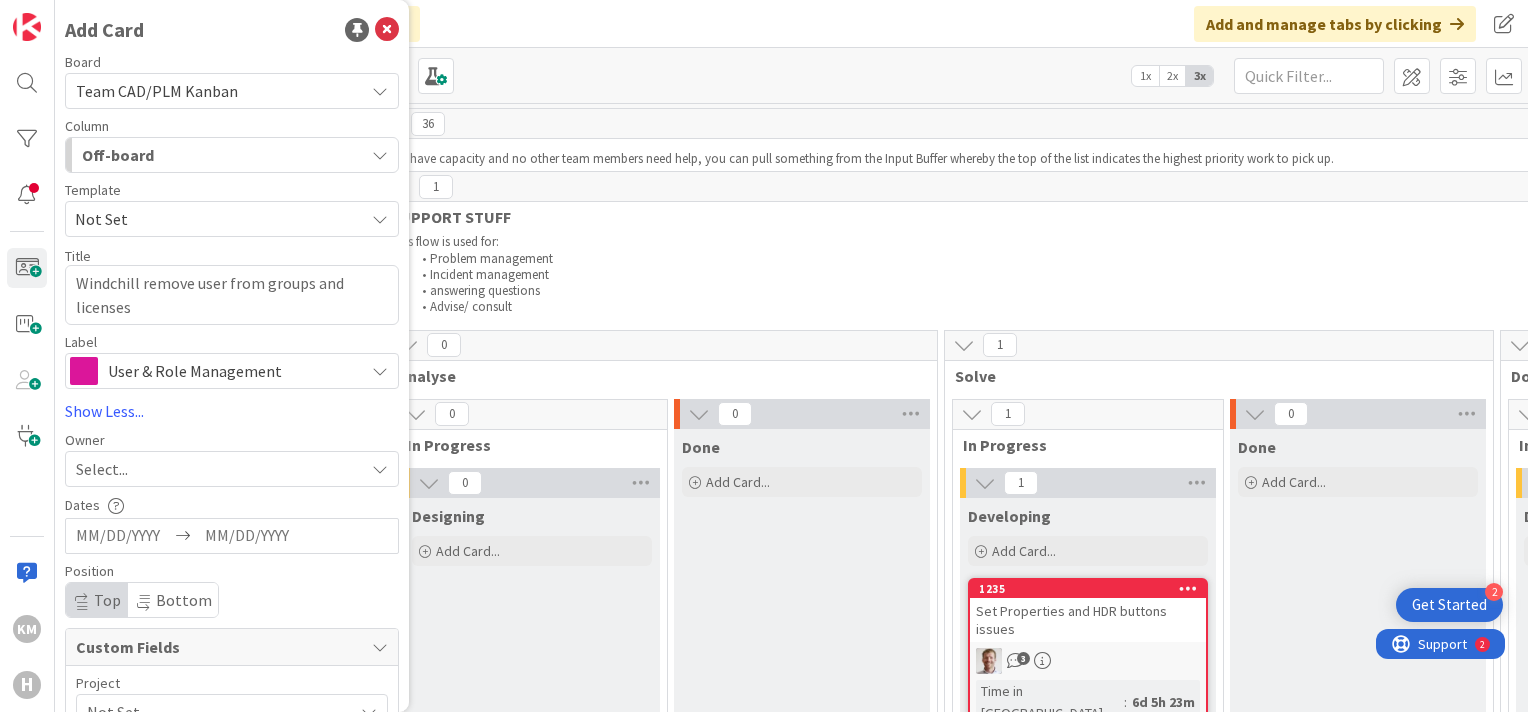 click at bounding box center [380, 469] 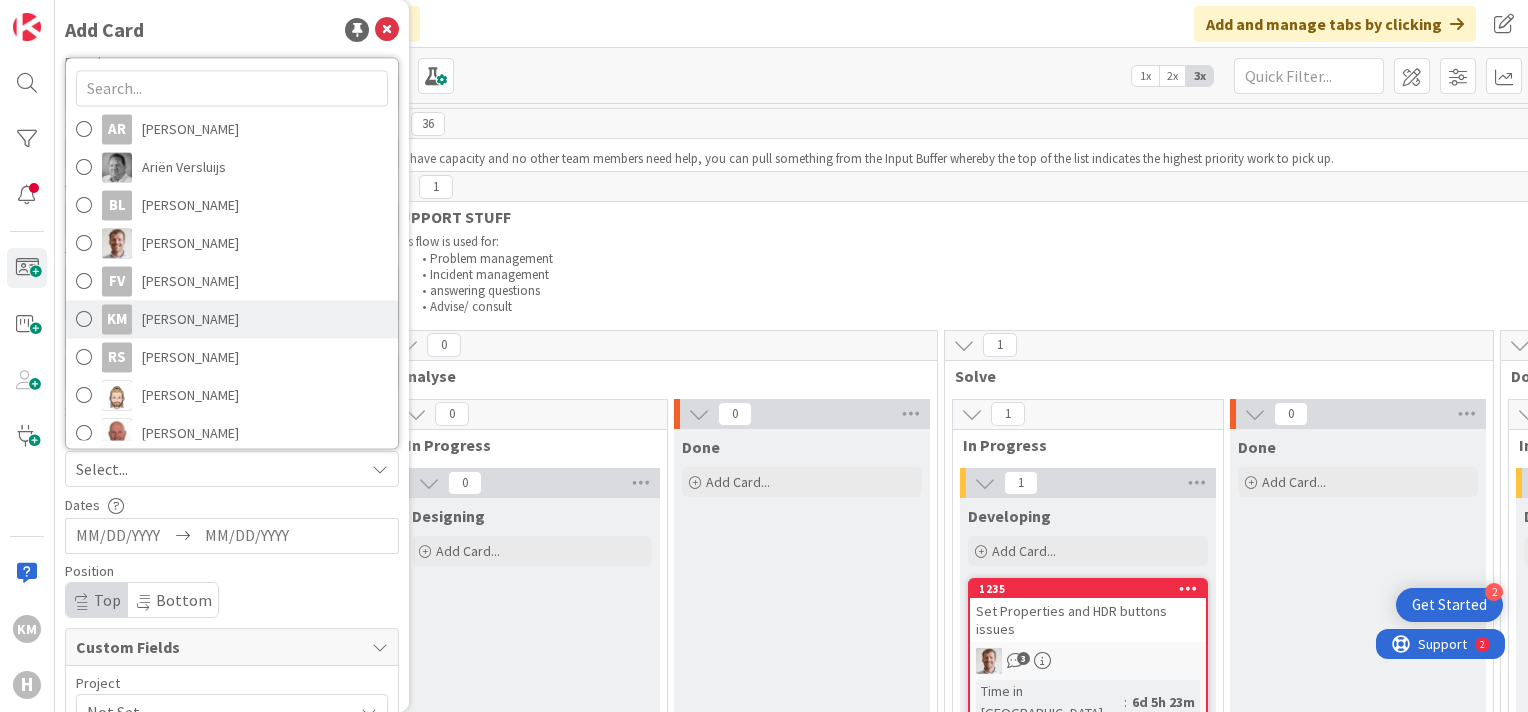 click at bounding box center [84, 319] 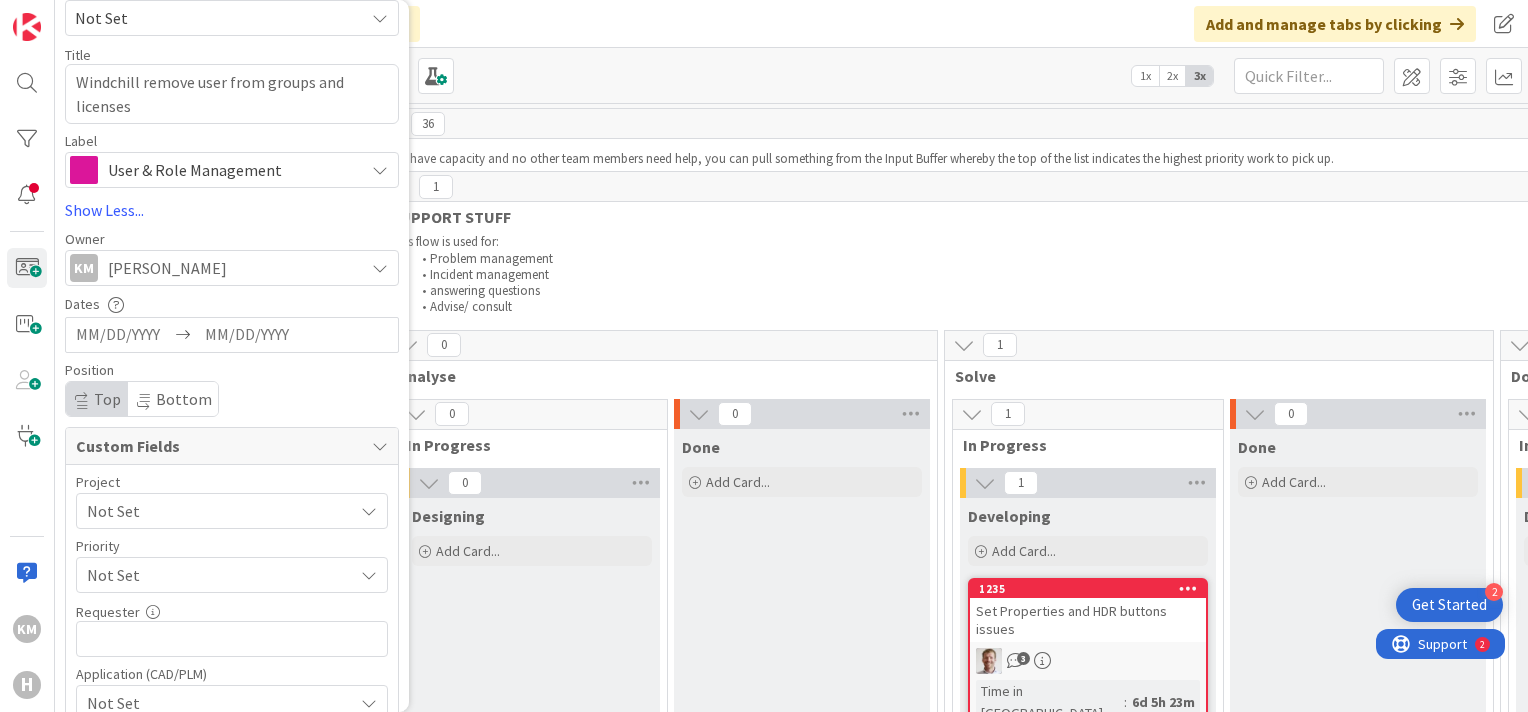 scroll, scrollTop: 200, scrollLeft: 0, axis: vertical 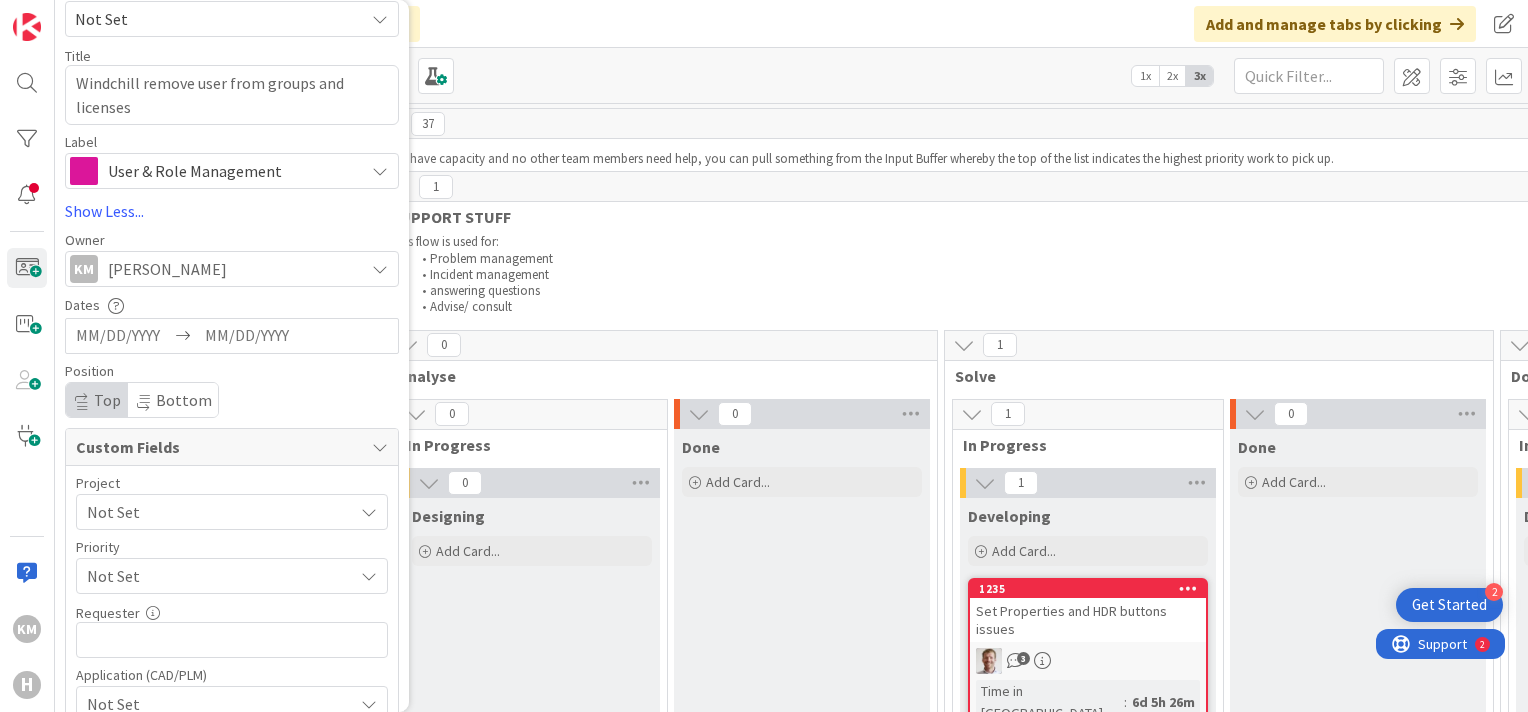 type on "x" 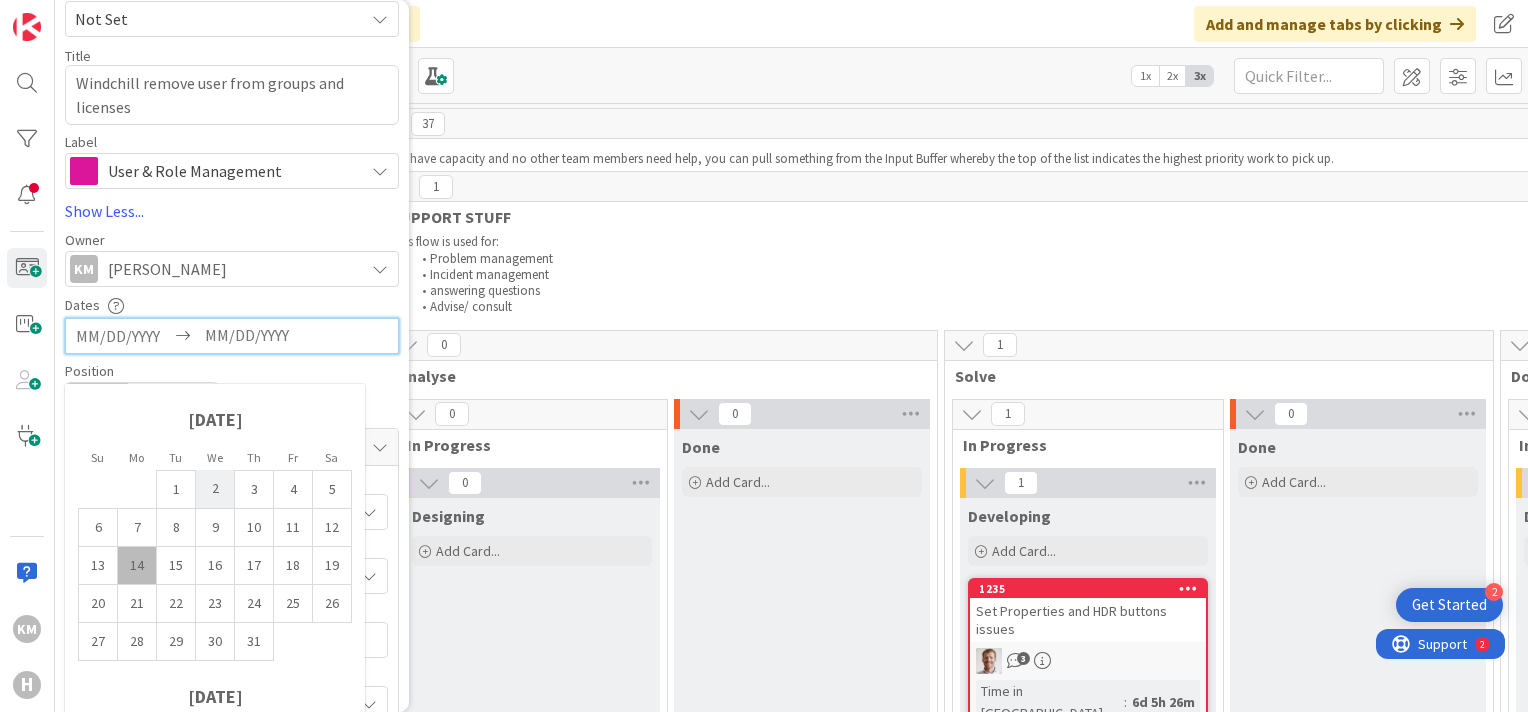 click on "2" at bounding box center [215, 489] 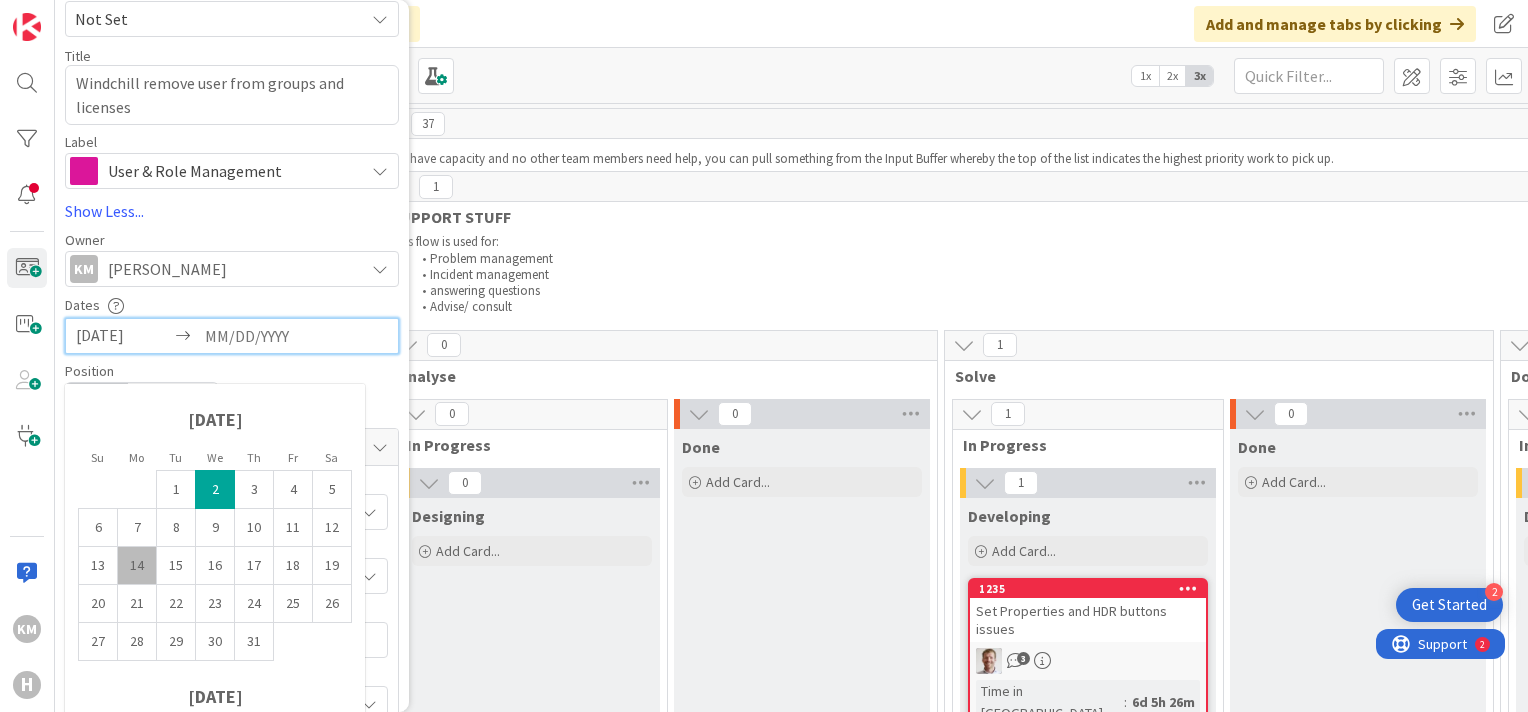 click at bounding box center [252, 336] 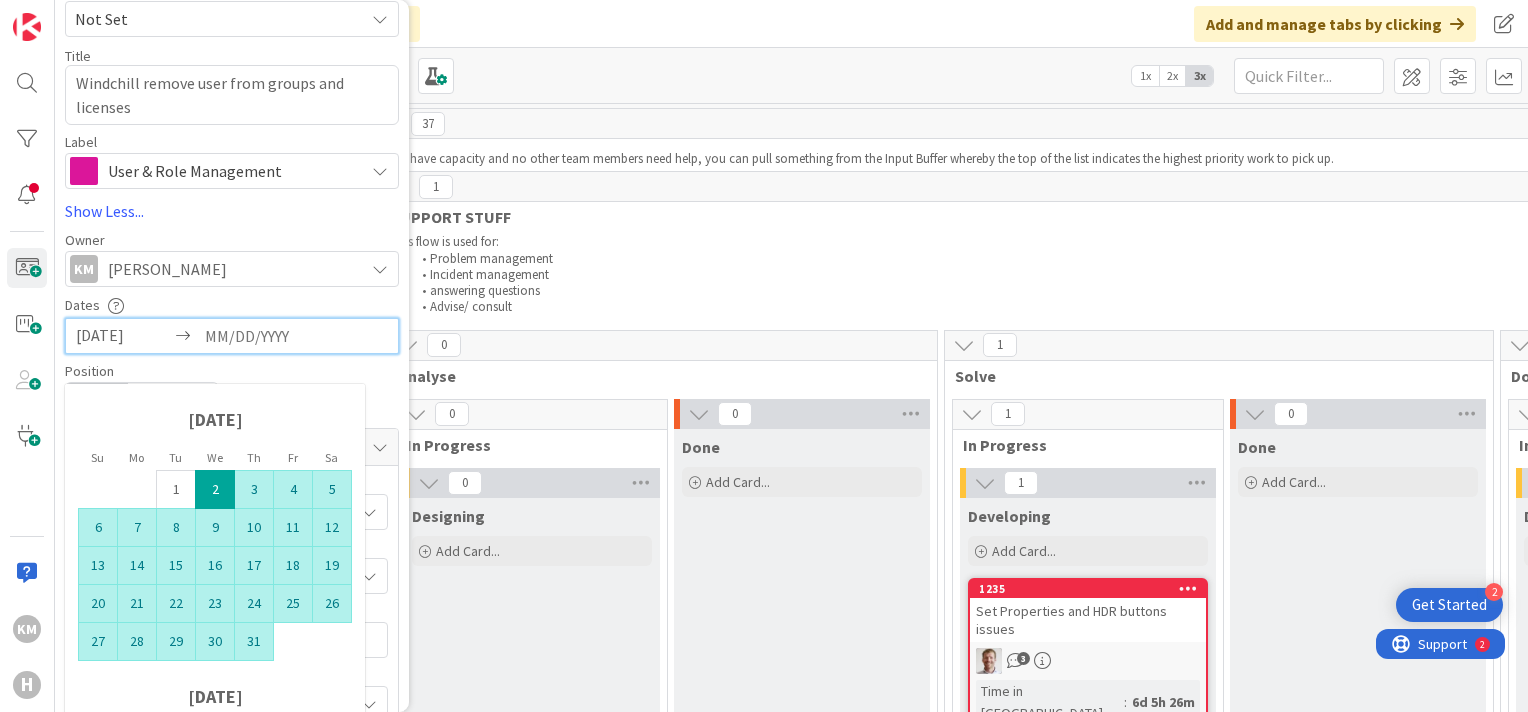 click on "31" at bounding box center [254, 641] 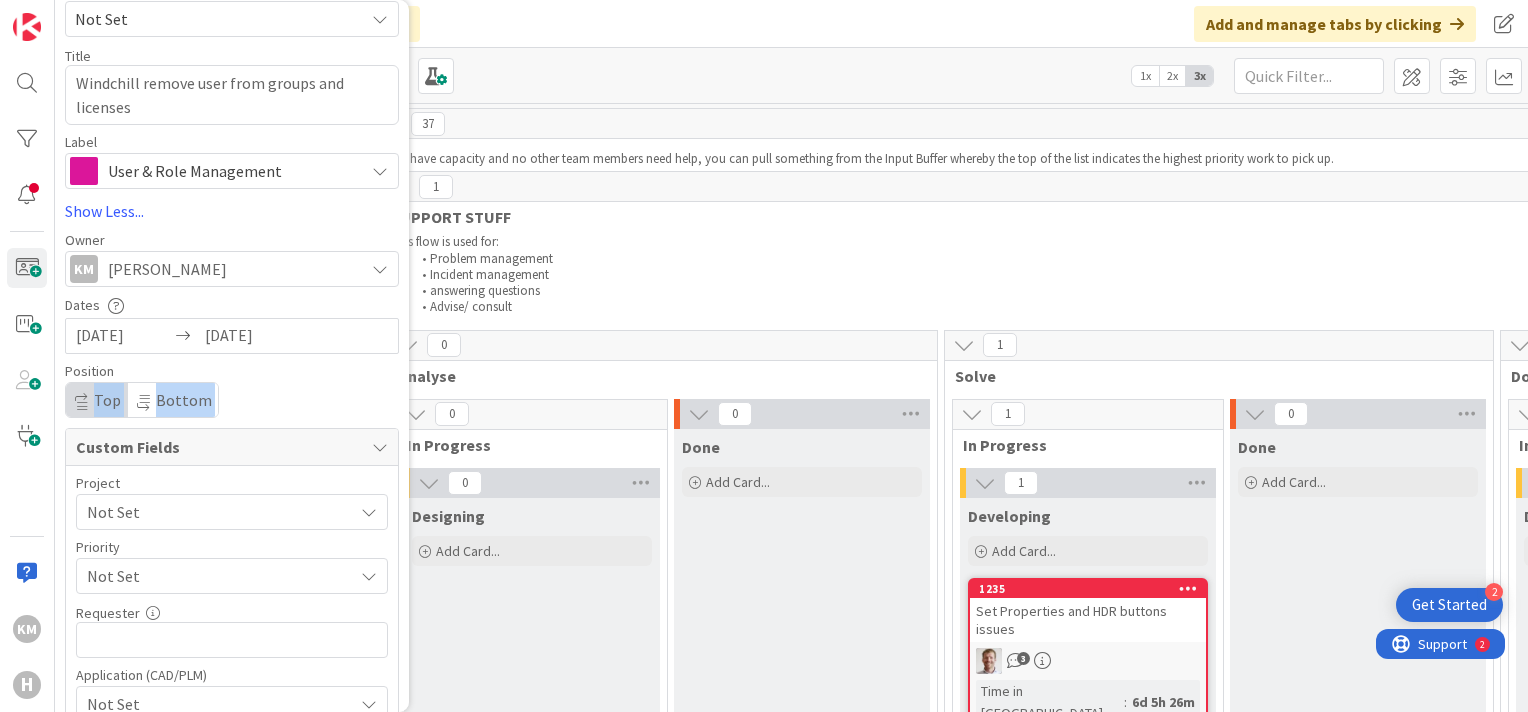 drag, startPoint x: 232, startPoint y: 424, endPoint x: 390, endPoint y: 377, distance: 164.84235 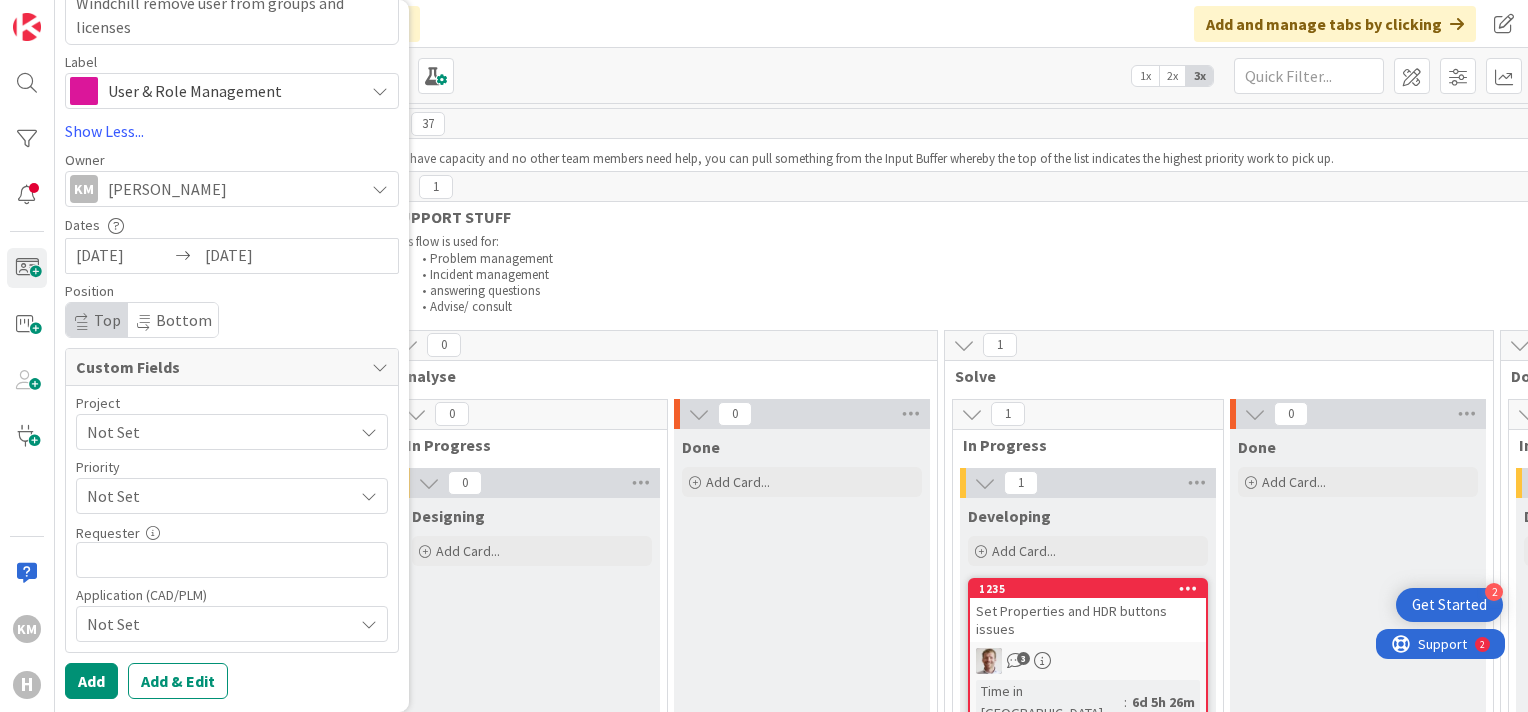 click at bounding box center (369, 432) 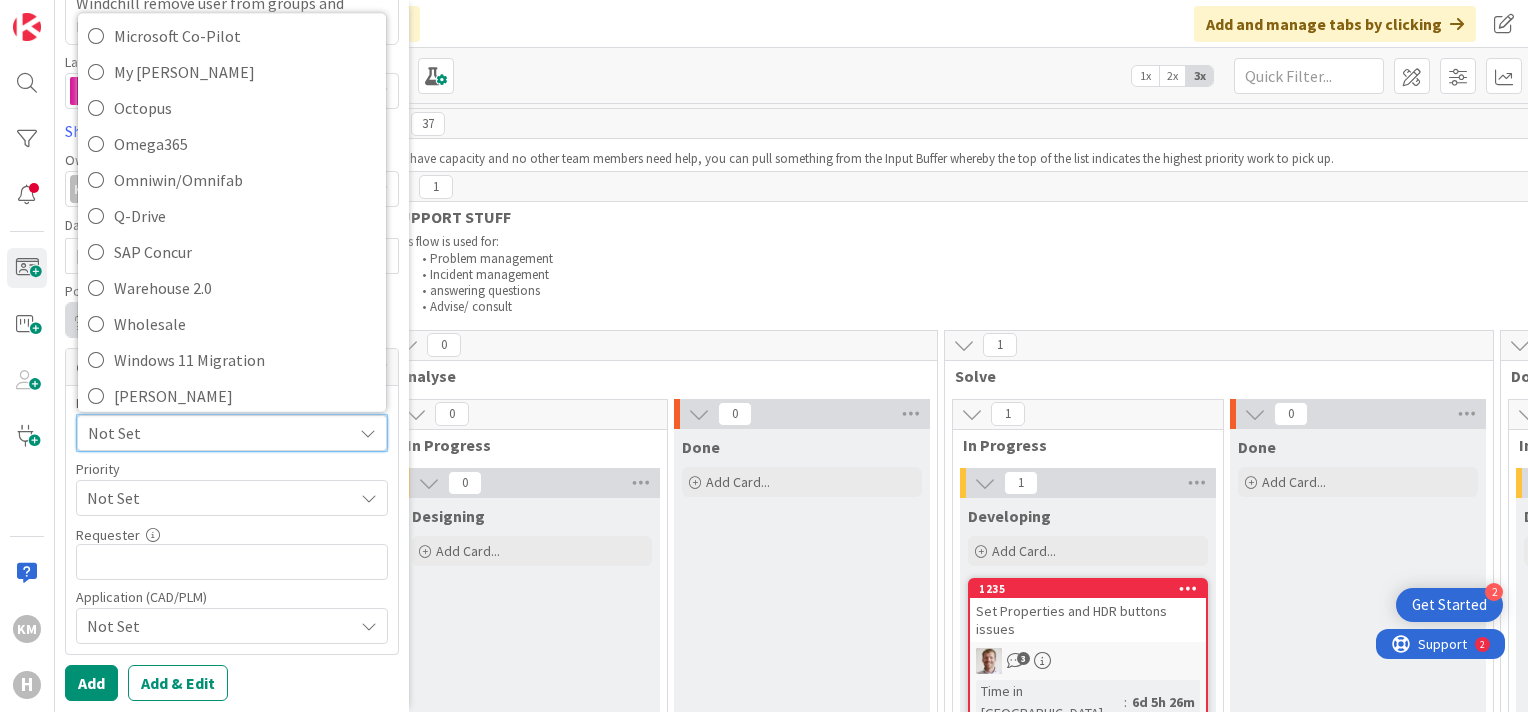 scroll, scrollTop: 625, scrollLeft: 0, axis: vertical 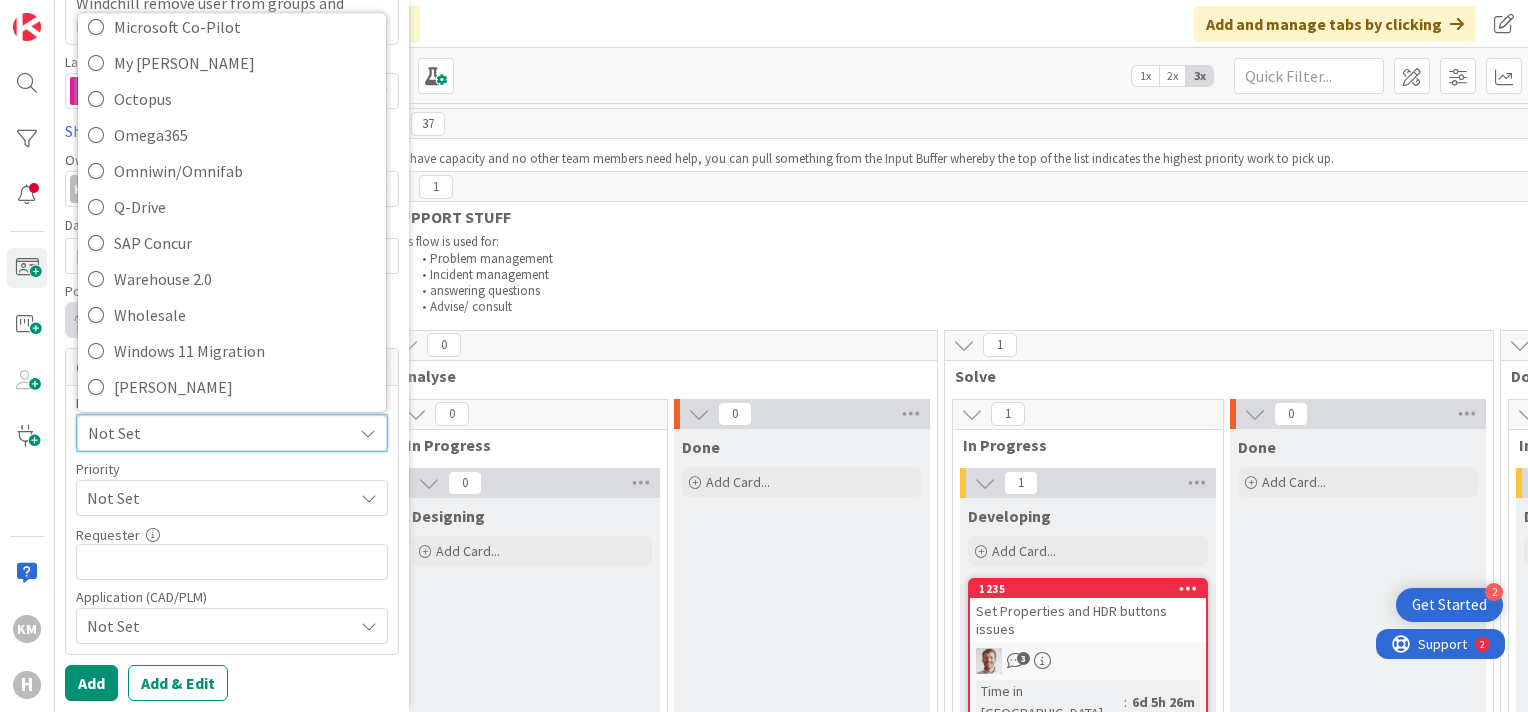 click on "Not Set" at bounding box center [232, 433] 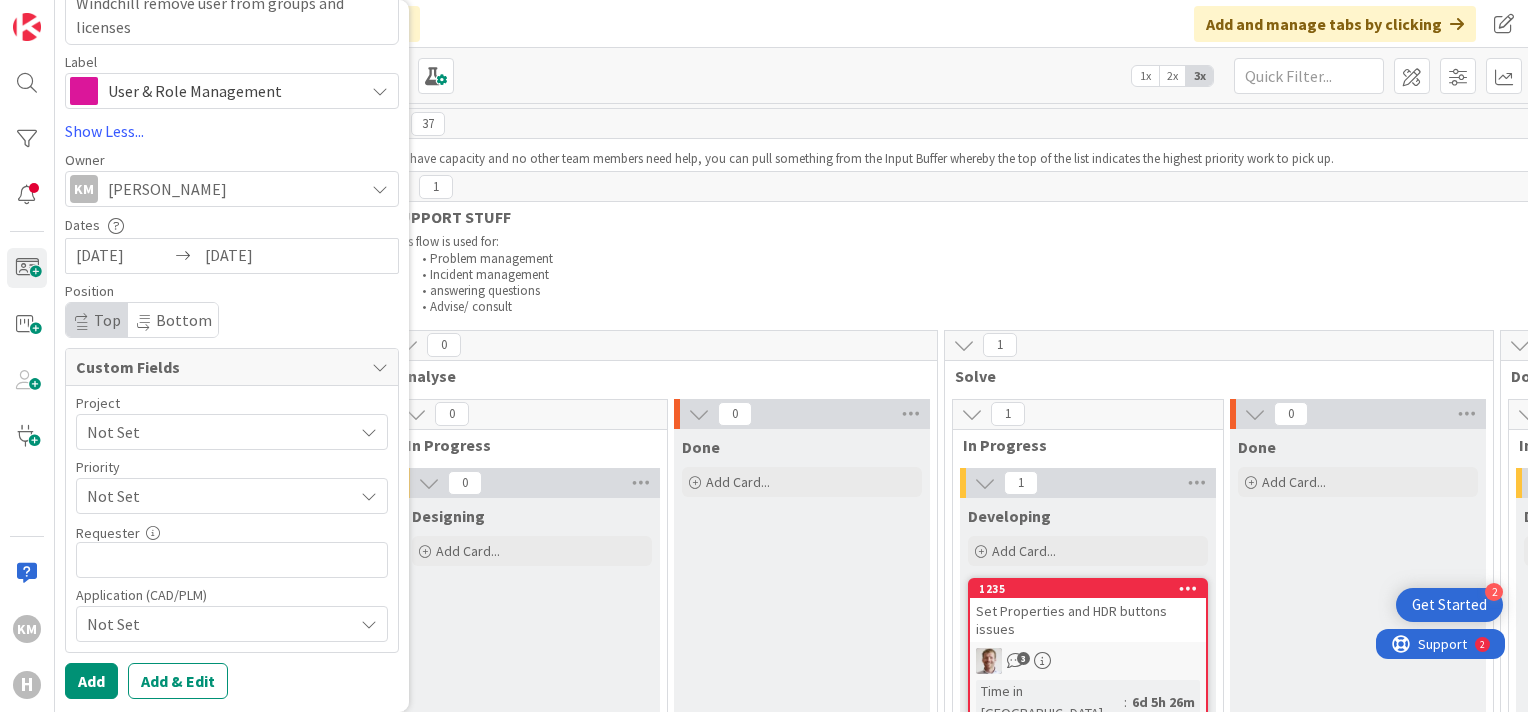 click at bounding box center [369, 432] 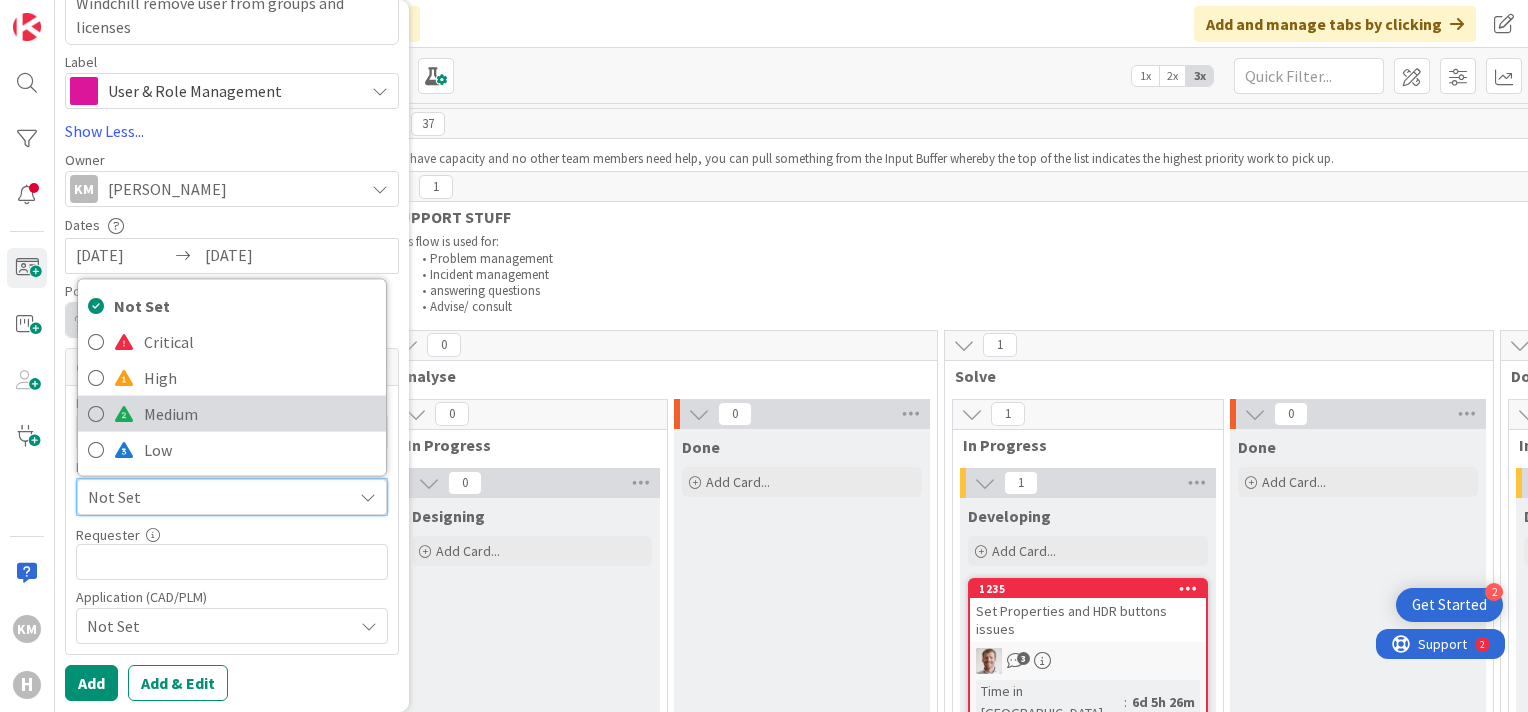 click at bounding box center [96, 413] 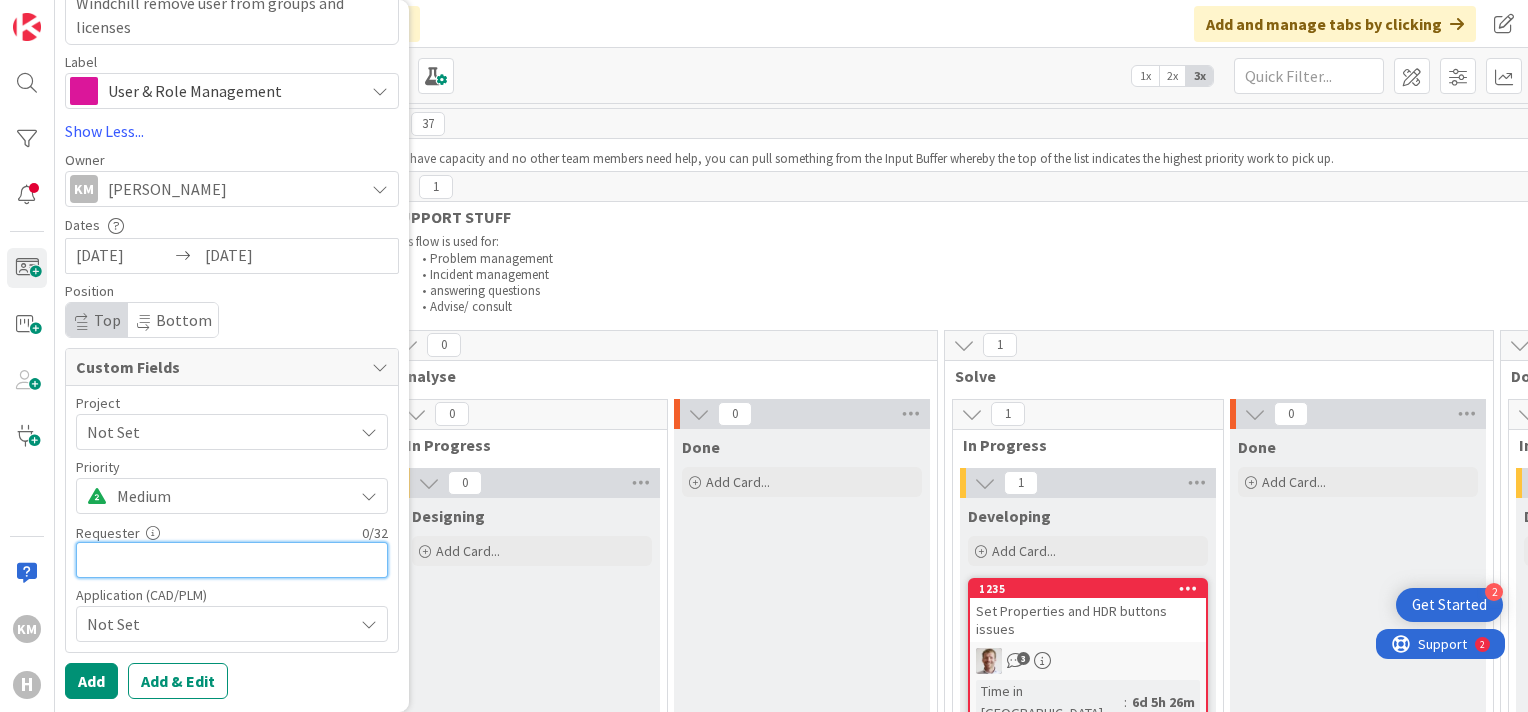 click at bounding box center [232, 560] 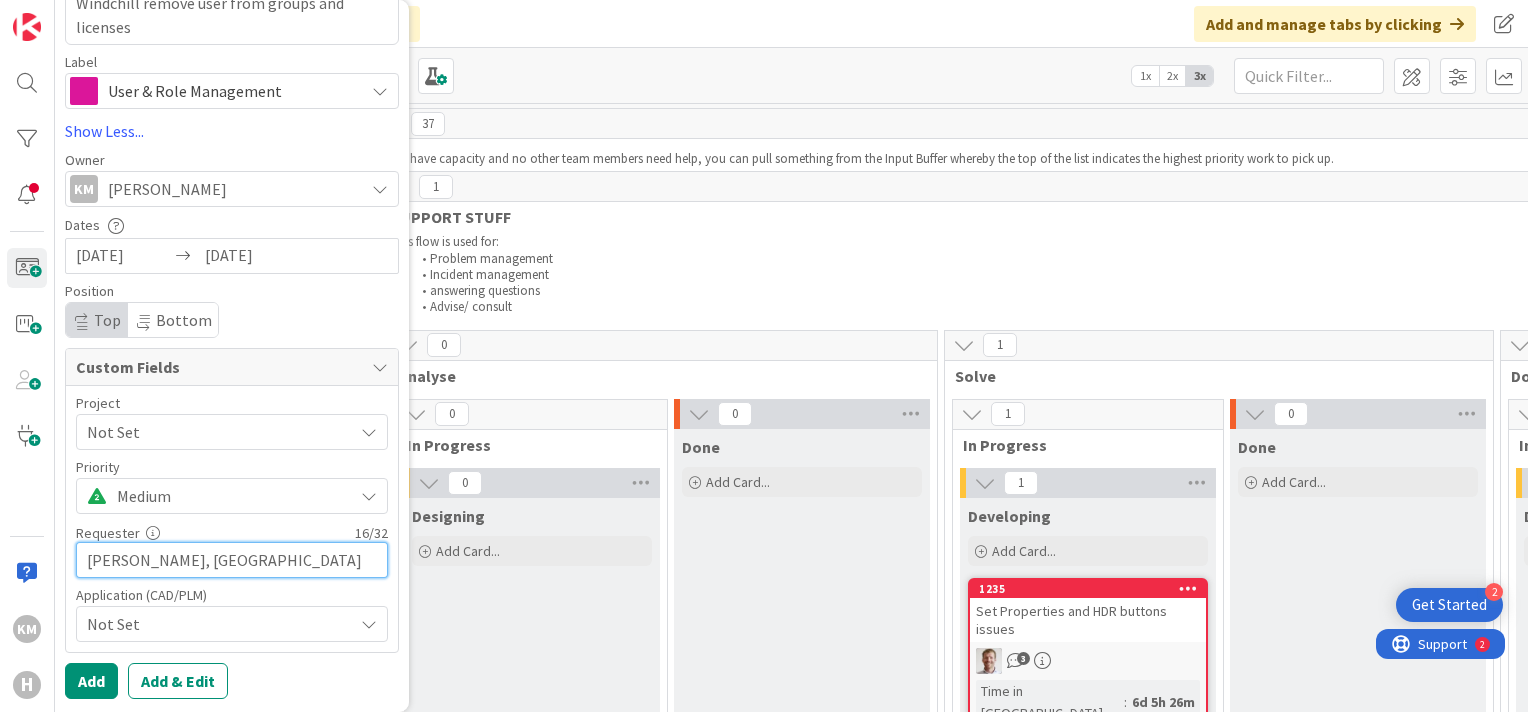 type on "x" 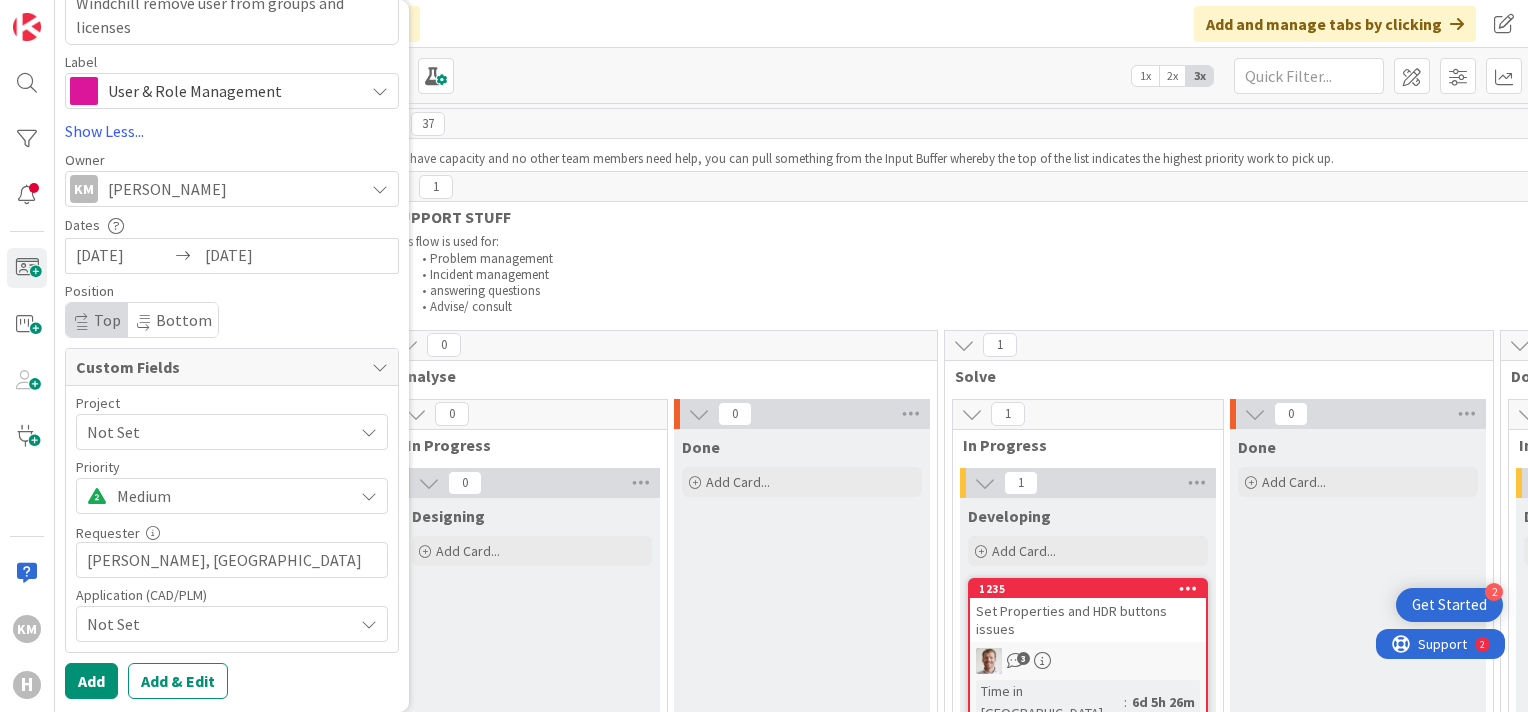 click at bounding box center [369, 624] 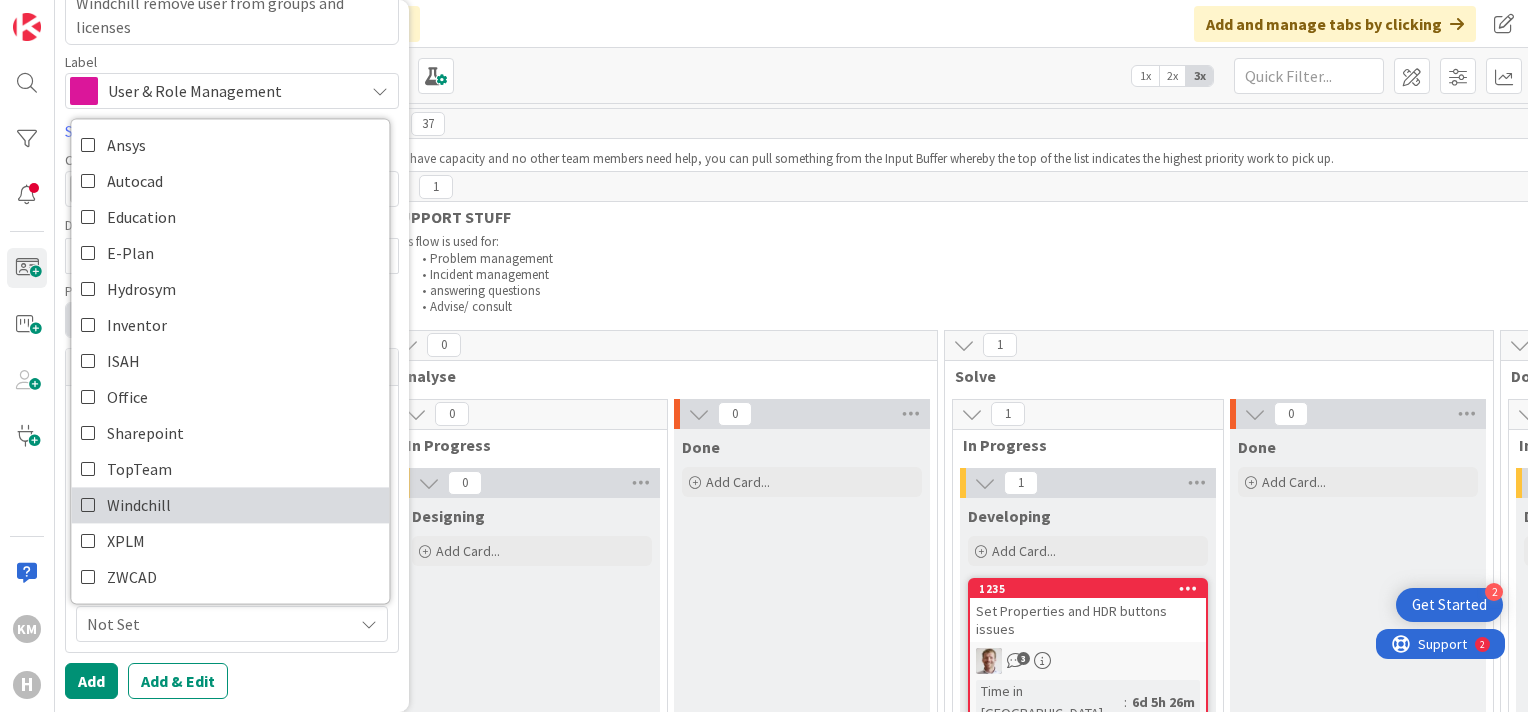 click on "Windchill" at bounding box center [230, 505] 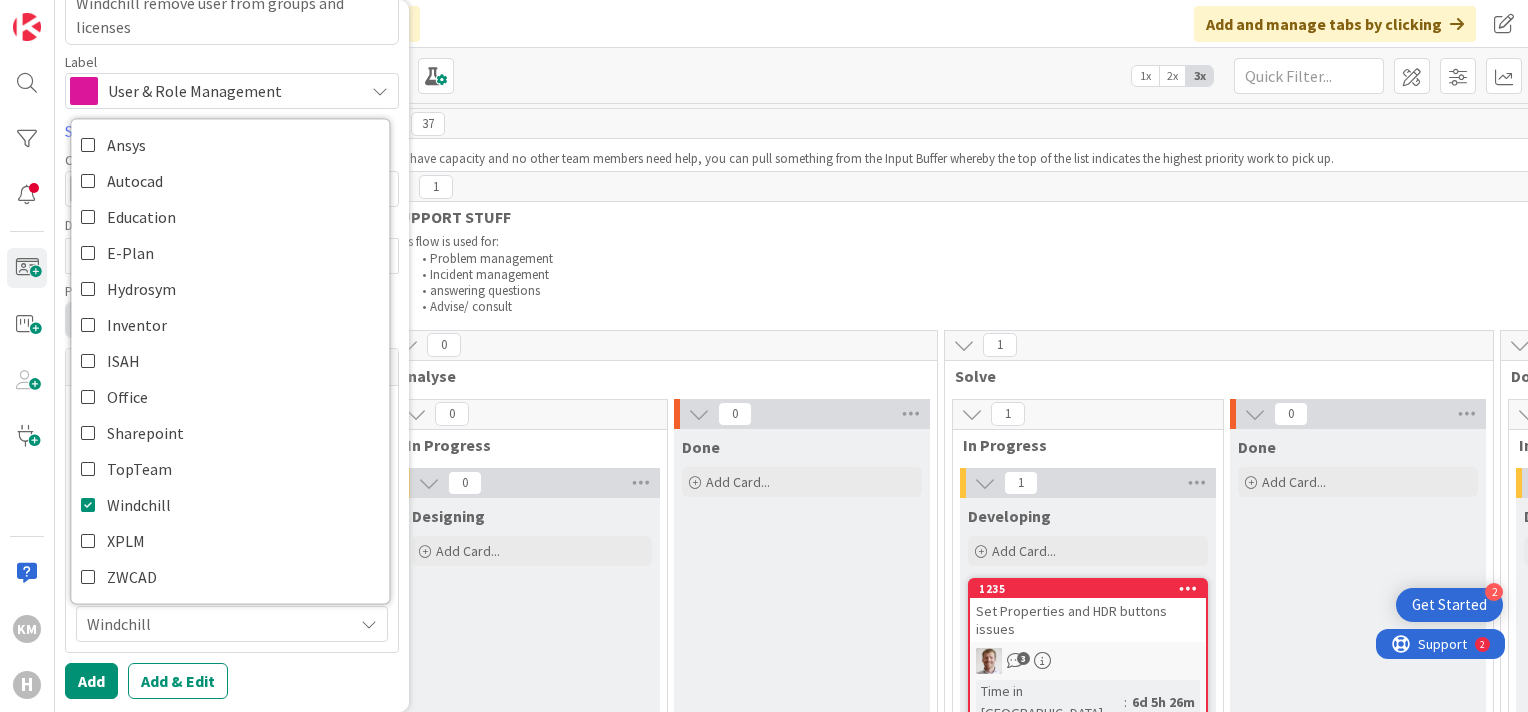 click on "Windchill" at bounding box center [220, 624] 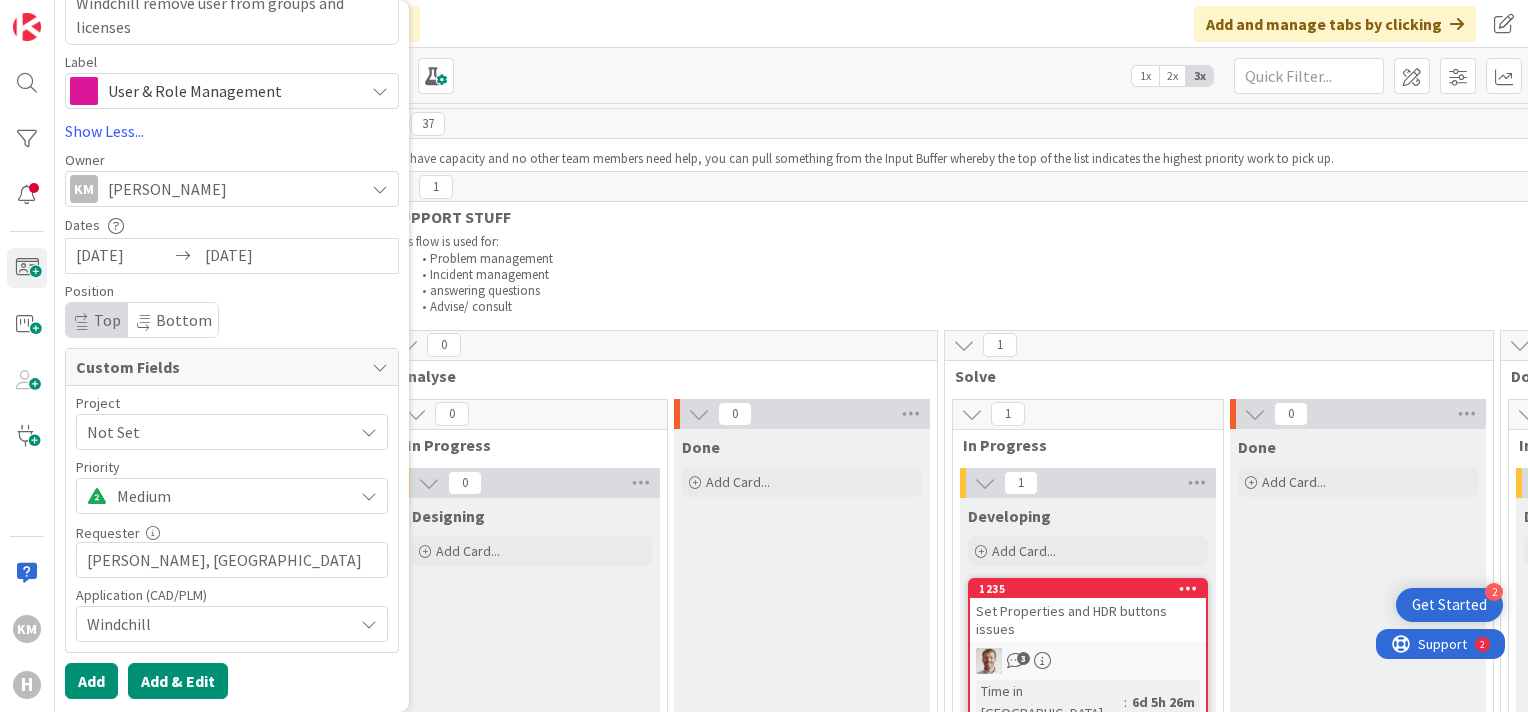 click on "Add & Edit" at bounding box center [178, 681] 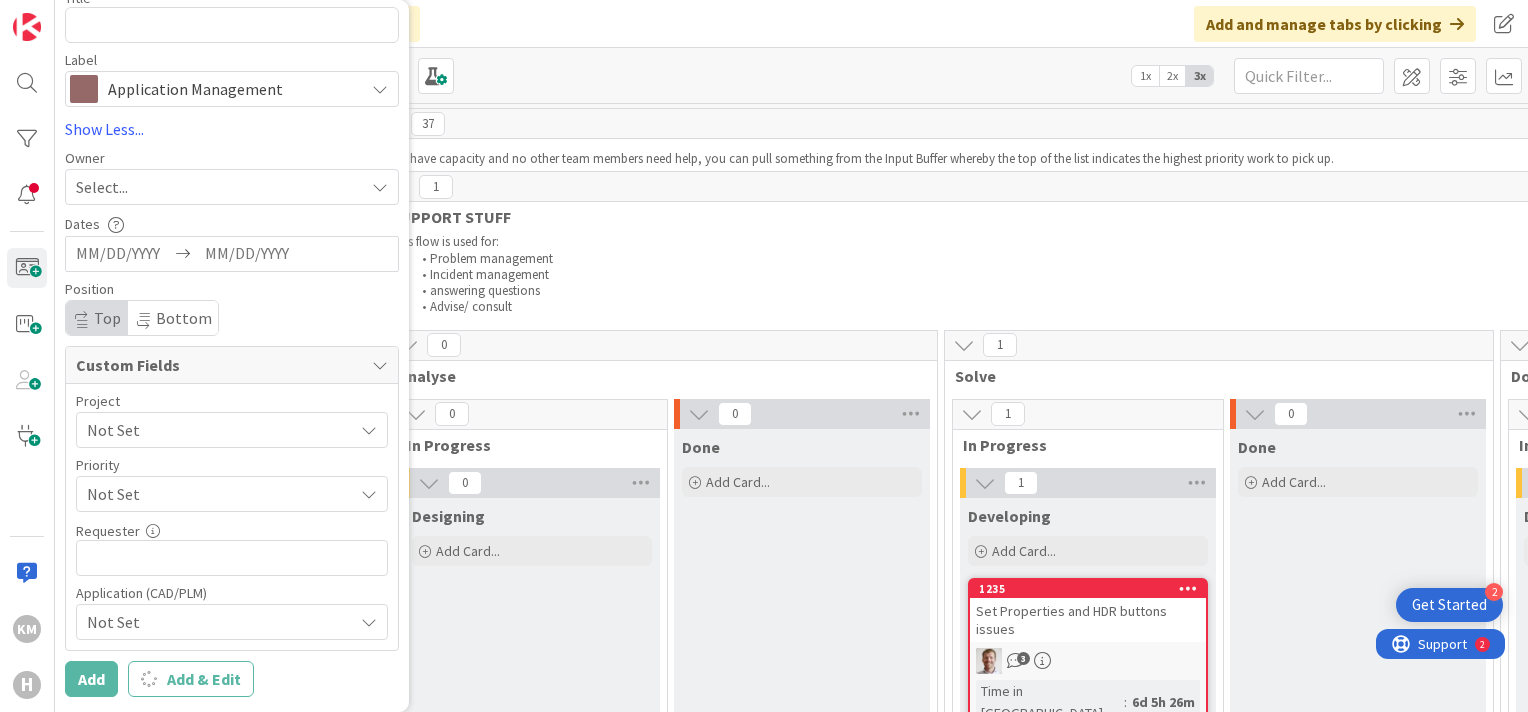 scroll, scrollTop: 256, scrollLeft: 0, axis: vertical 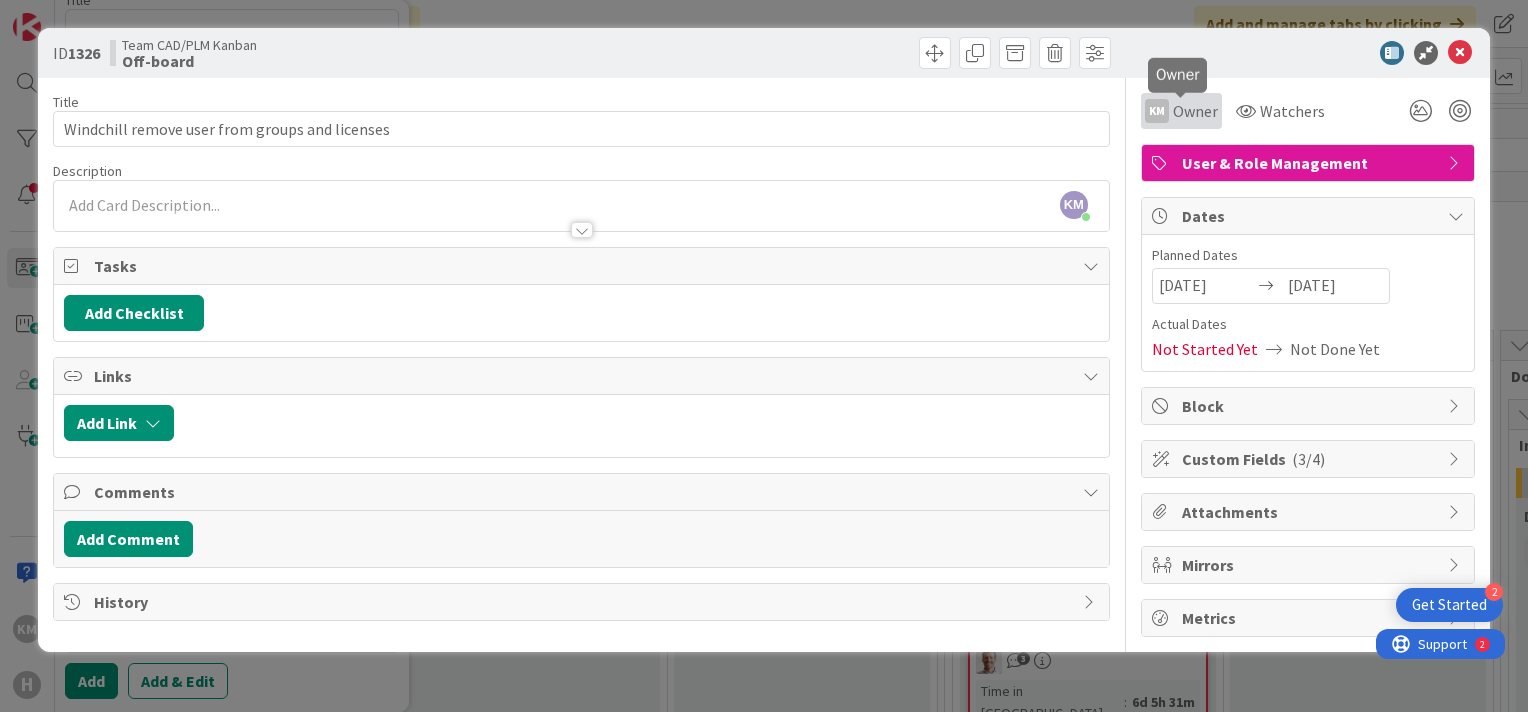 click on "KM Owner" at bounding box center (1181, 111) 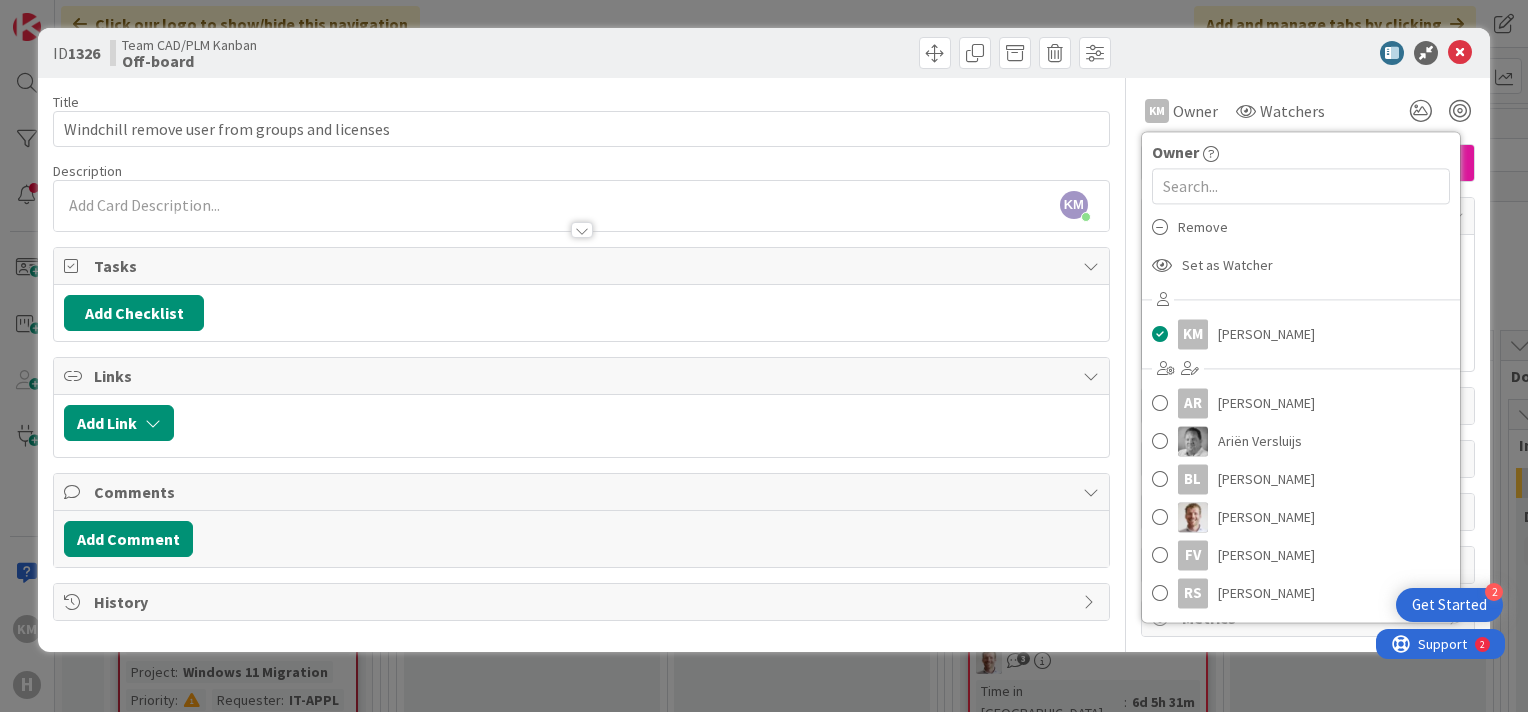click on "KM   Kanchan Mamurkar just joined" at bounding box center (581, 206) 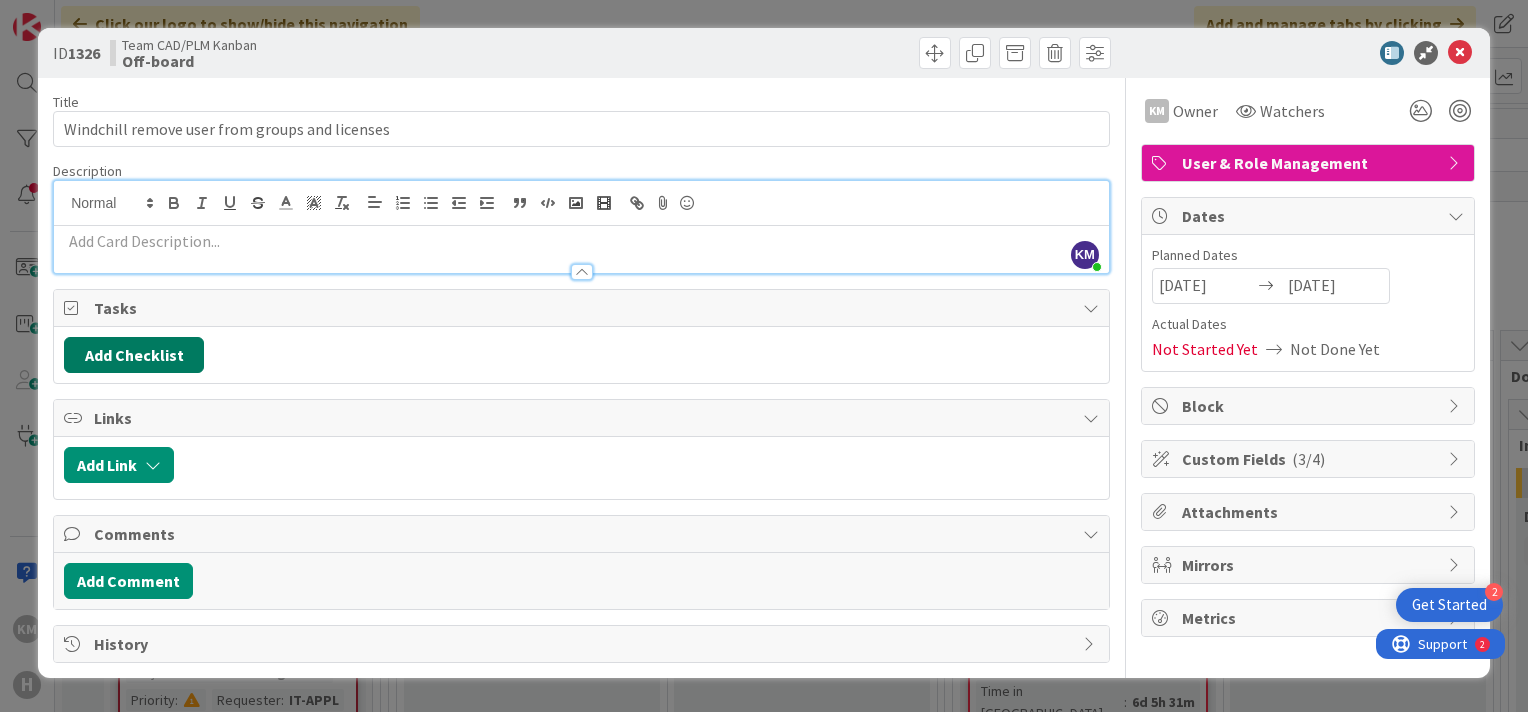 click on "Add Checklist" at bounding box center [134, 355] 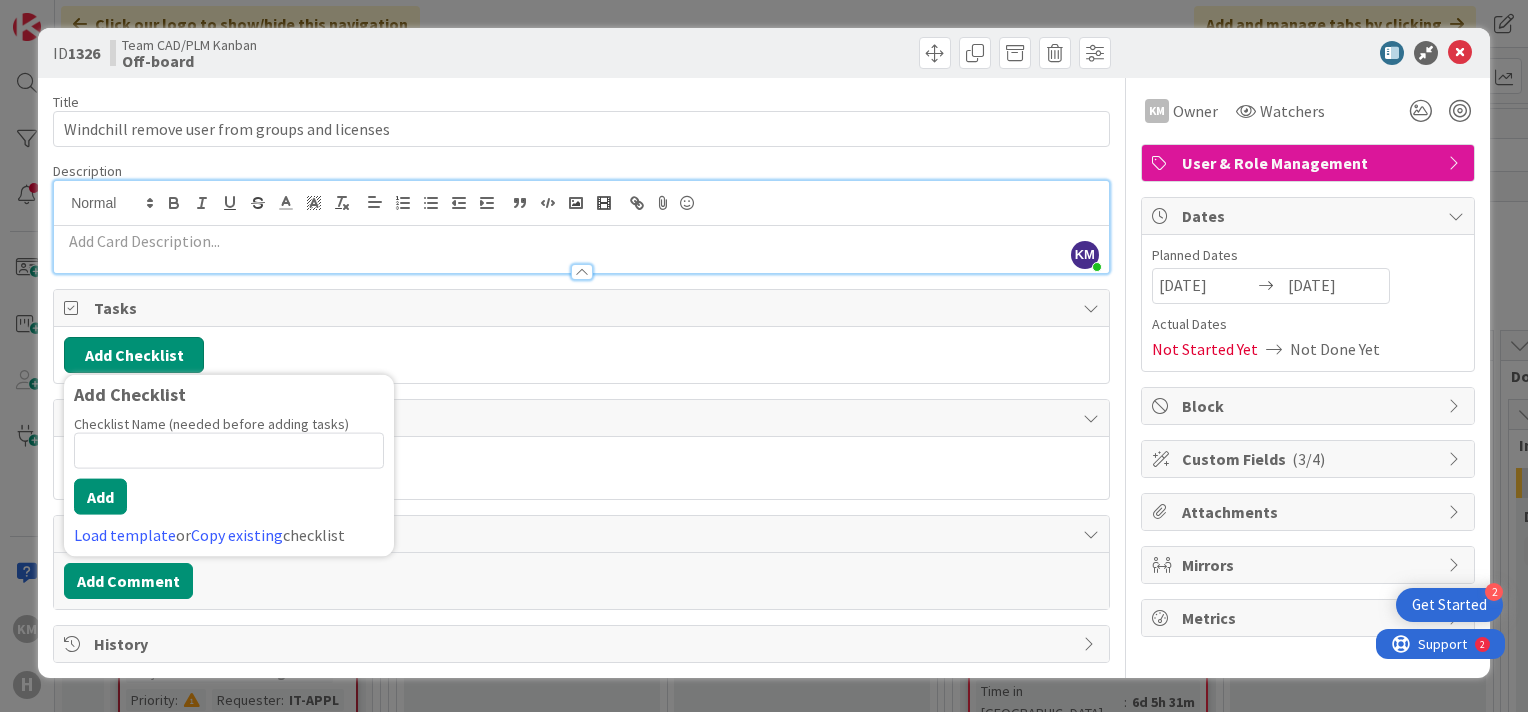 click on "Add Checklist" at bounding box center [134, 355] 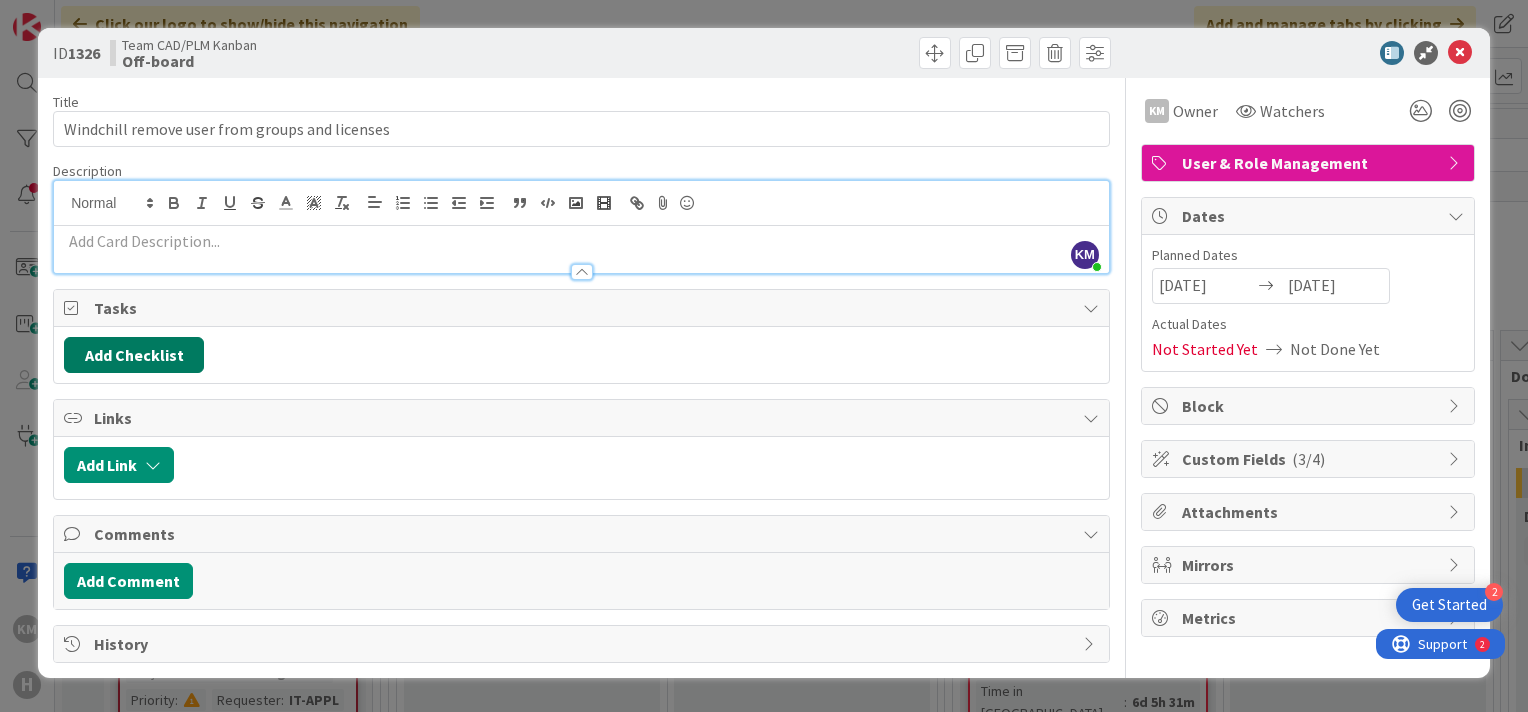 type 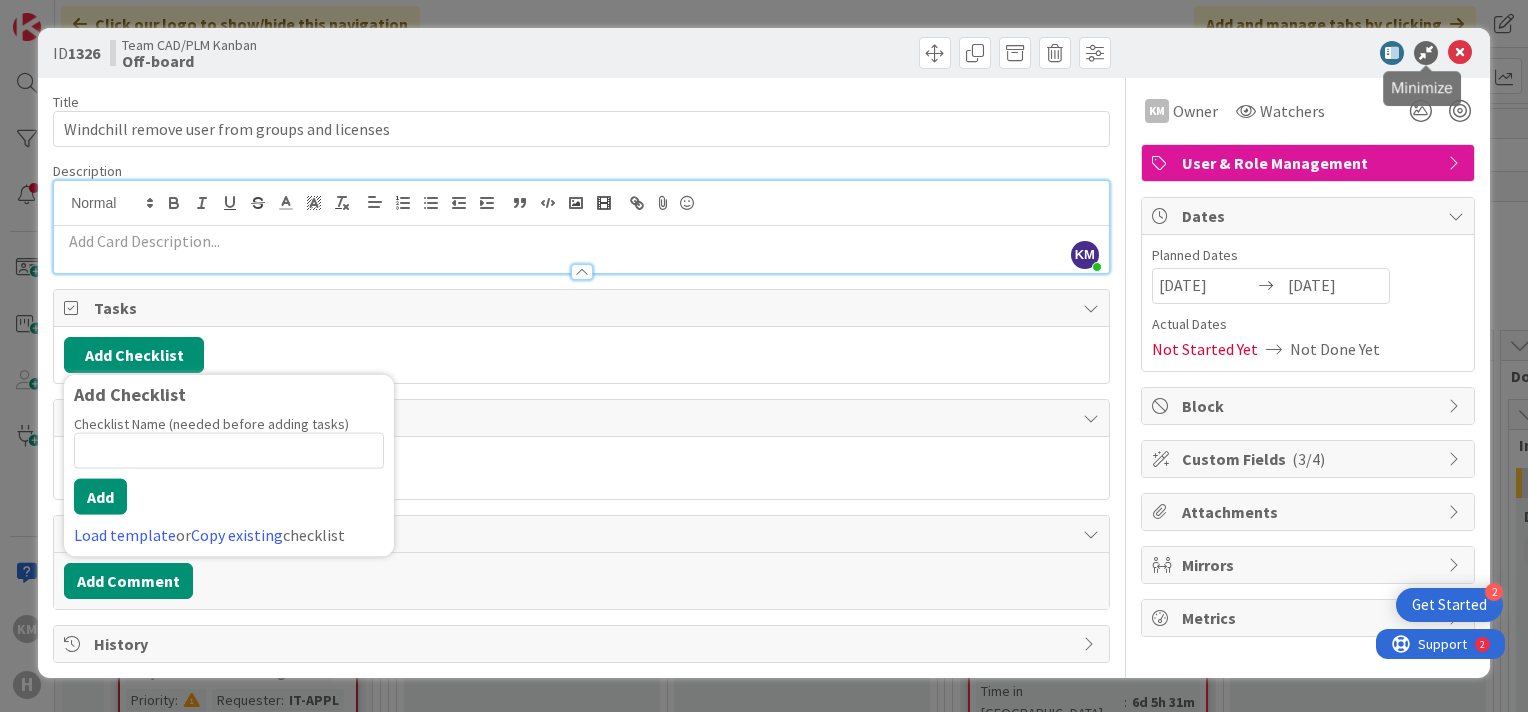 click at bounding box center (1426, 53) 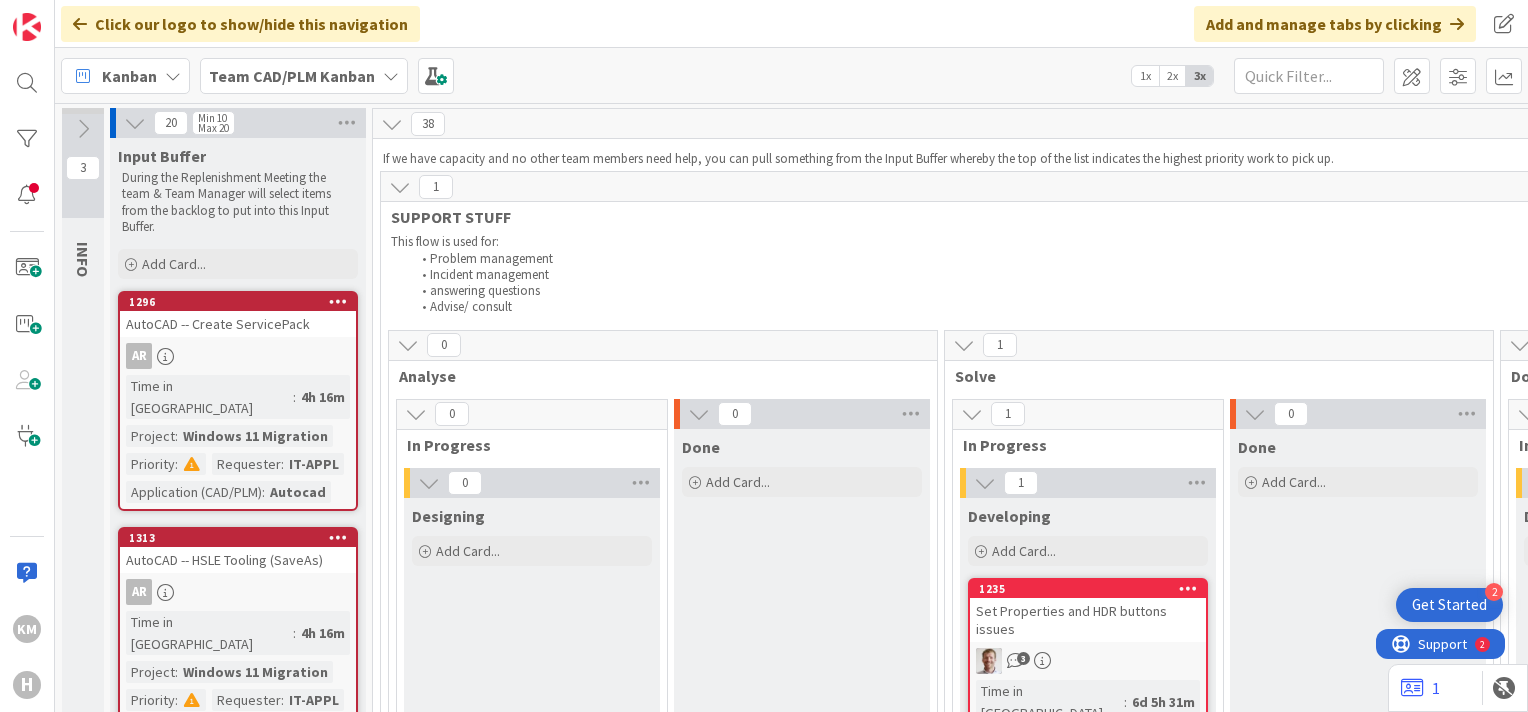 scroll, scrollTop: 0, scrollLeft: 0, axis: both 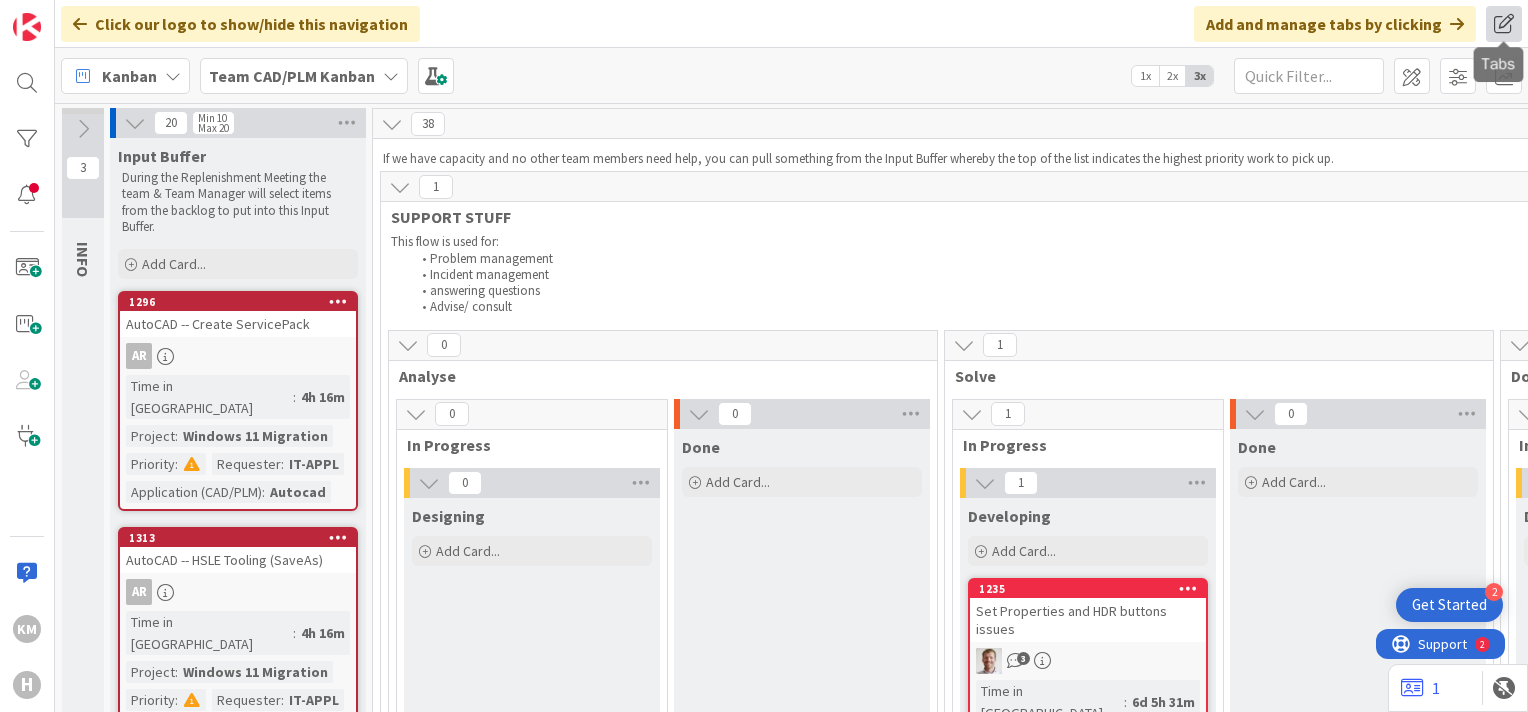click at bounding box center (1504, 24) 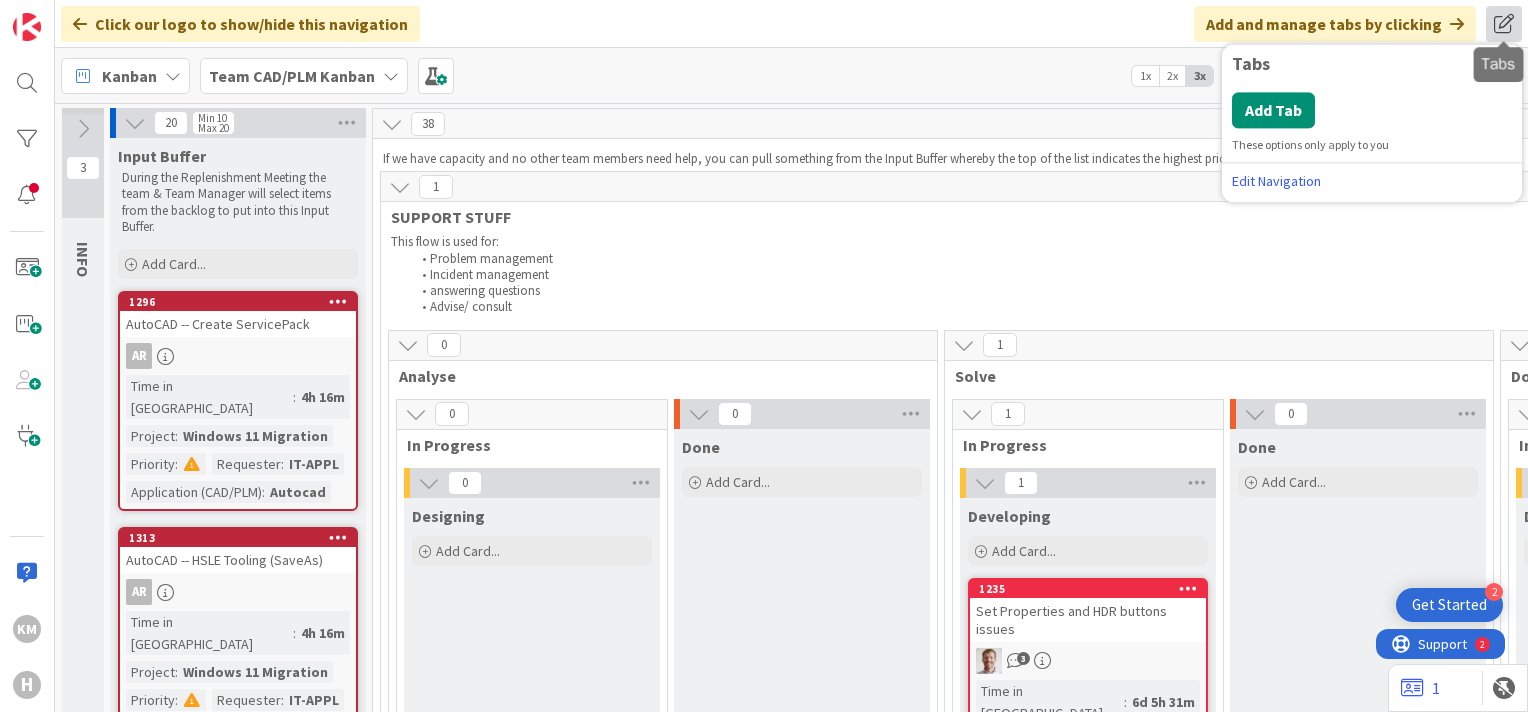 click at bounding box center [1504, 24] 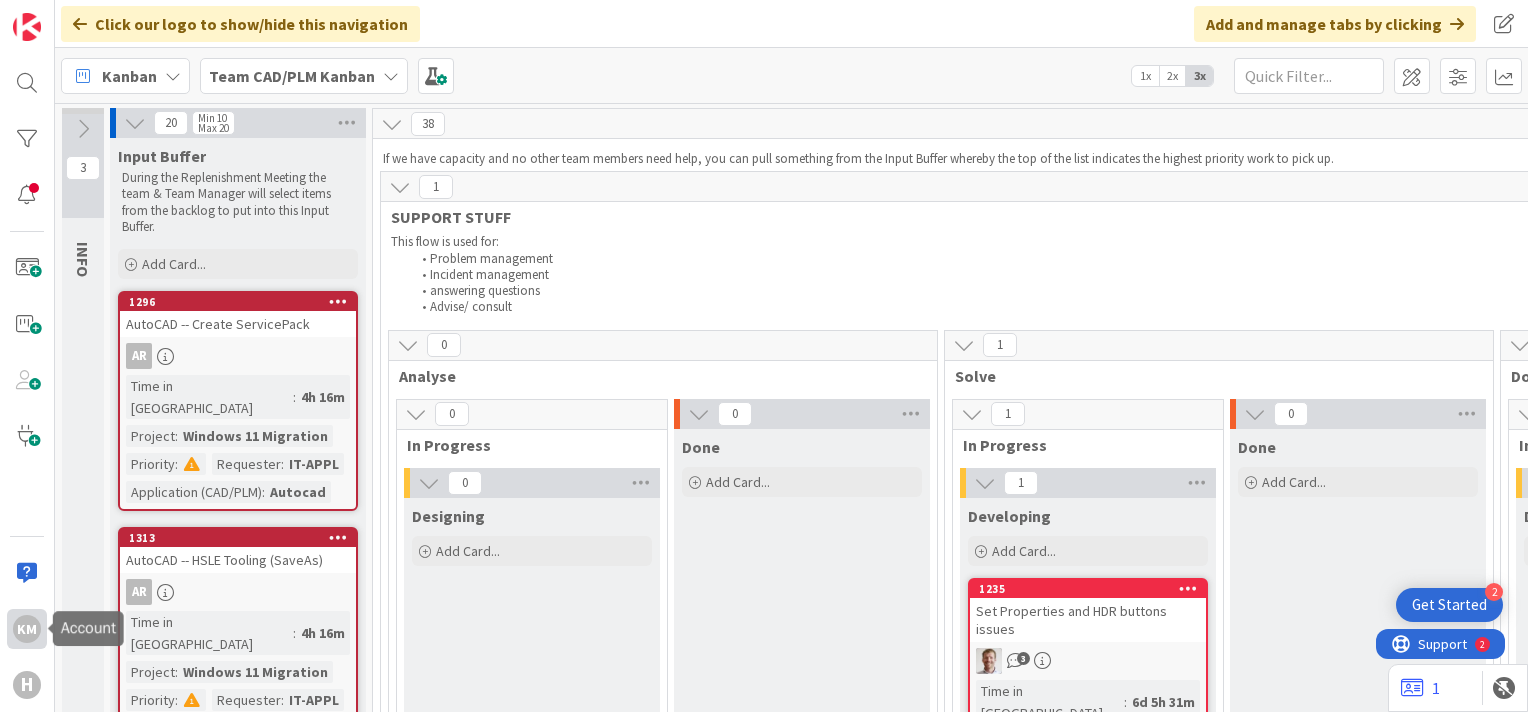 click on "KM" at bounding box center [27, 629] 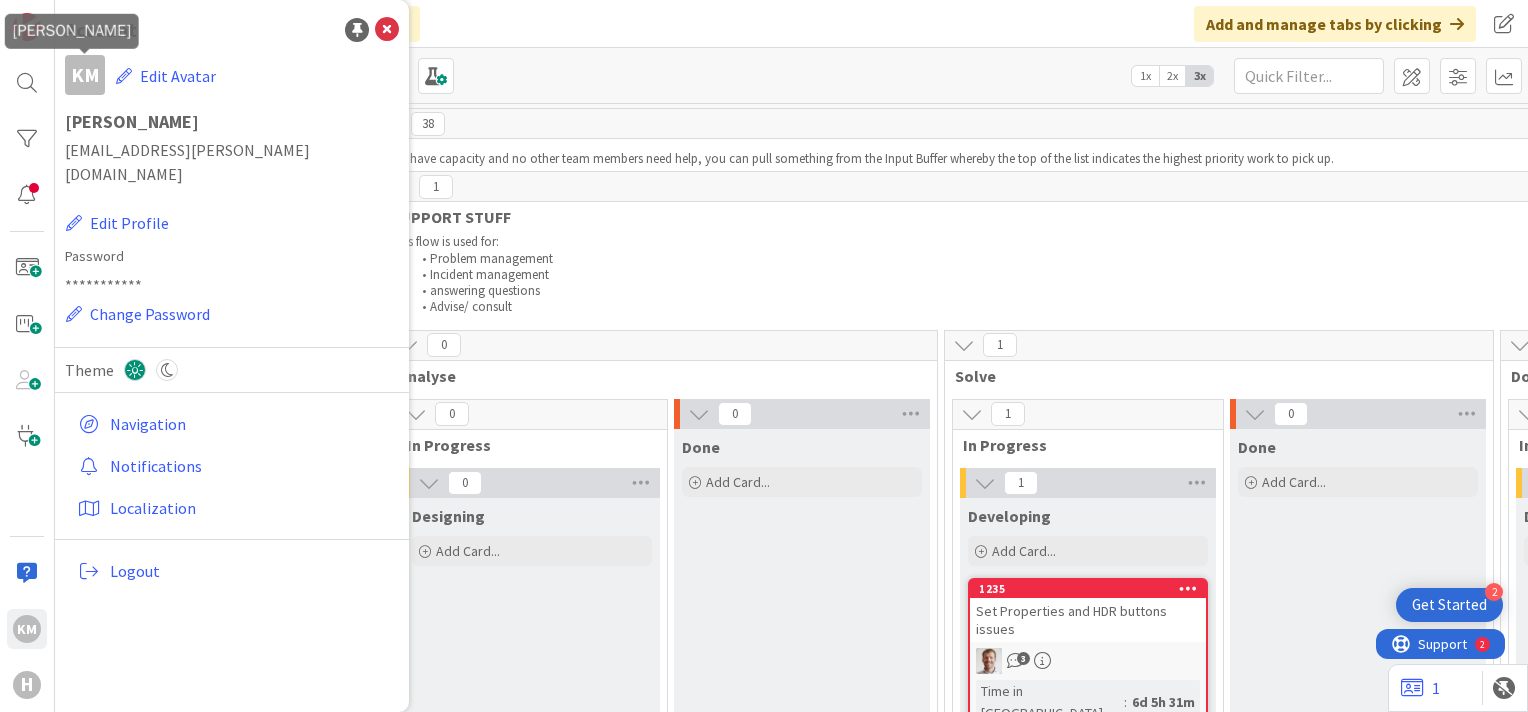 click on "KM" at bounding box center (85, 75) 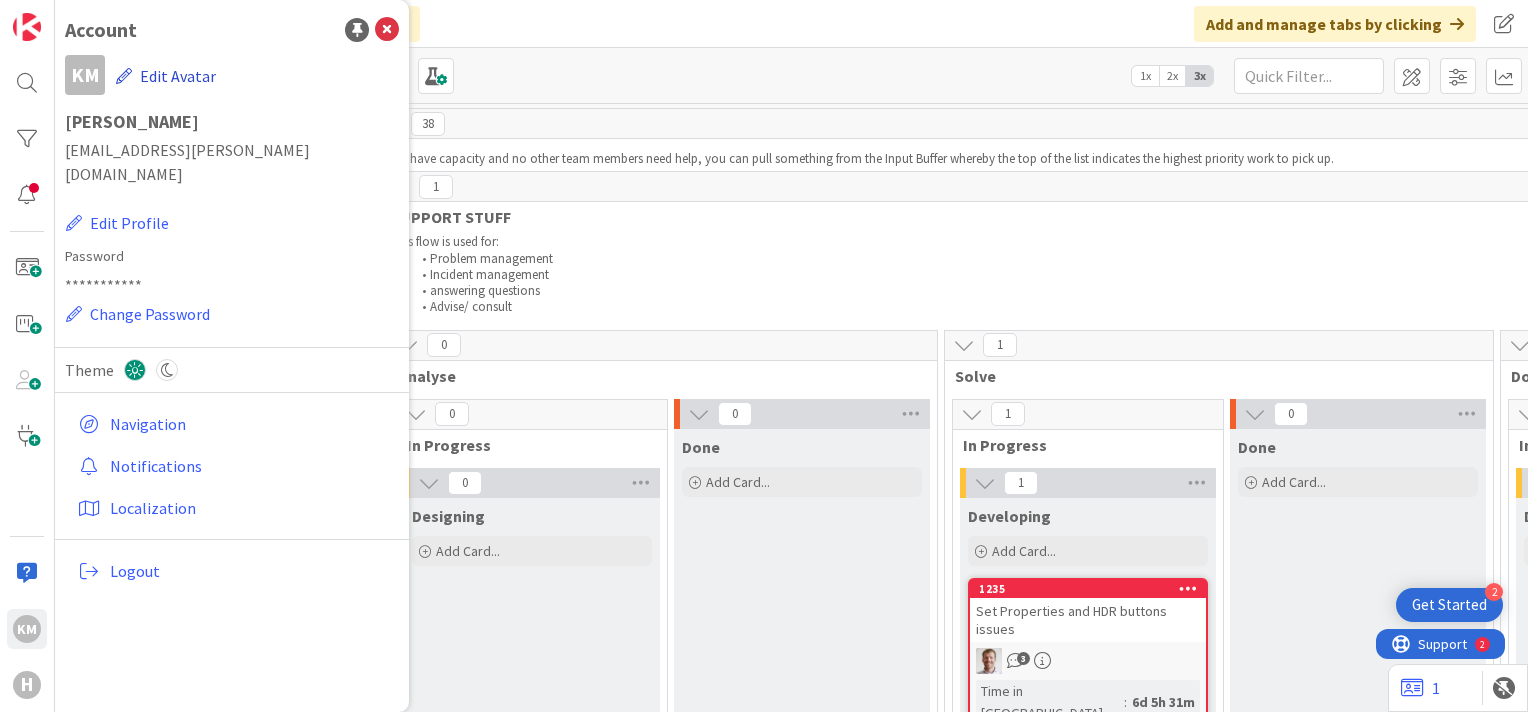 click at bounding box center (124, 76) 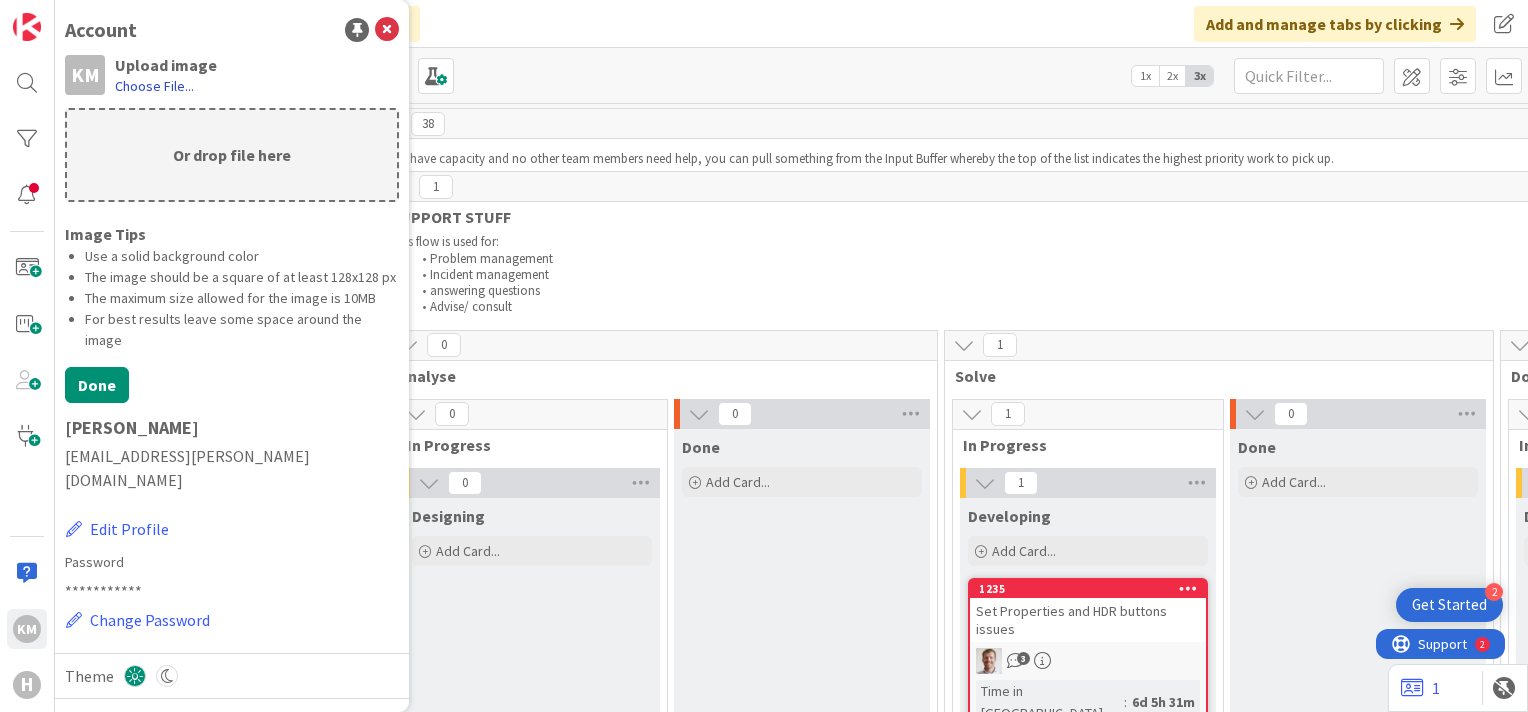 click on "Choose File..." at bounding box center (154, 86) 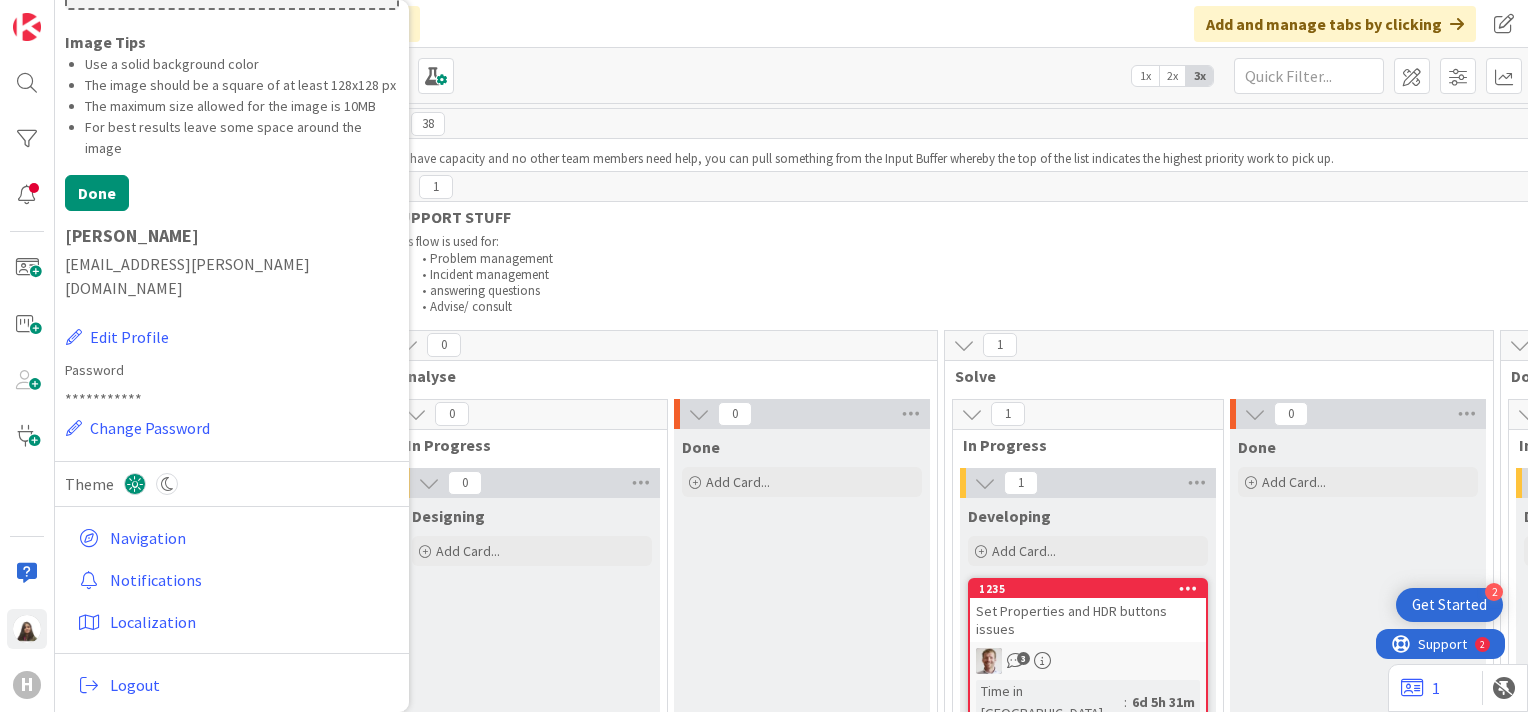 scroll, scrollTop: 208, scrollLeft: 0, axis: vertical 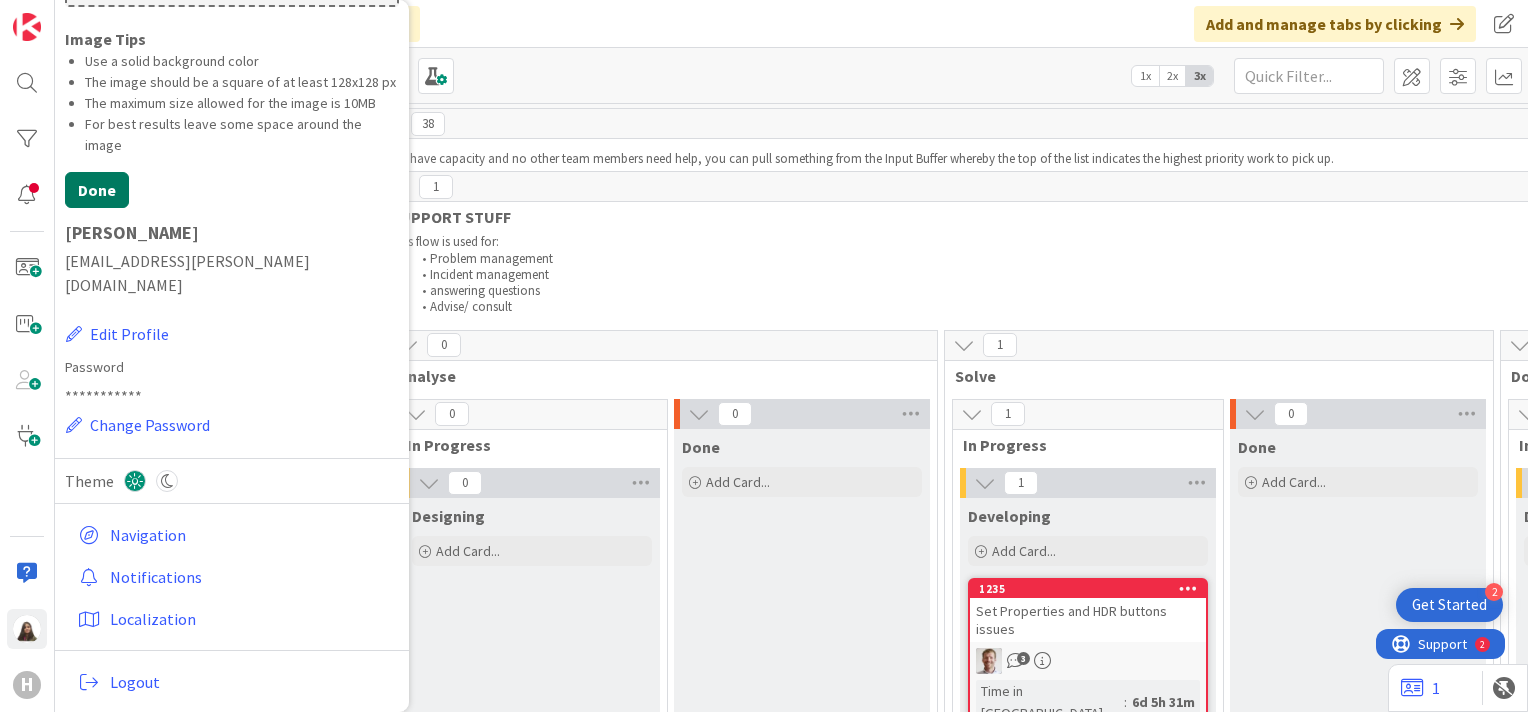 click on "Done" at bounding box center [97, 190] 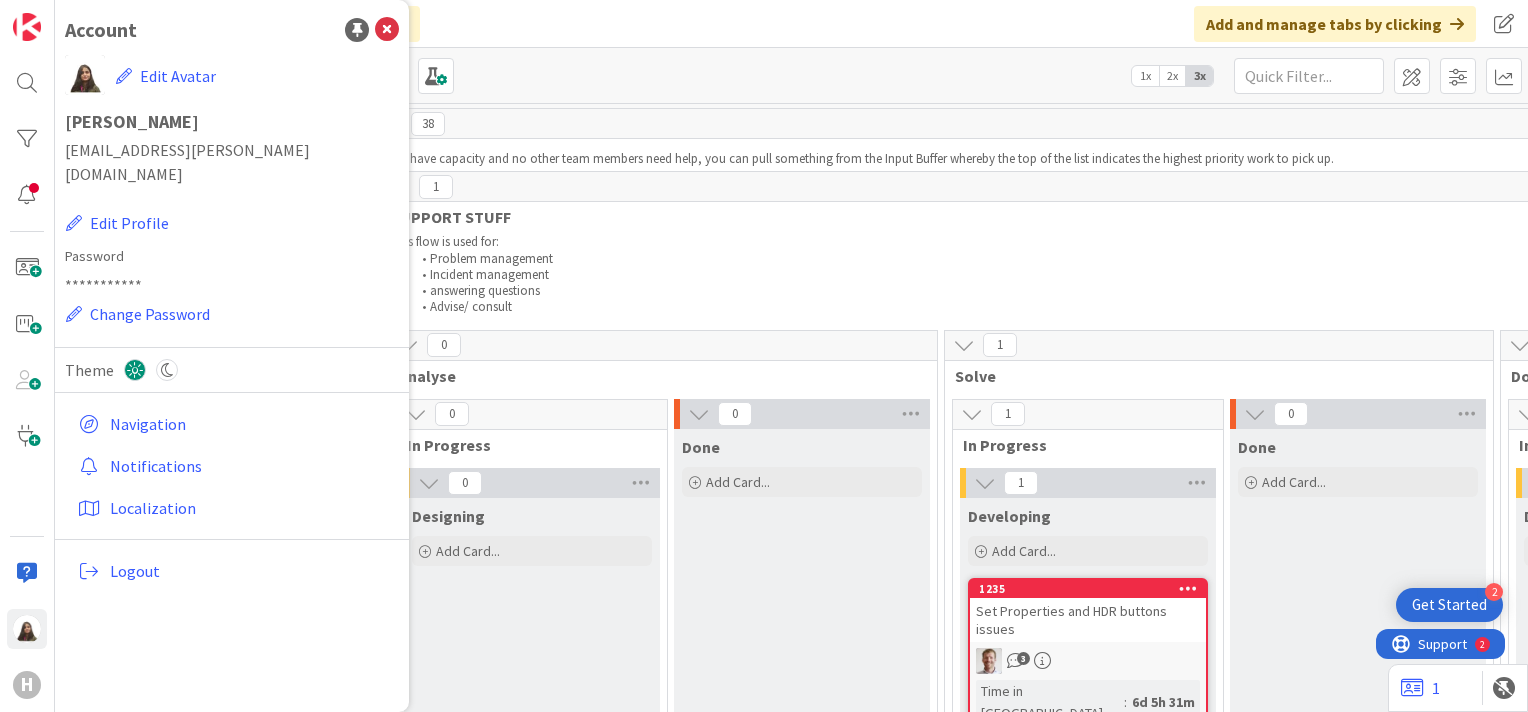 scroll, scrollTop: 0, scrollLeft: 0, axis: both 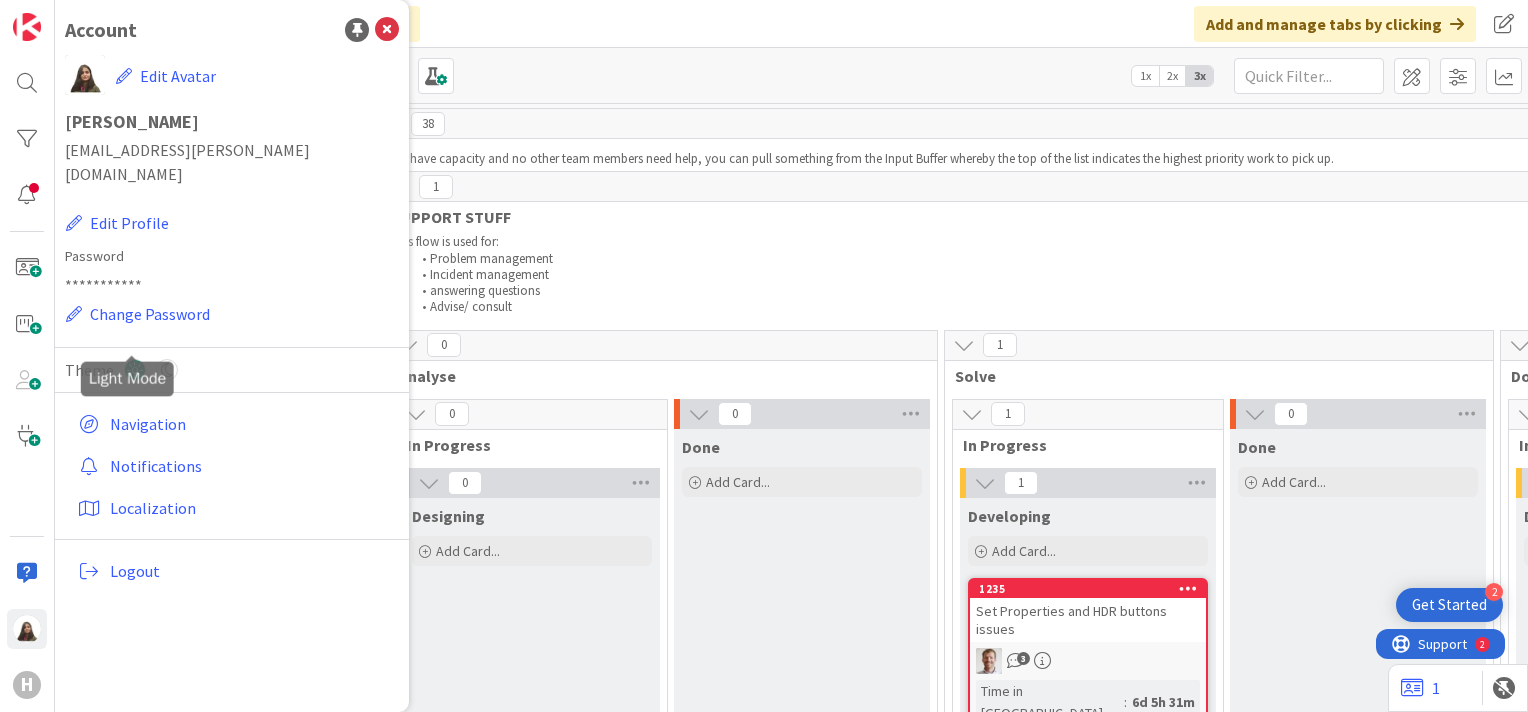 click at bounding box center [135, 370] 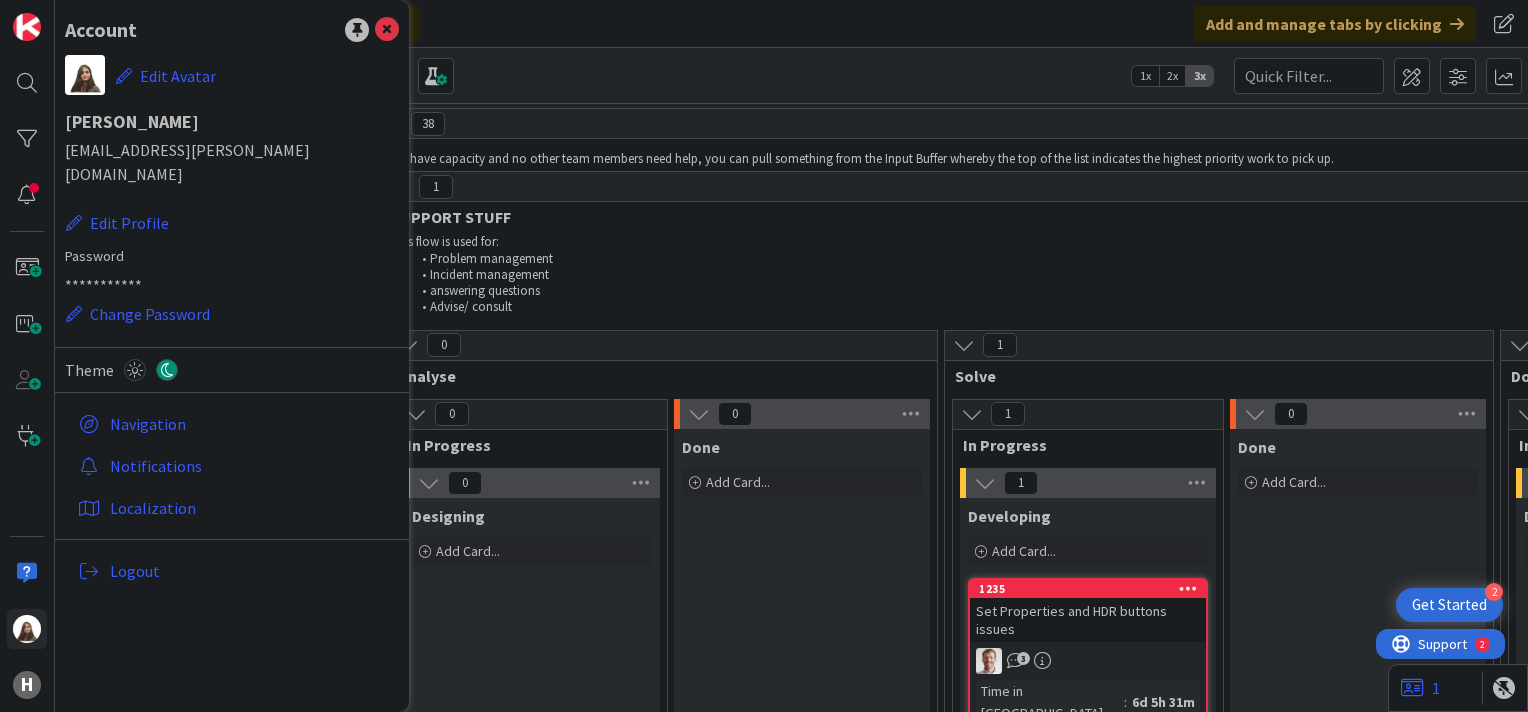 click on "Advise/ consult" at bounding box center (1971, 307) 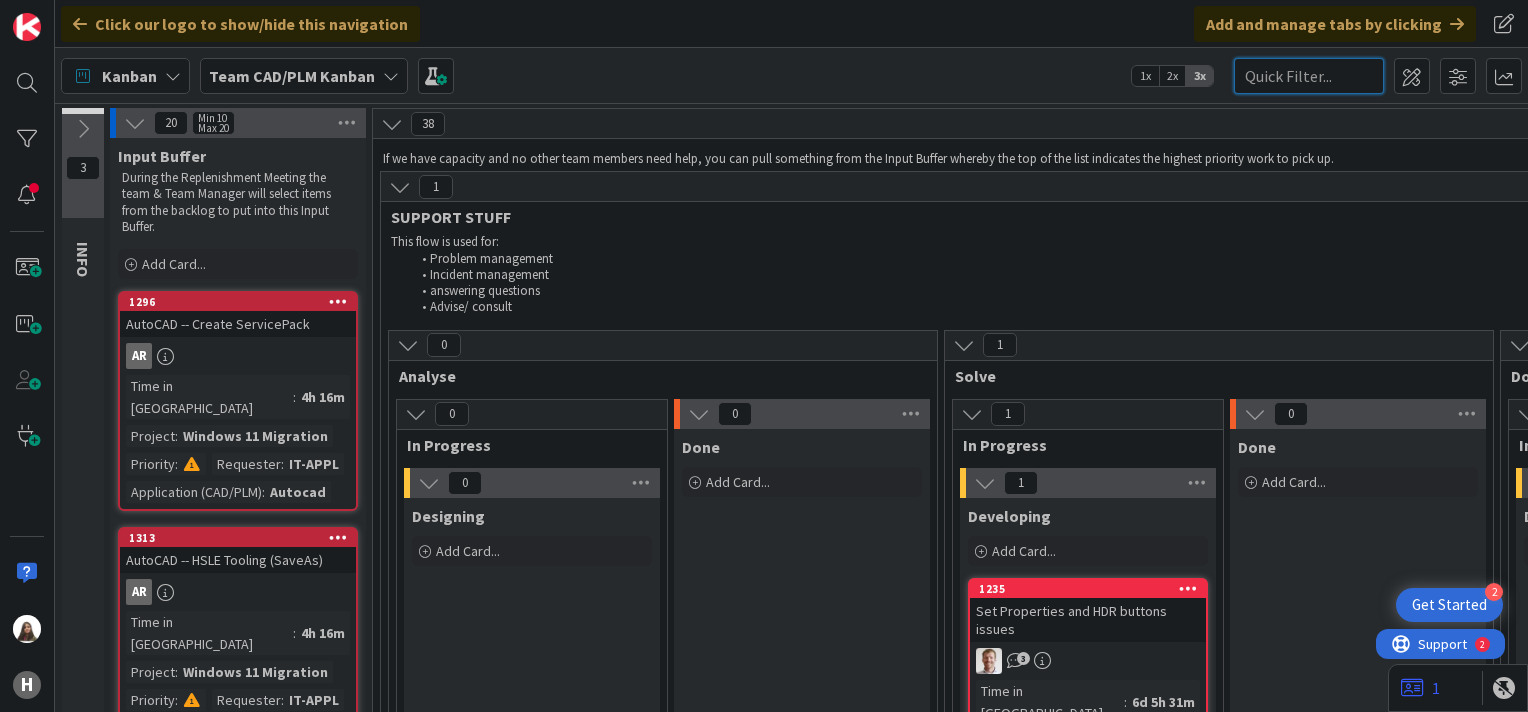 click at bounding box center (1309, 76) 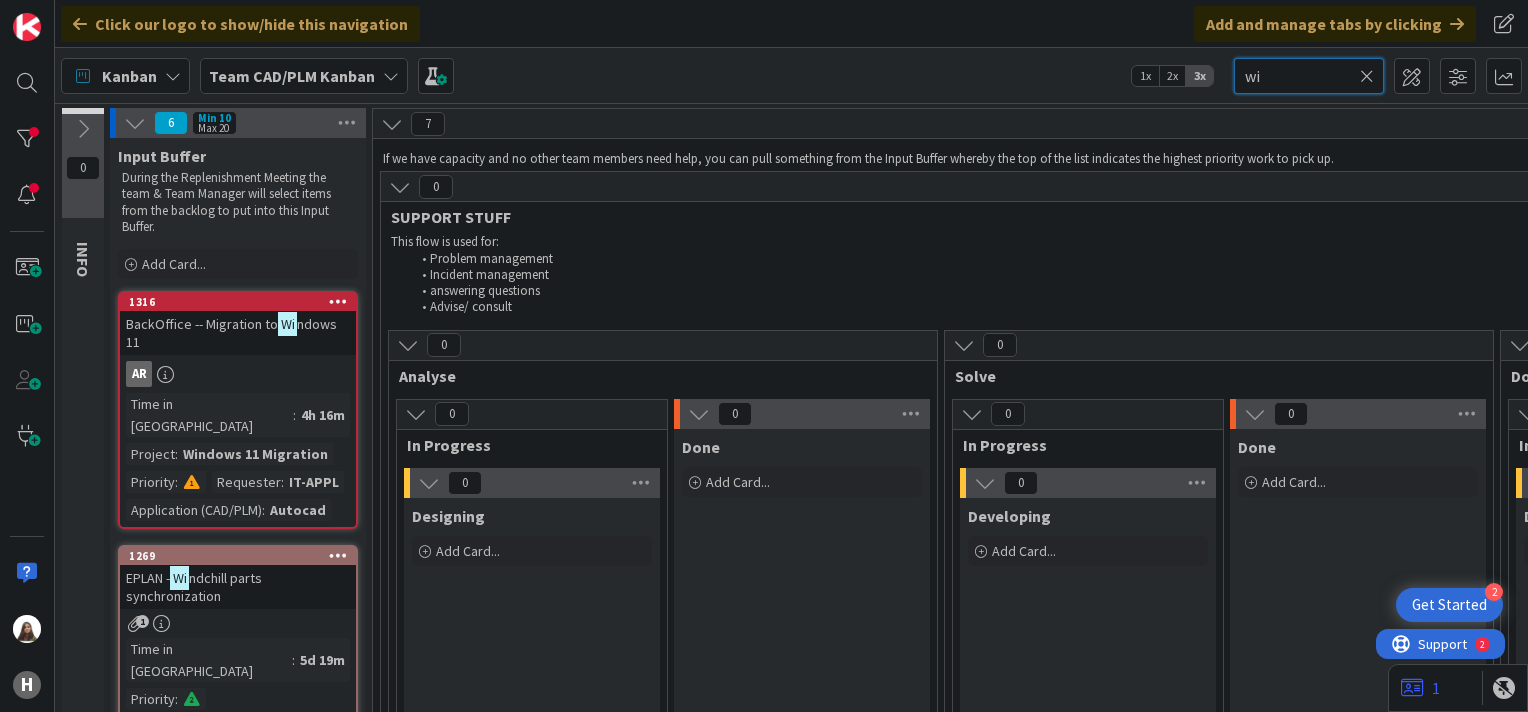 type on "w" 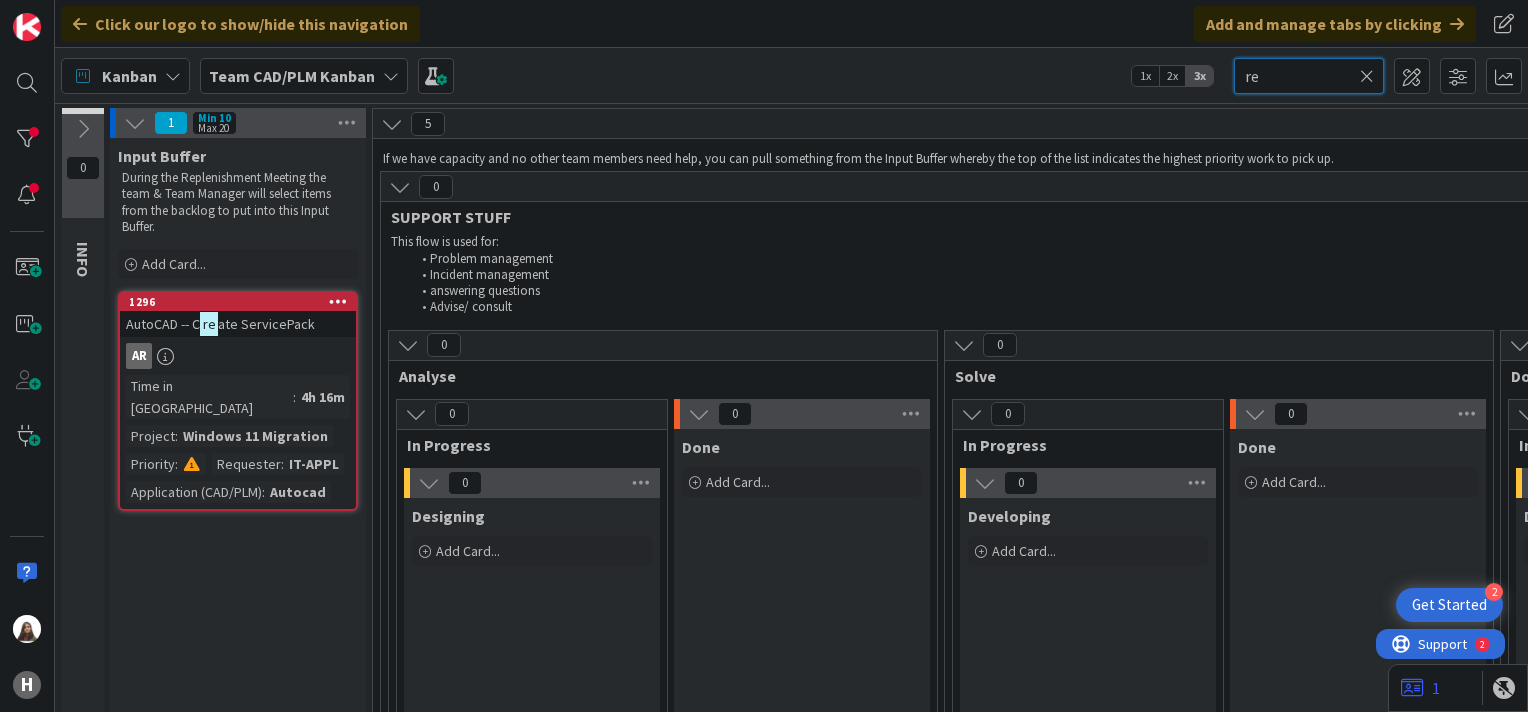 type on "r" 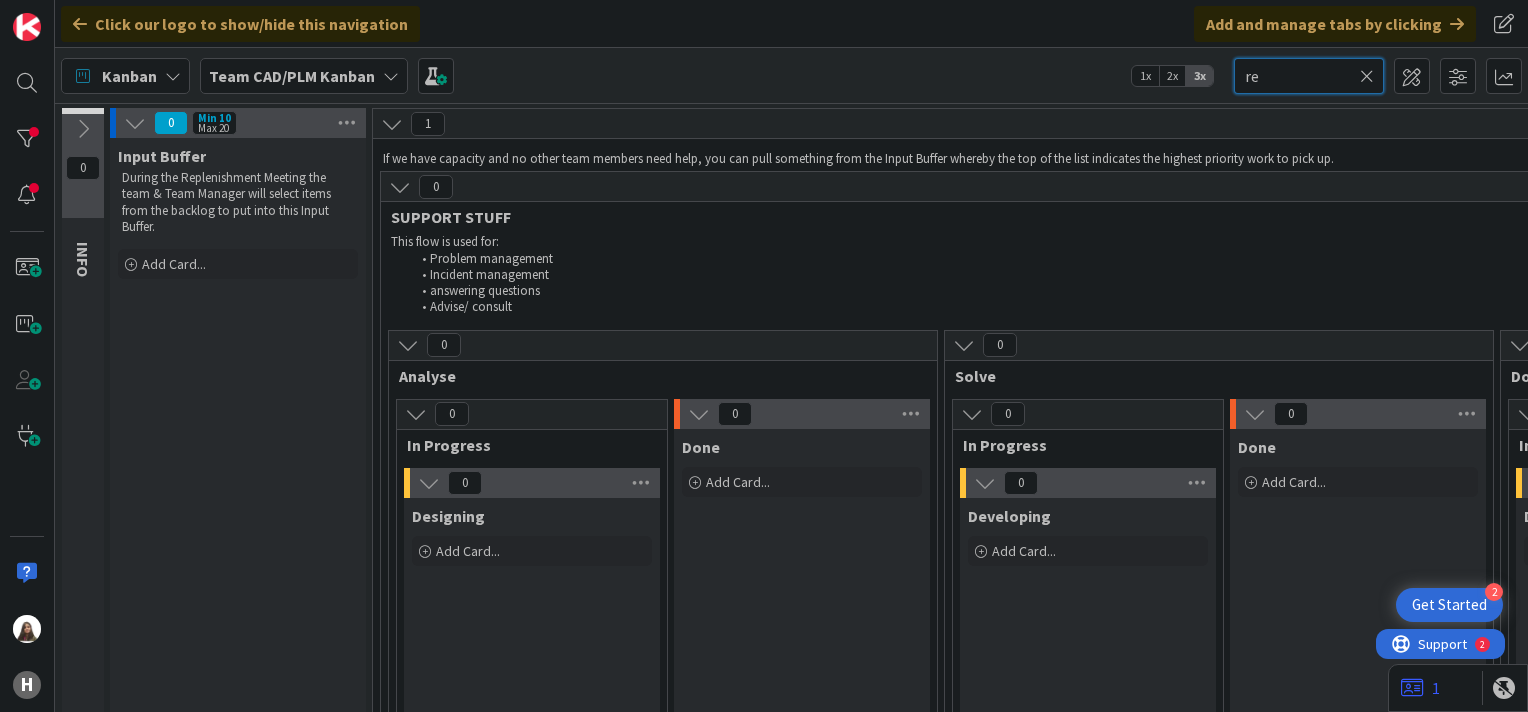 type on "r" 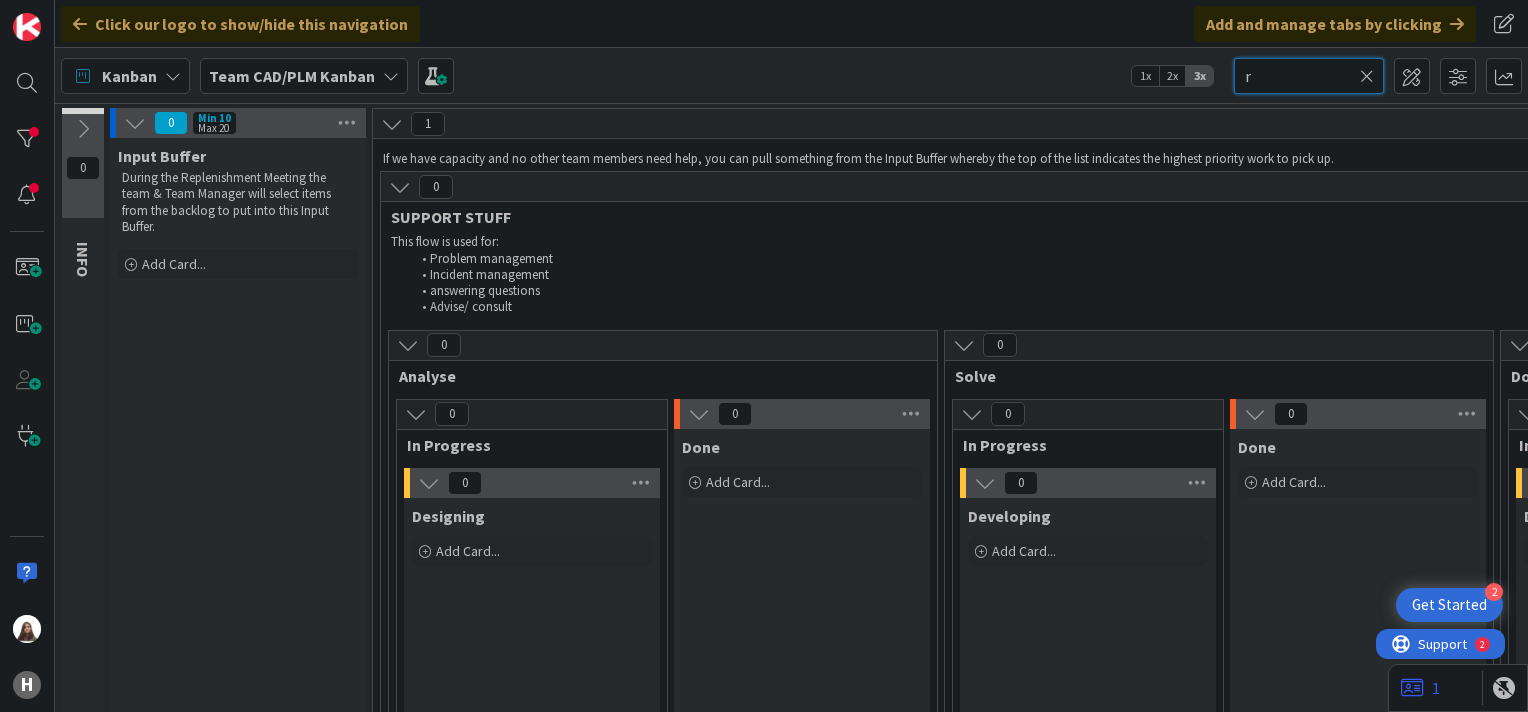 type 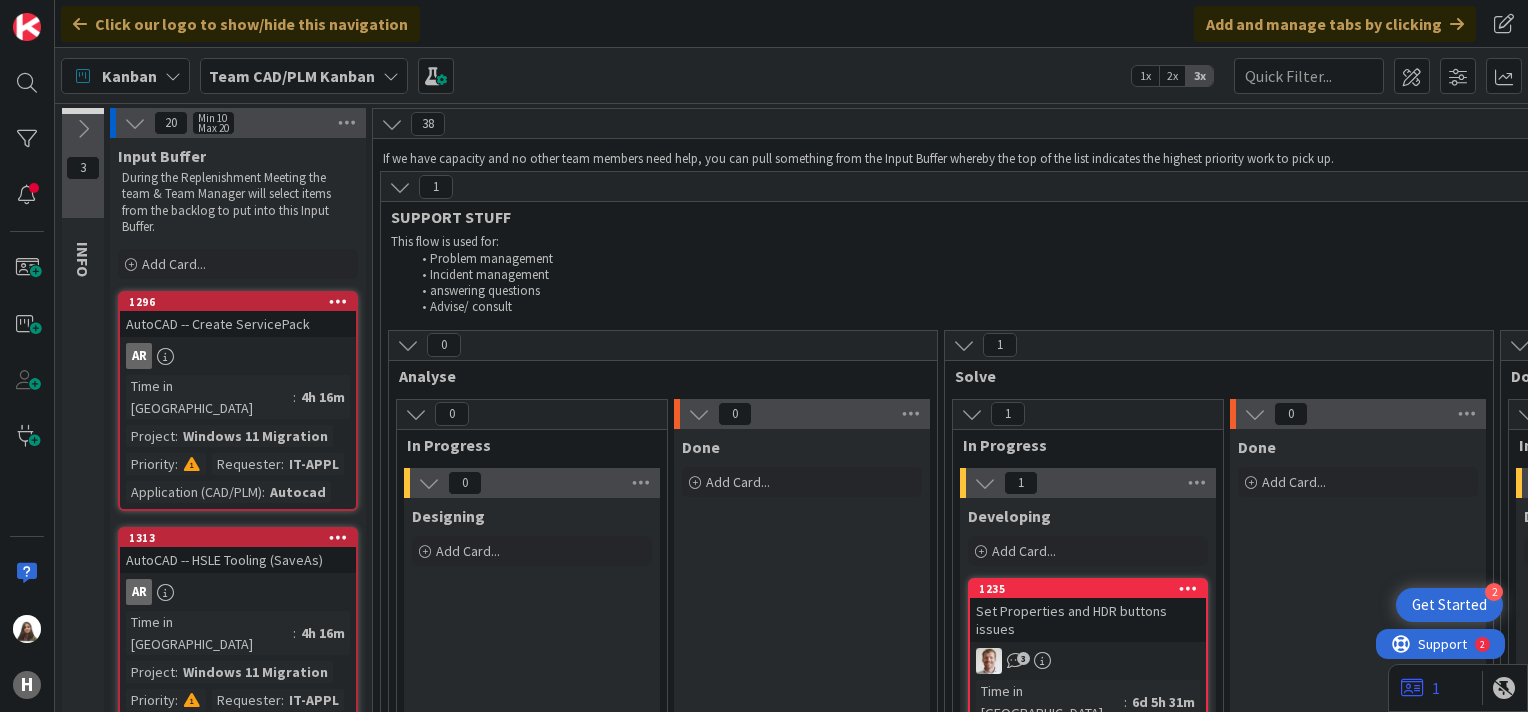 click on "3" at bounding box center [83, 168] 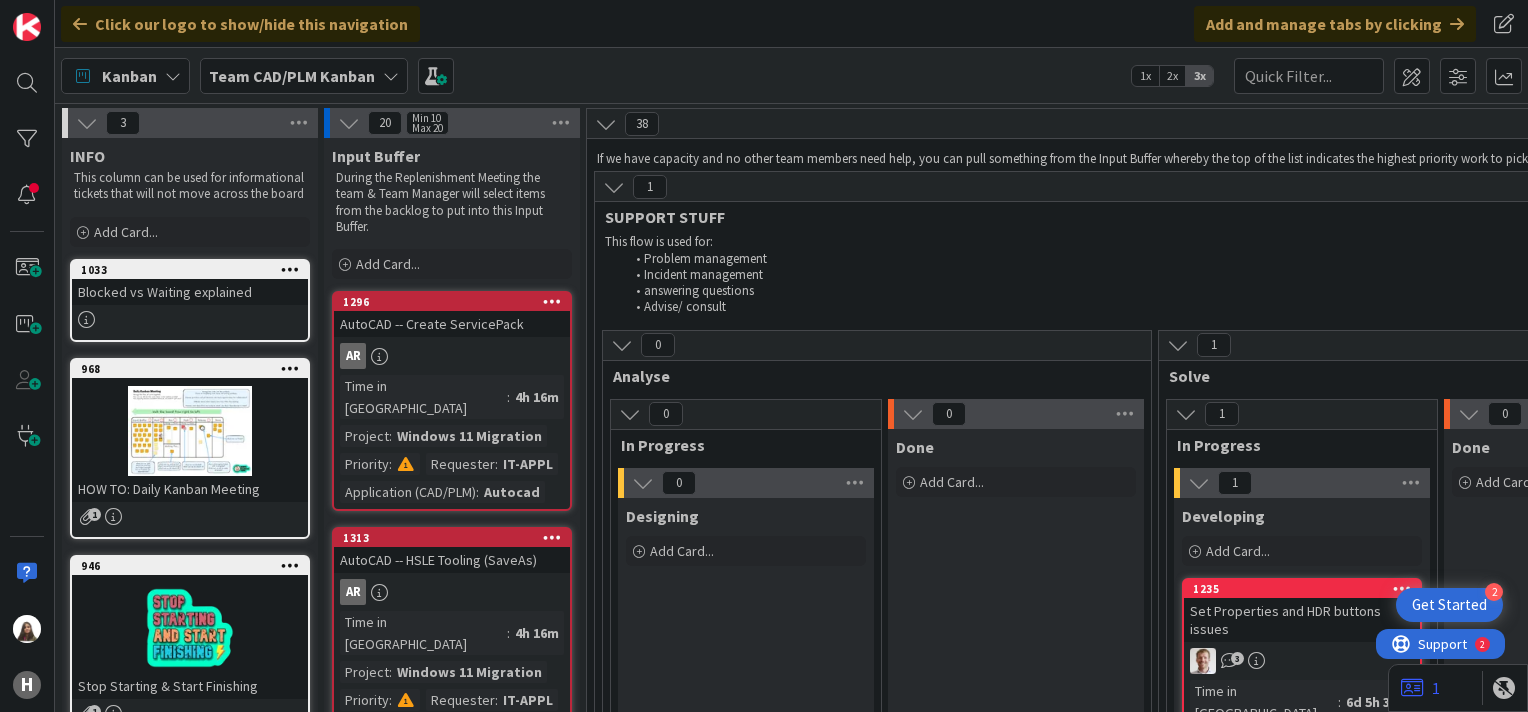 click at bounding box center (173, 76) 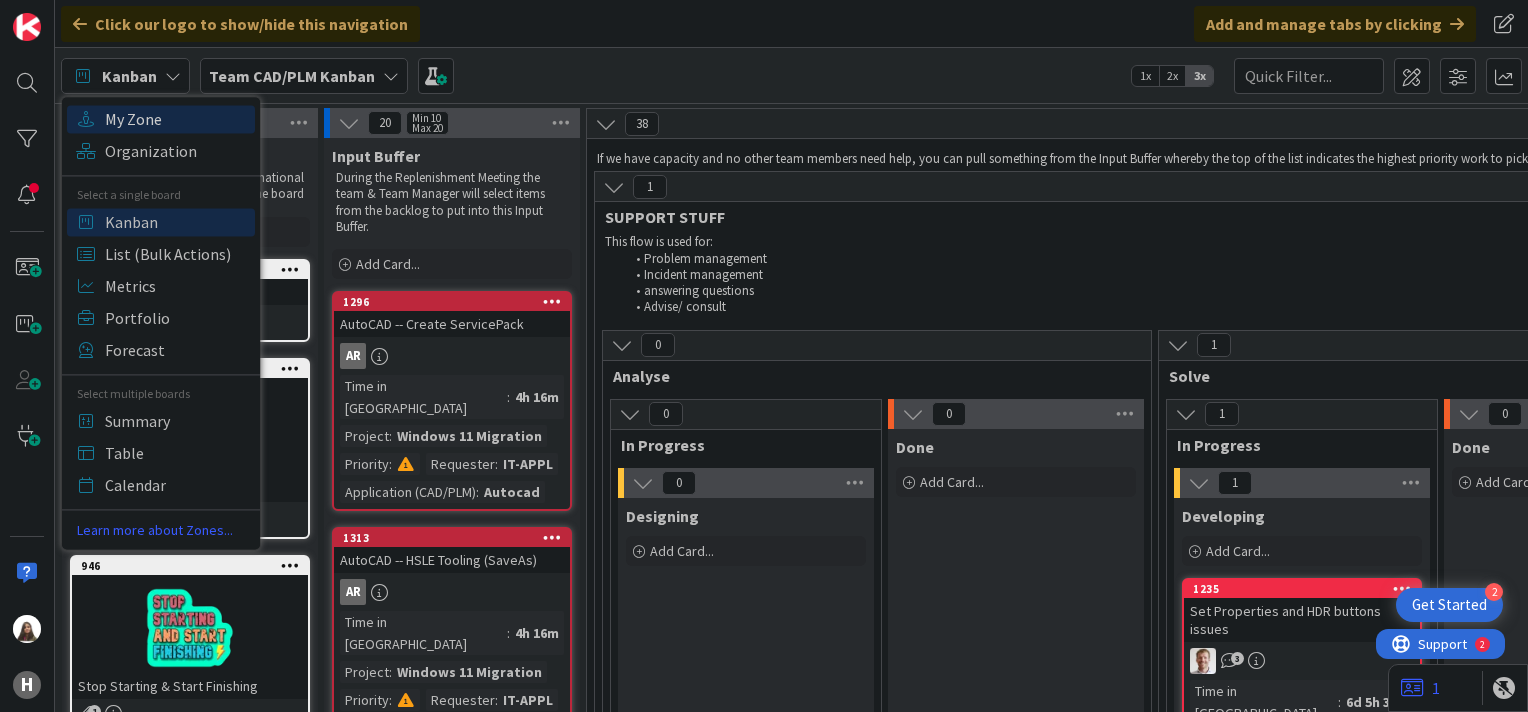 click on "My Zone" at bounding box center [177, 119] 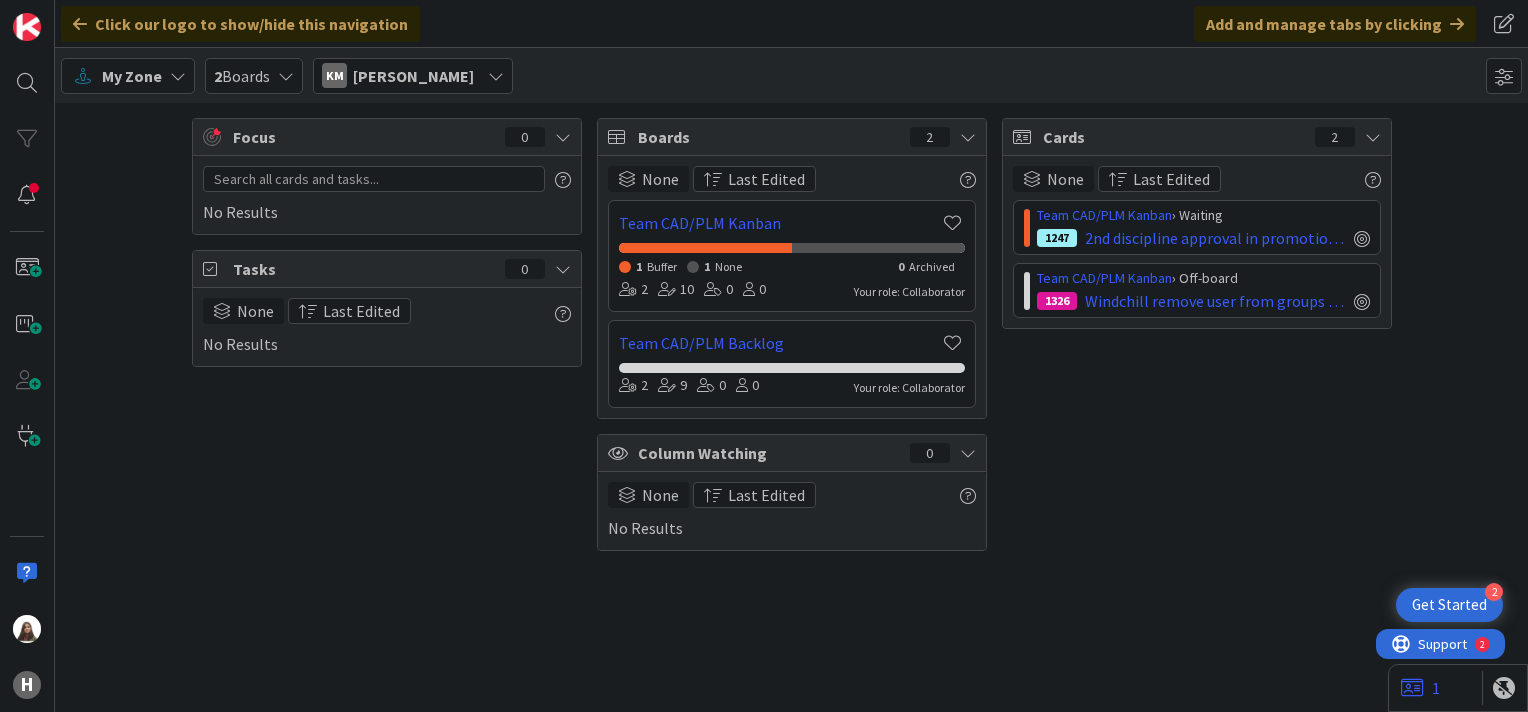 scroll, scrollTop: 0, scrollLeft: 0, axis: both 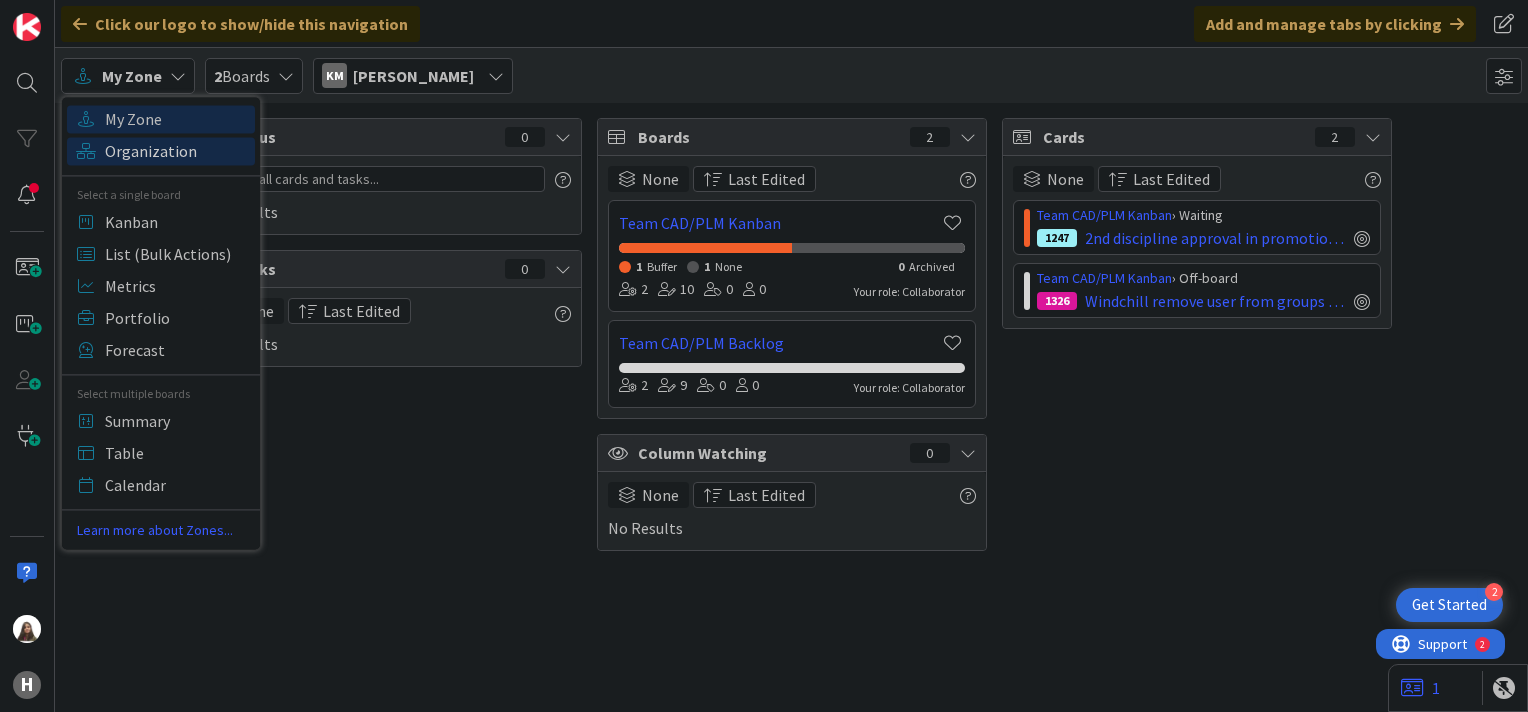 click on "Organization" at bounding box center [177, 151] 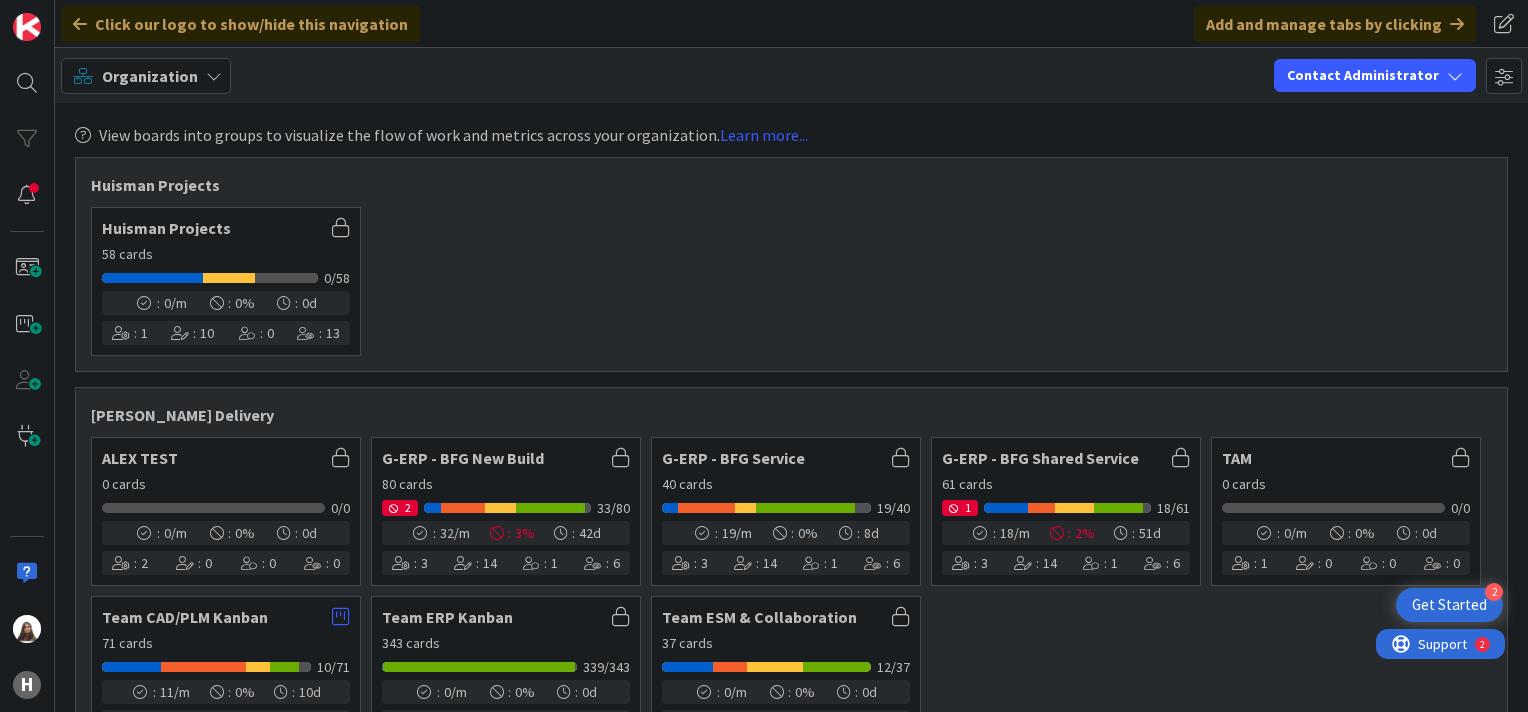 scroll, scrollTop: 0, scrollLeft: 0, axis: both 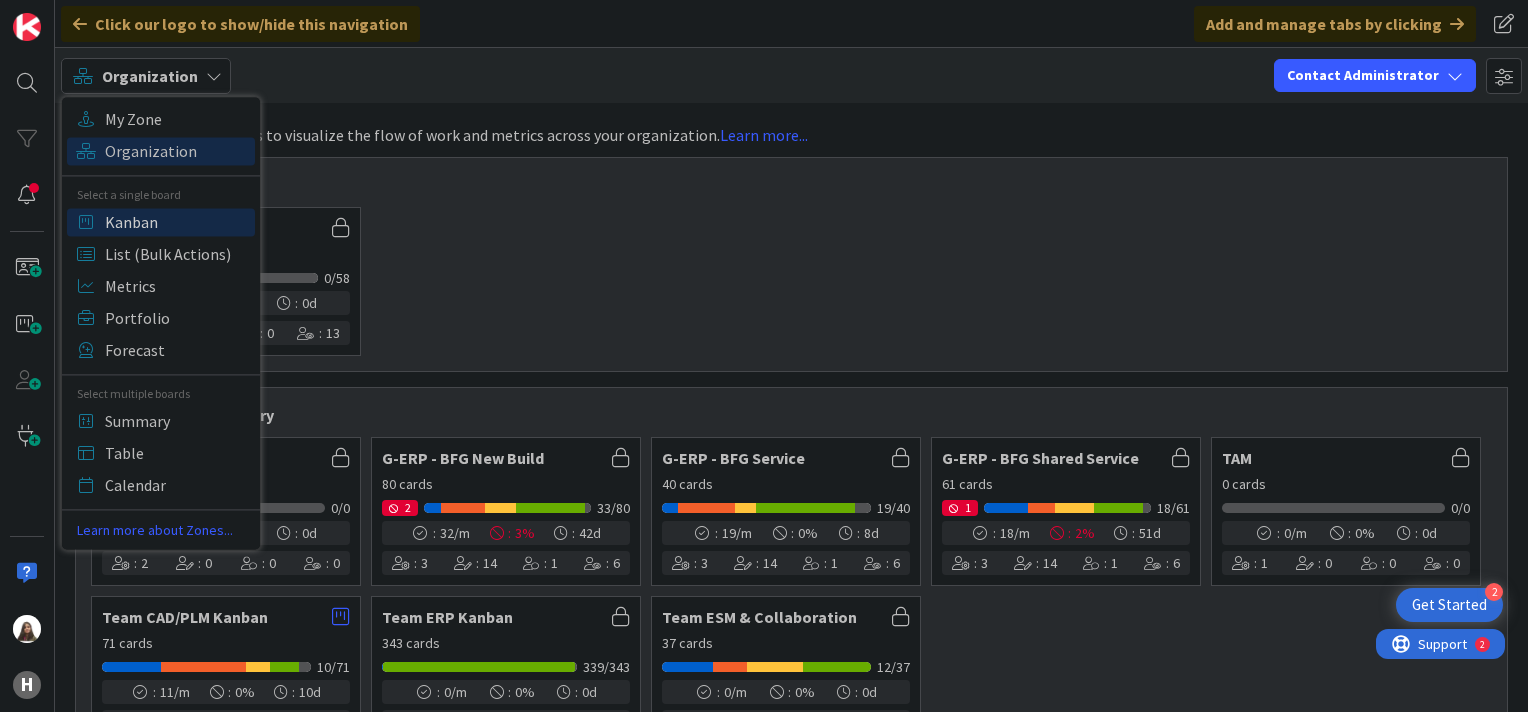 click on "Kanban" at bounding box center [177, 222] 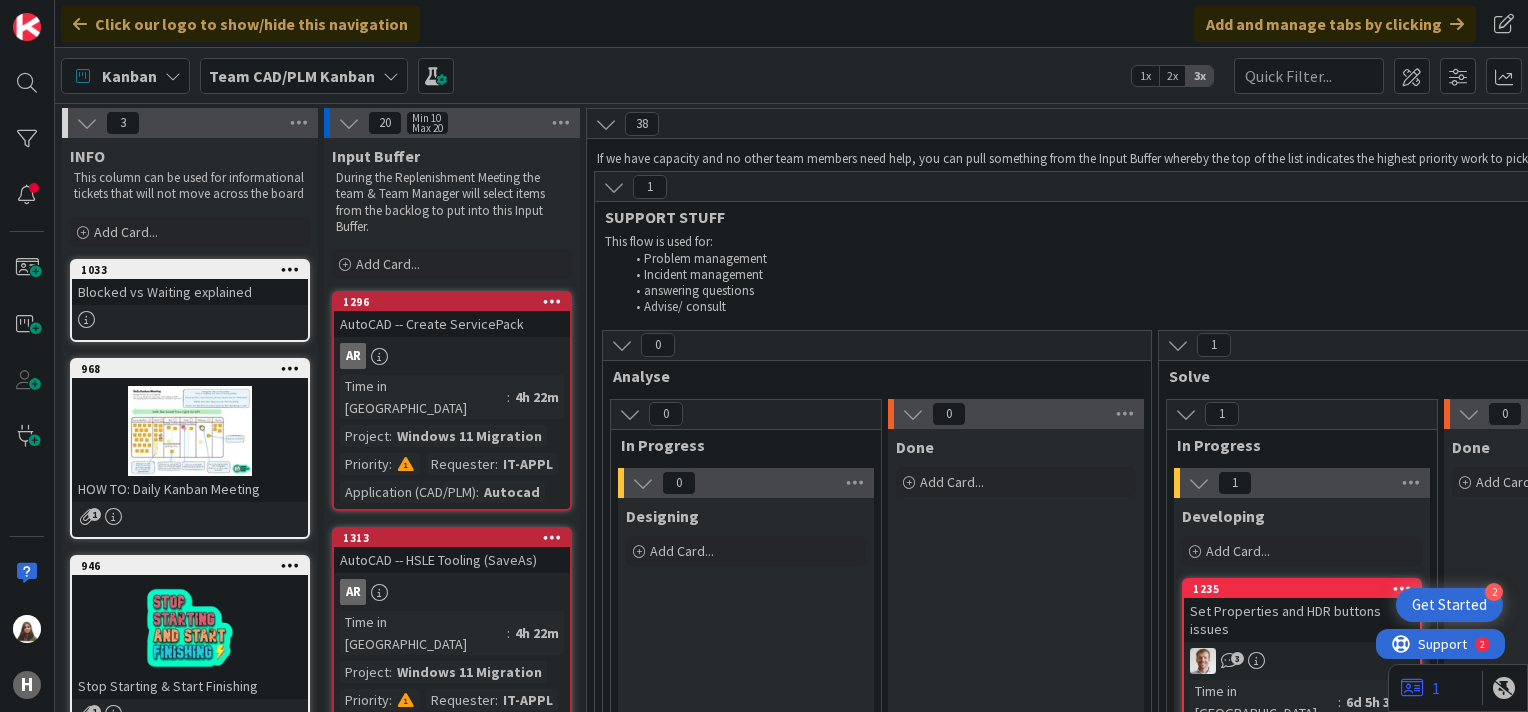 scroll, scrollTop: 0, scrollLeft: 0, axis: both 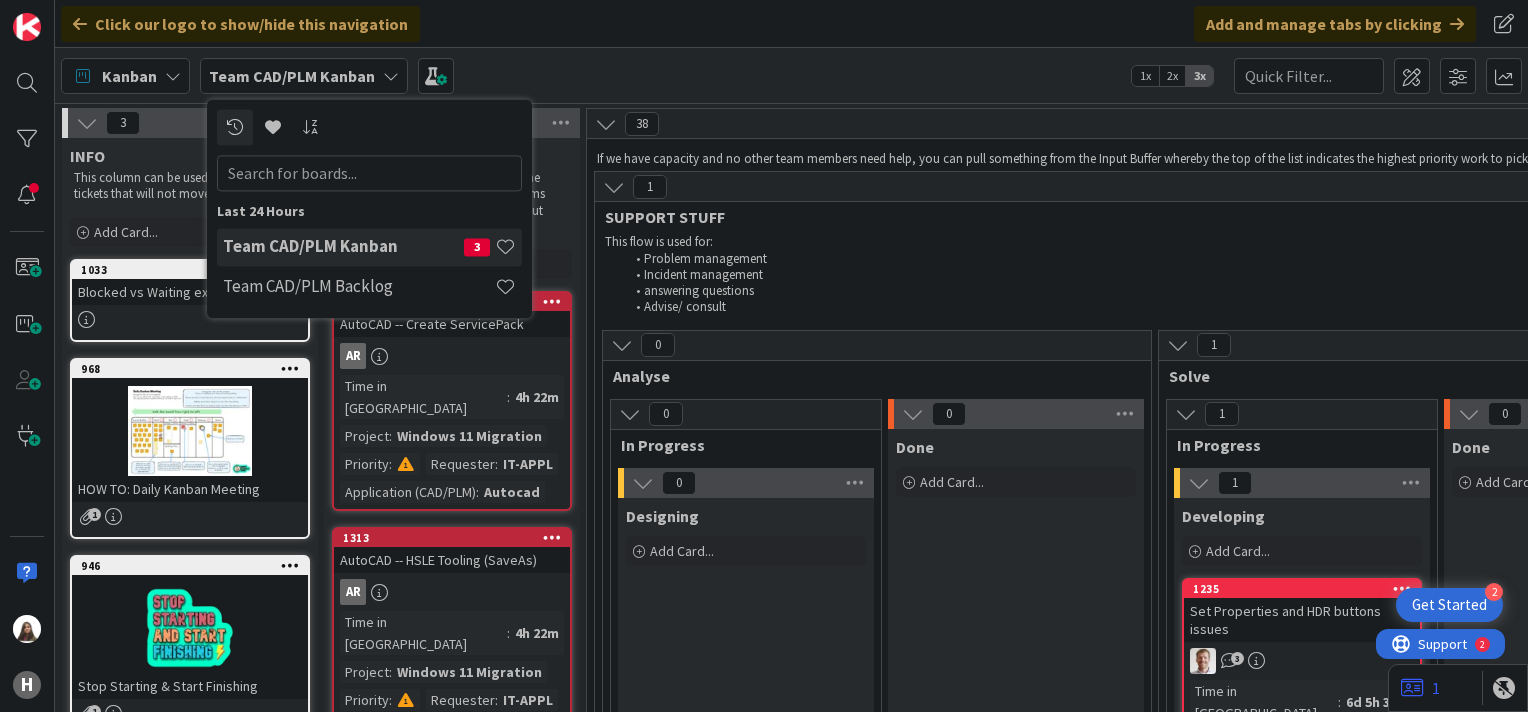 click on "Team CAD/PLM Kanban" at bounding box center [343, 247] 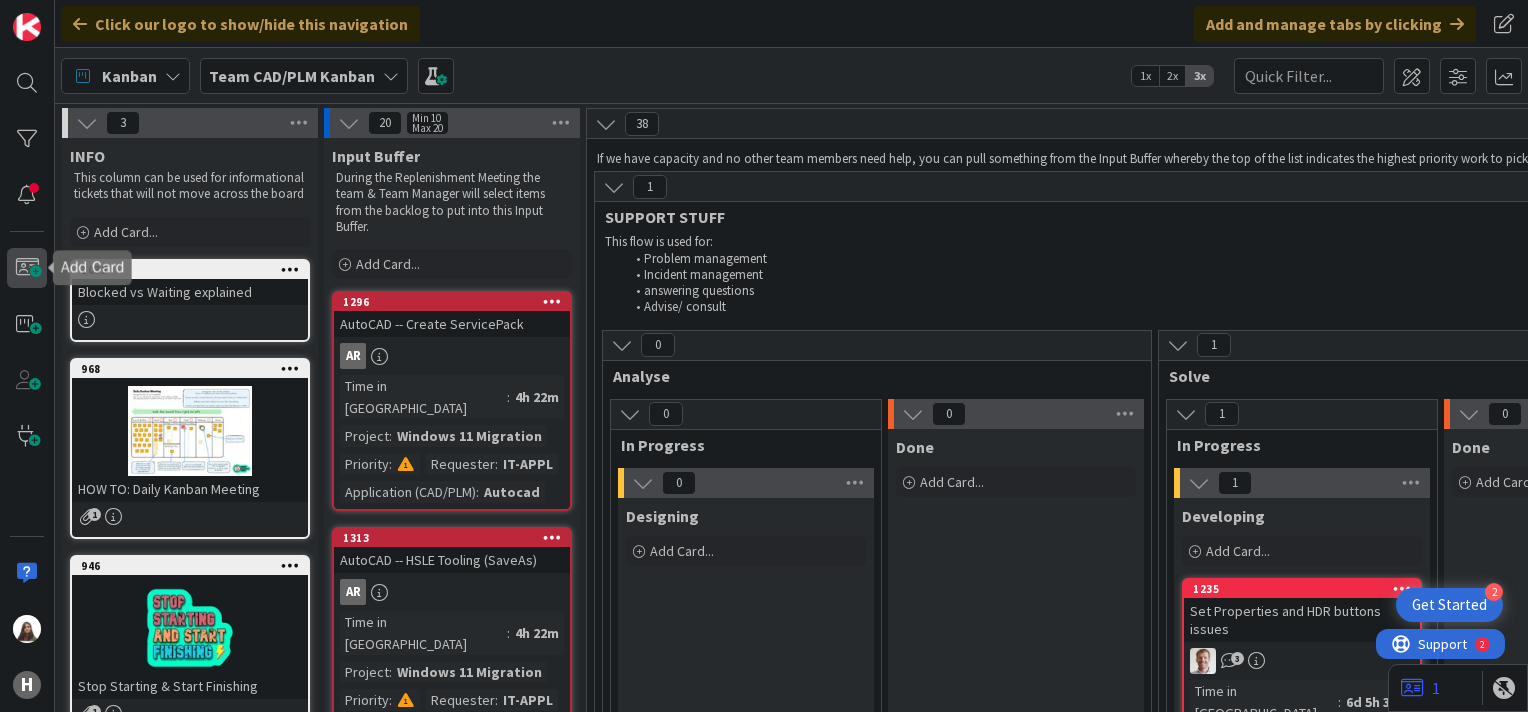 click at bounding box center (27, 268) 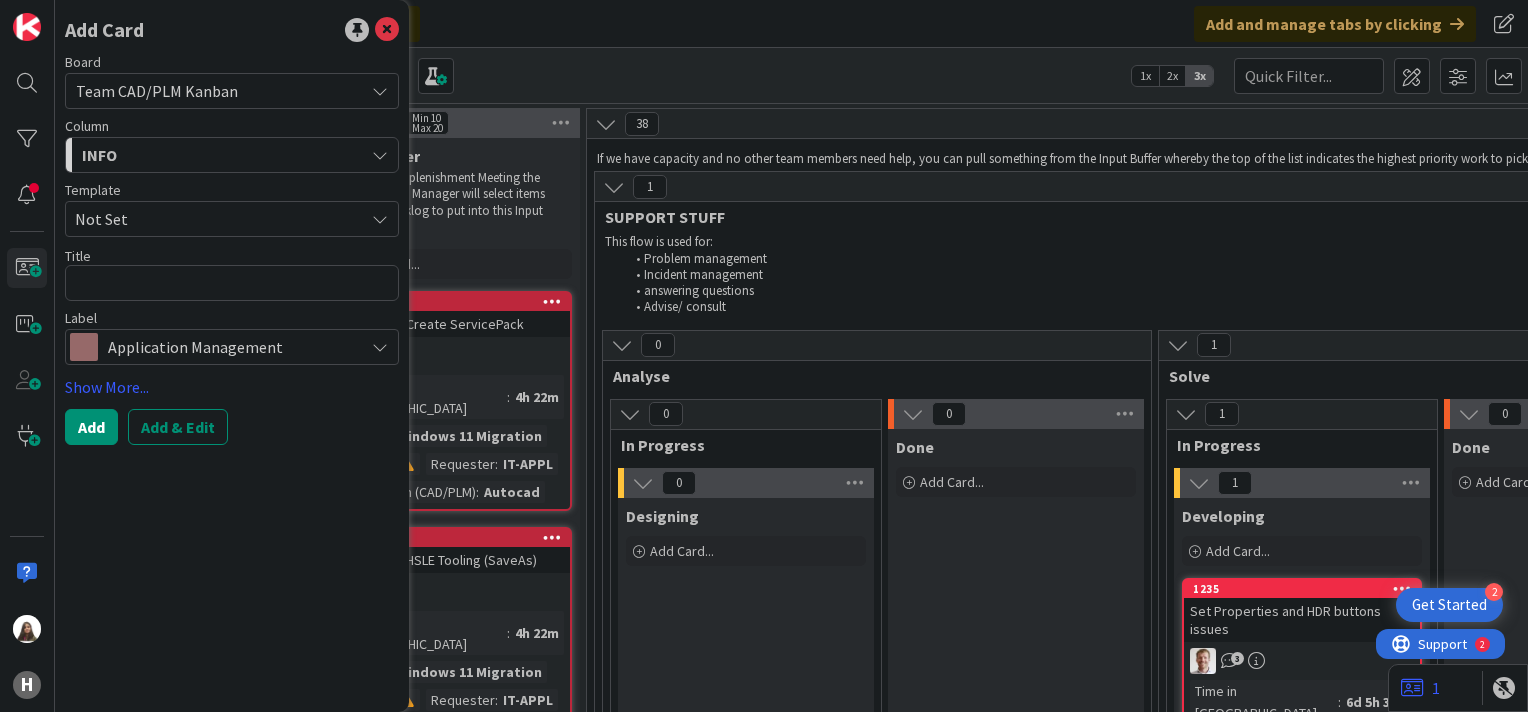 click at bounding box center [380, 347] 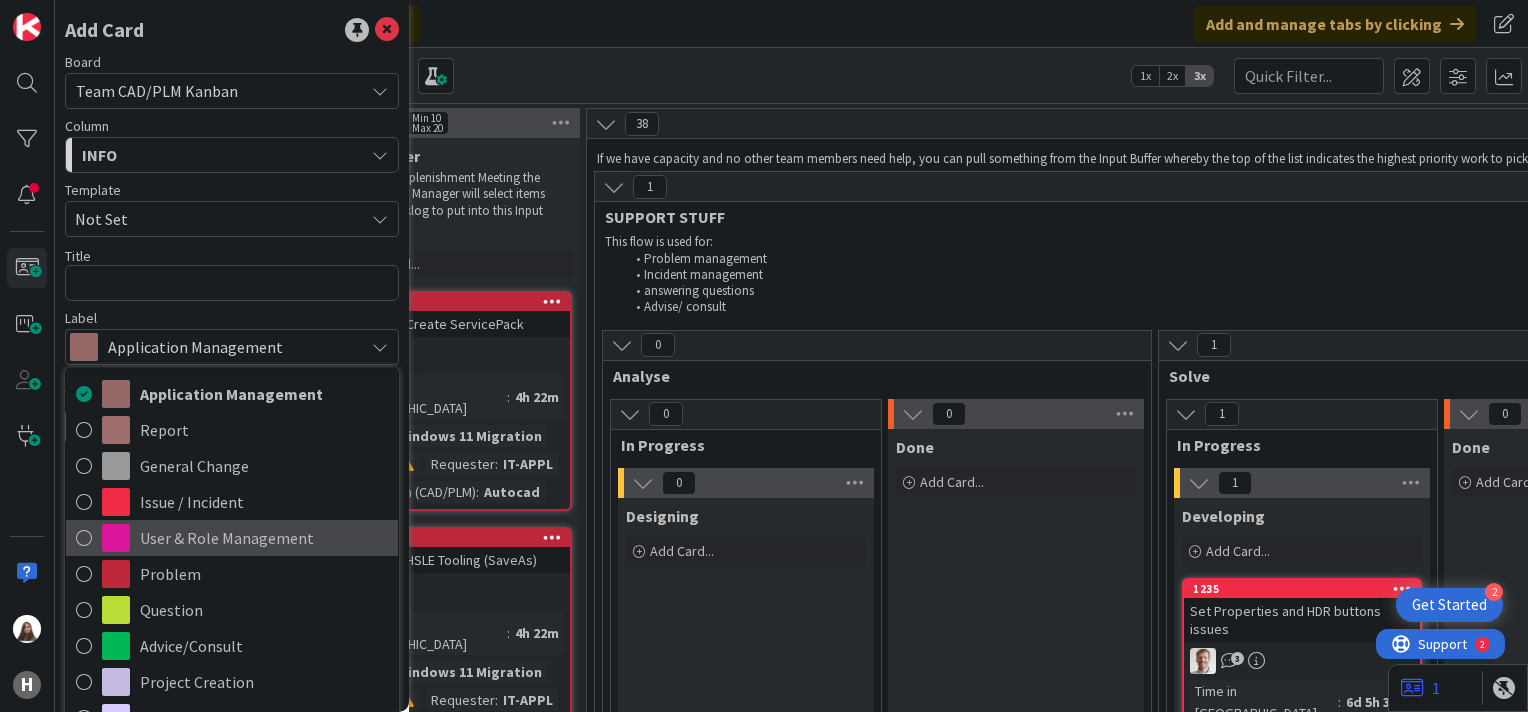 click on "User & Role Management" at bounding box center [264, 538] 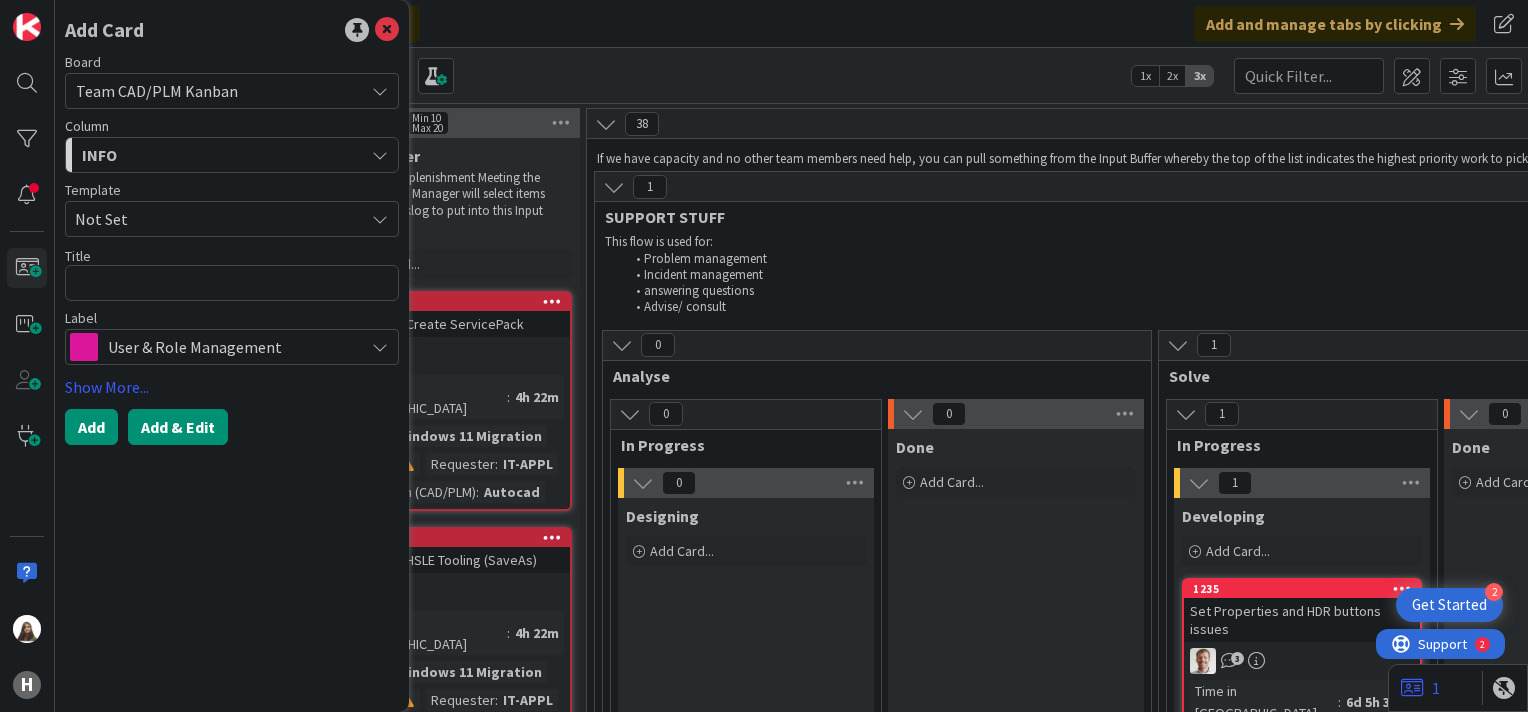 click on "Add & Edit" at bounding box center [178, 427] 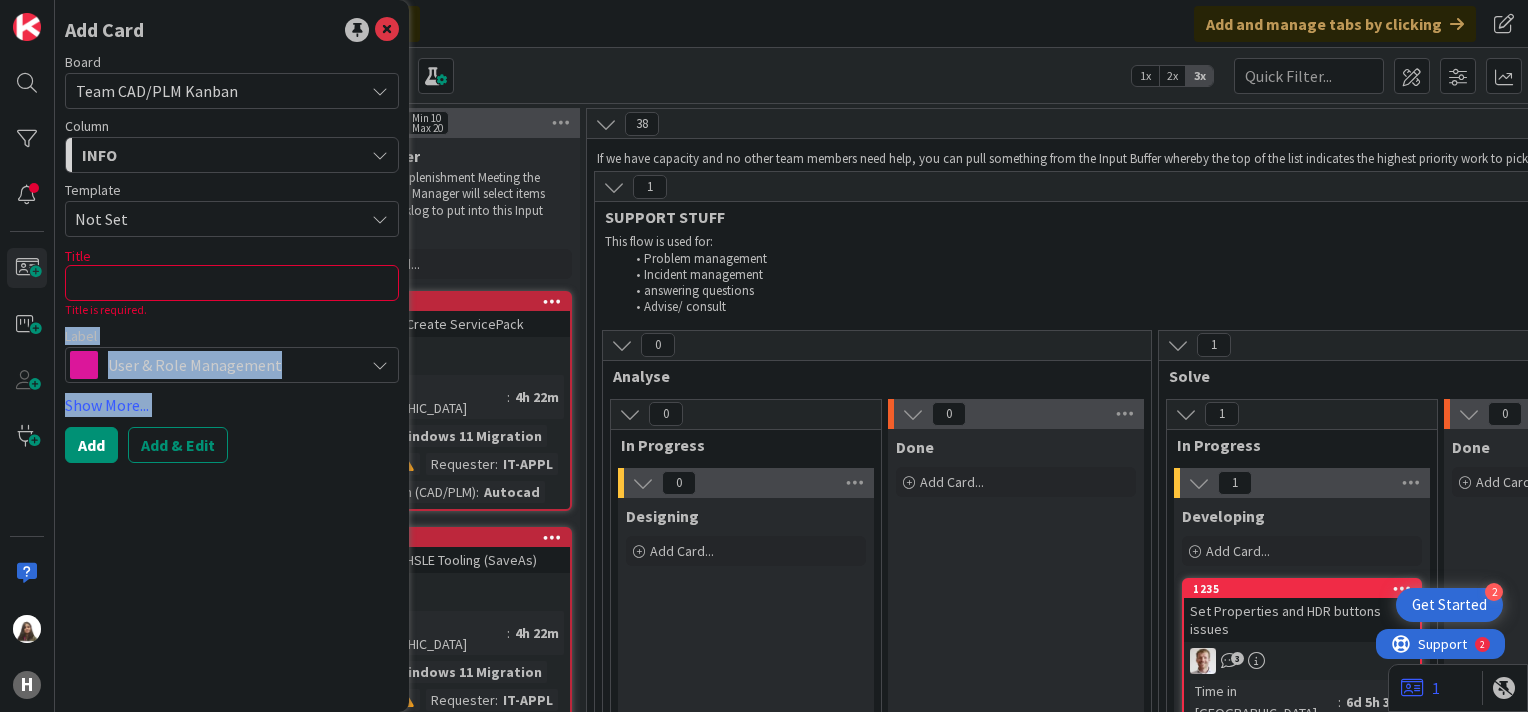 drag, startPoint x: 152, startPoint y: 304, endPoint x: 327, endPoint y: 663, distance: 399.38202 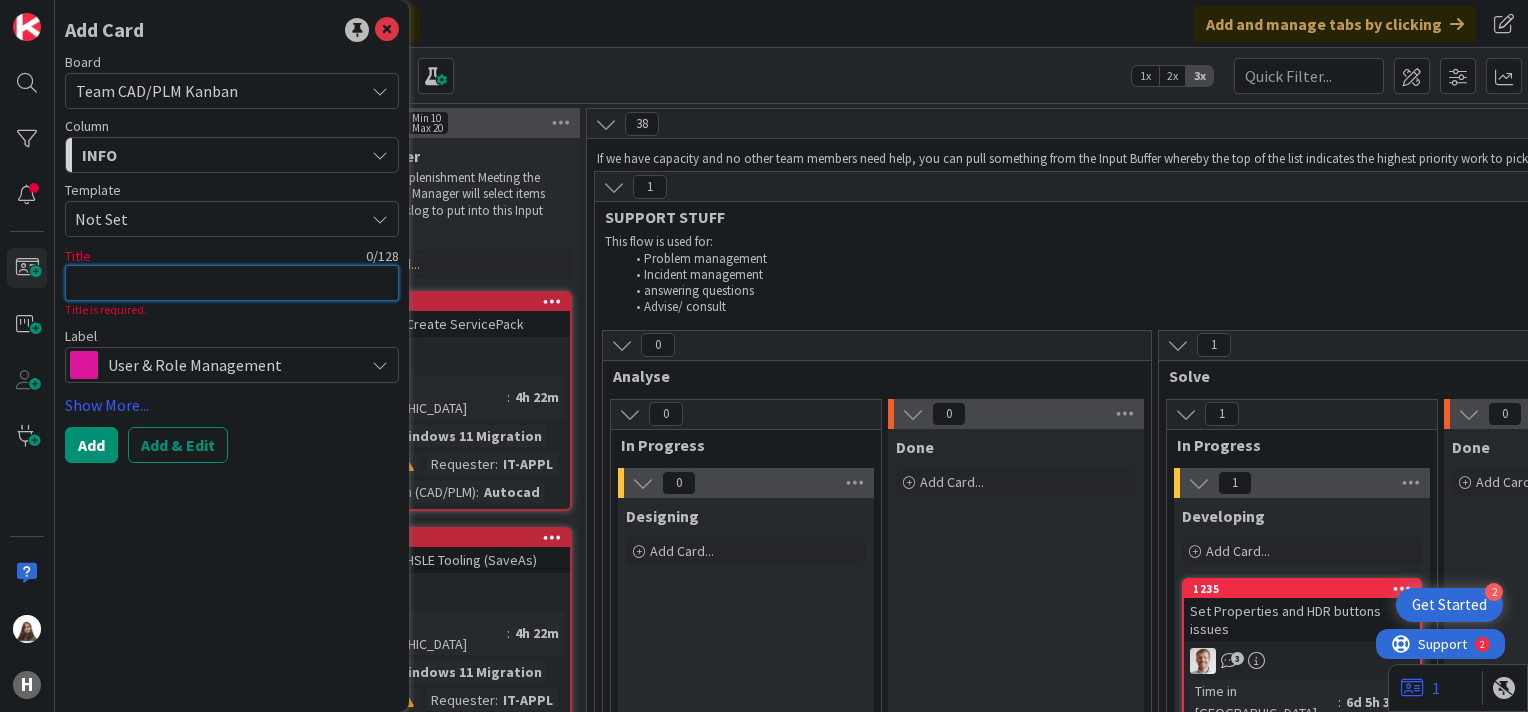 click at bounding box center (232, 283) 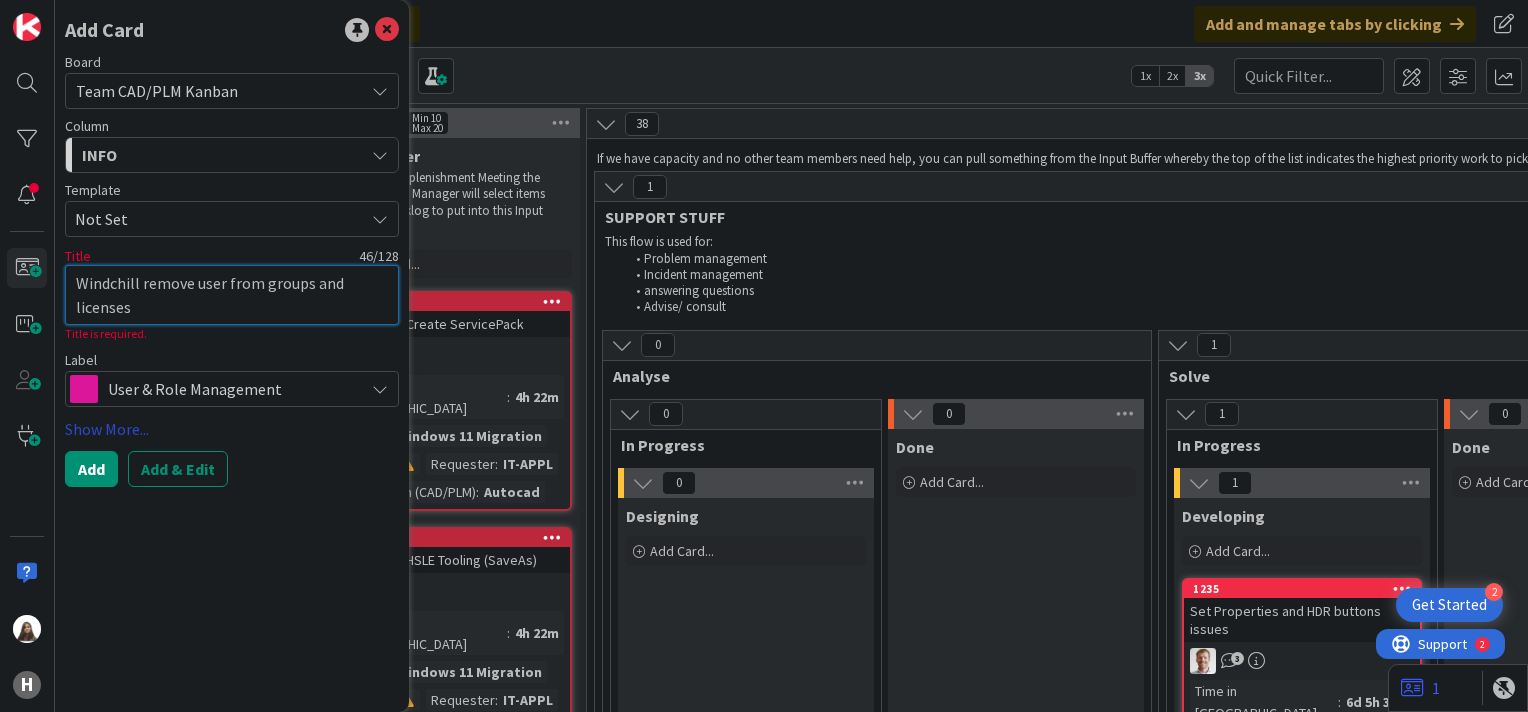 type on "Windchill remove user from groups and licenses" 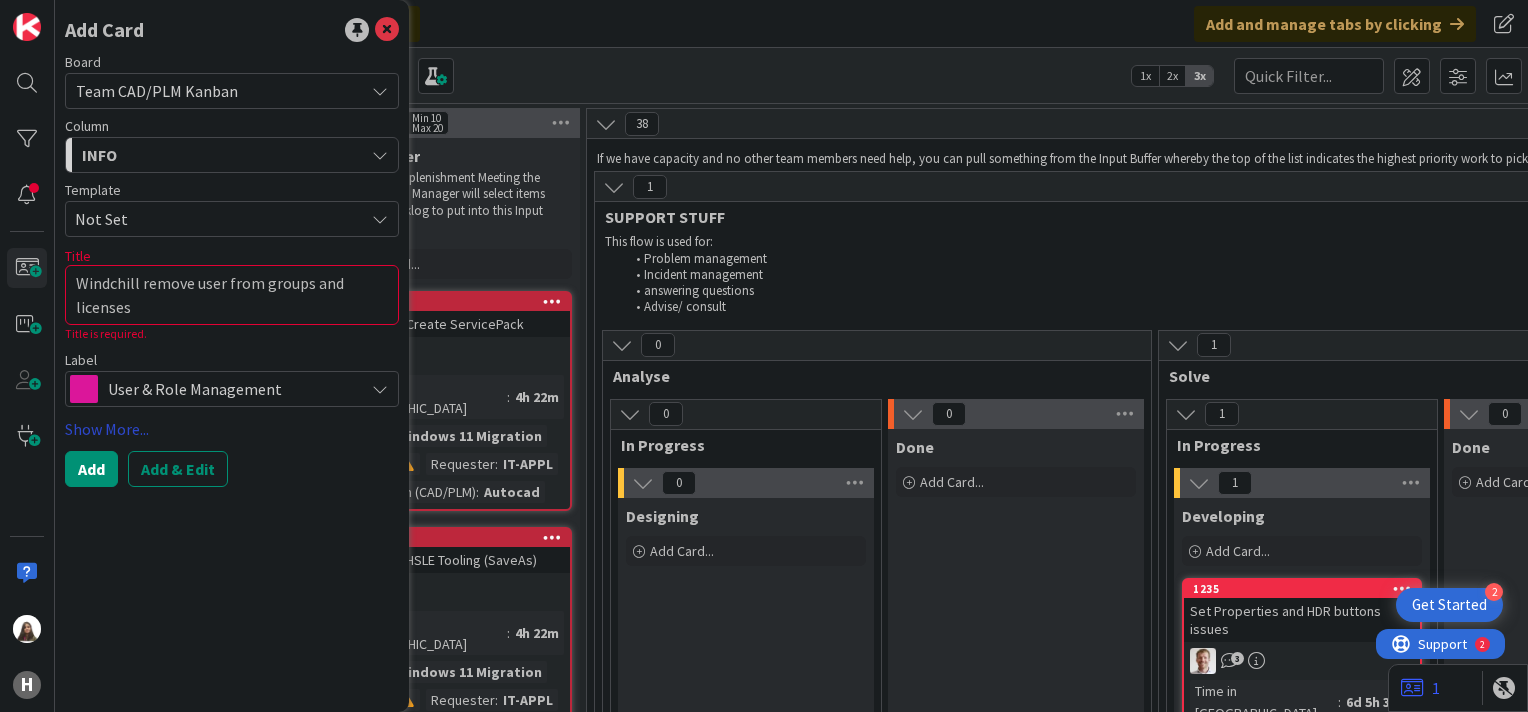 click on "Show More..." at bounding box center [232, 429] 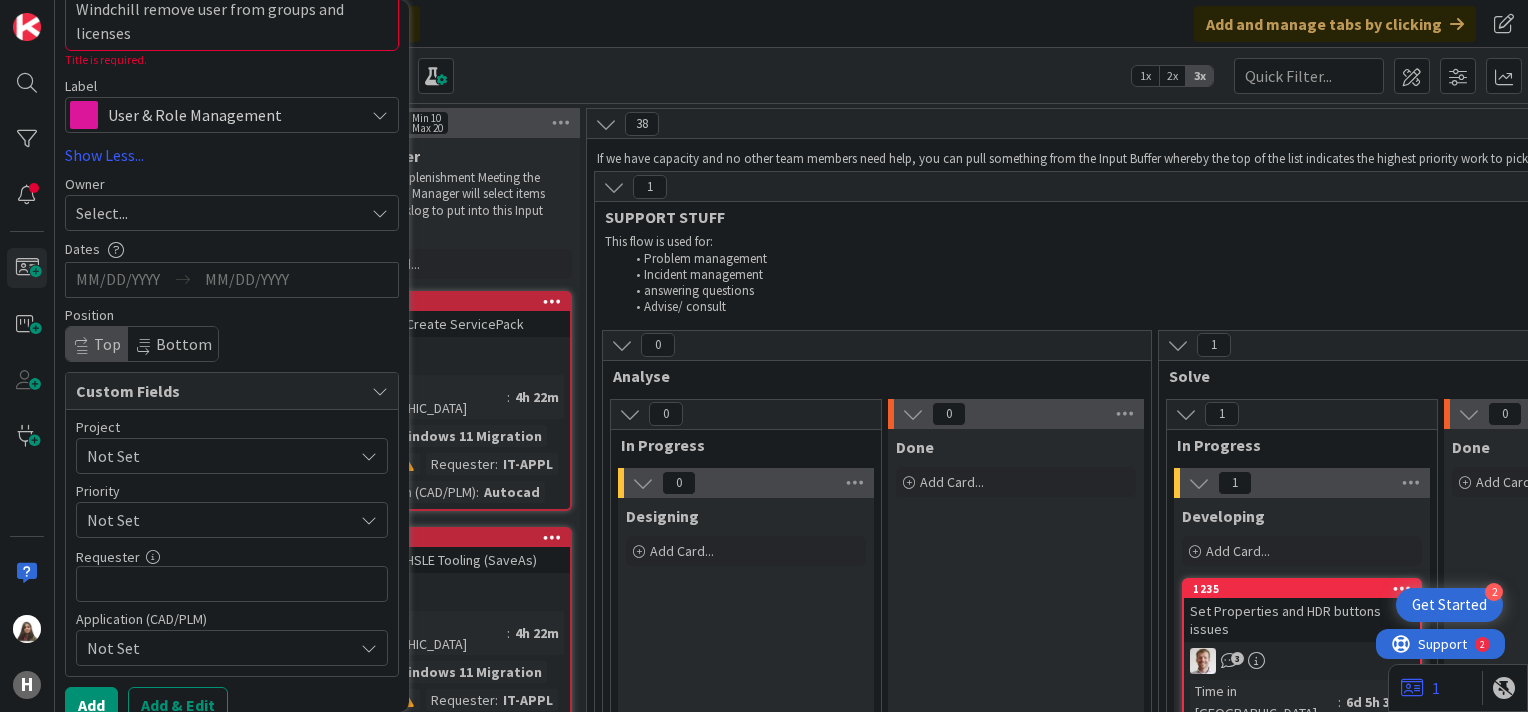 scroll, scrollTop: 297, scrollLeft: 0, axis: vertical 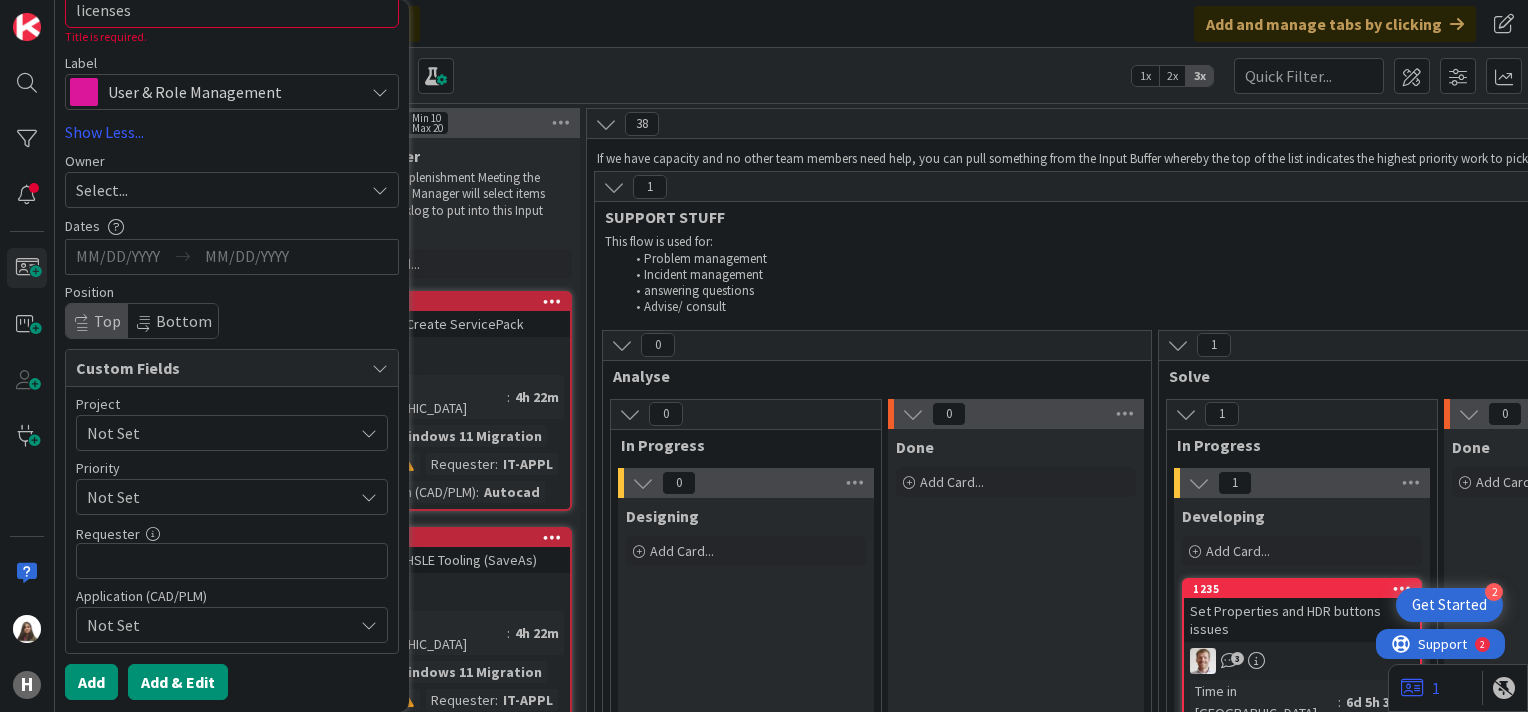 click on "Add & Edit" at bounding box center (178, 682) 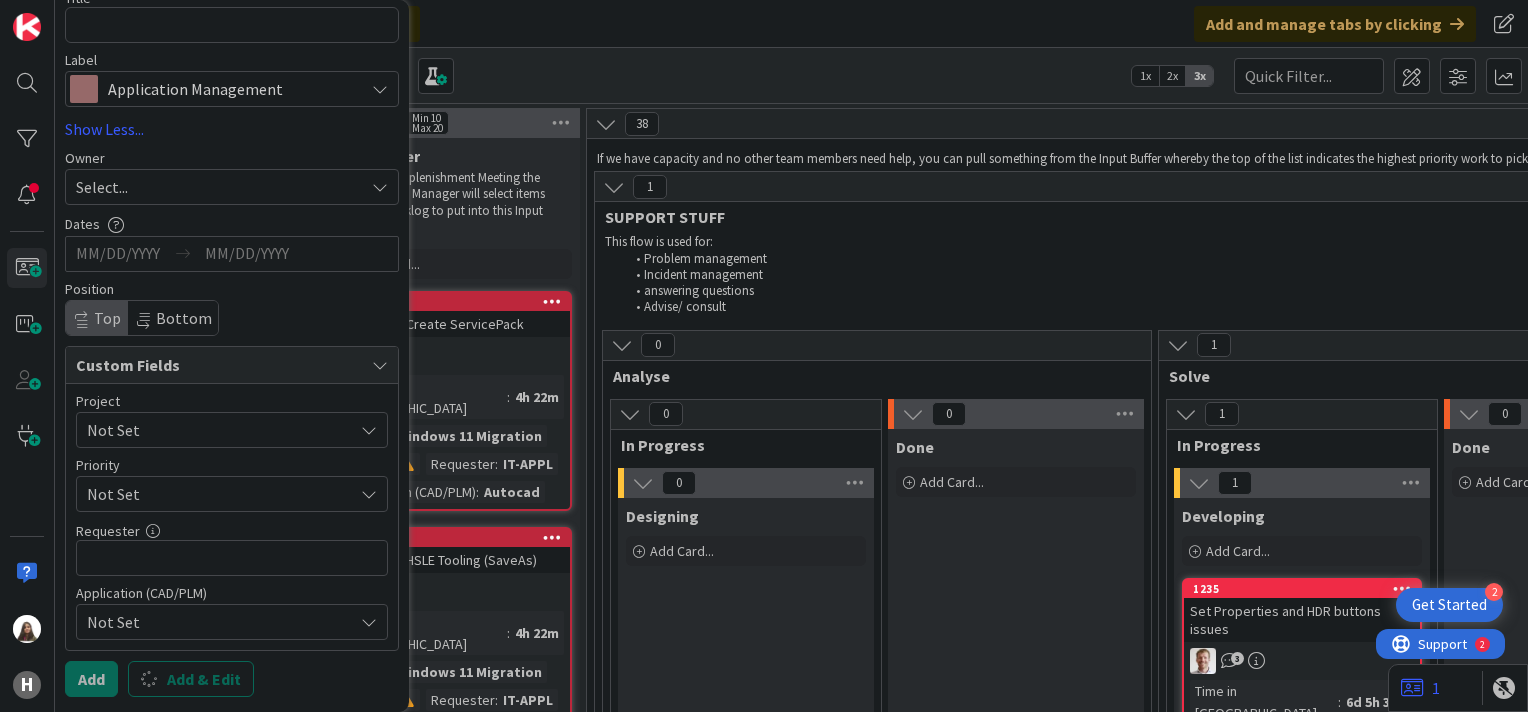 scroll, scrollTop: 256, scrollLeft: 0, axis: vertical 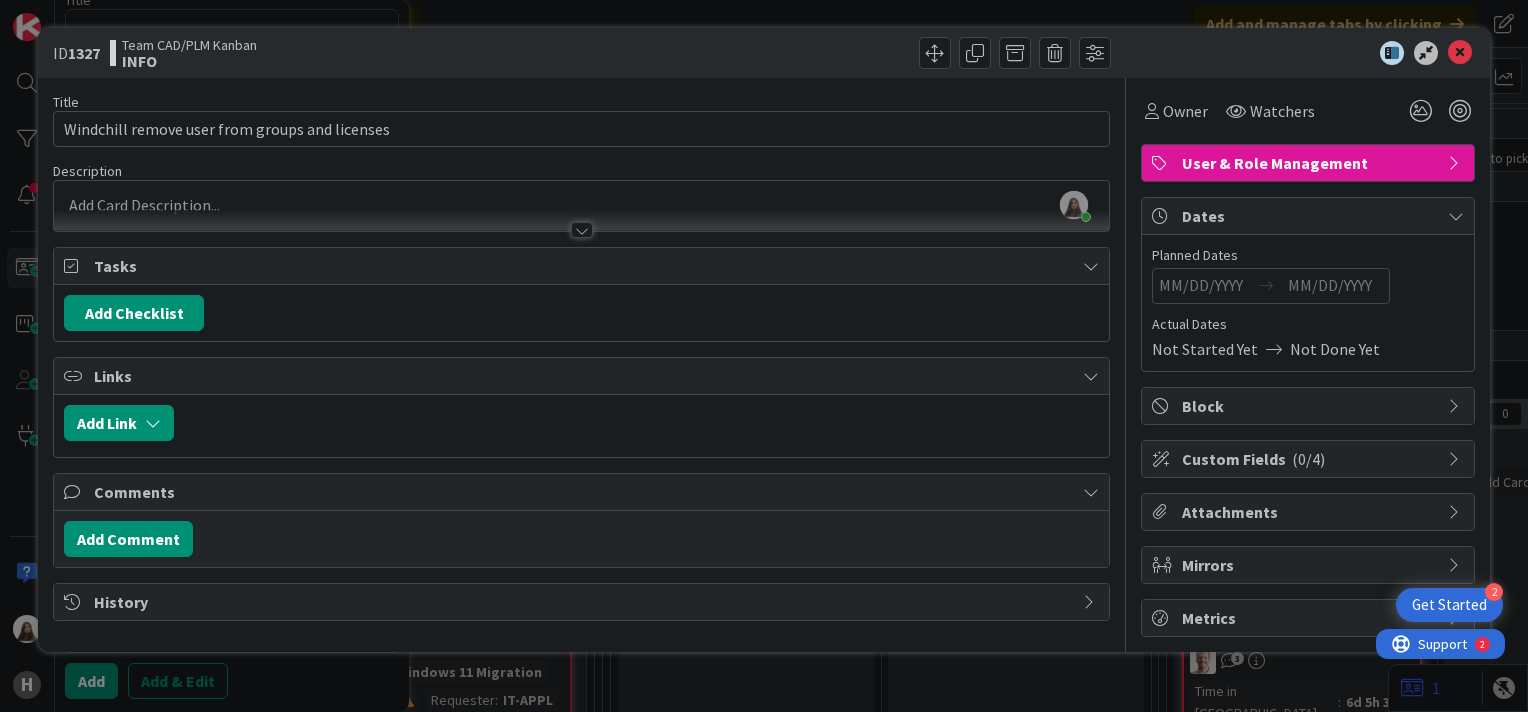 click at bounding box center (582, 230) 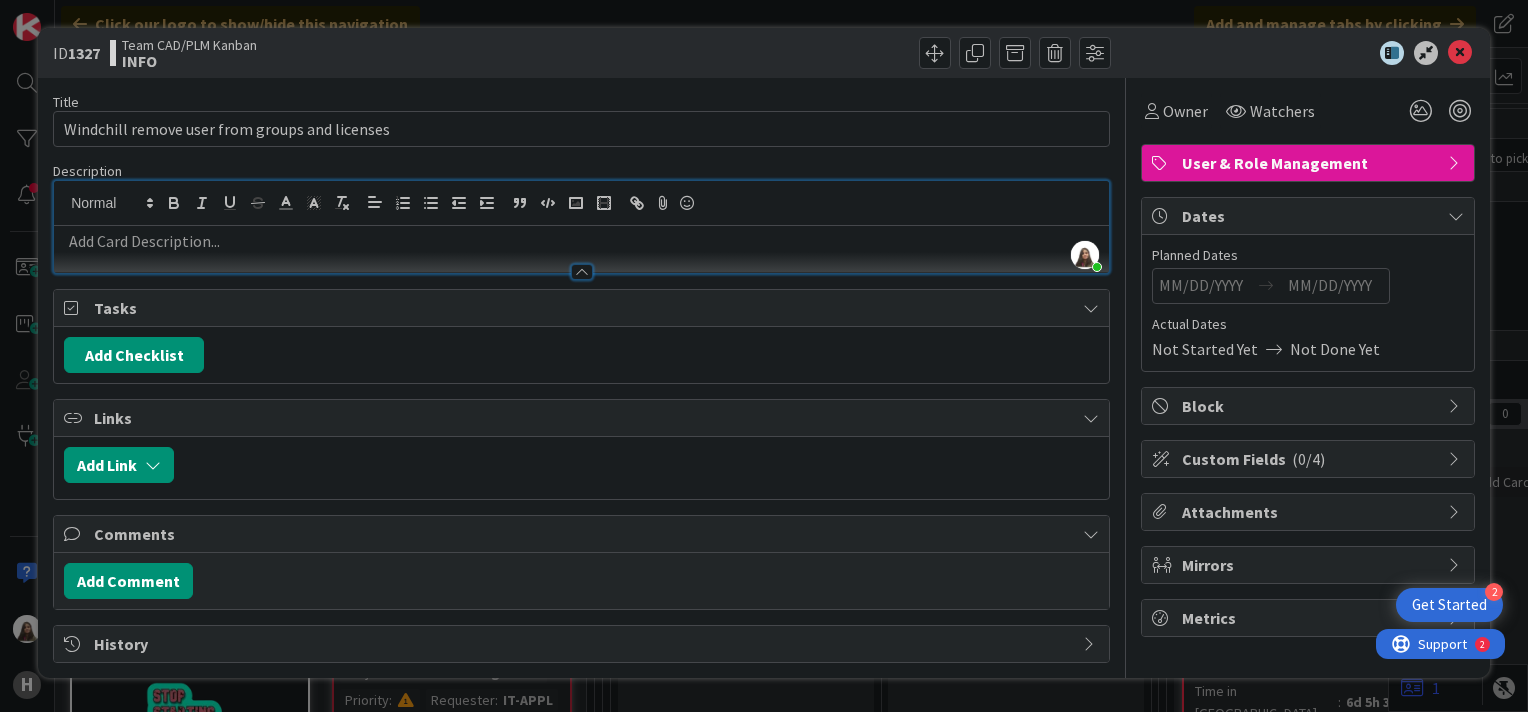 drag, startPoint x: 1524, startPoint y: 148, endPoint x: 1516, endPoint y: 194, distance: 46.69047 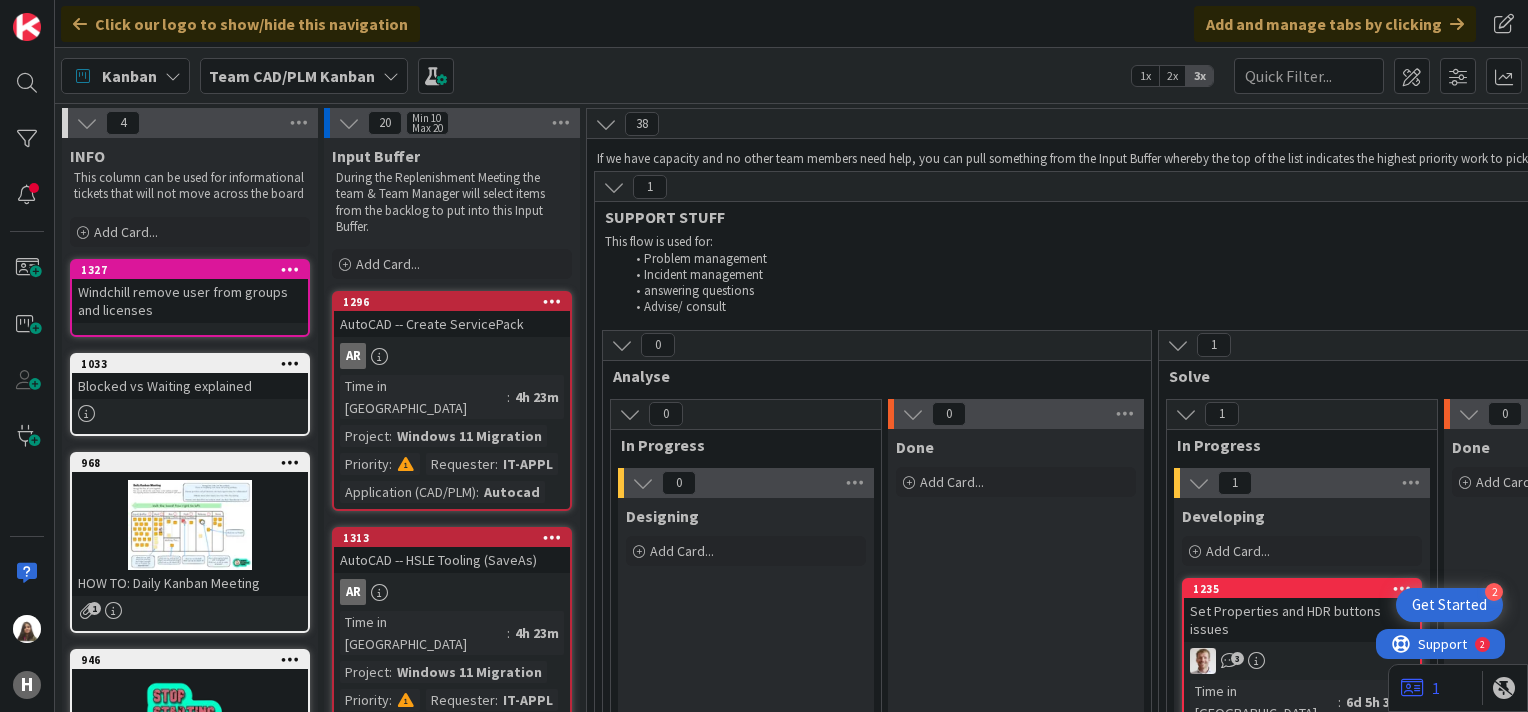 scroll, scrollTop: 0, scrollLeft: 0, axis: both 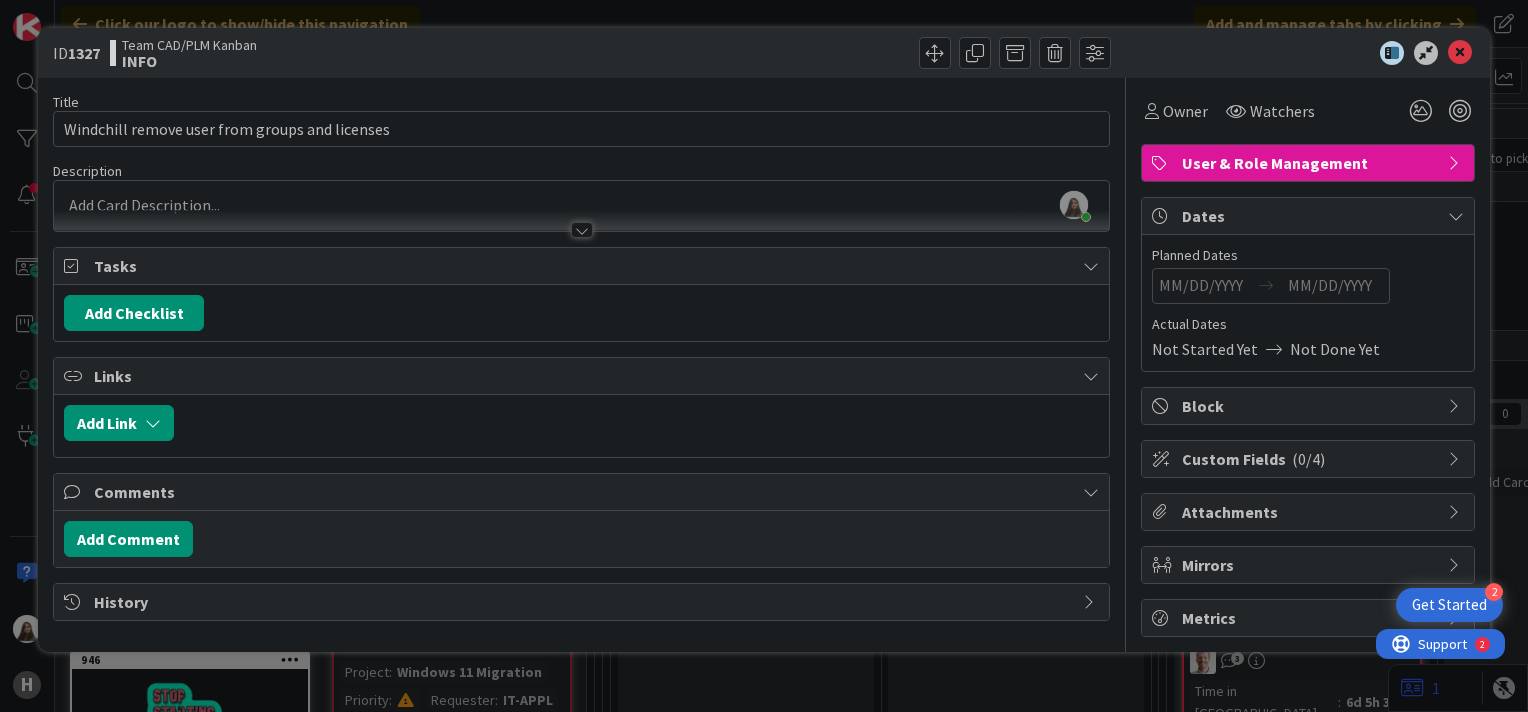 click at bounding box center (582, 230) 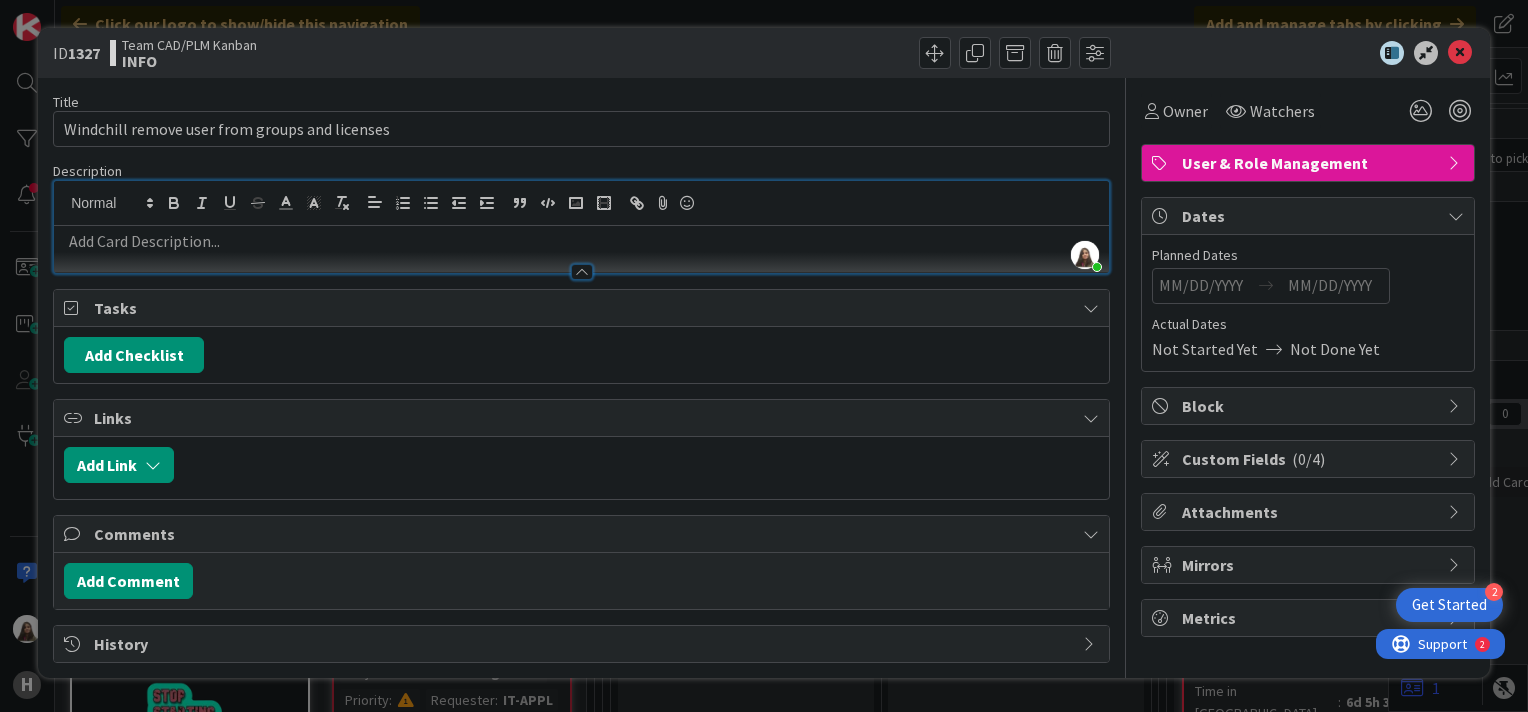 click at bounding box center [581, 241] 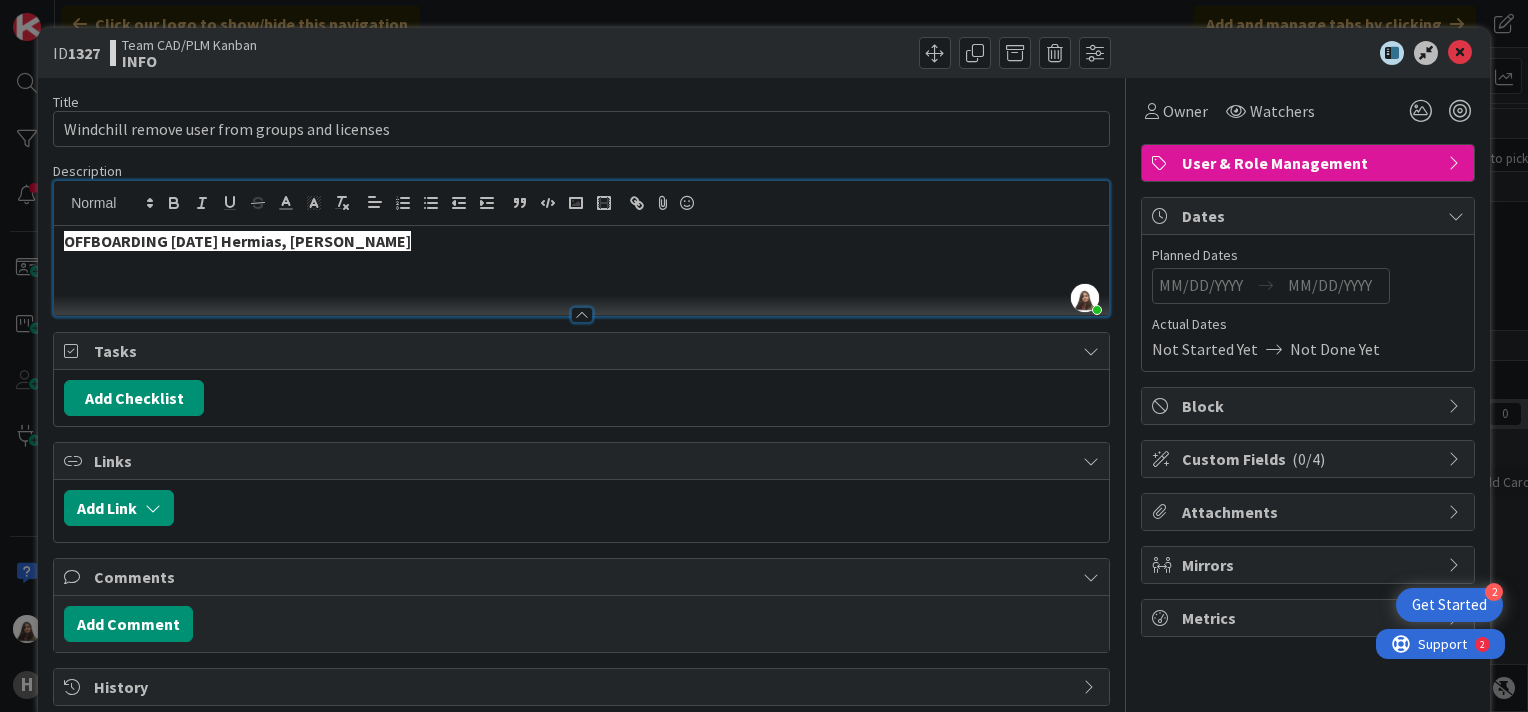 click on "Tasks" at bounding box center [583, 351] 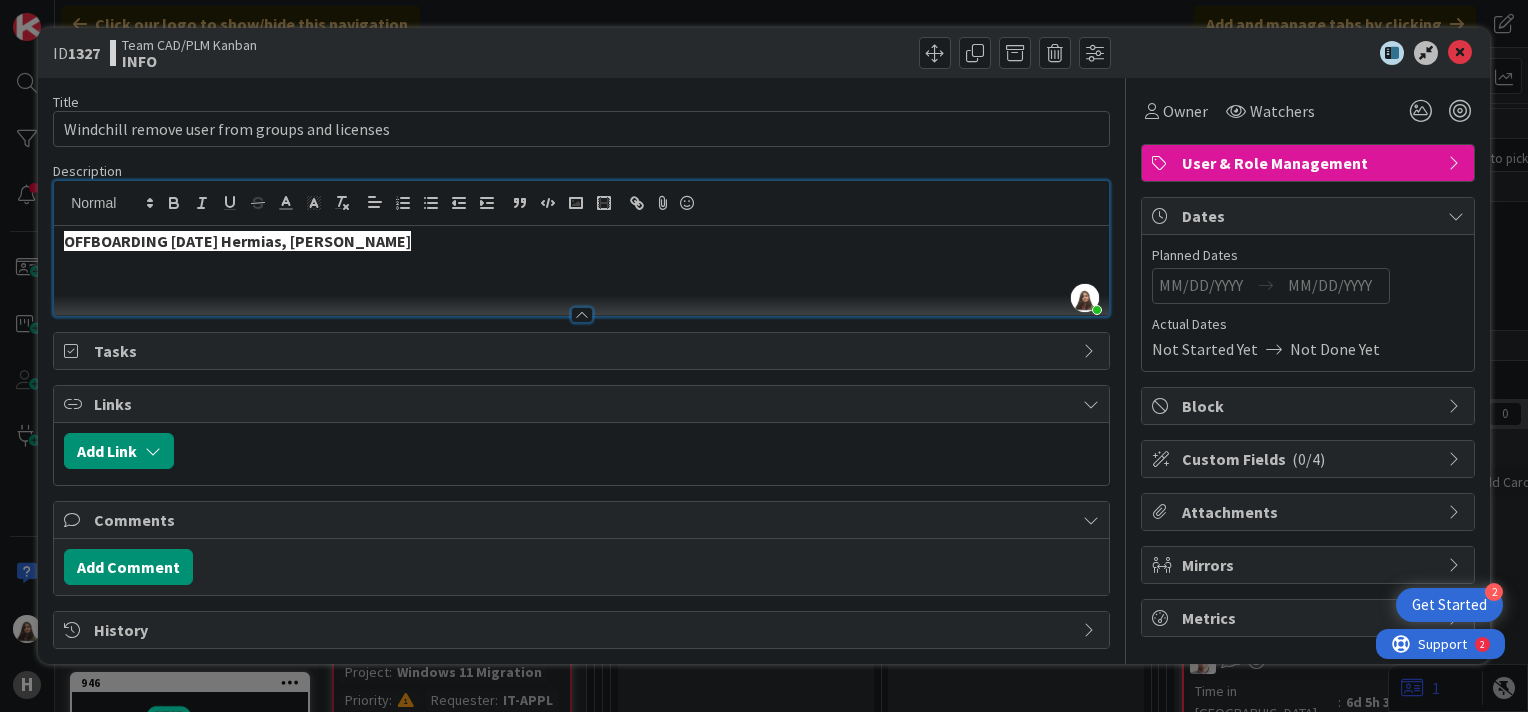 click on "OFFBOARDING 2025-07-31 Hermias, Jeffrel" at bounding box center [581, 271] 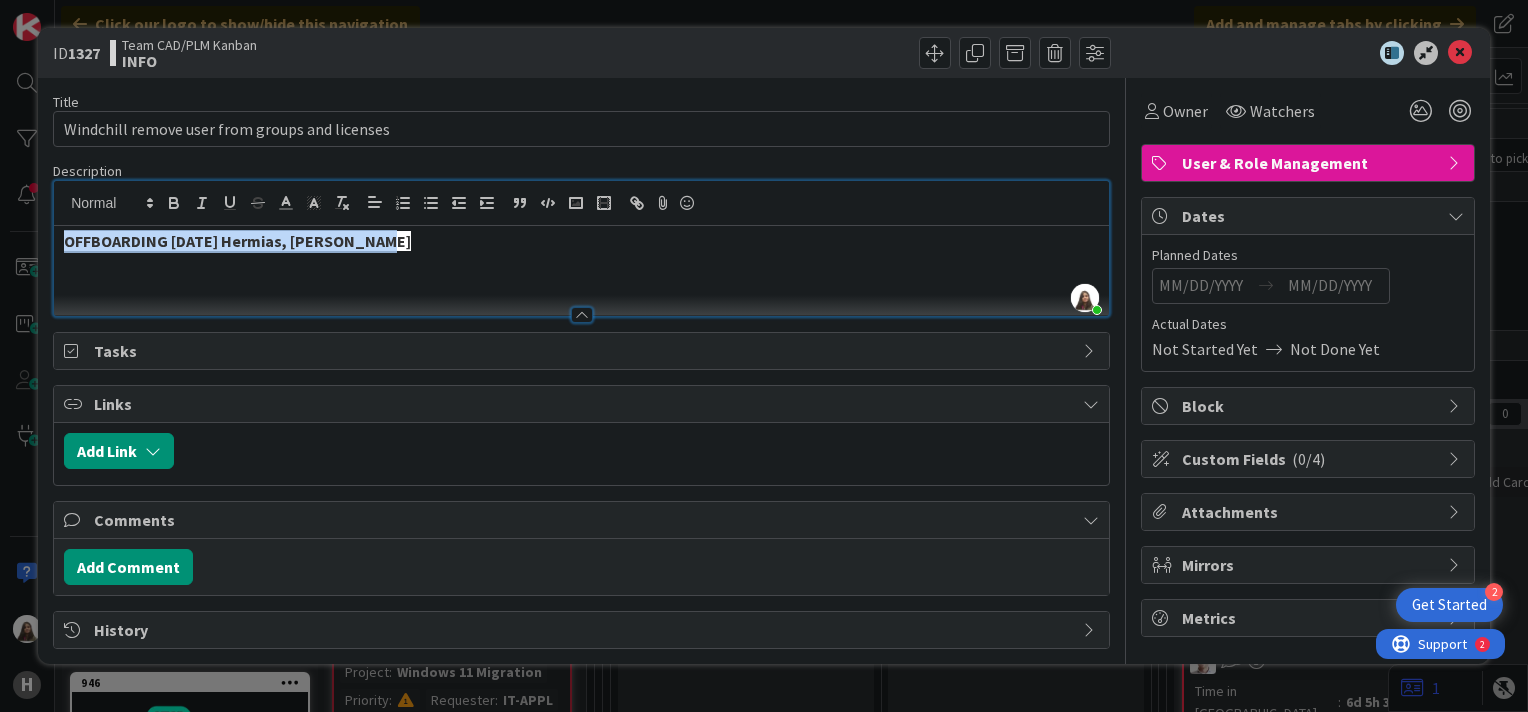drag, startPoint x: 391, startPoint y: 239, endPoint x: 10, endPoint y: 252, distance: 381.2217 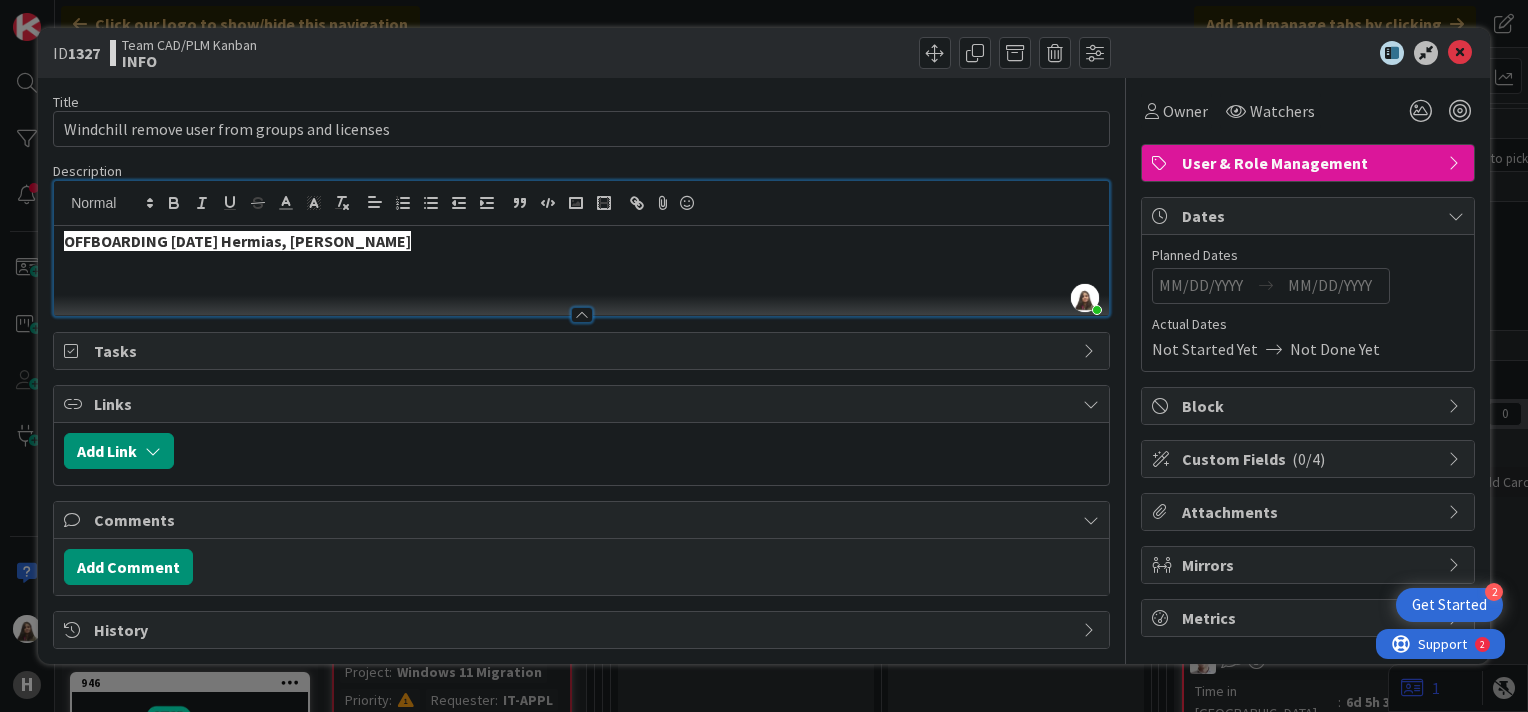 type 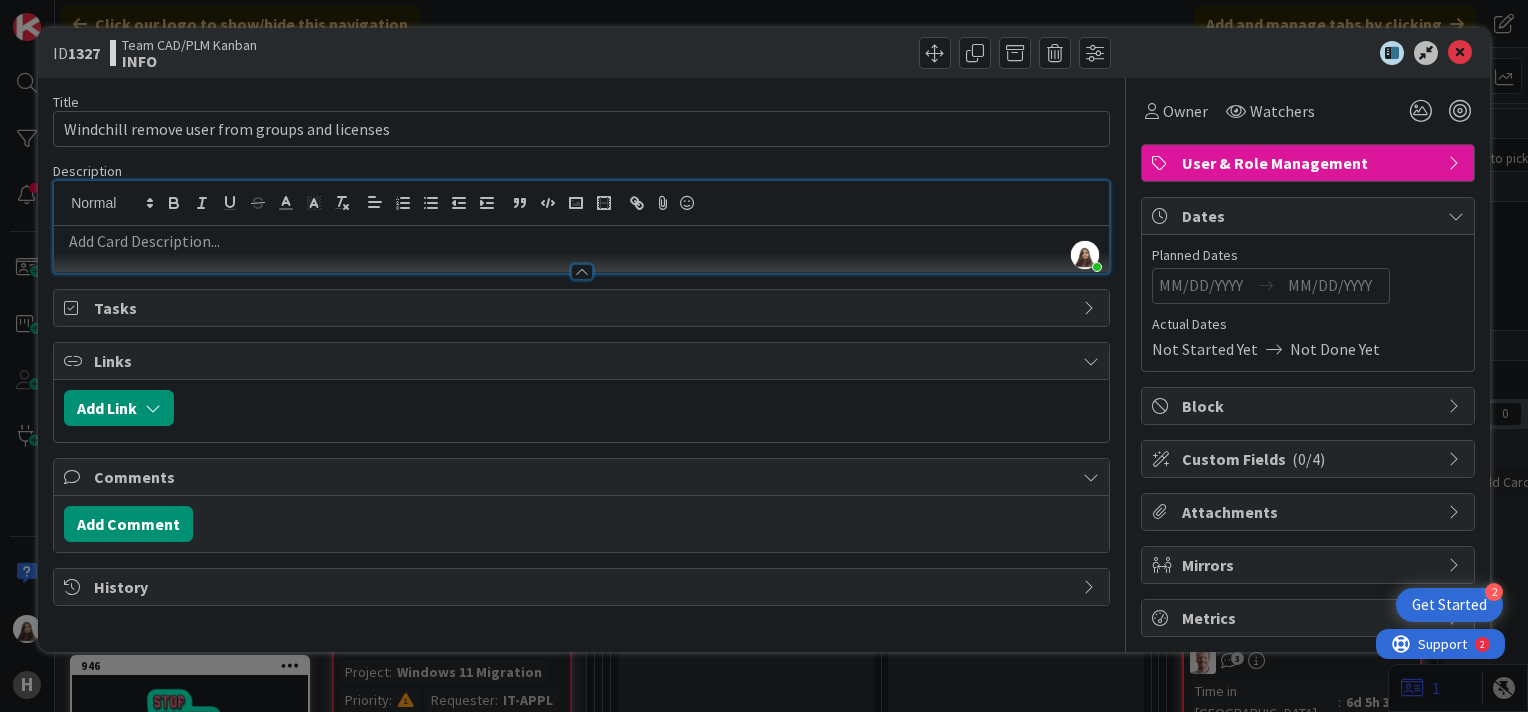 click at bounding box center (581, 241) 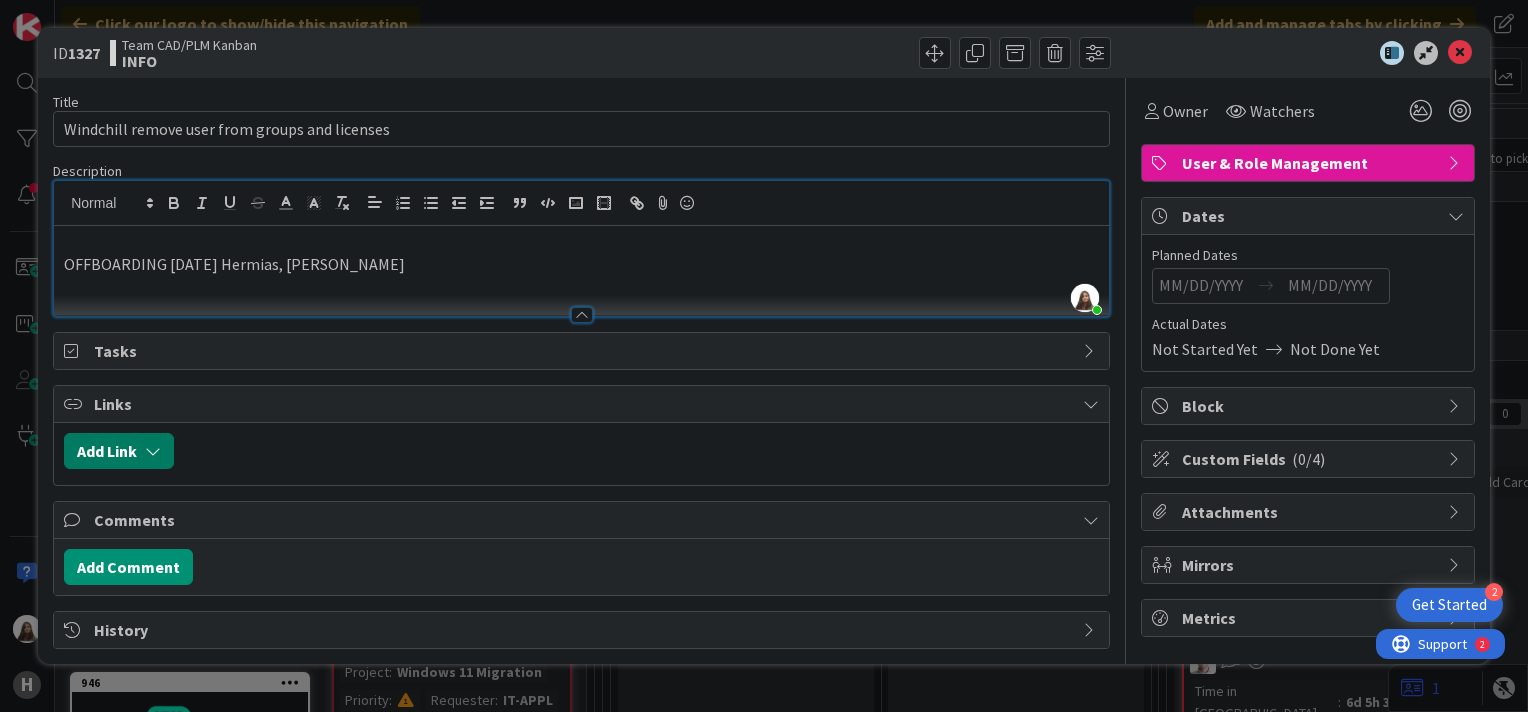 click at bounding box center (153, 451) 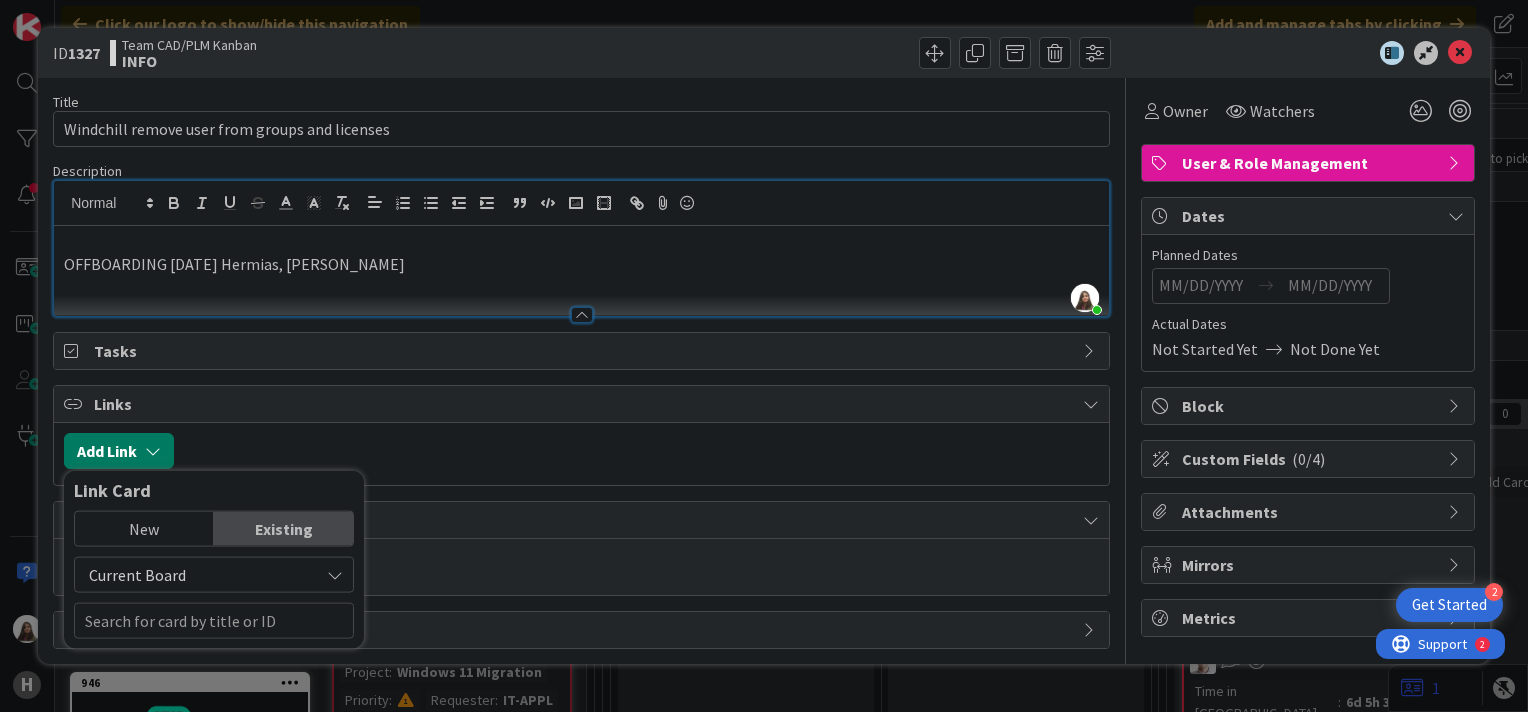 click at bounding box center (153, 451) 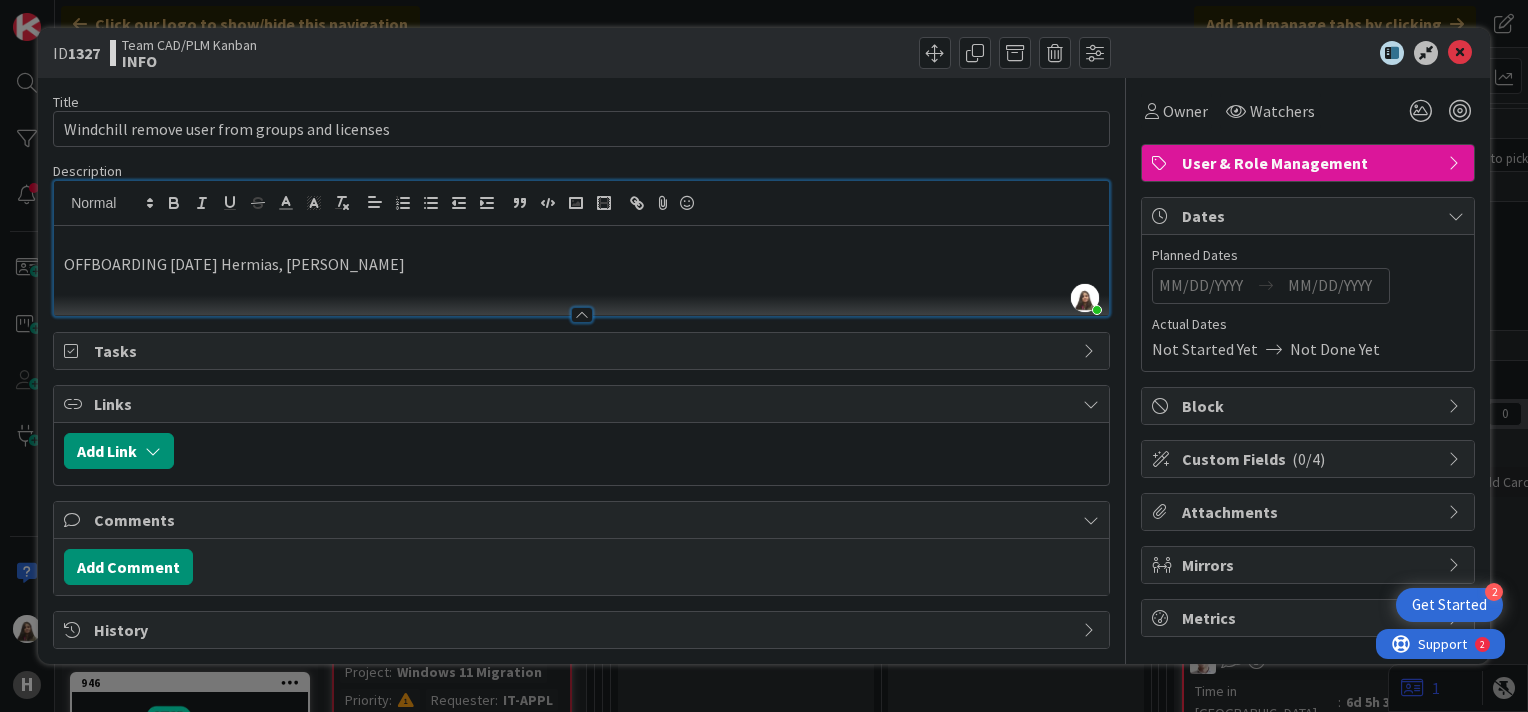 click at bounding box center [1456, 216] 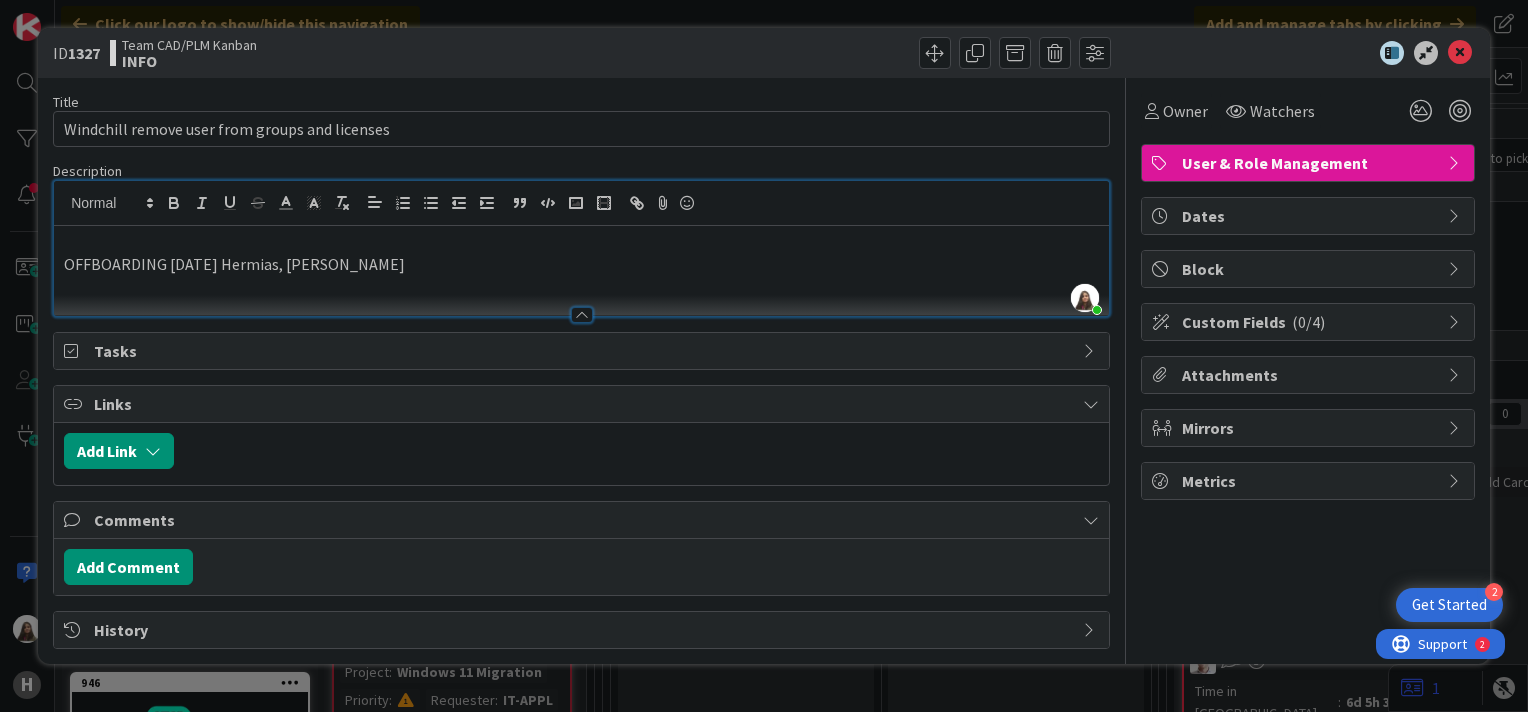 click at bounding box center [1456, 216] 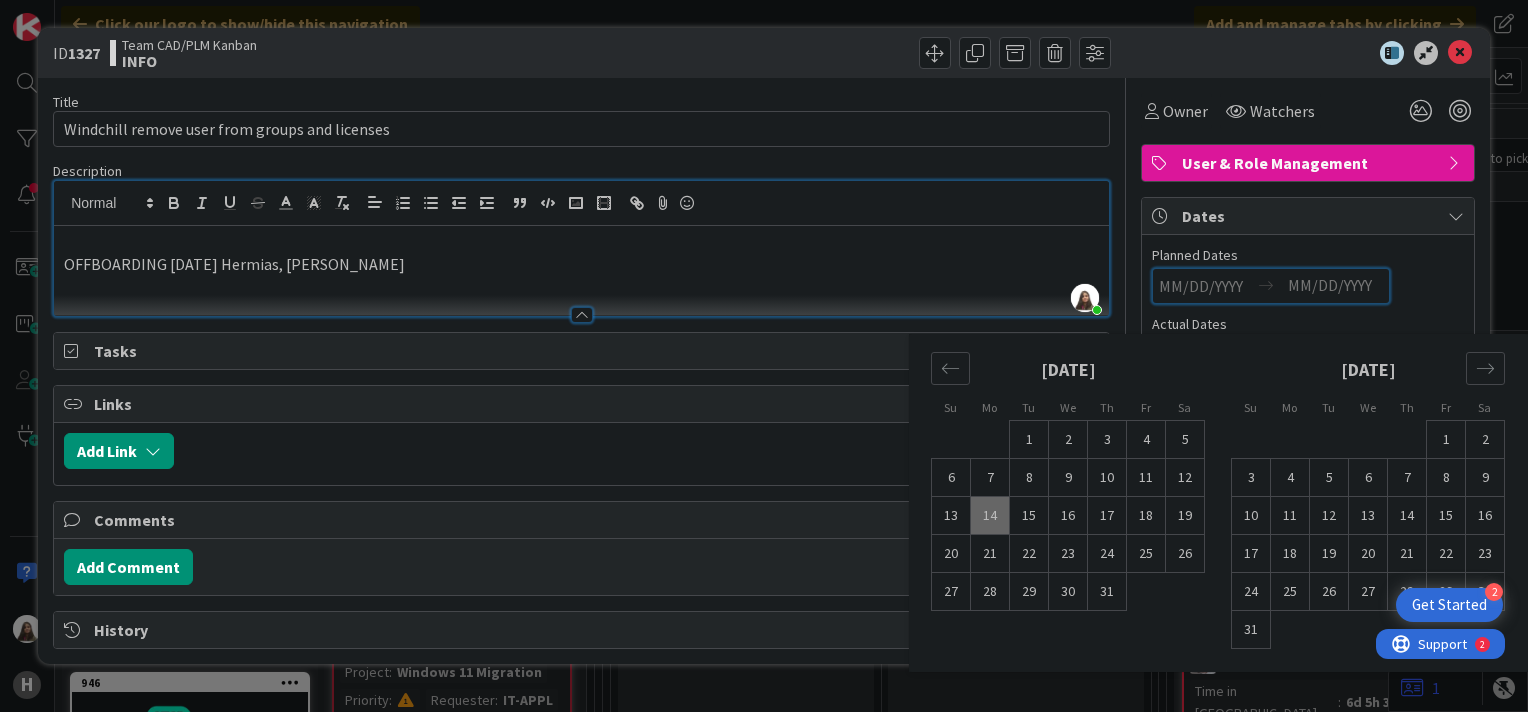 click at bounding box center (1206, 286) 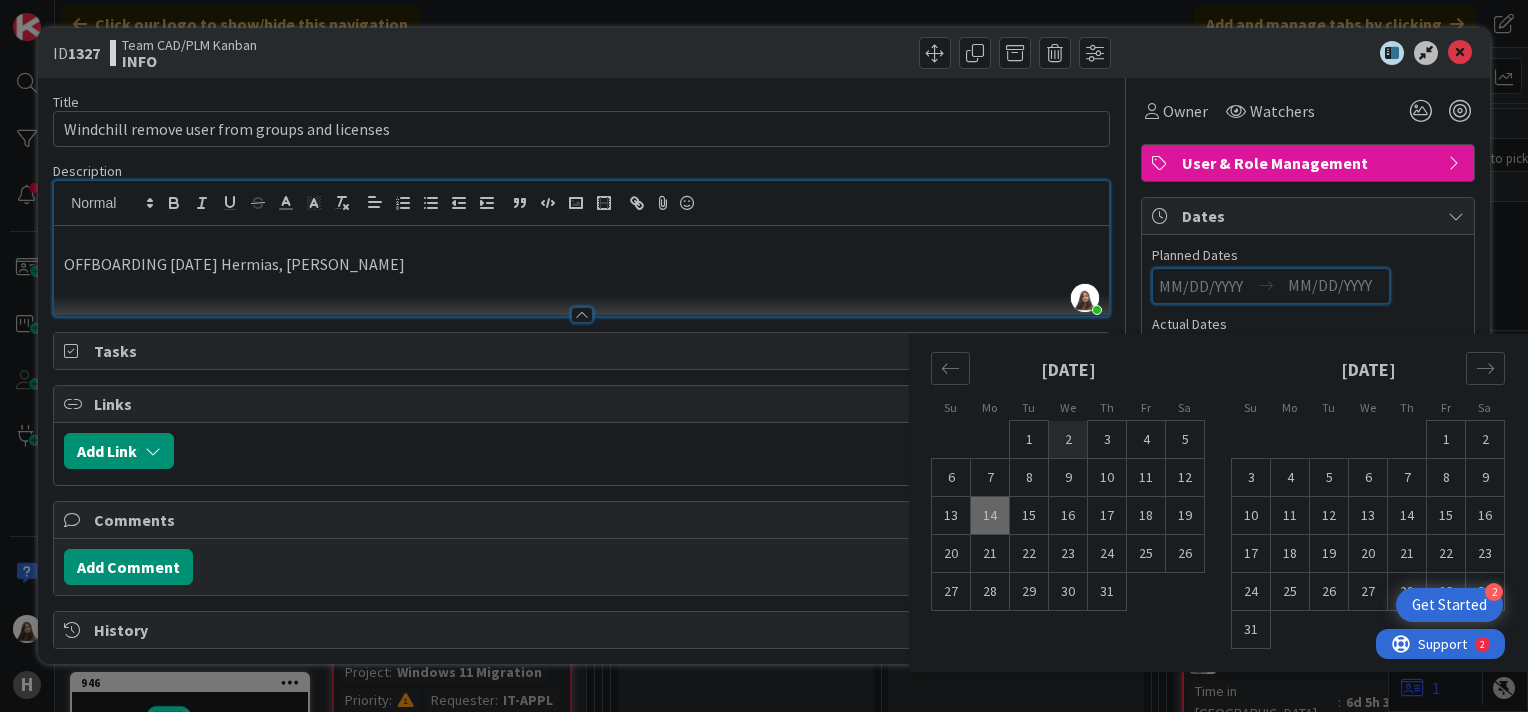 click on "2" at bounding box center (1068, 440) 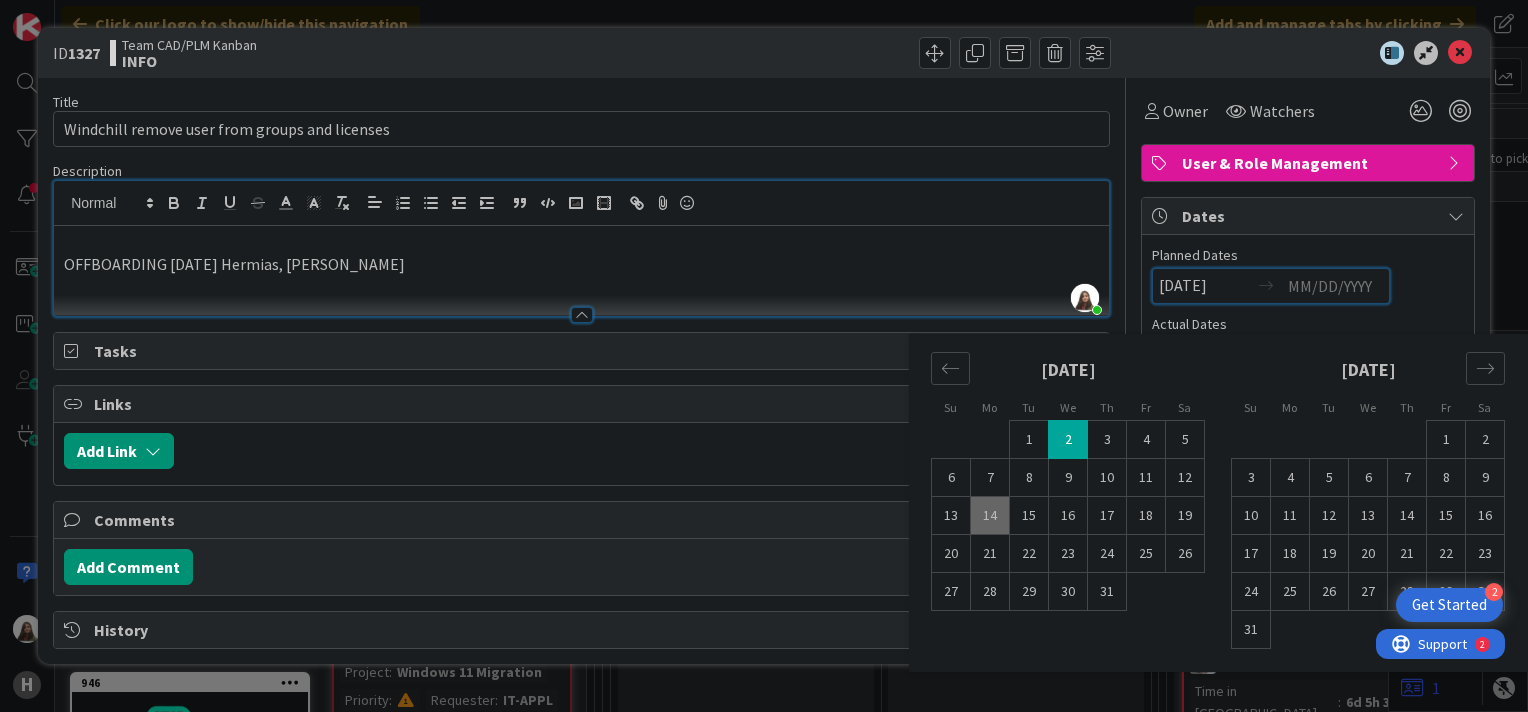 click at bounding box center (1335, 286) 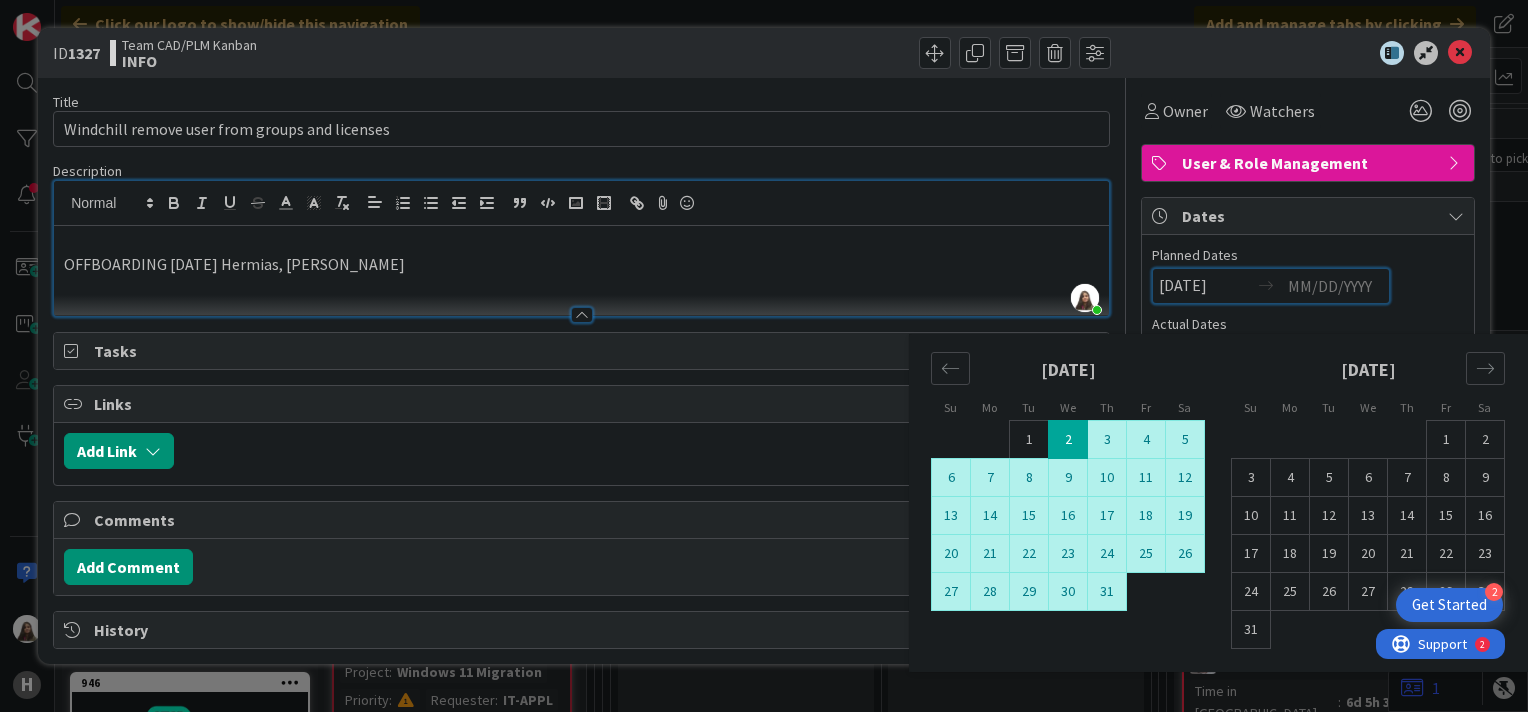 click on "31" at bounding box center (1107, 592) 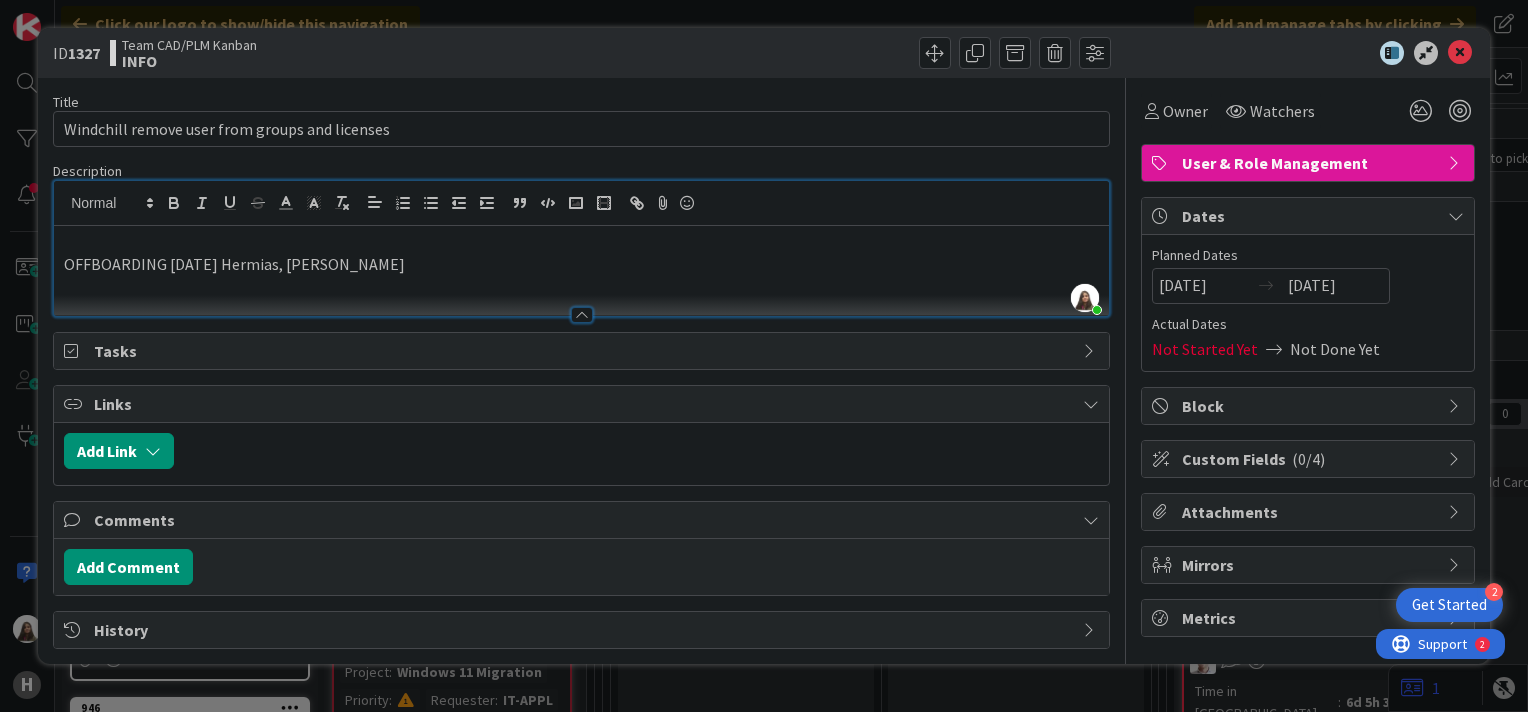 click on "Not Done Yet" at bounding box center [1335, 349] 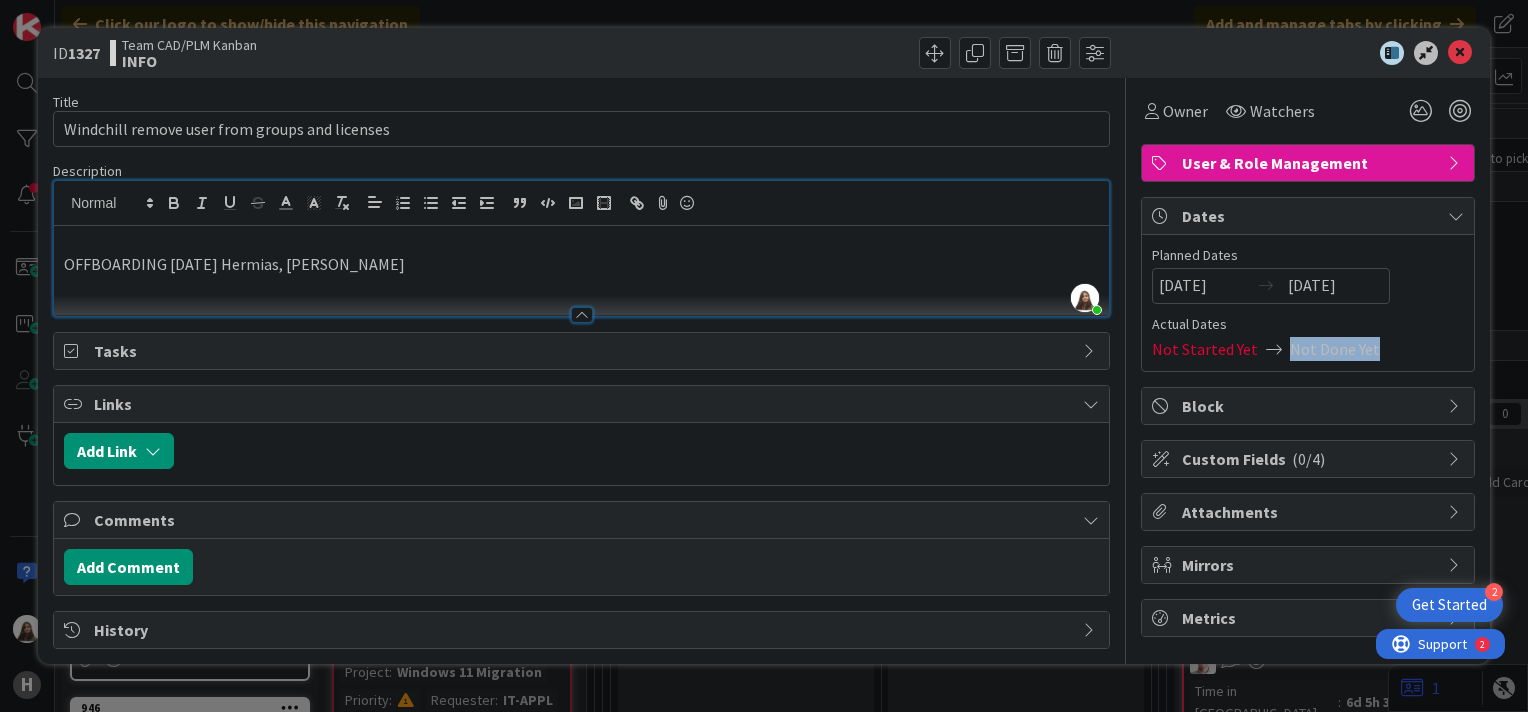 drag, startPoint x: 1297, startPoint y: 341, endPoint x: 1370, endPoint y: 436, distance: 119.80818 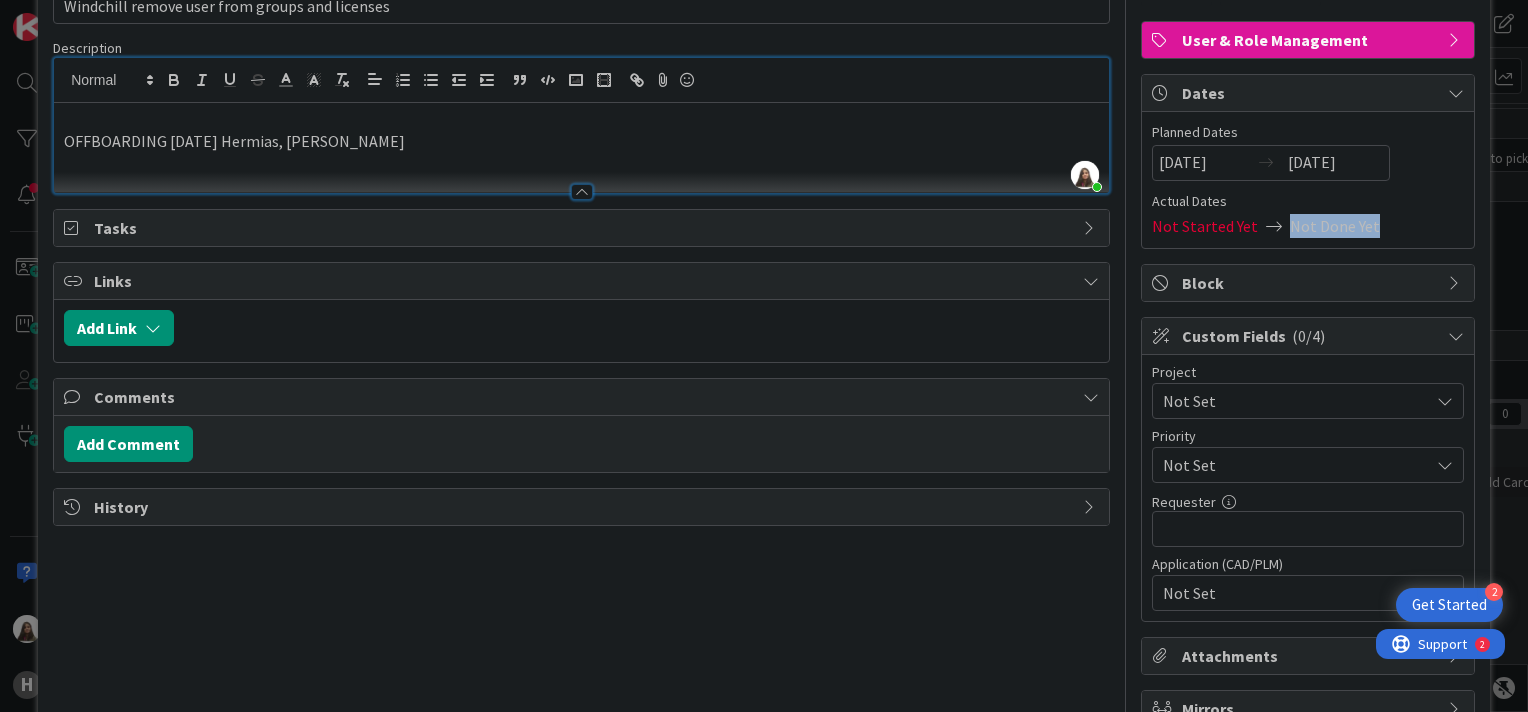 scroll, scrollTop: 231, scrollLeft: 0, axis: vertical 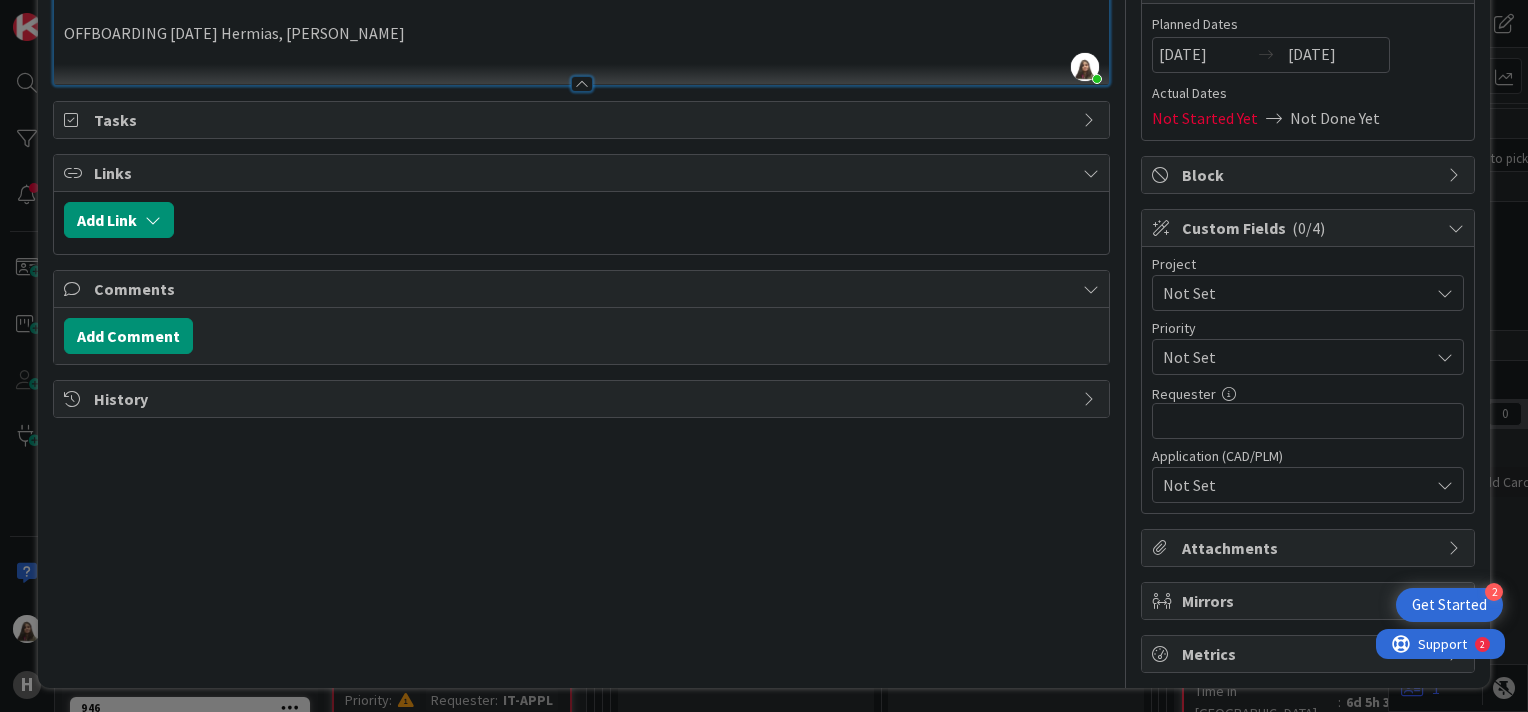 click at bounding box center [1445, 293] 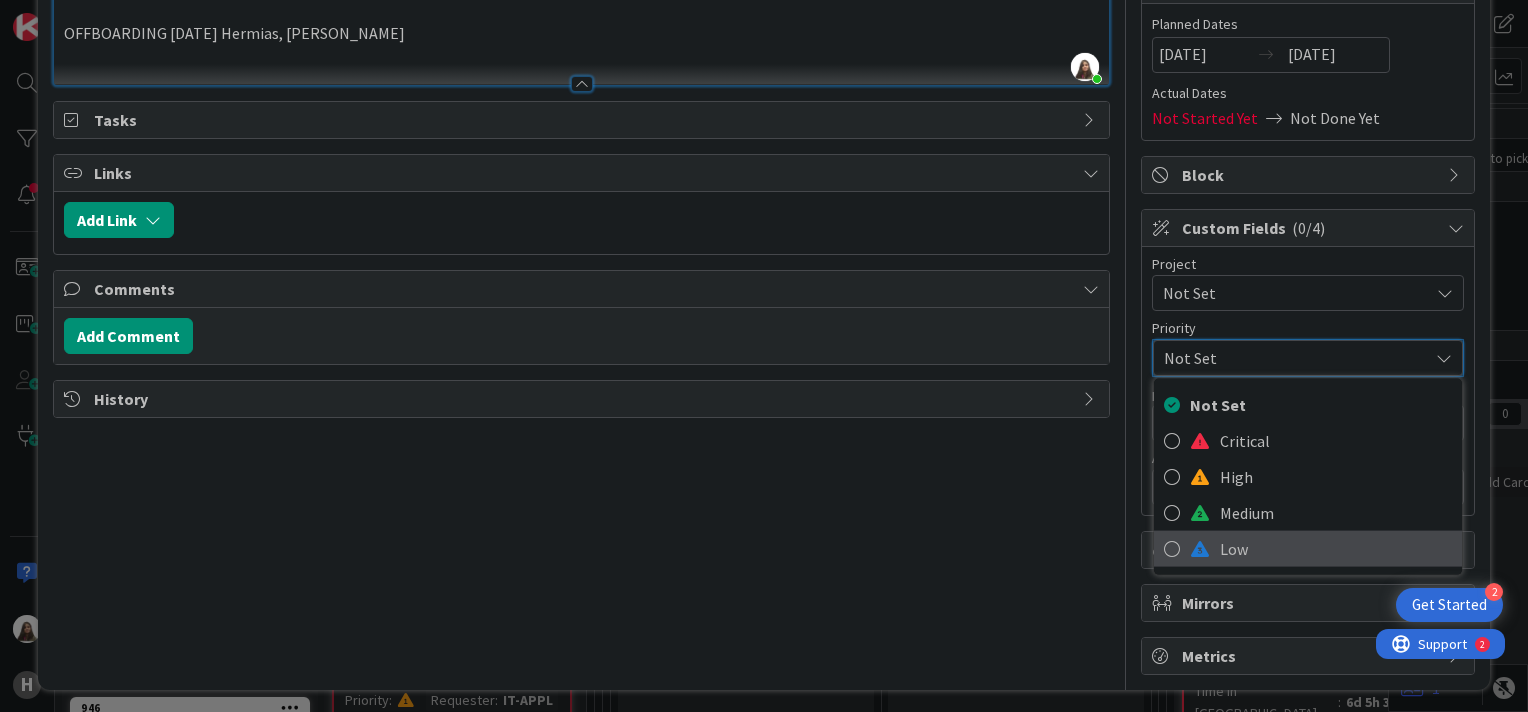 click on "Low" at bounding box center (1308, 549) 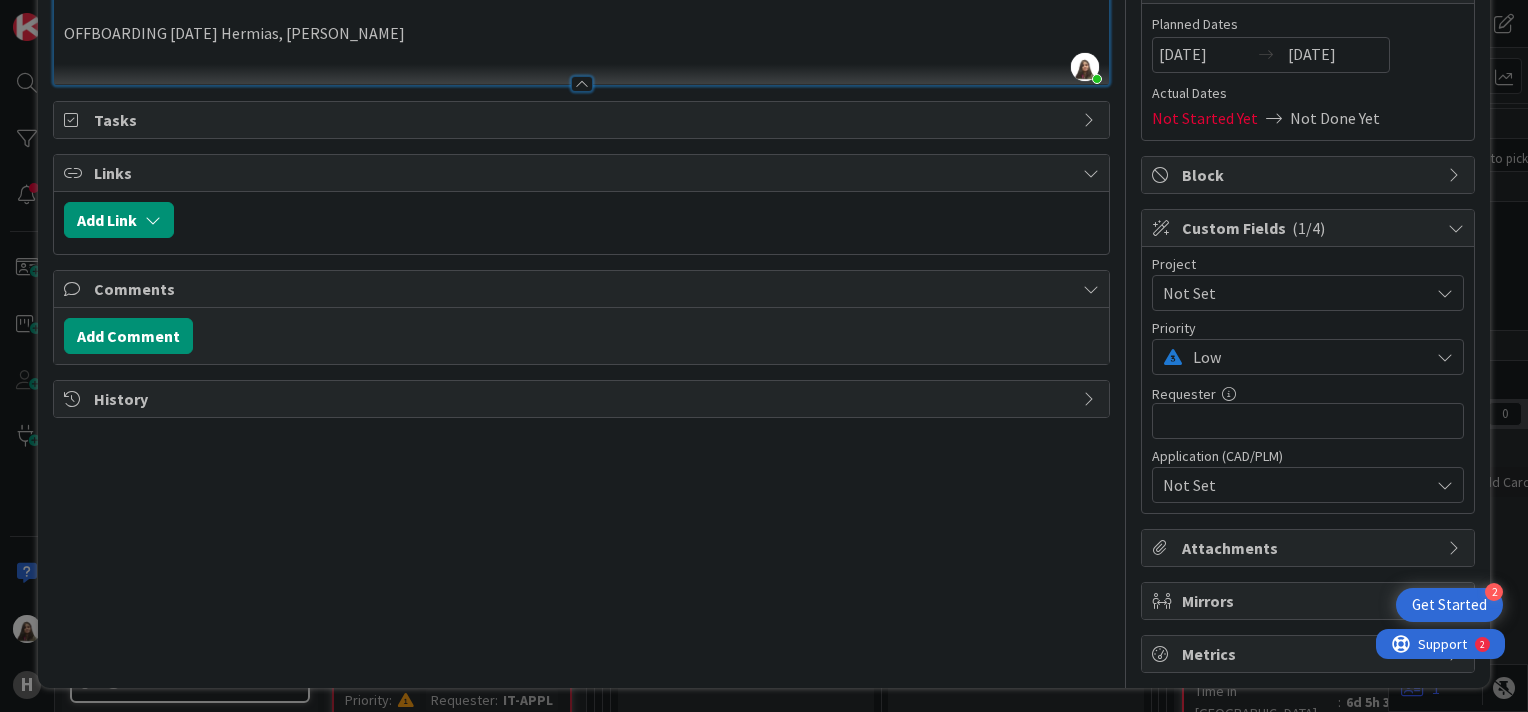 click at bounding box center (1445, 357) 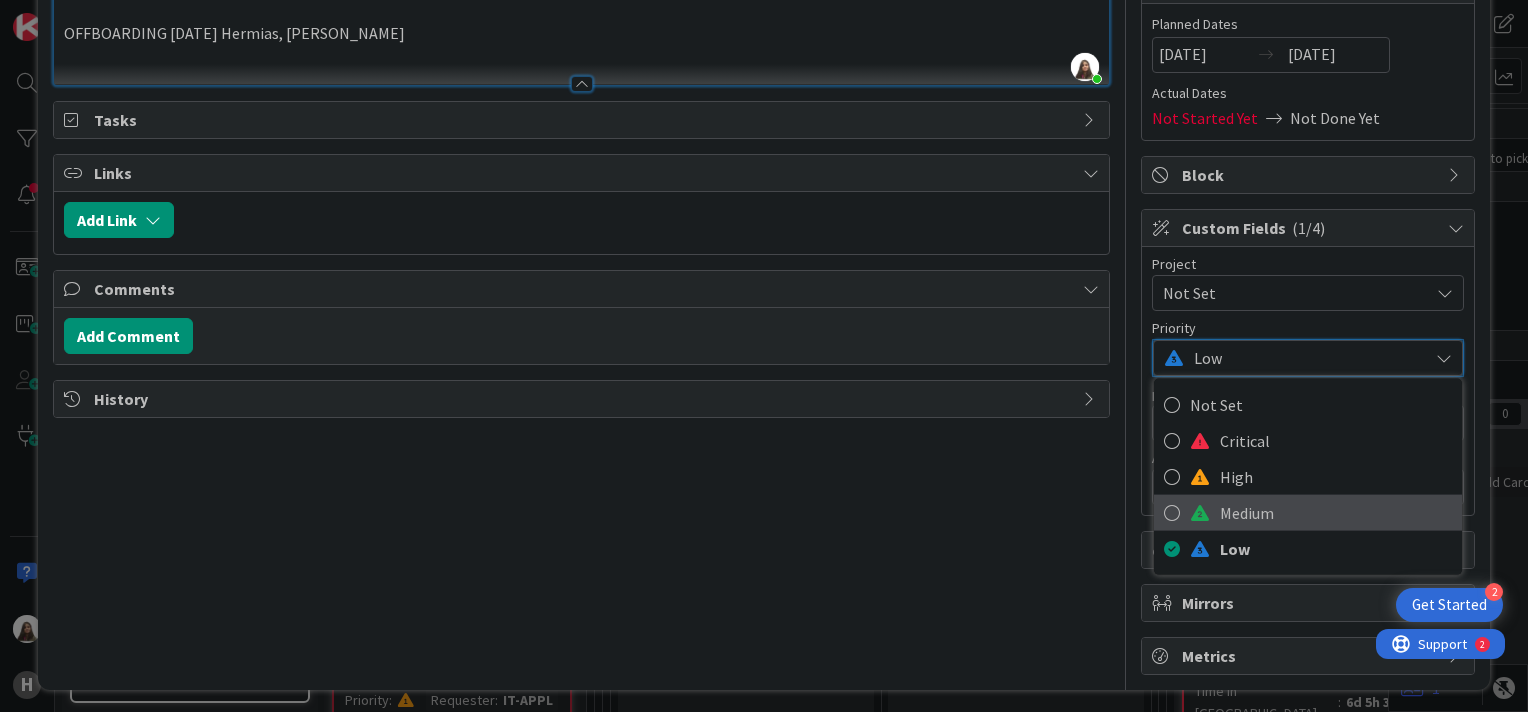 click at bounding box center [1172, 513] 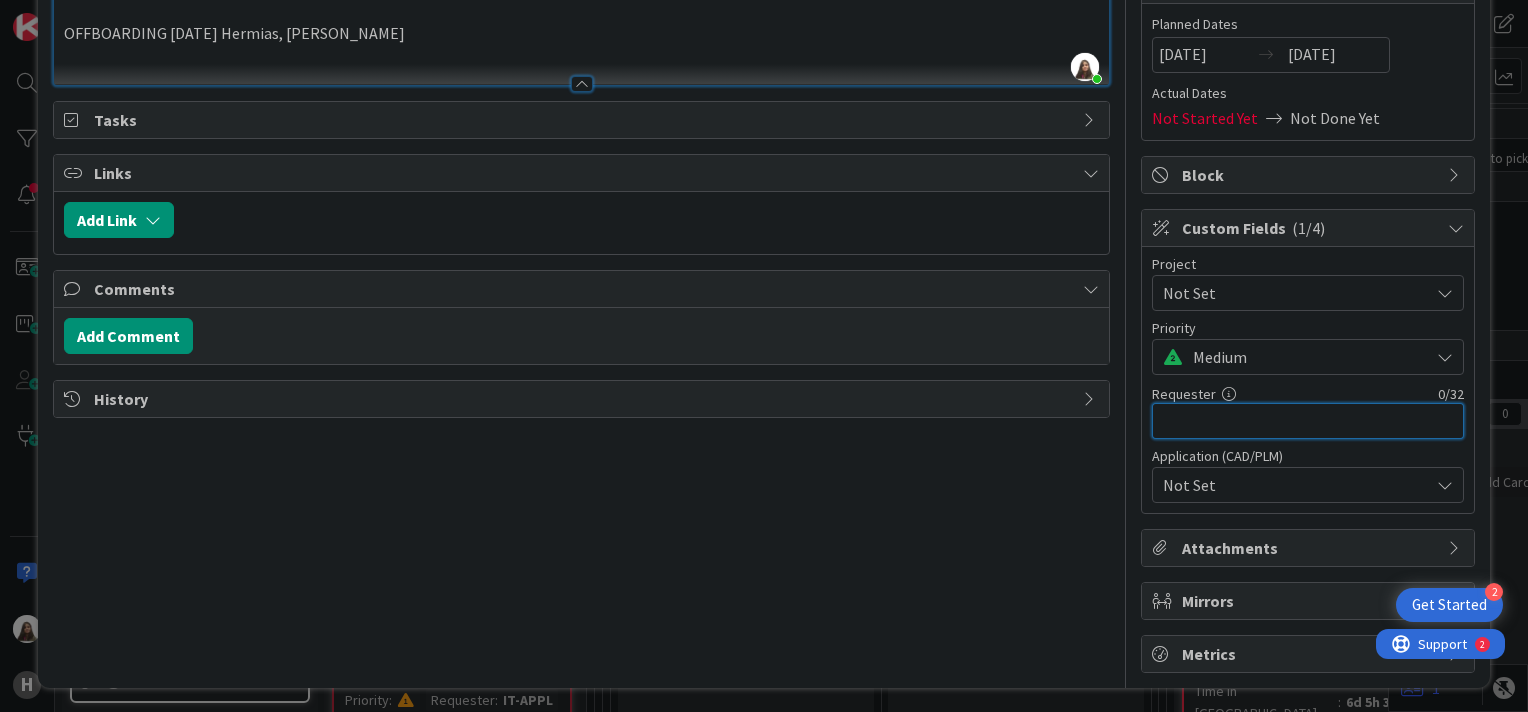 click at bounding box center (1308, 421) 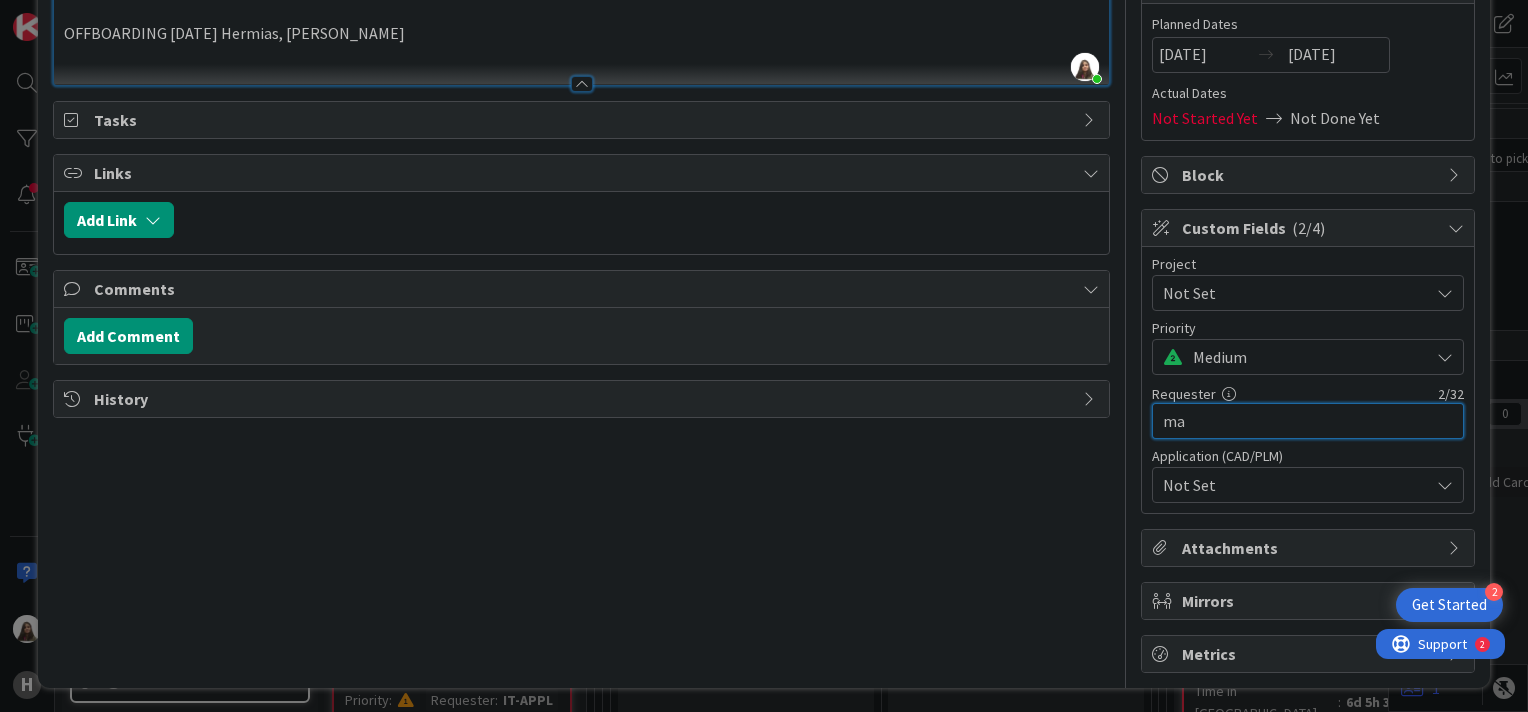 type on "m" 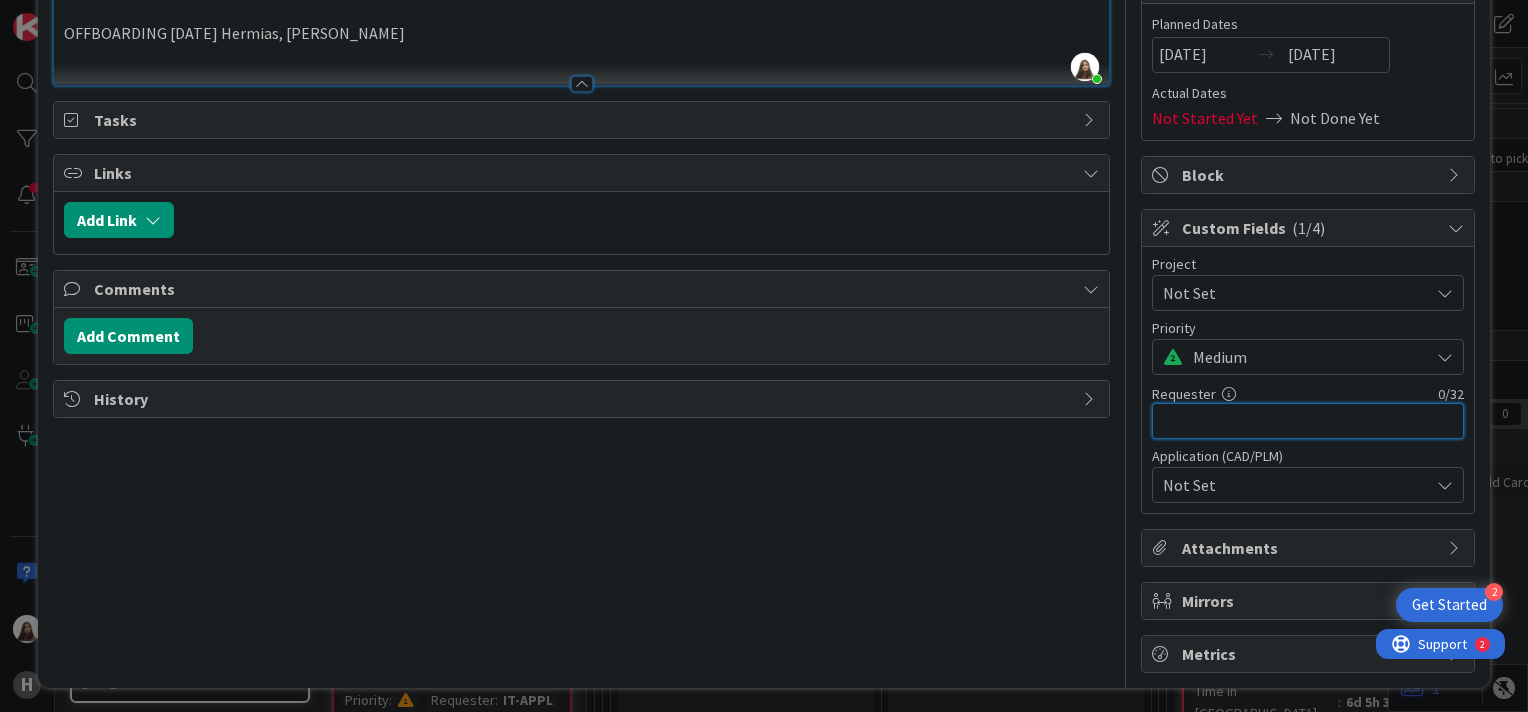 click at bounding box center (1308, 421) 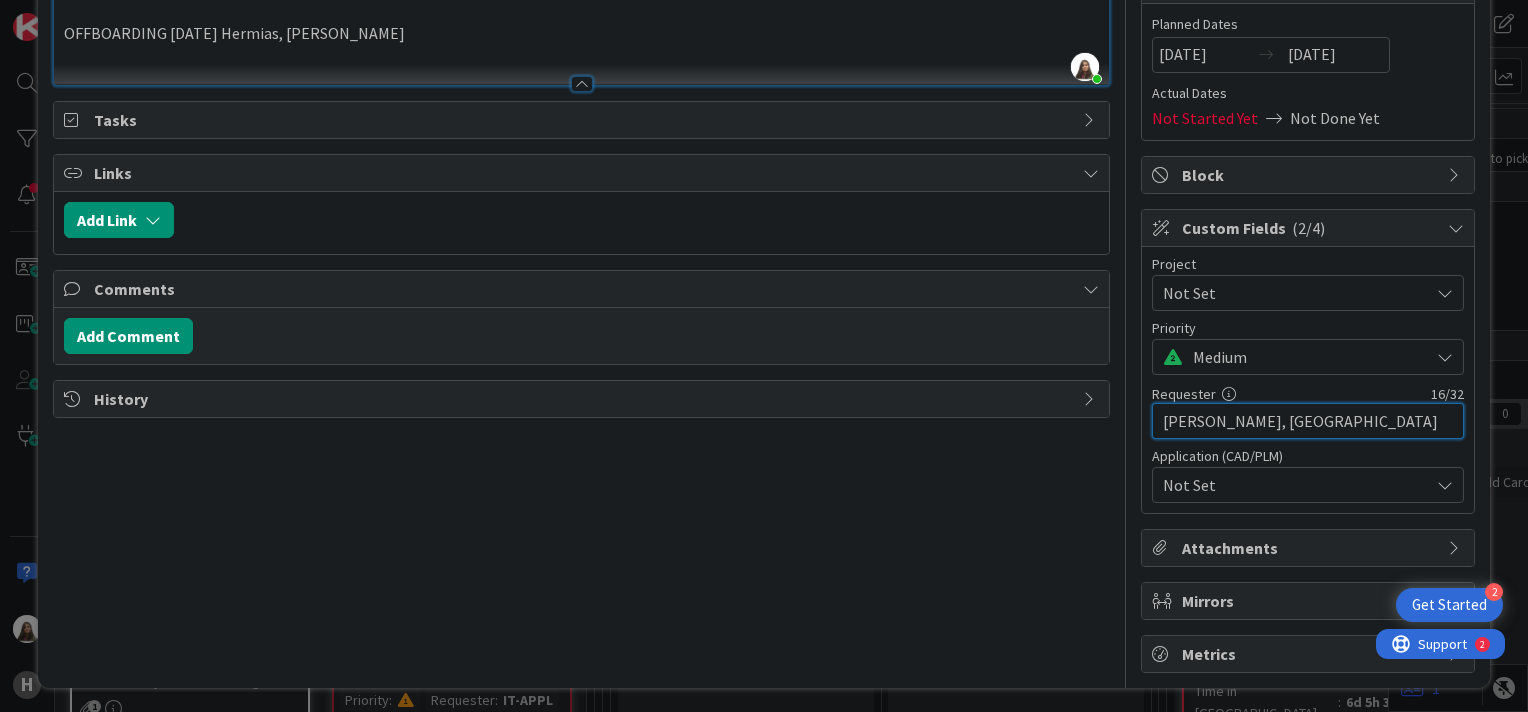 type on "[PERSON_NAME], [GEOGRAPHIC_DATA]" 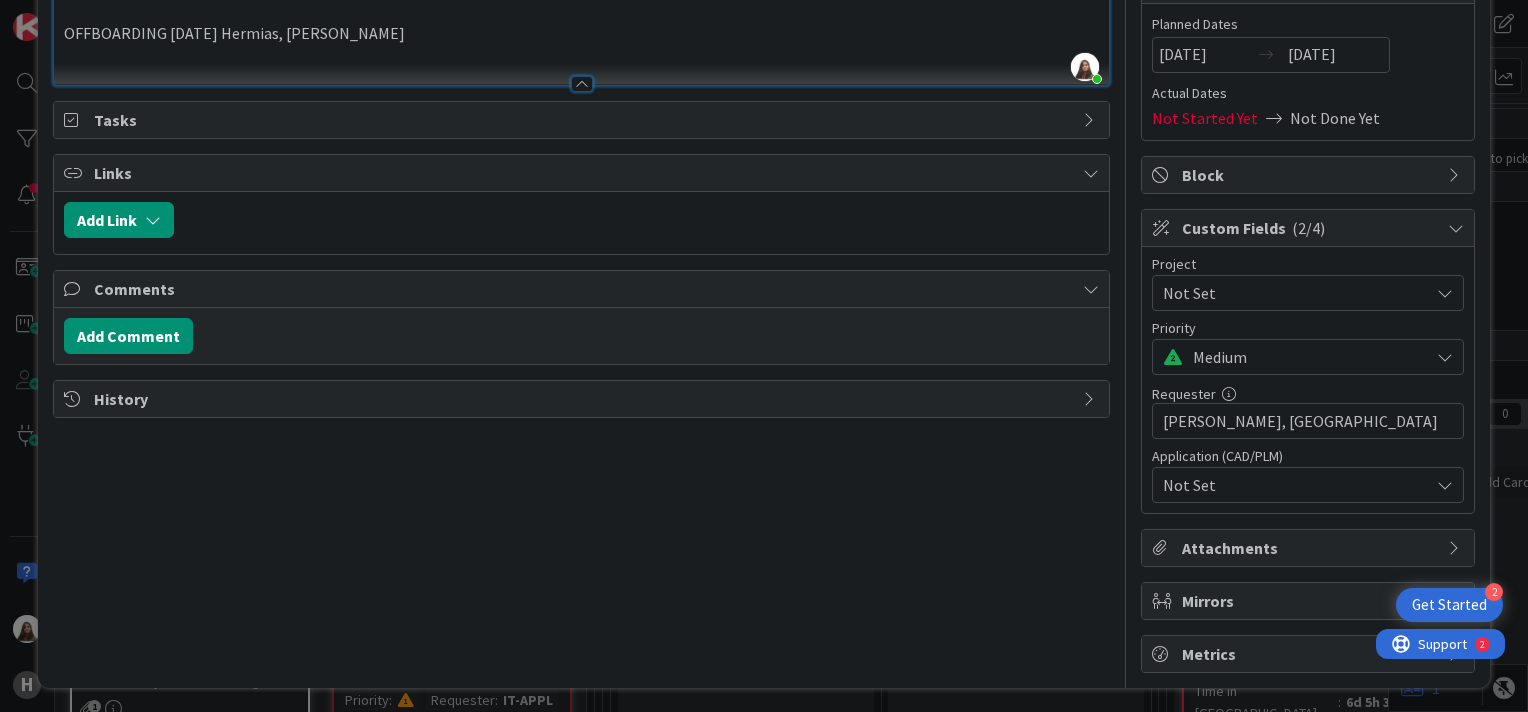 click at bounding box center [1445, 485] 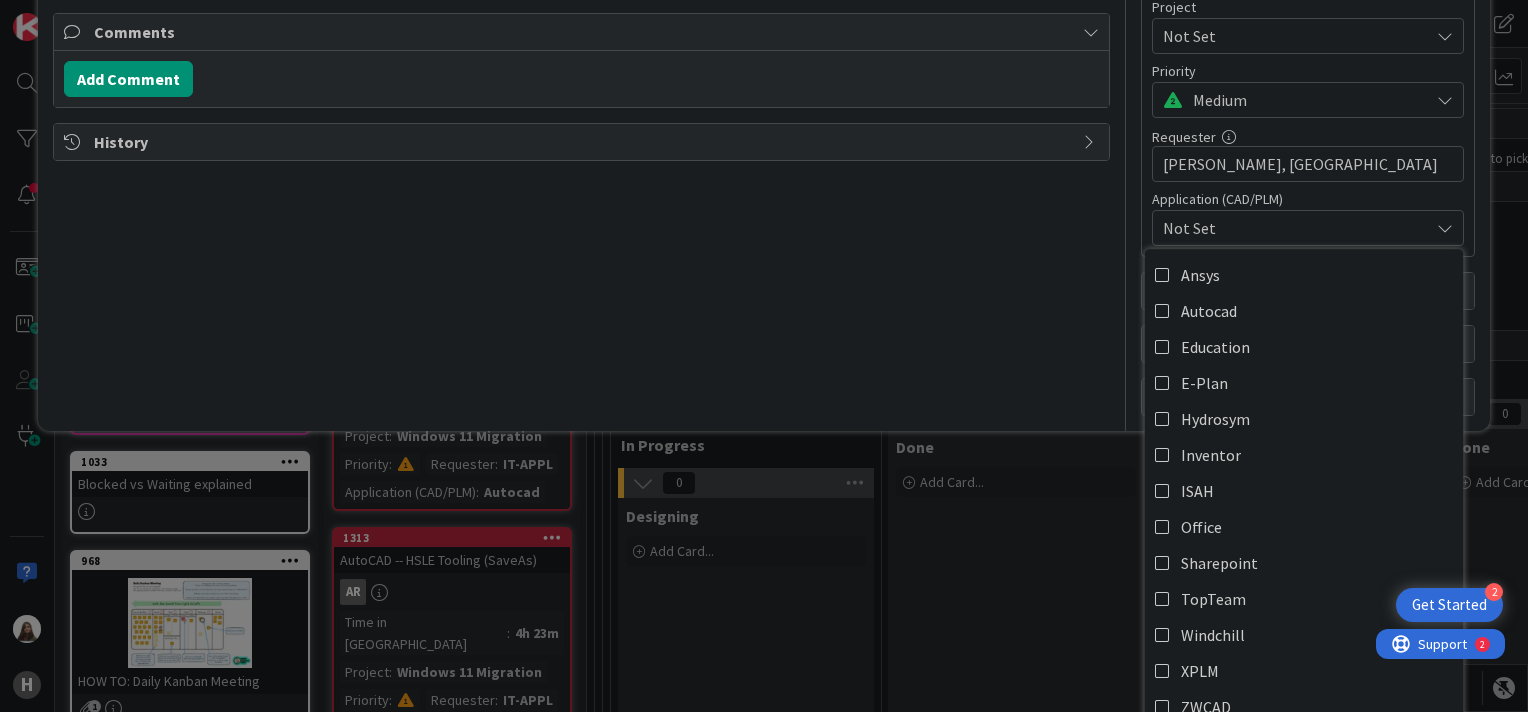 scroll, scrollTop: 508, scrollLeft: 0, axis: vertical 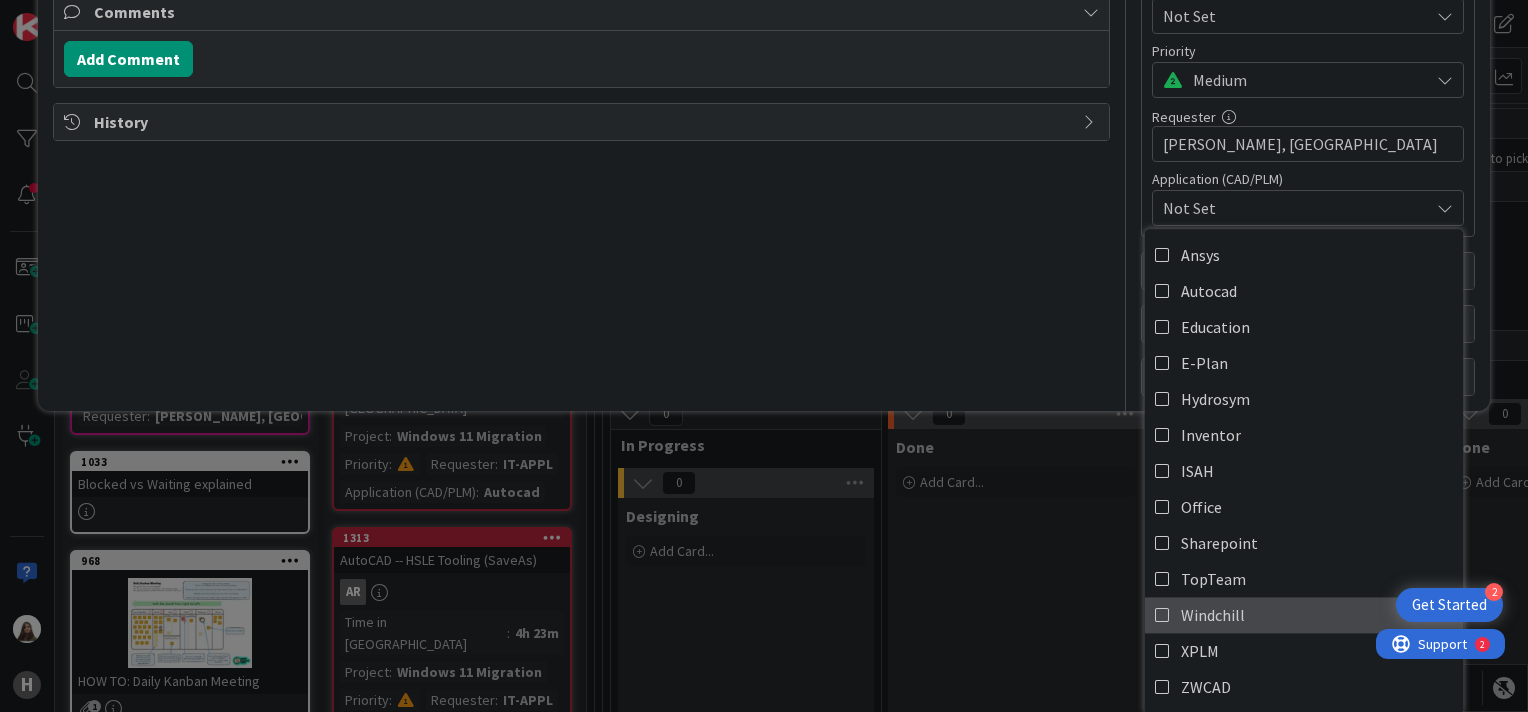 click at bounding box center [1163, 615] 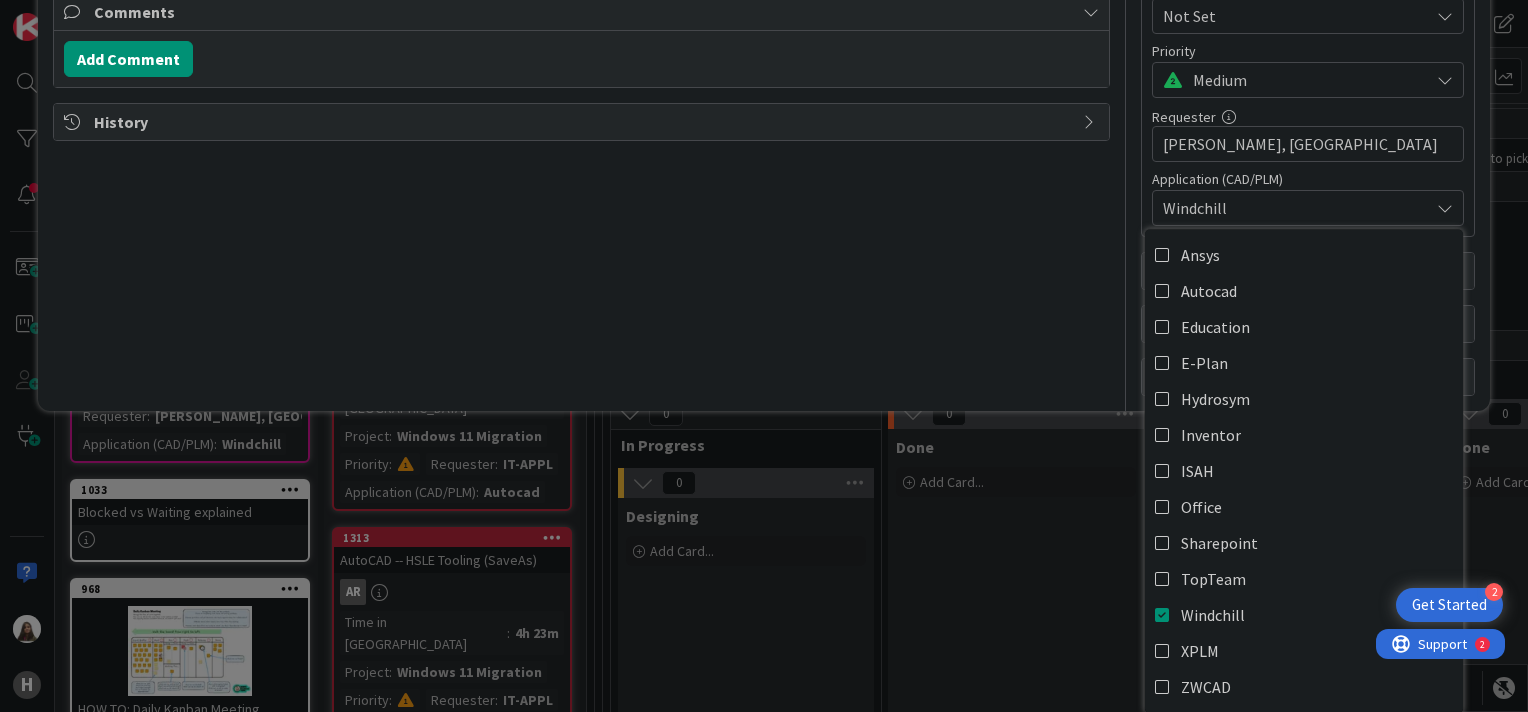 click on "Windchill" at bounding box center (1308, 208) 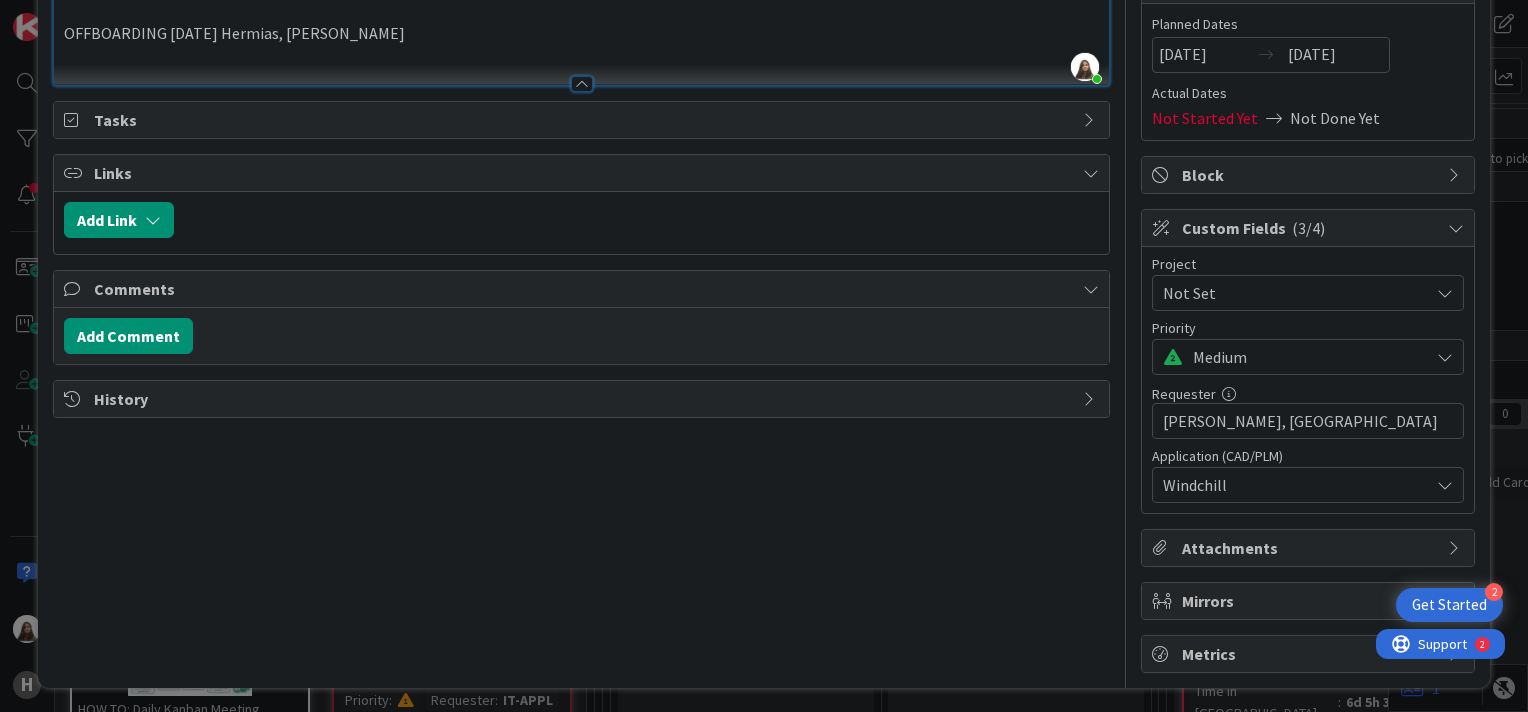 scroll, scrollTop: 0, scrollLeft: 0, axis: both 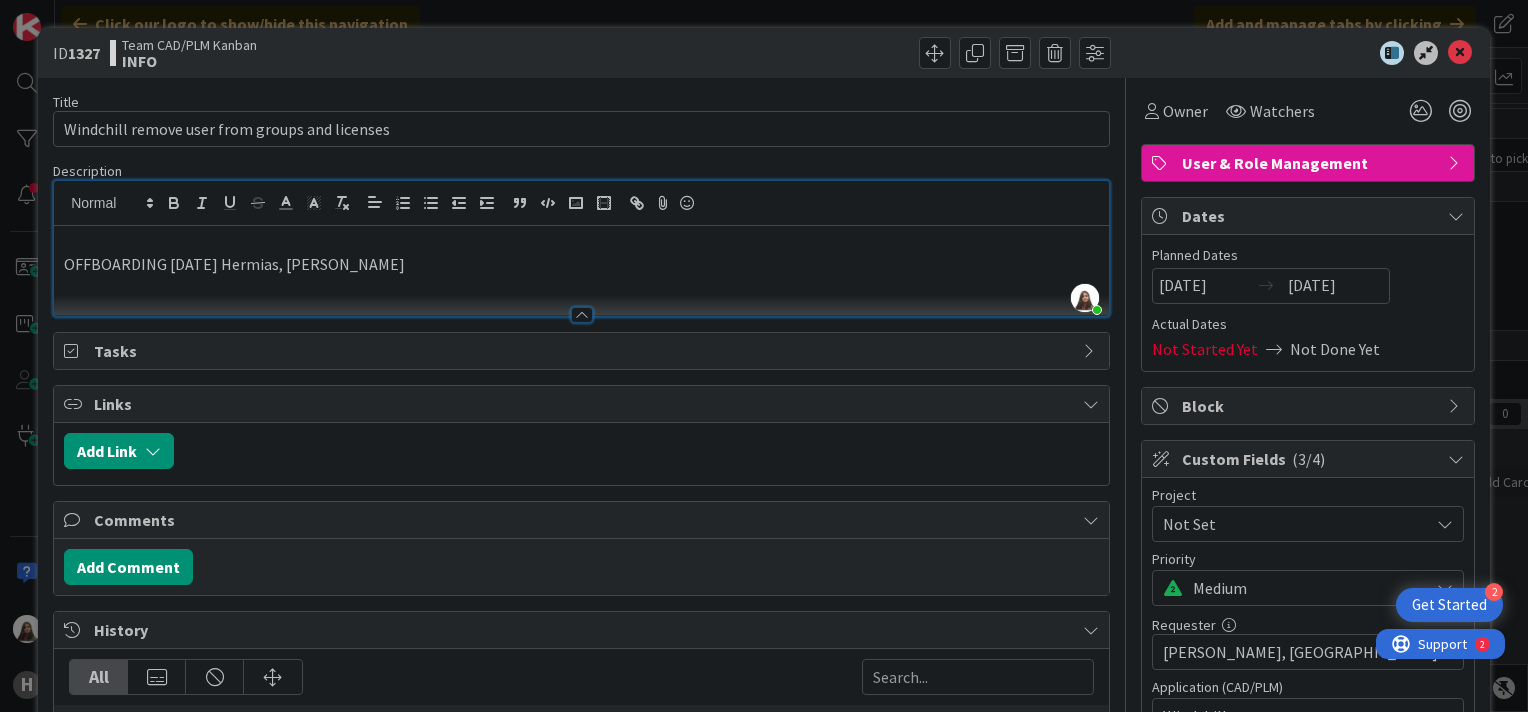 click on "Tasks" at bounding box center (583, 351) 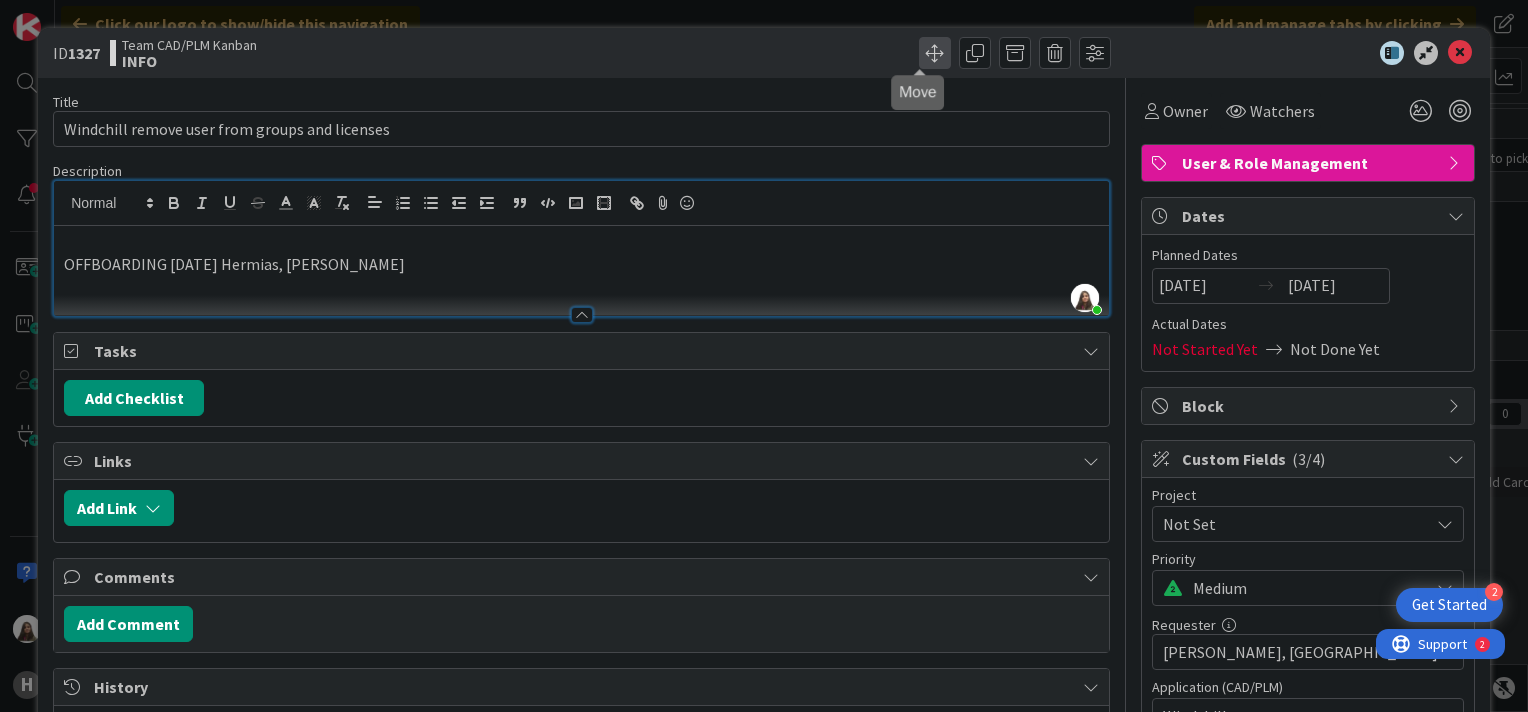 drag, startPoint x: 924, startPoint y: 52, endPoint x: 910, endPoint y: 44, distance: 16.124516 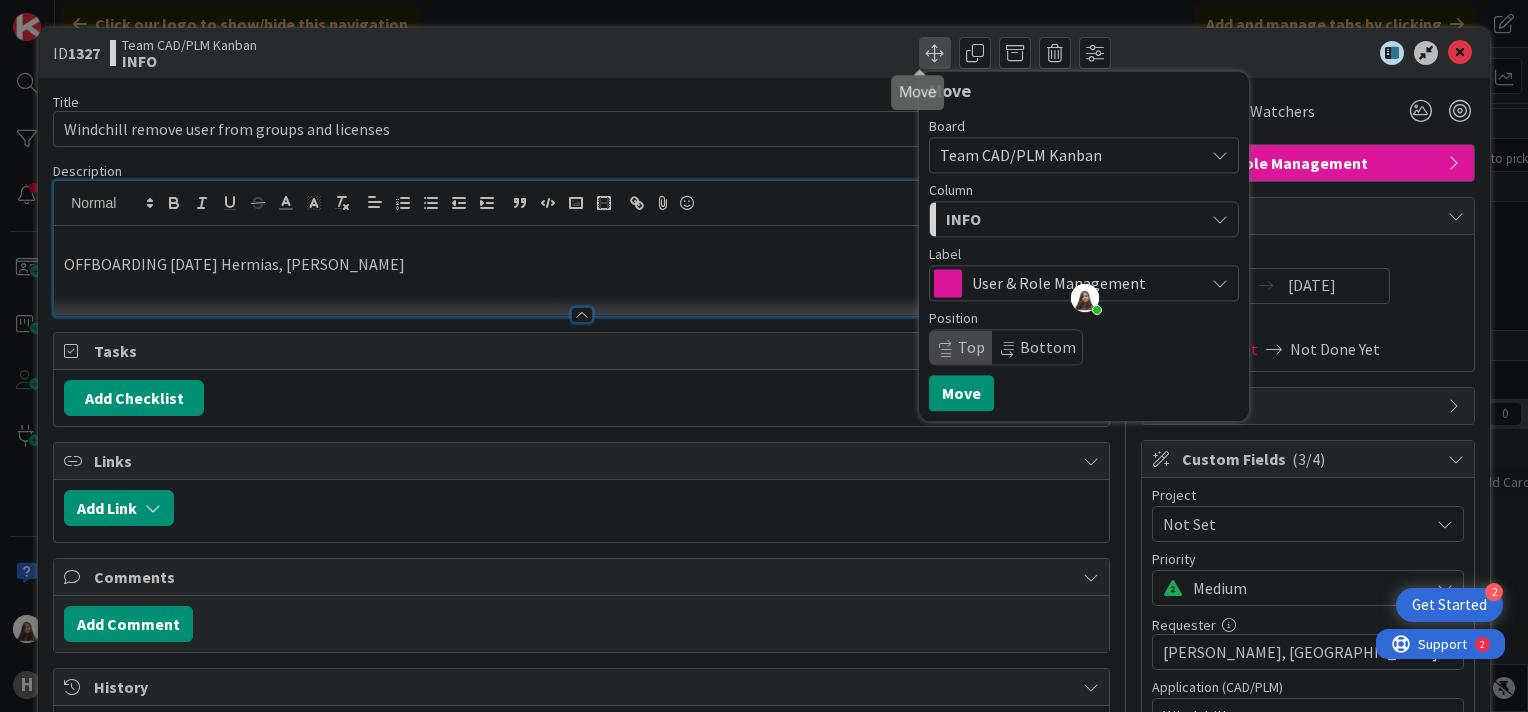 click at bounding box center [935, 53] 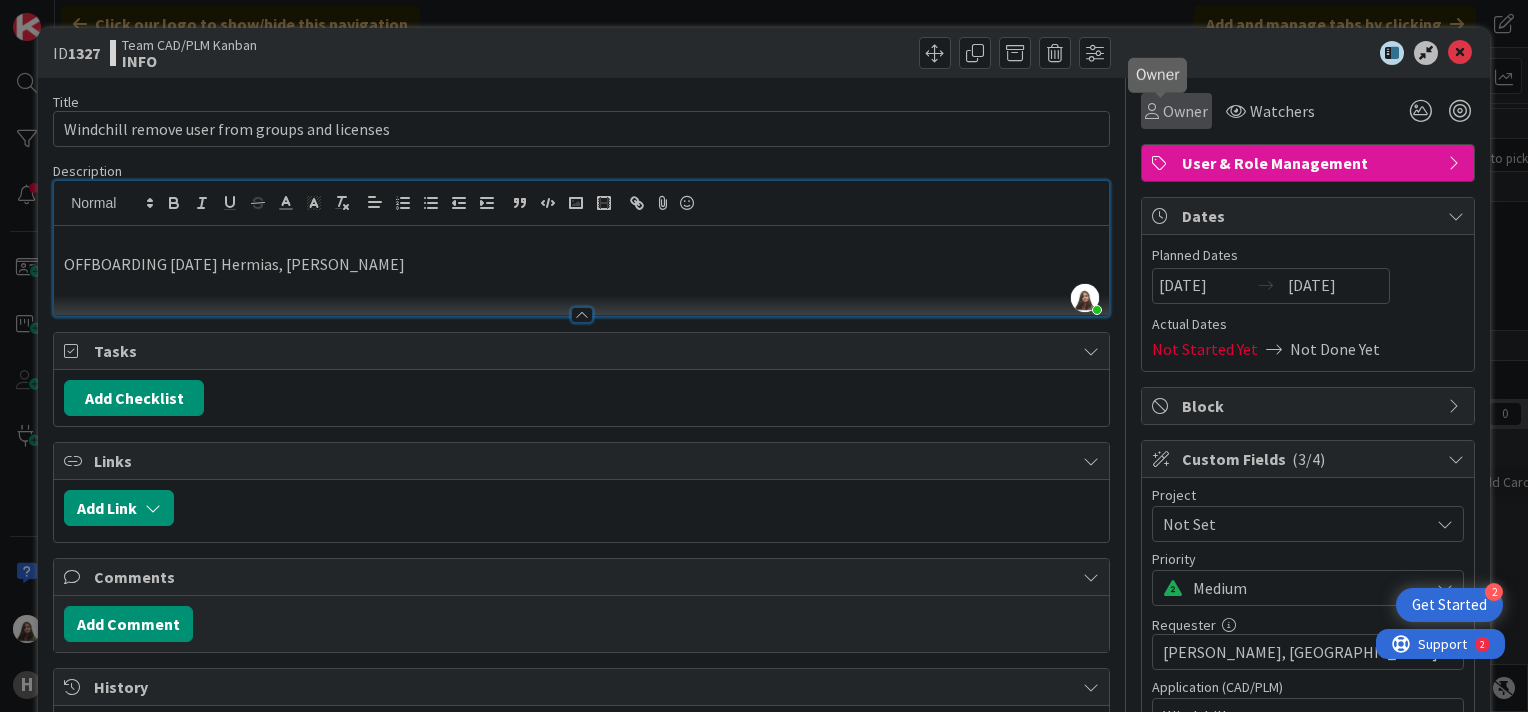 click on "Owner" at bounding box center (1185, 111) 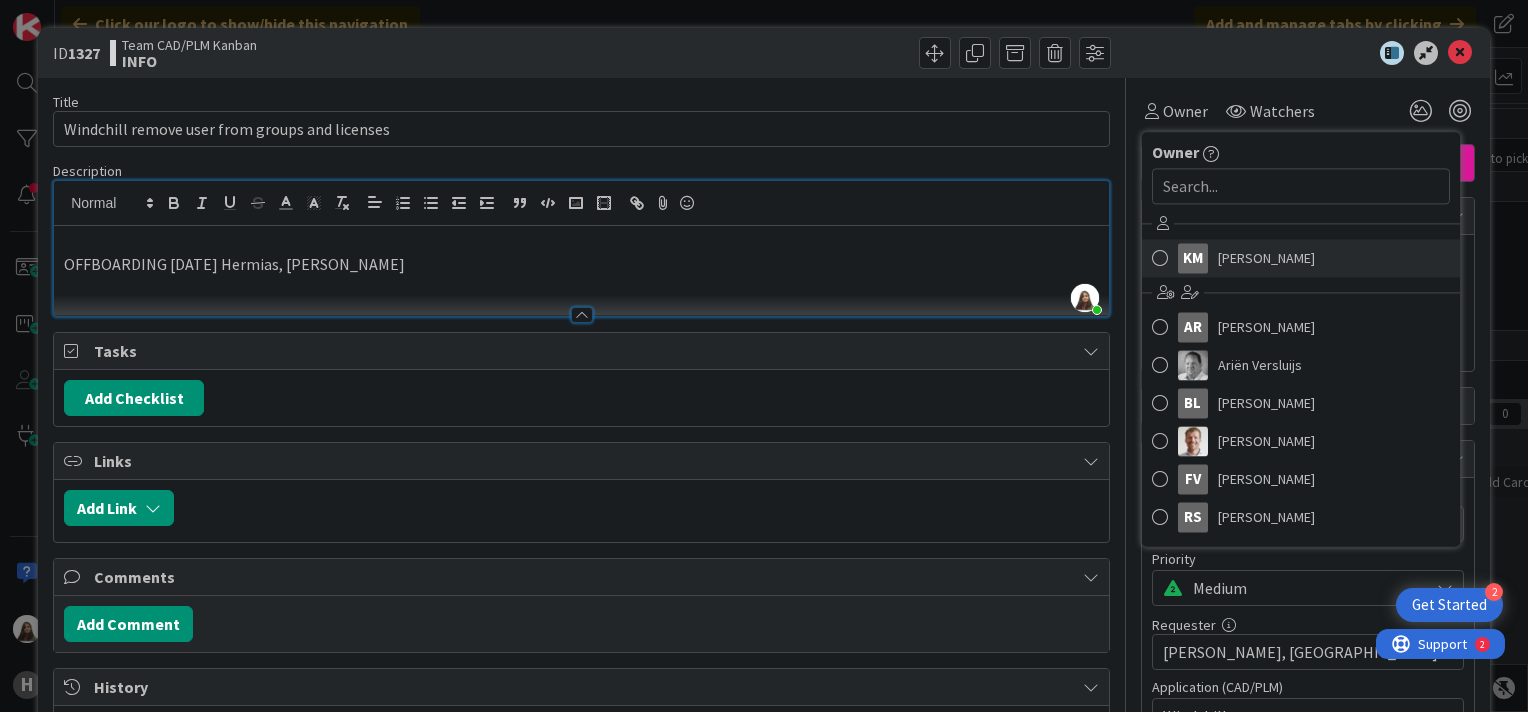 click at bounding box center [1160, 258] 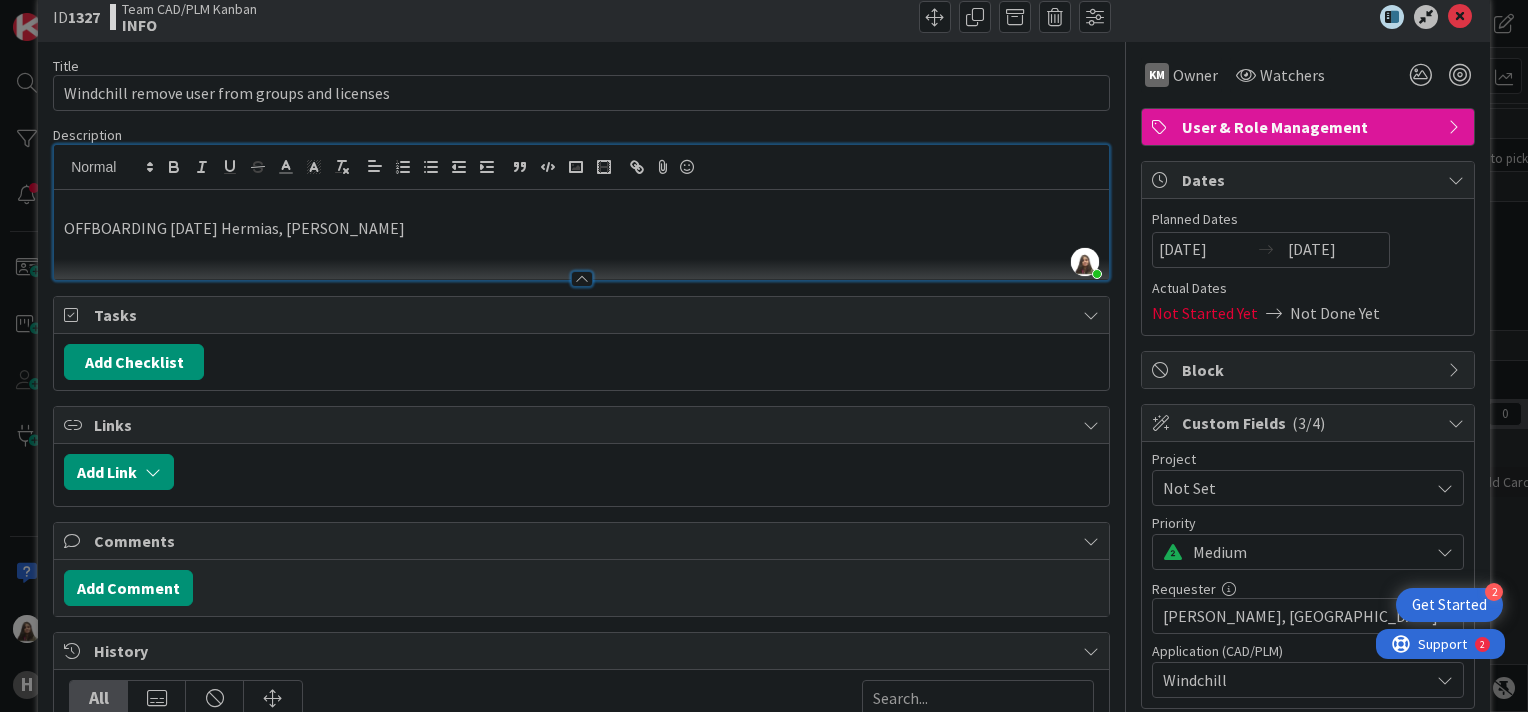 scroll, scrollTop: 0, scrollLeft: 0, axis: both 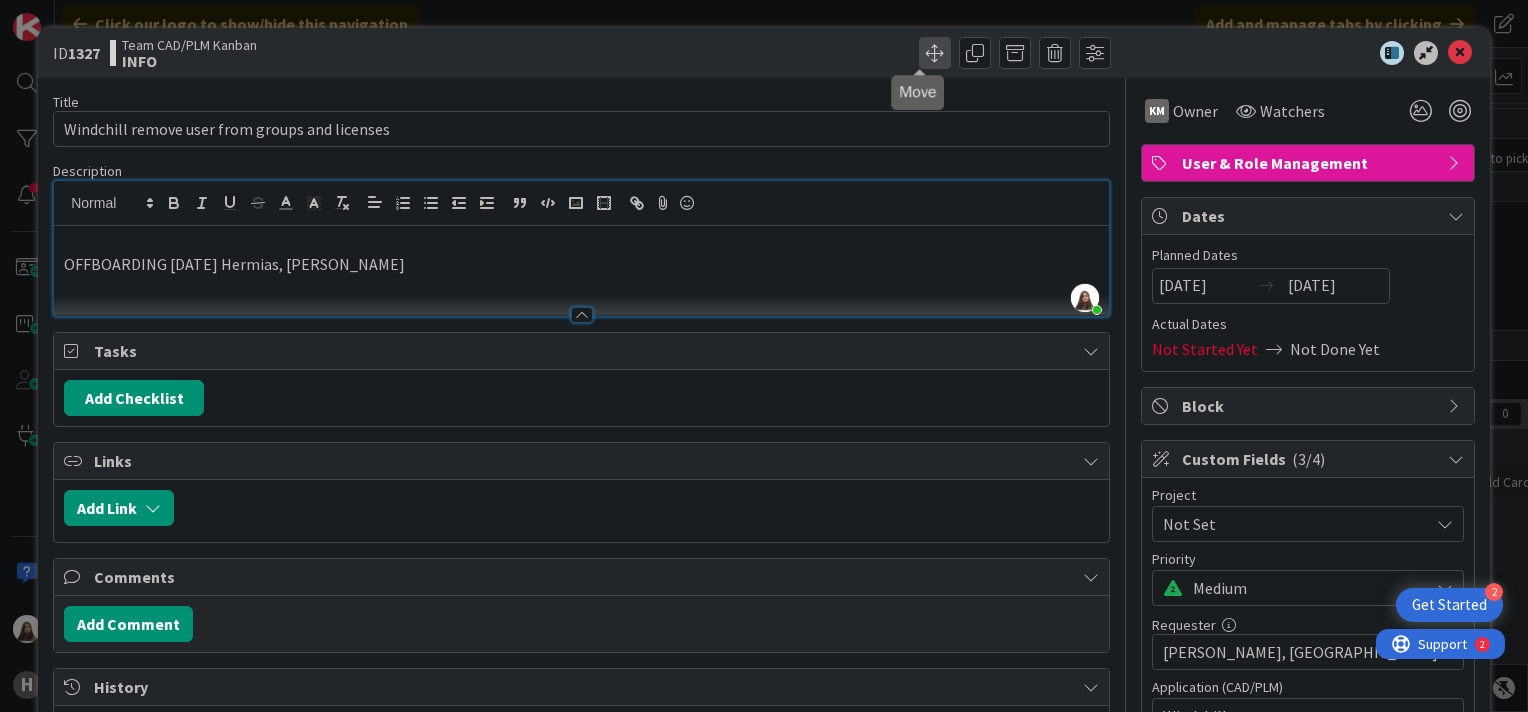 click at bounding box center (935, 53) 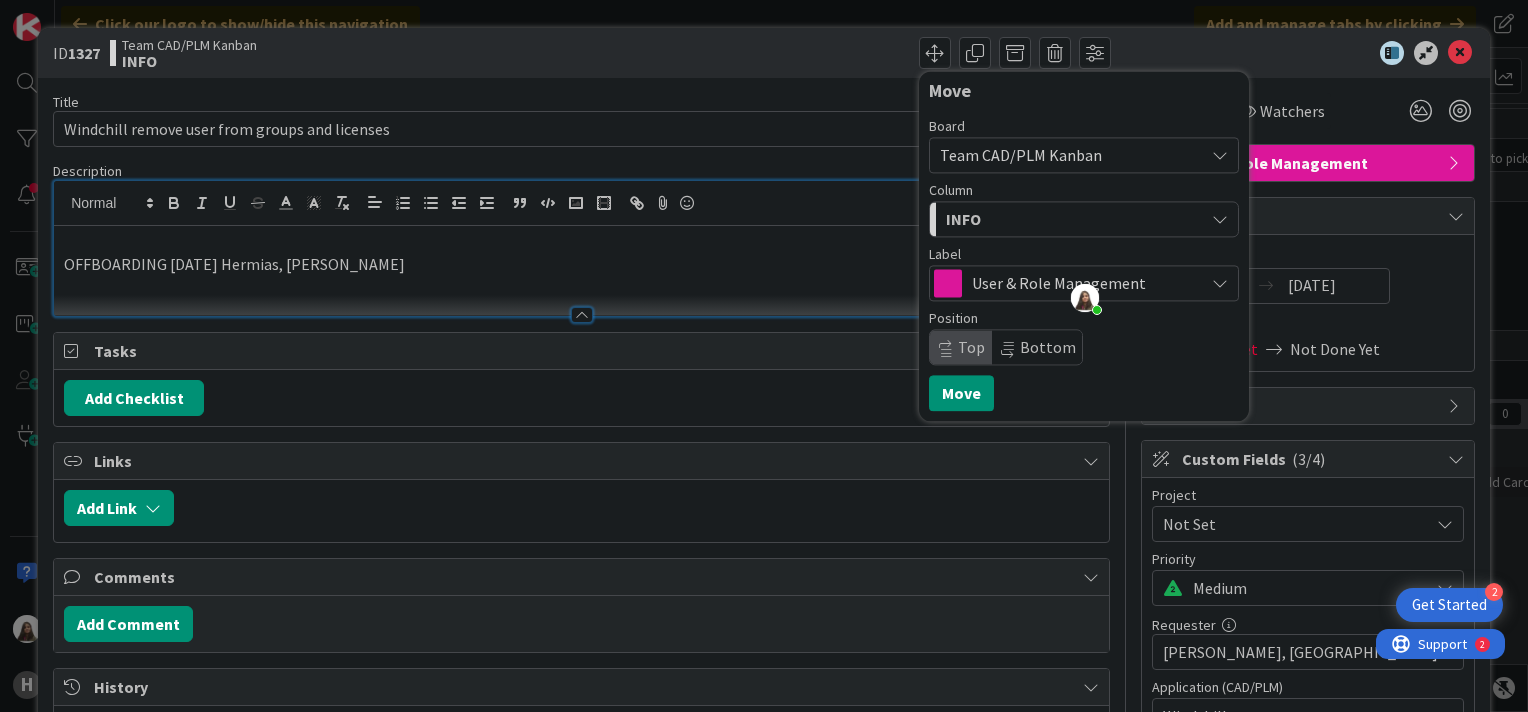 click on "INFO" at bounding box center [1084, 219] 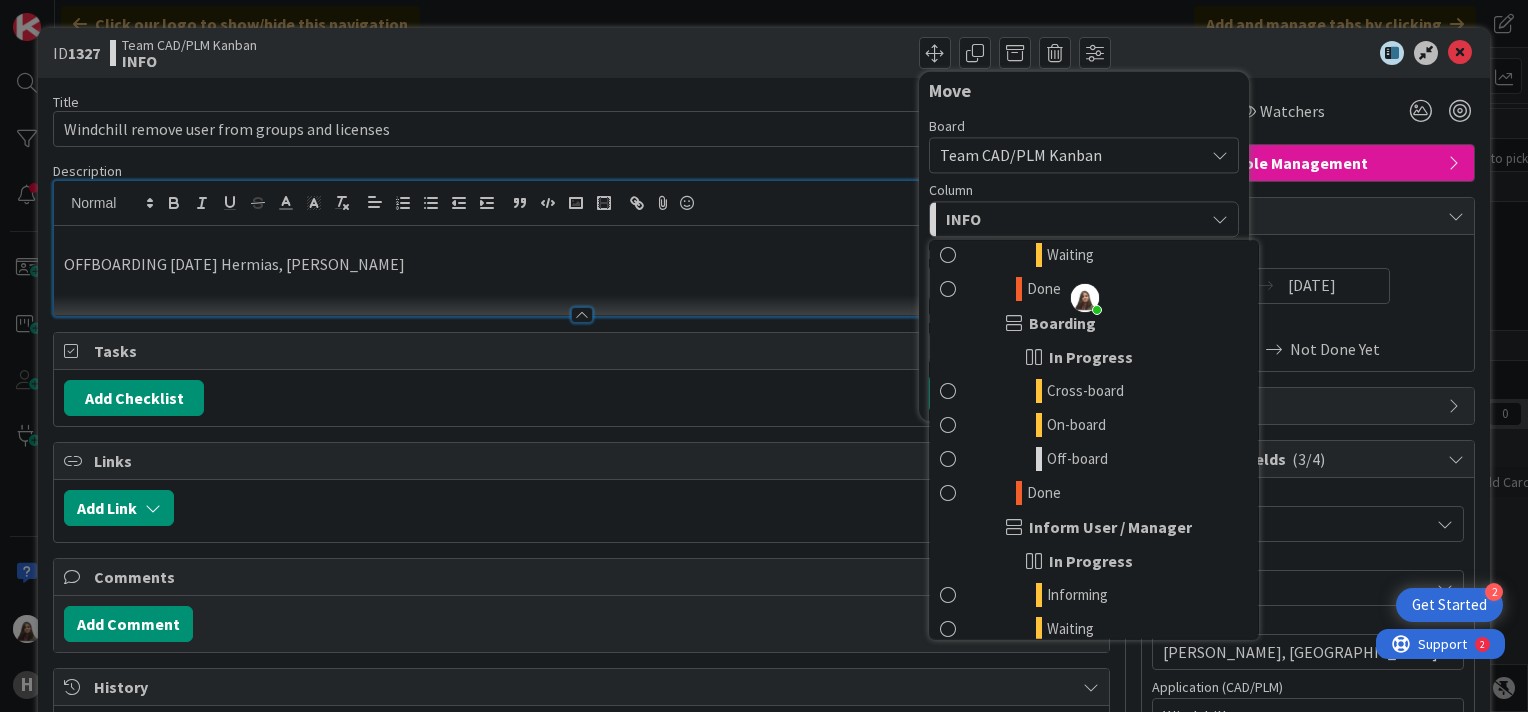 scroll, scrollTop: 2803, scrollLeft: 0, axis: vertical 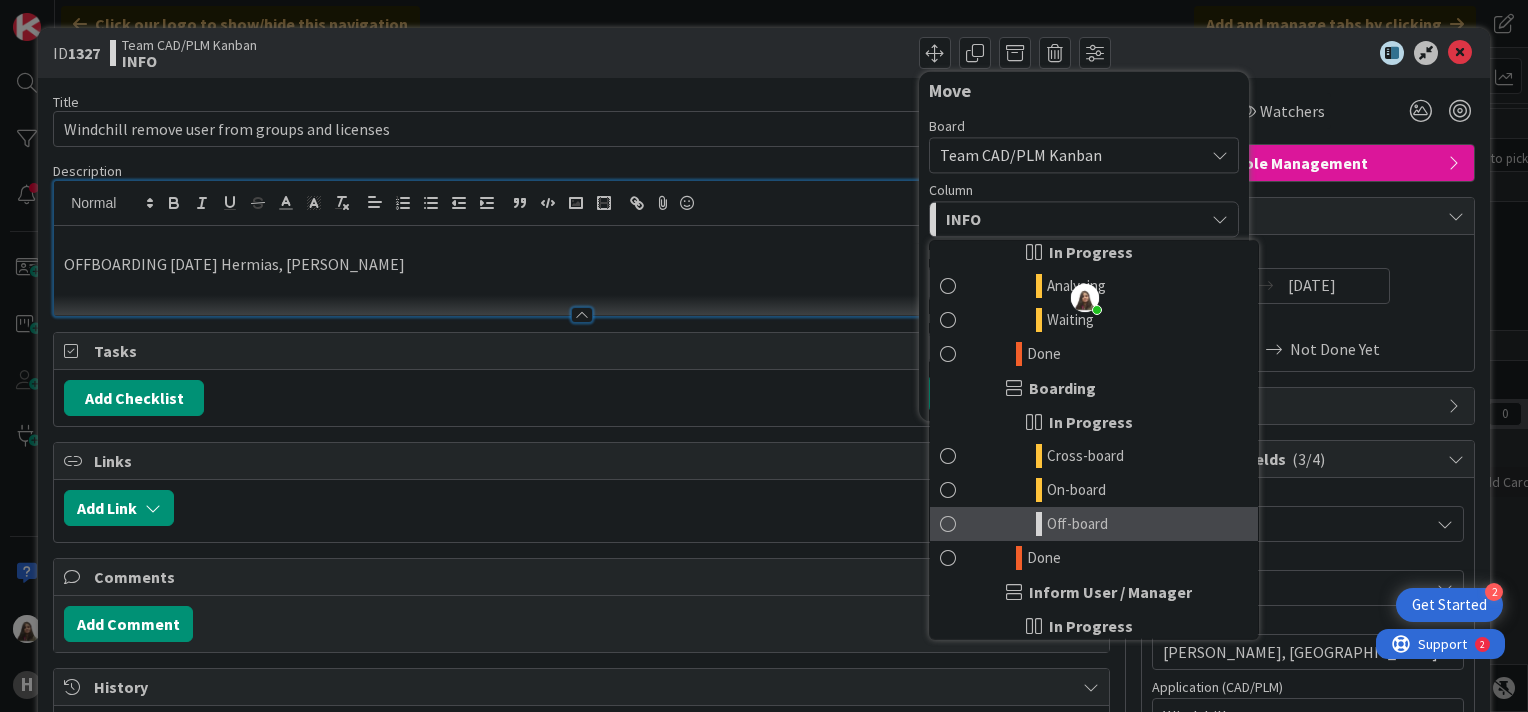 click at bounding box center [948, 524] 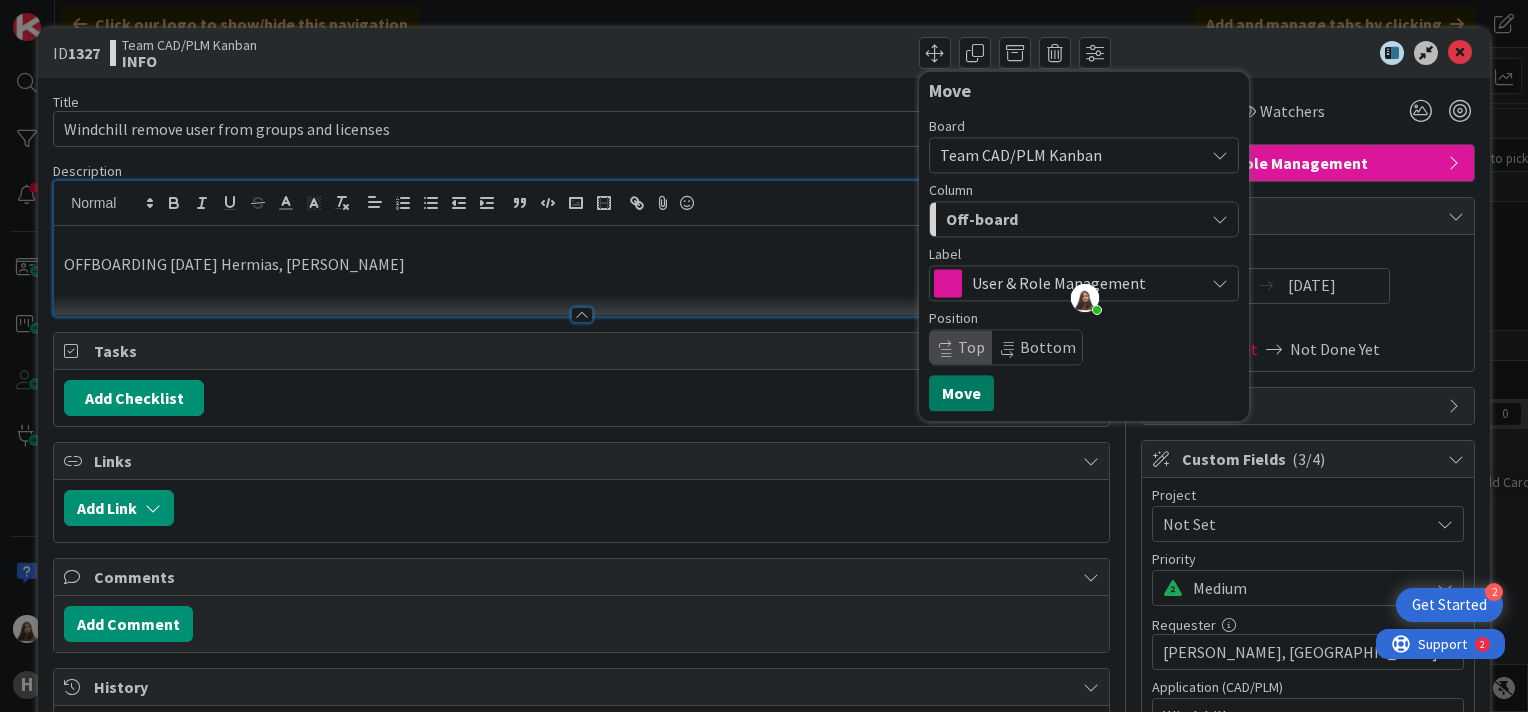 click on "Move" at bounding box center (961, 393) 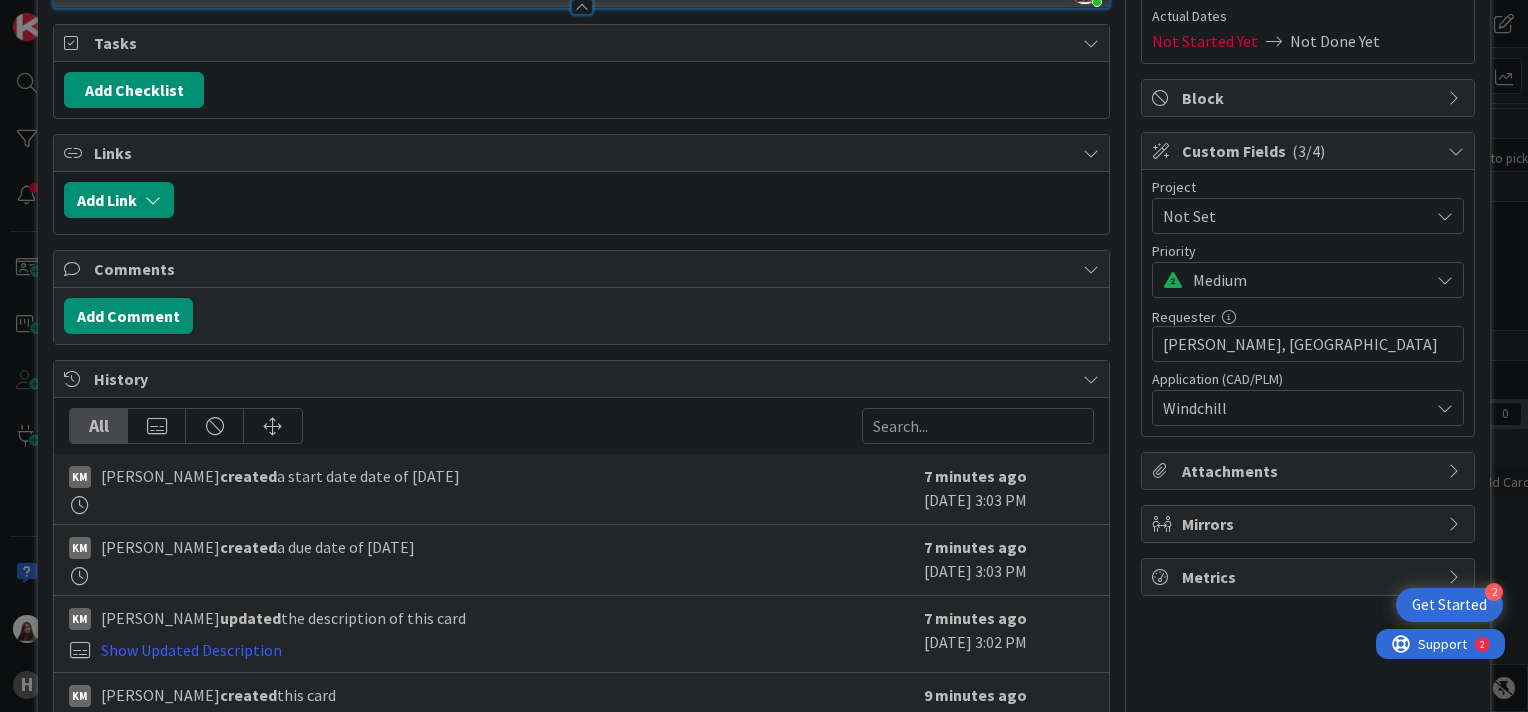 scroll, scrollTop: 385, scrollLeft: 0, axis: vertical 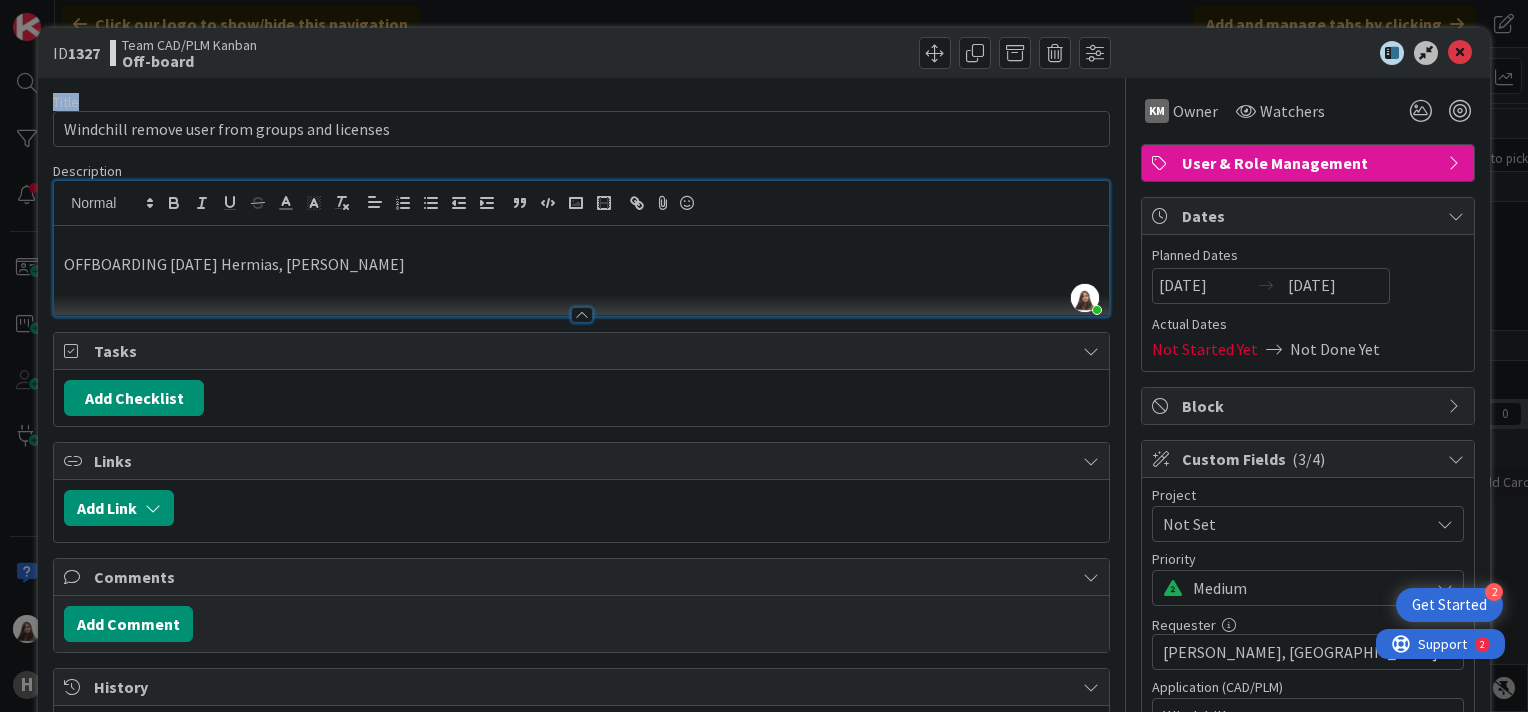 drag, startPoint x: 732, startPoint y: 62, endPoint x: 835, endPoint y: 96, distance: 108.46658 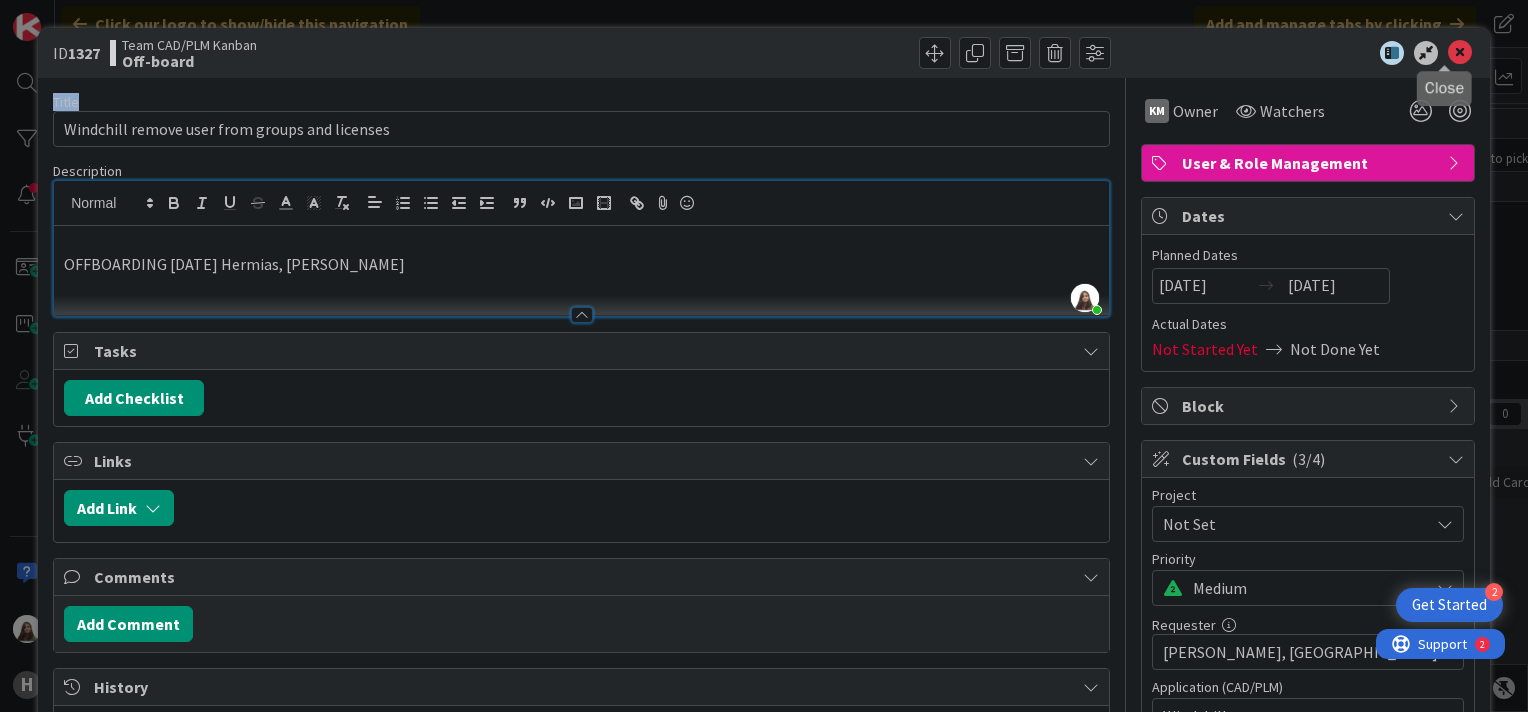 click at bounding box center (1460, 53) 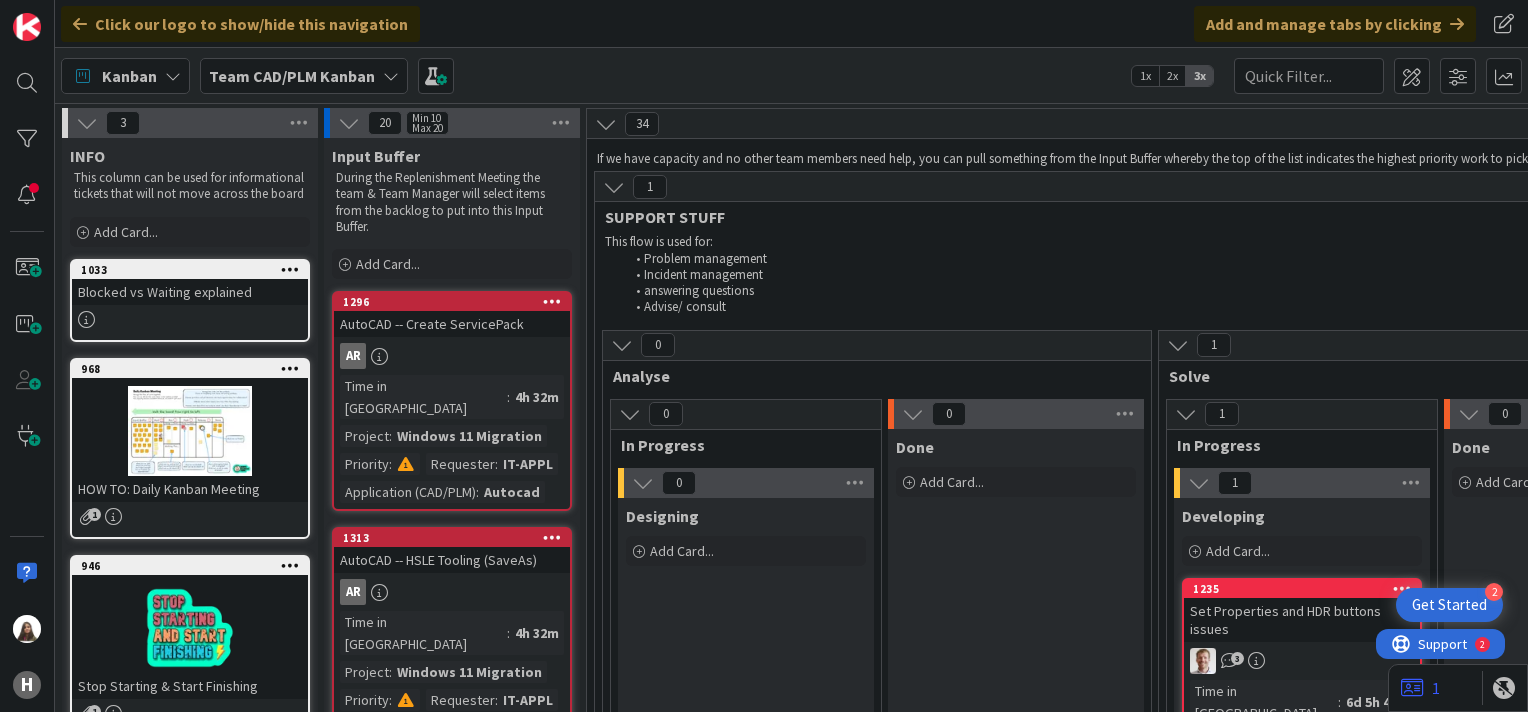scroll, scrollTop: 0, scrollLeft: 0, axis: both 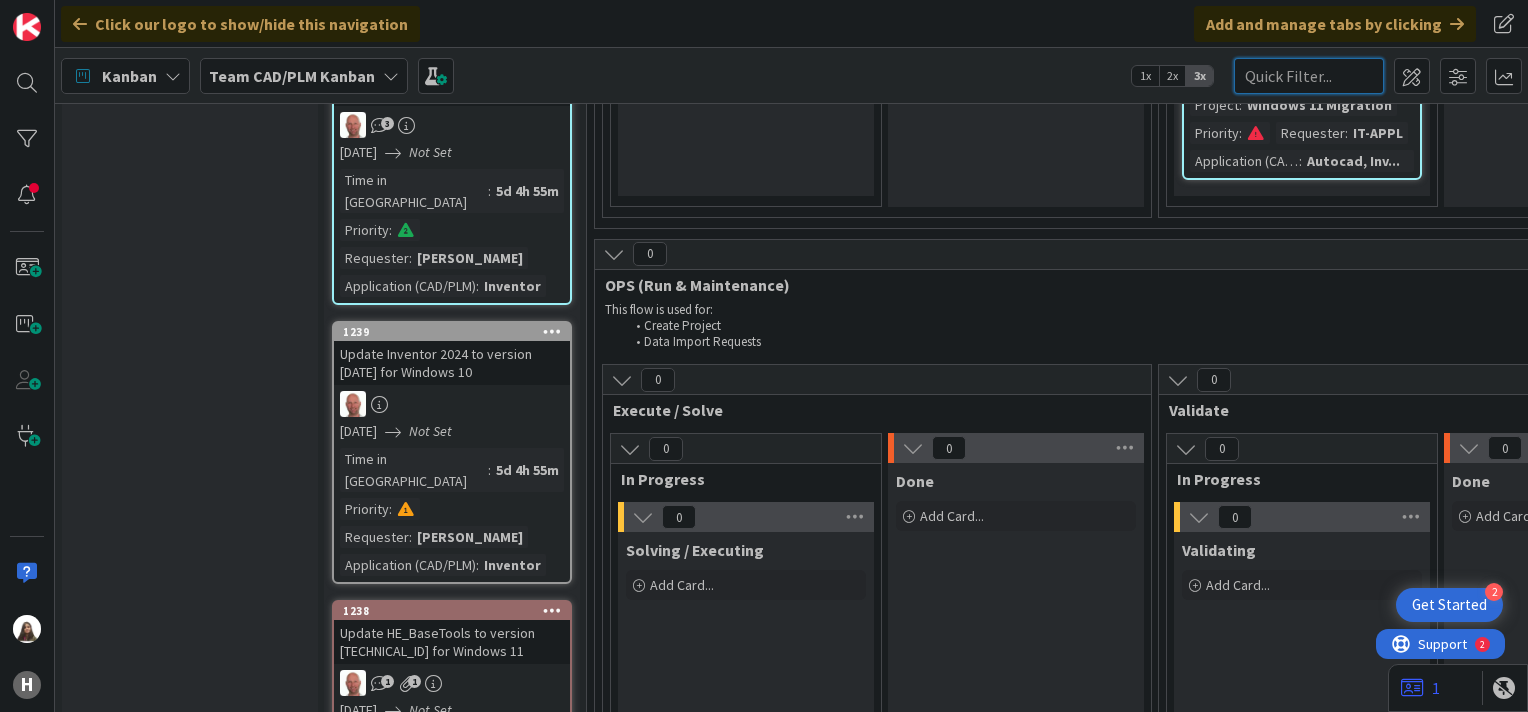 click at bounding box center (1309, 76) 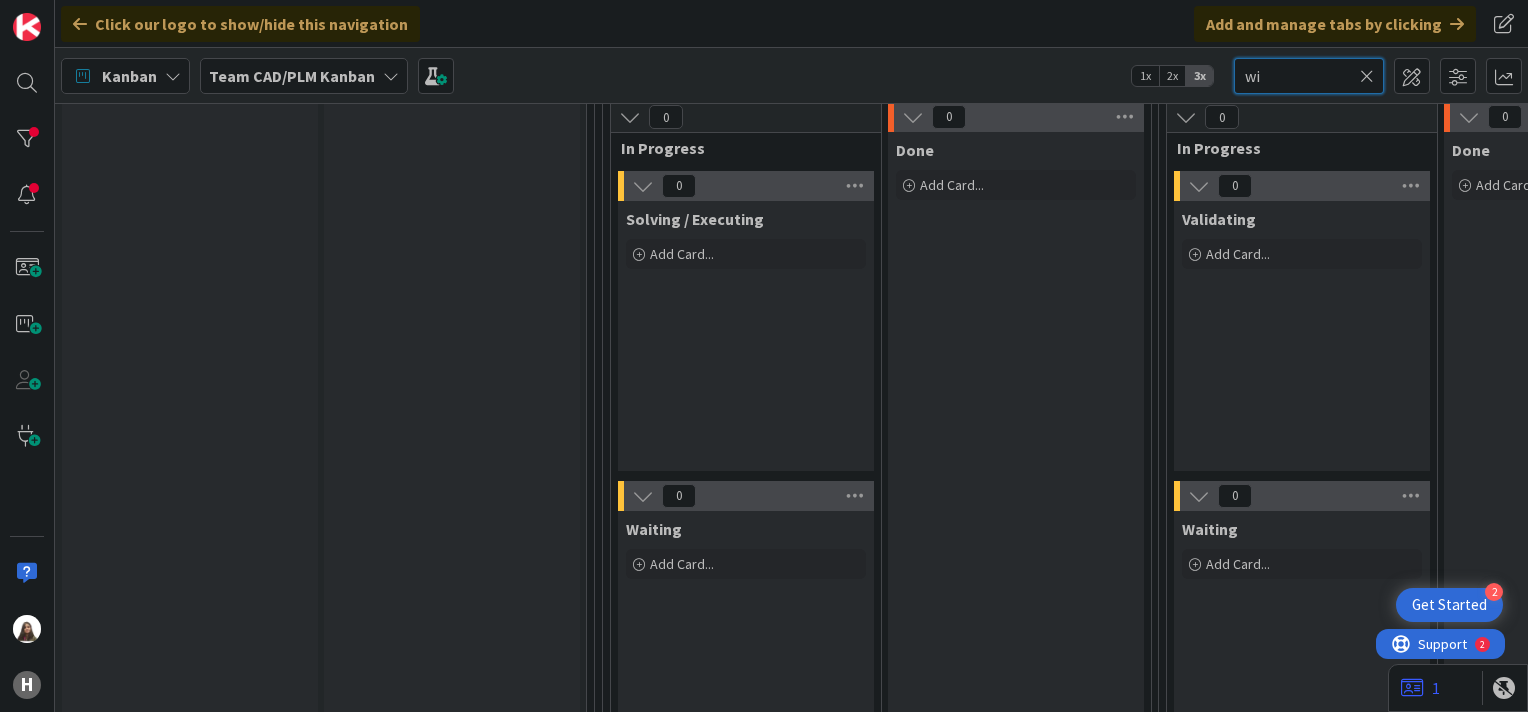 type on "w" 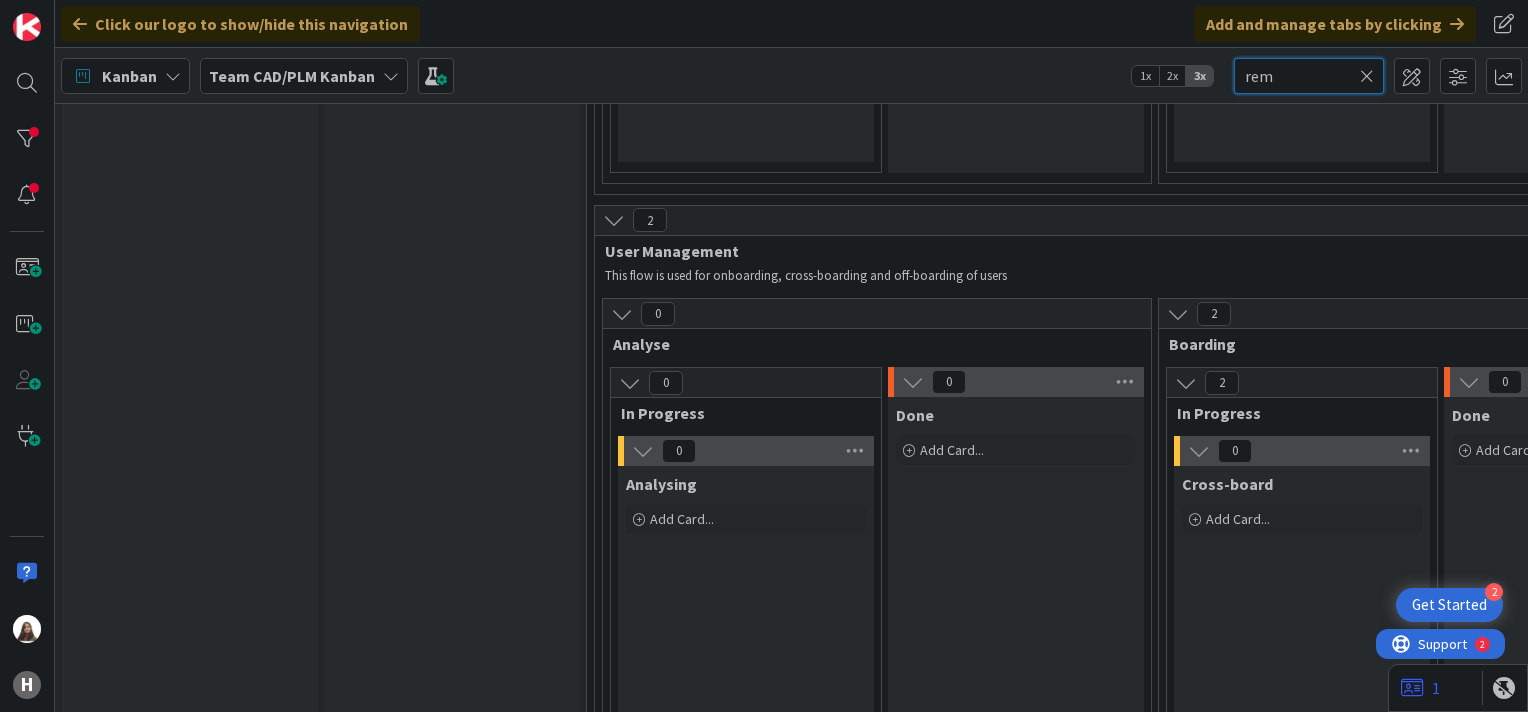 type on "rem" 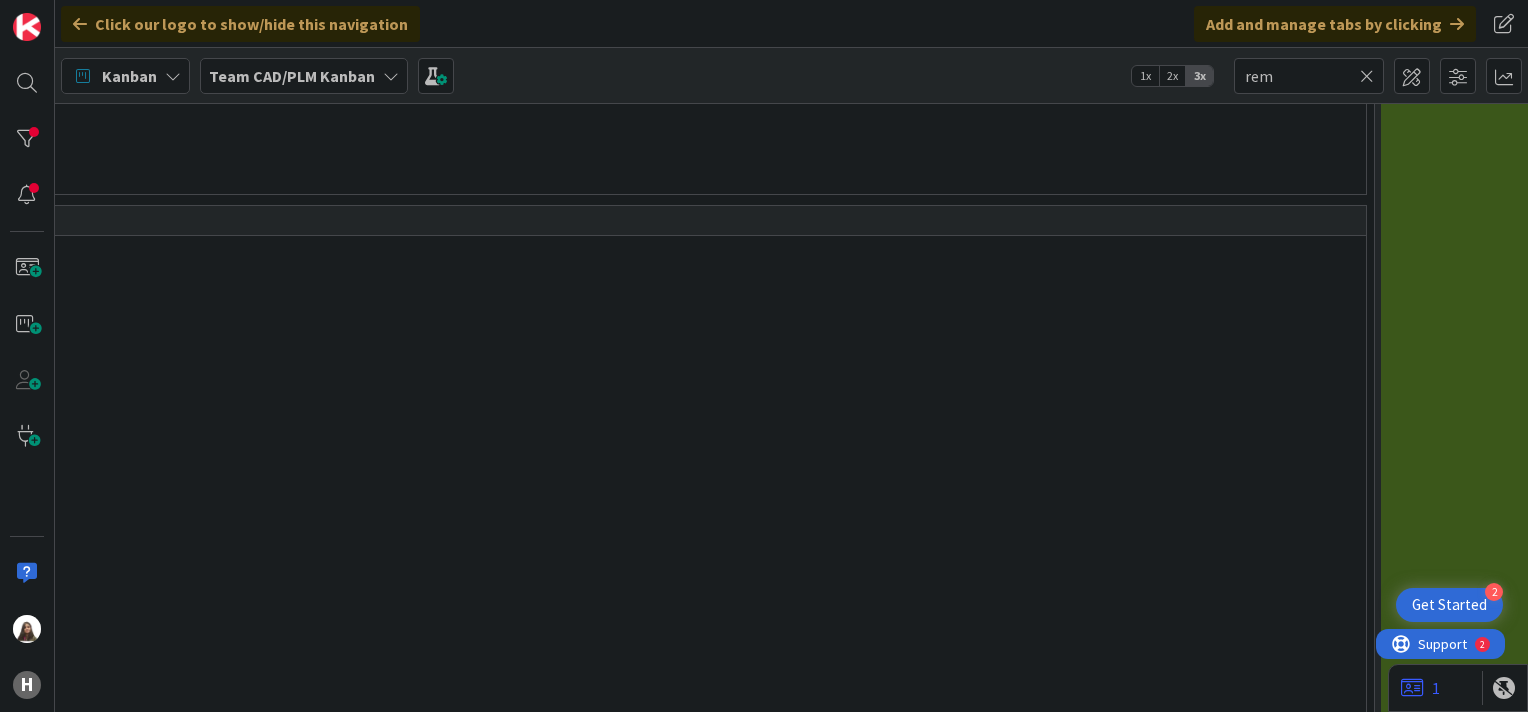 scroll, scrollTop: 3666, scrollLeft: 2779, axis: both 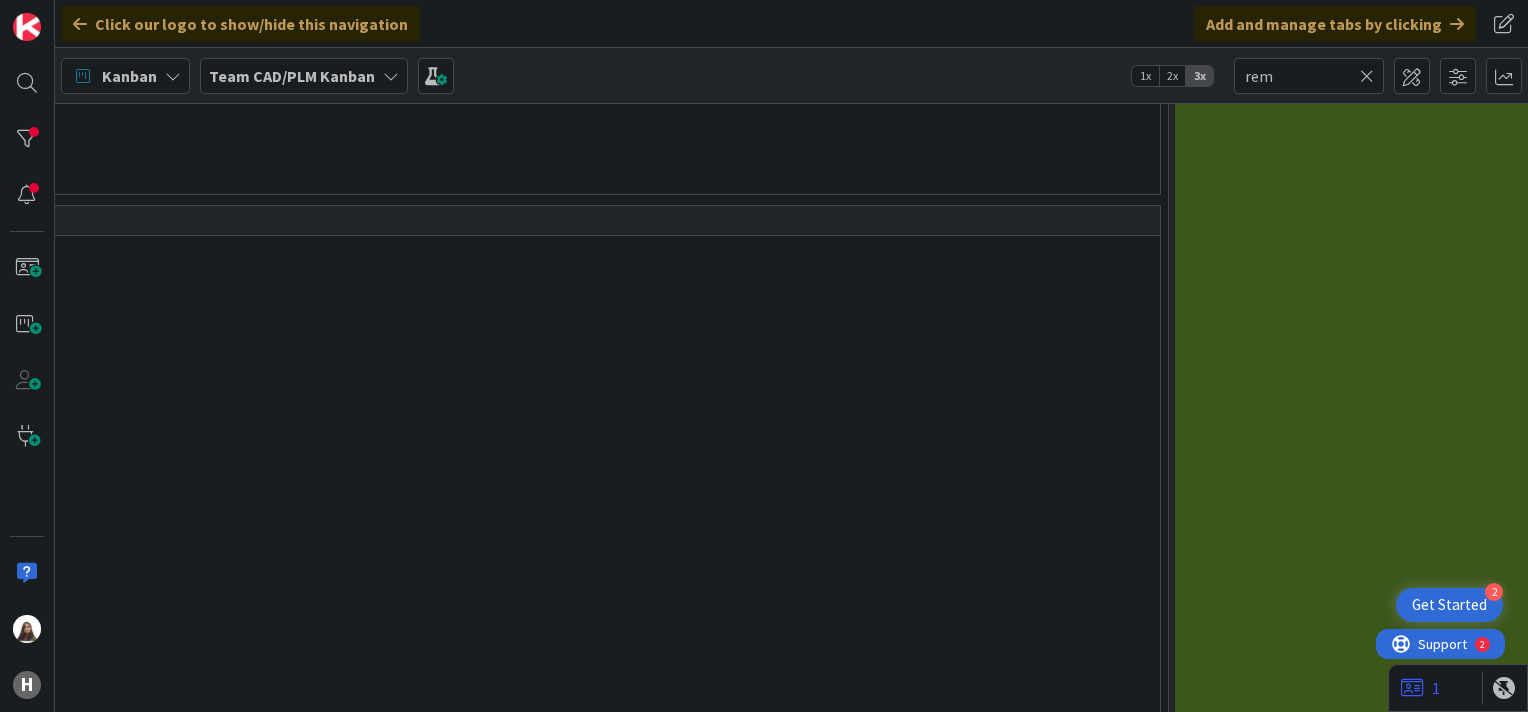 drag, startPoint x: 1512, startPoint y: 471, endPoint x: 1431, endPoint y: 520, distance: 94.66784 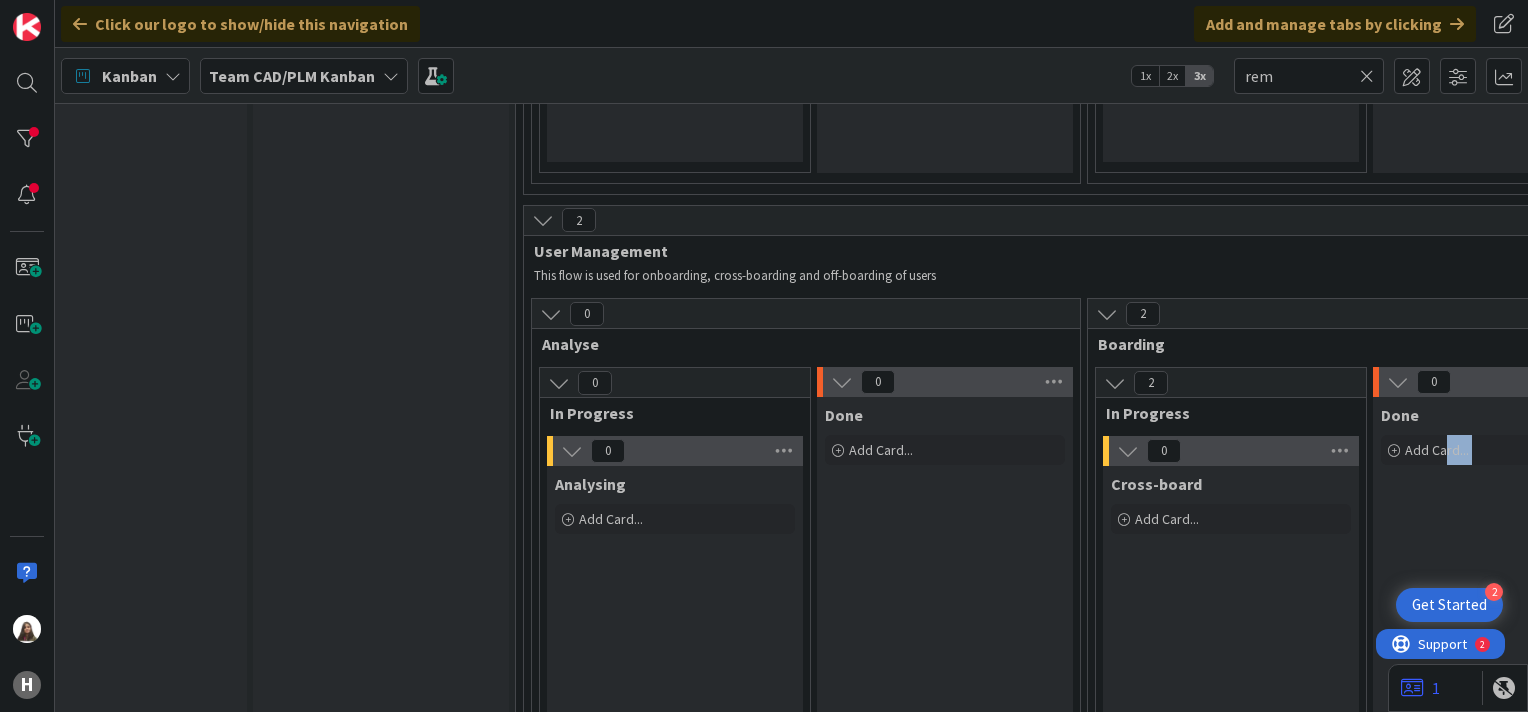 scroll, scrollTop: 3666, scrollLeft: 48, axis: both 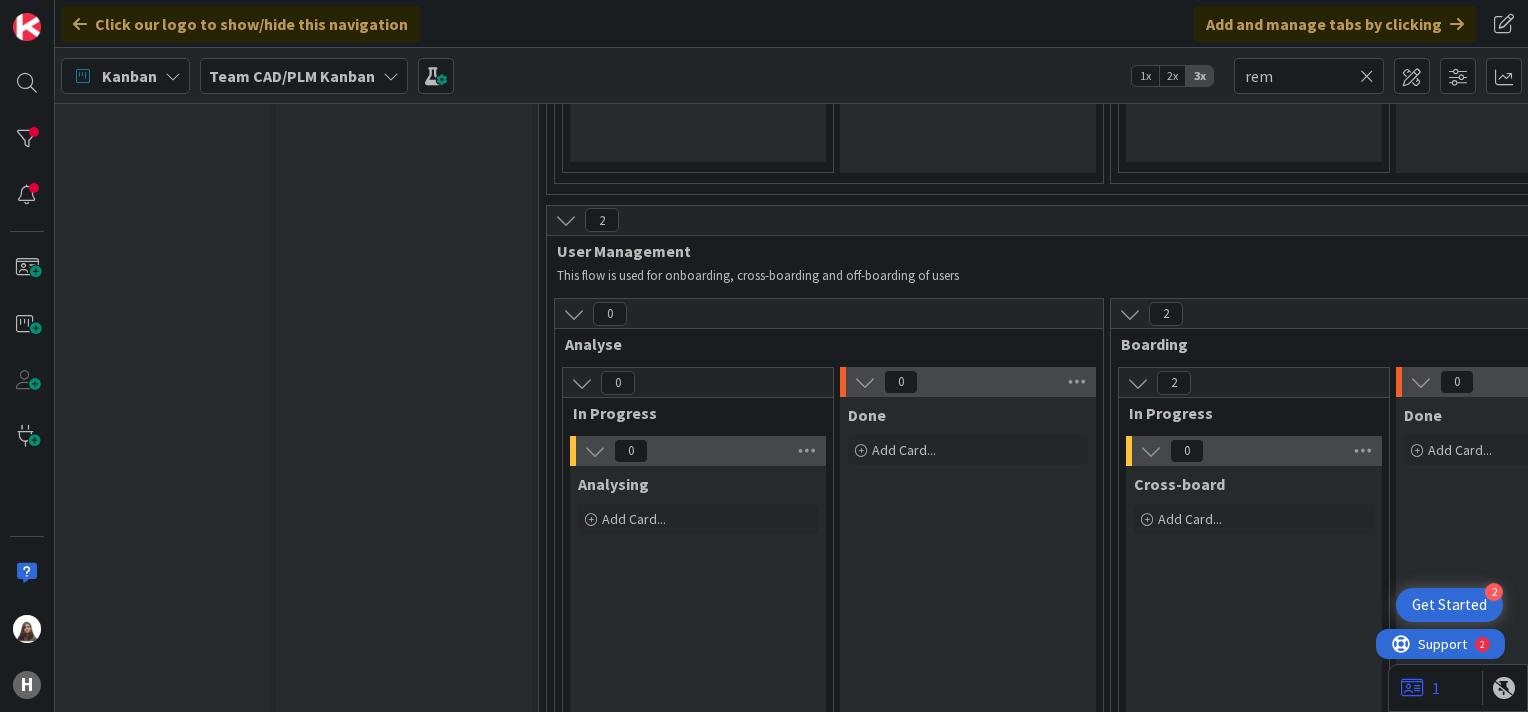 click on "Boarding" at bounding box center [1377, 344] 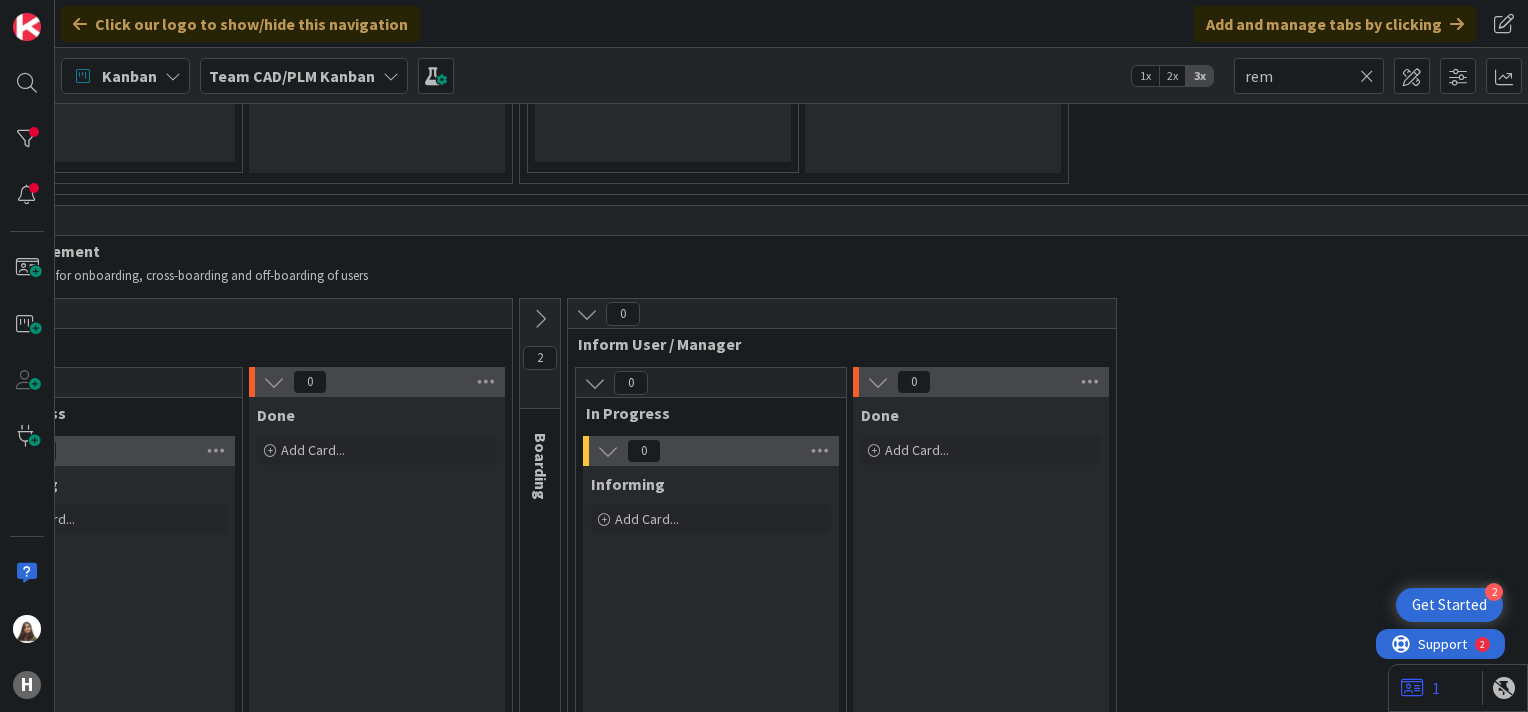 scroll, scrollTop: 3666, scrollLeft: 644, axis: both 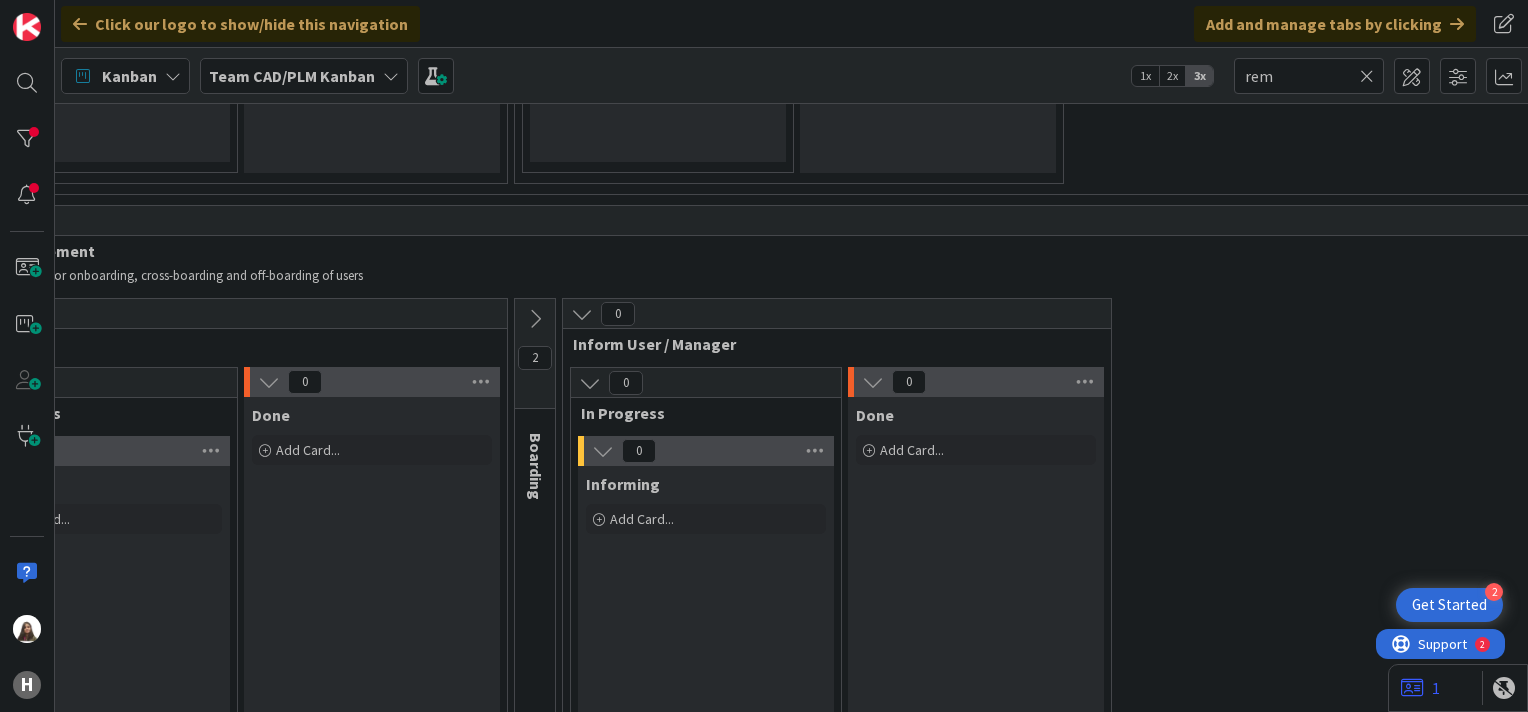 click at bounding box center (590, 383) 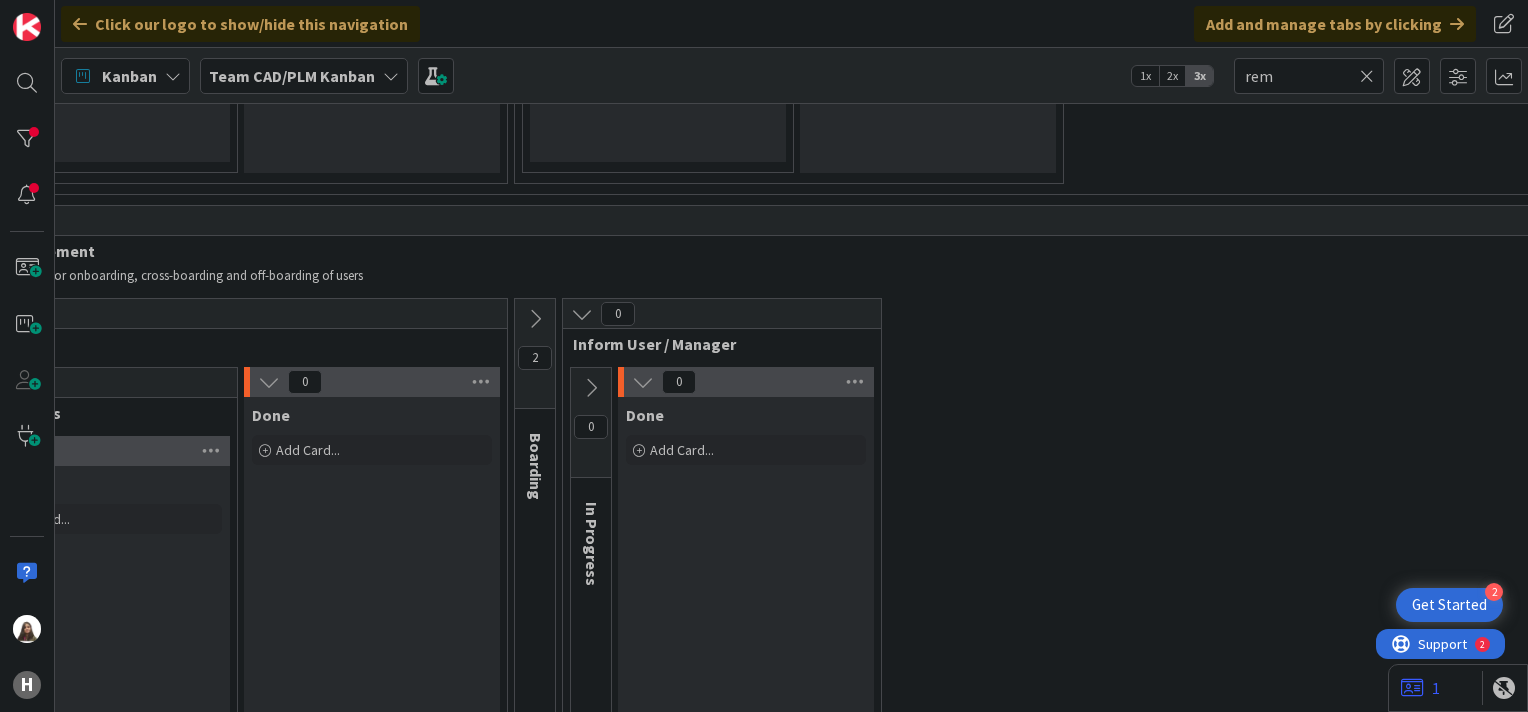 click at bounding box center (591, 388) 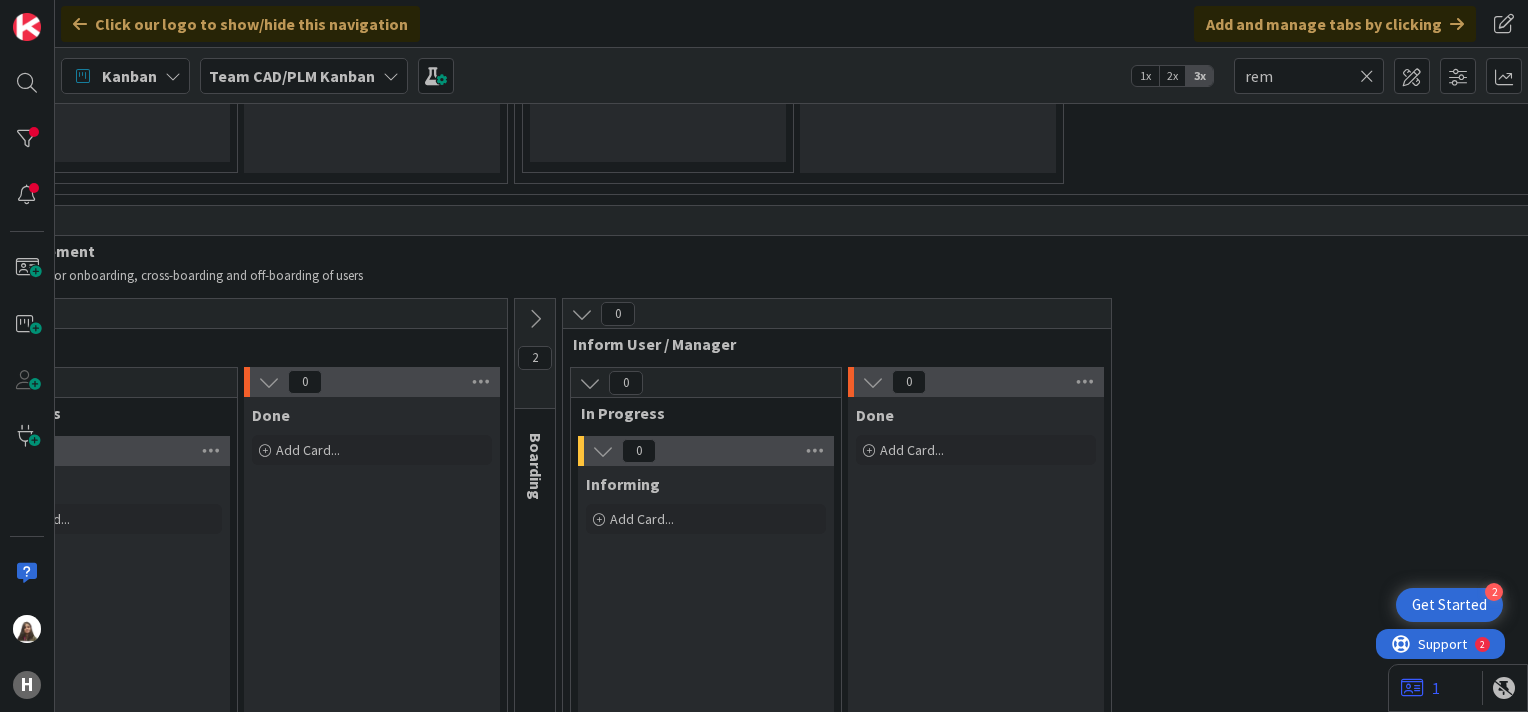 click on "Boarding" at bounding box center [536, 466] 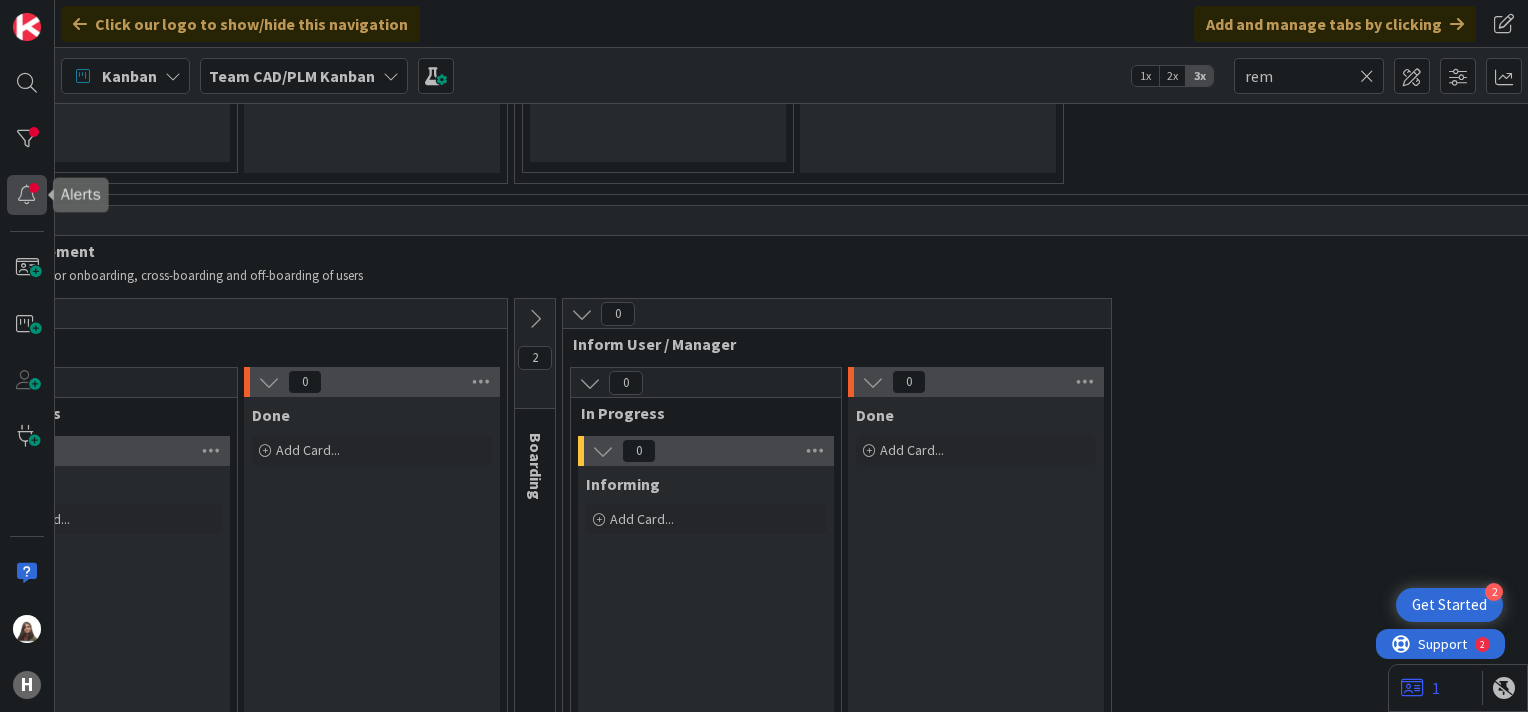 click at bounding box center (27, 195) 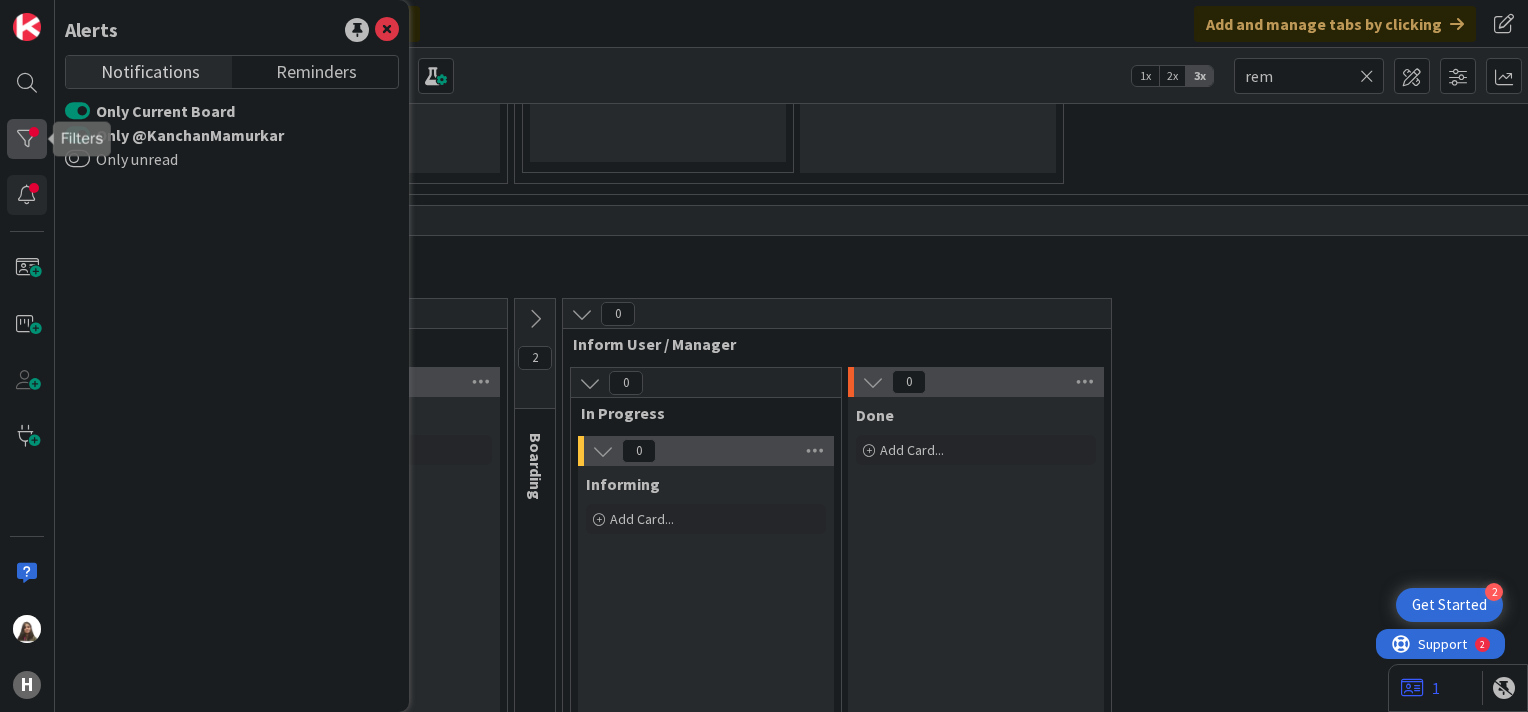 click at bounding box center [27, 139] 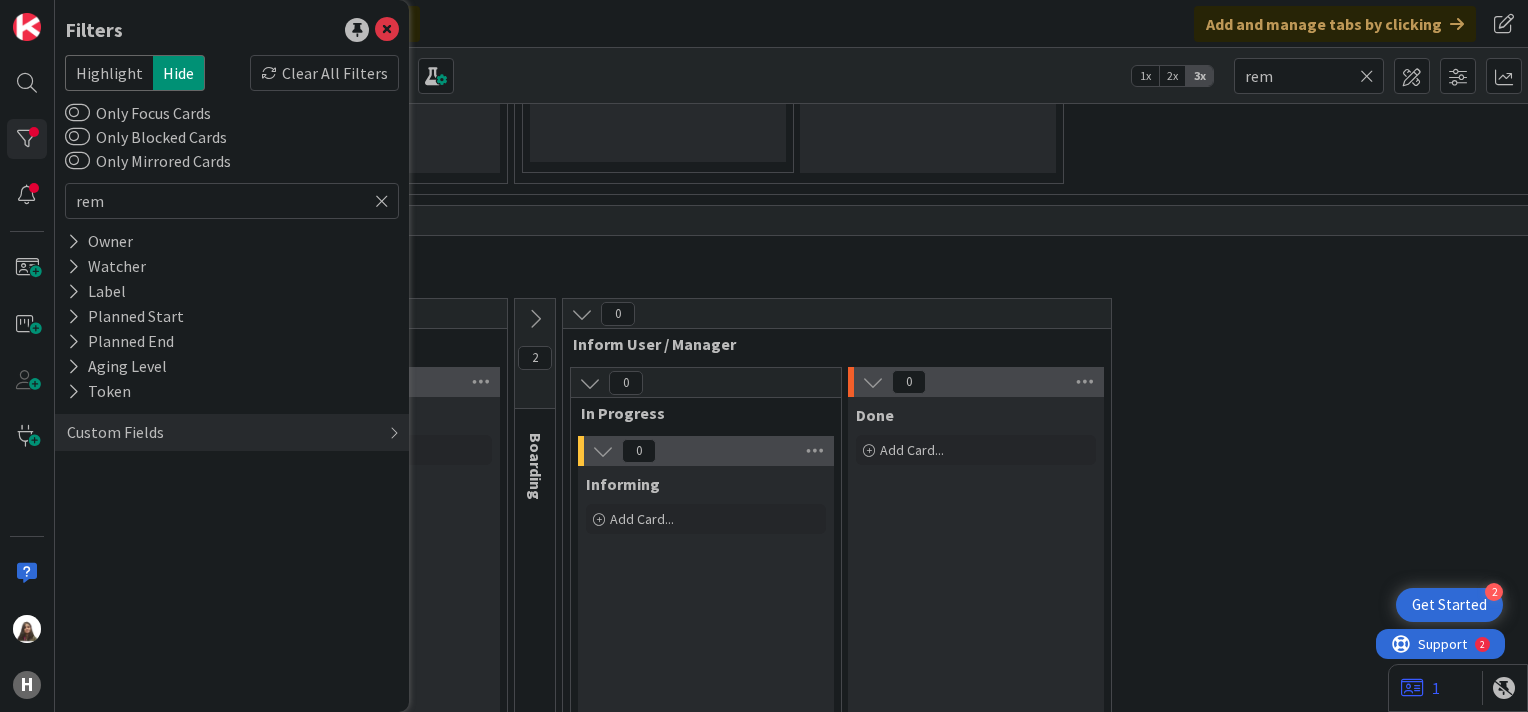 click on "Highlight" at bounding box center [109, 73] 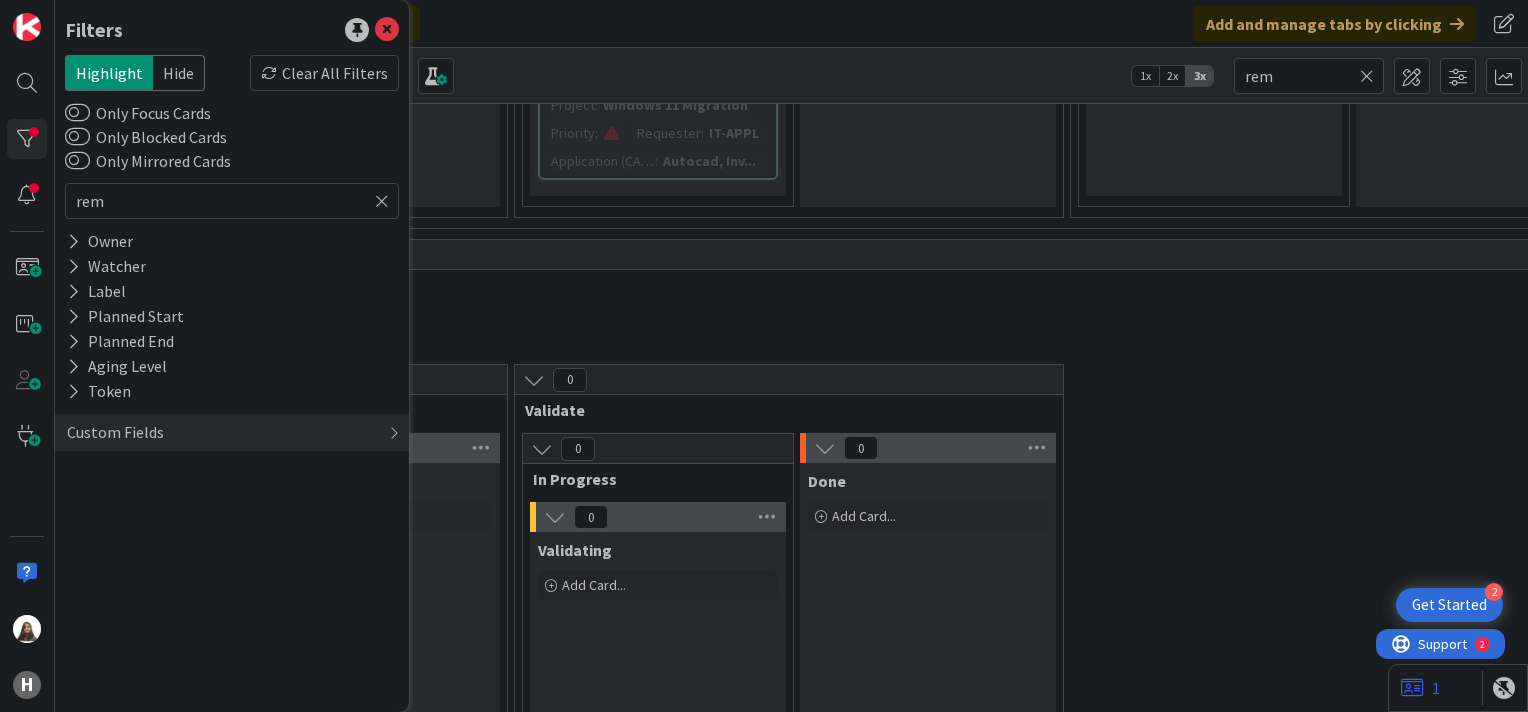 scroll, scrollTop: 5274, scrollLeft: 644, axis: both 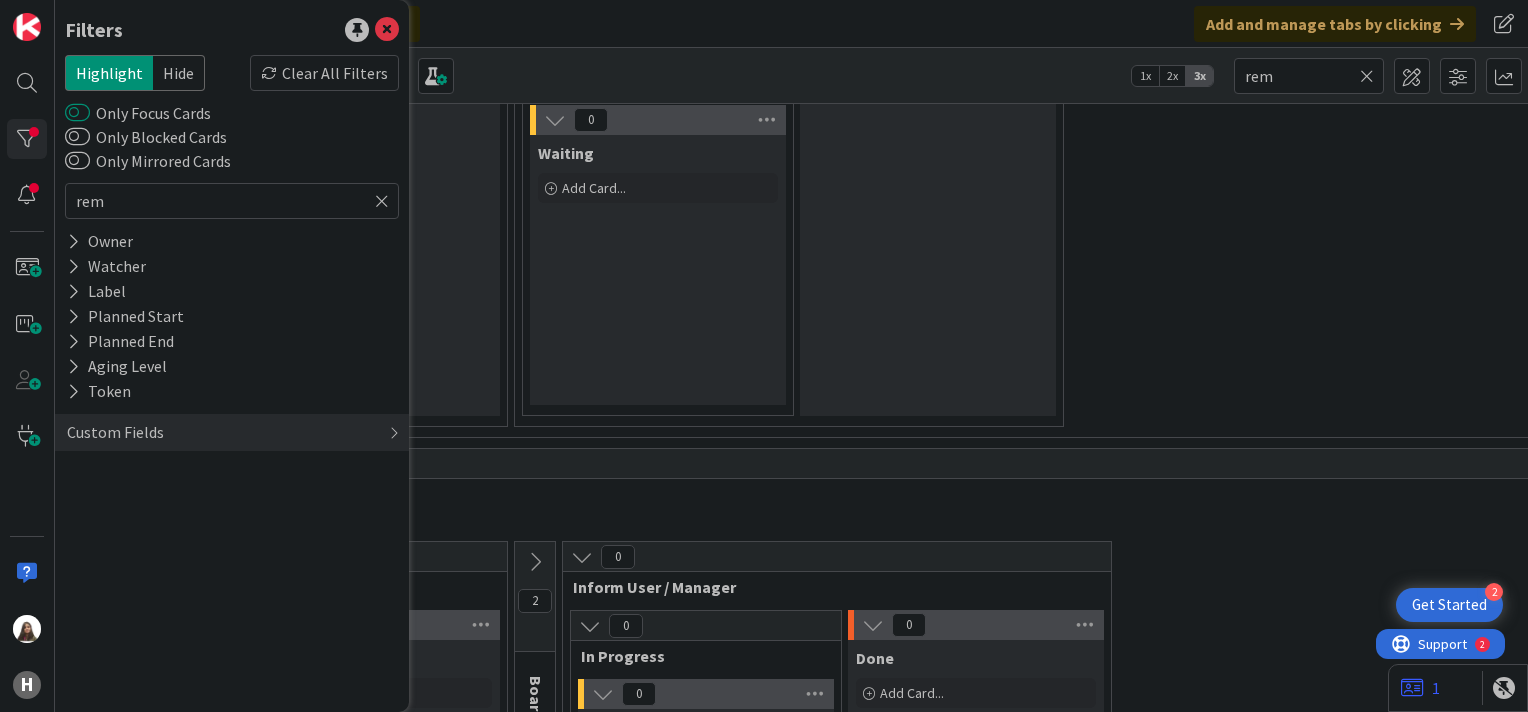 click on "Only Focus Cards" at bounding box center (77, 113) 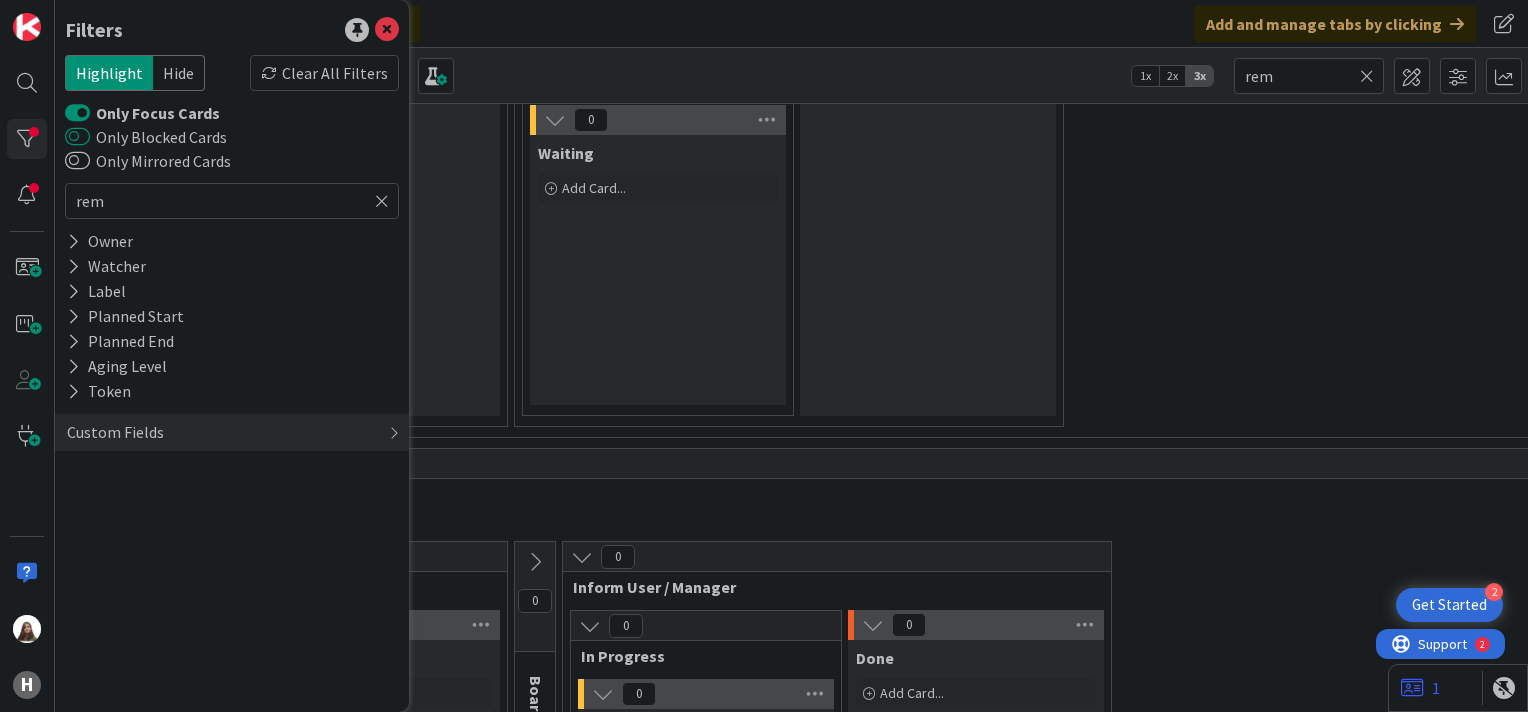 click on "Only Blocked Cards" at bounding box center (77, 137) 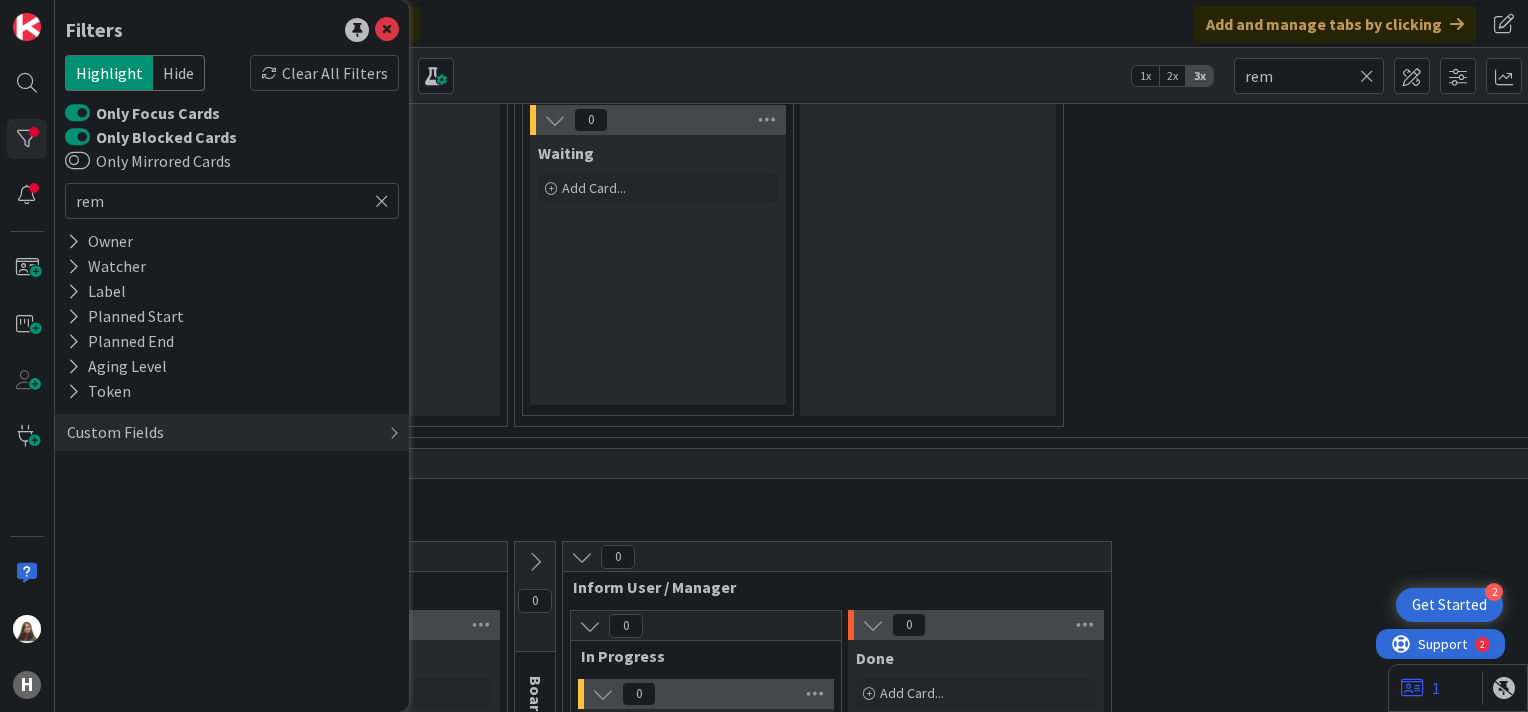 click on "Only Blocked Cards" at bounding box center [77, 137] 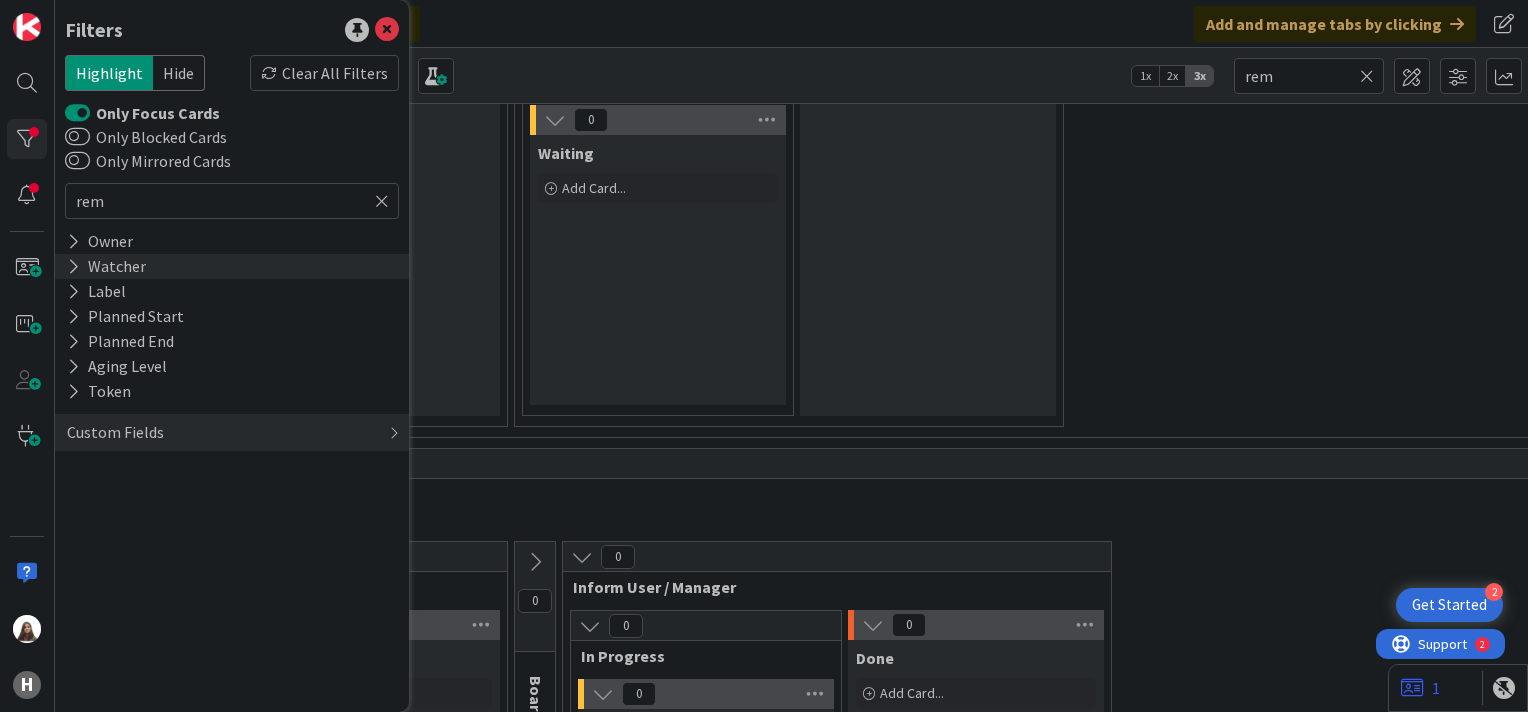 click at bounding box center (73, 266) 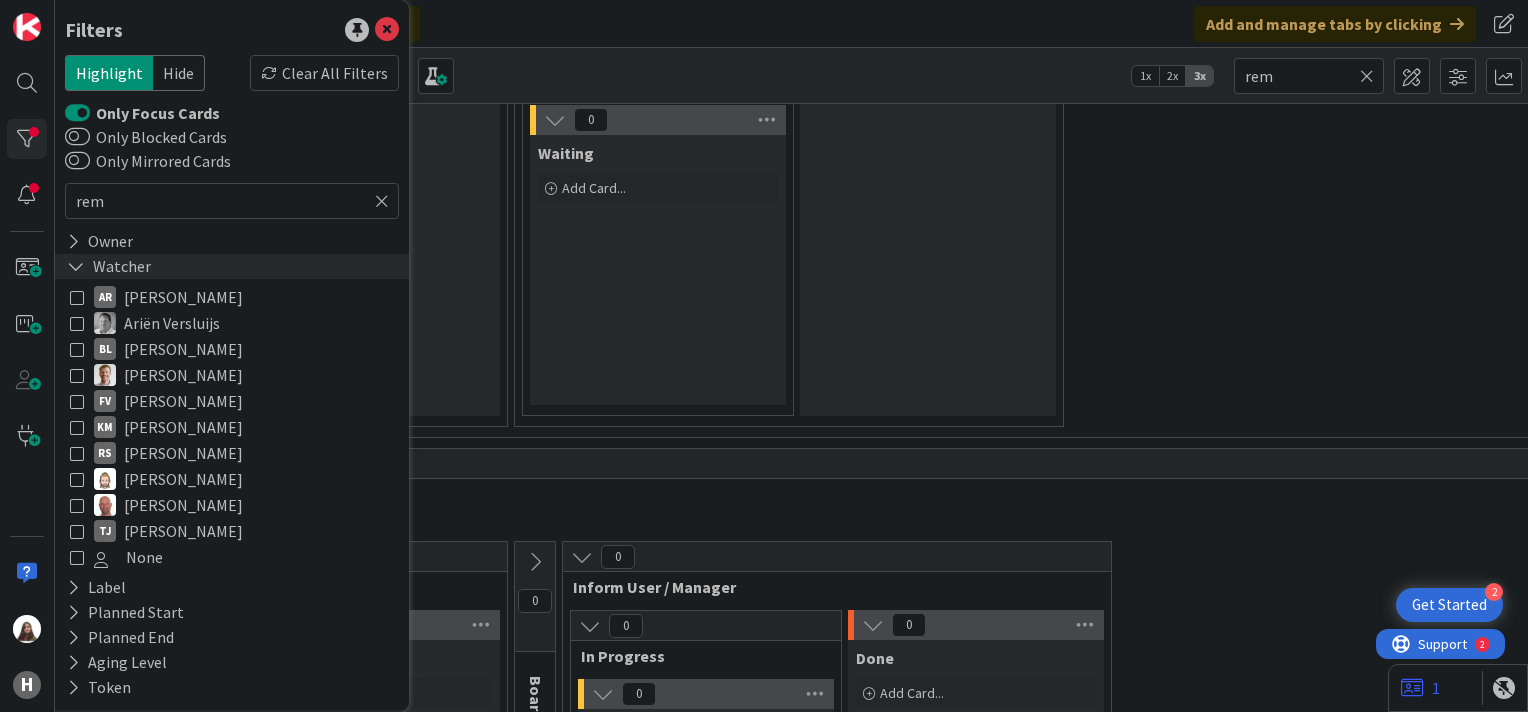 click at bounding box center (76, 266) 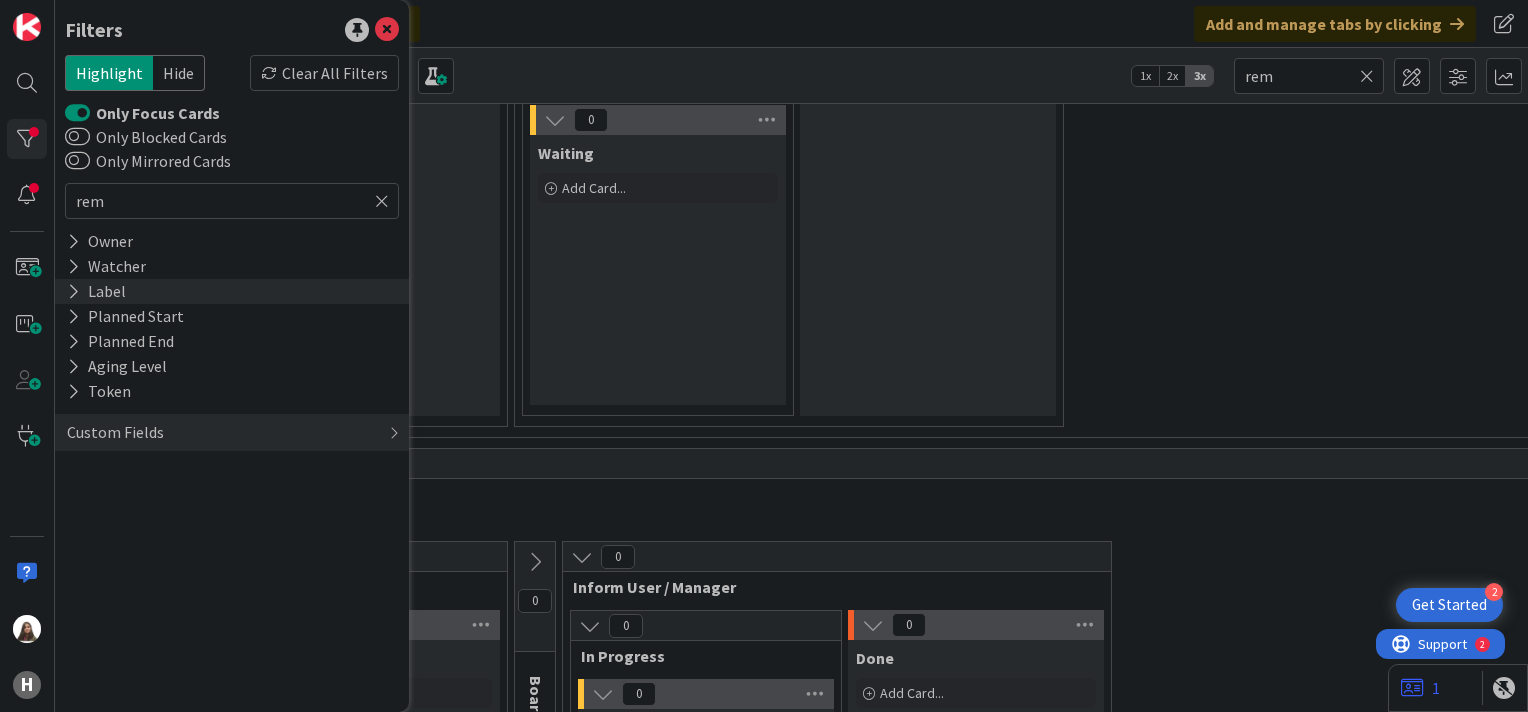 click at bounding box center [73, 291] 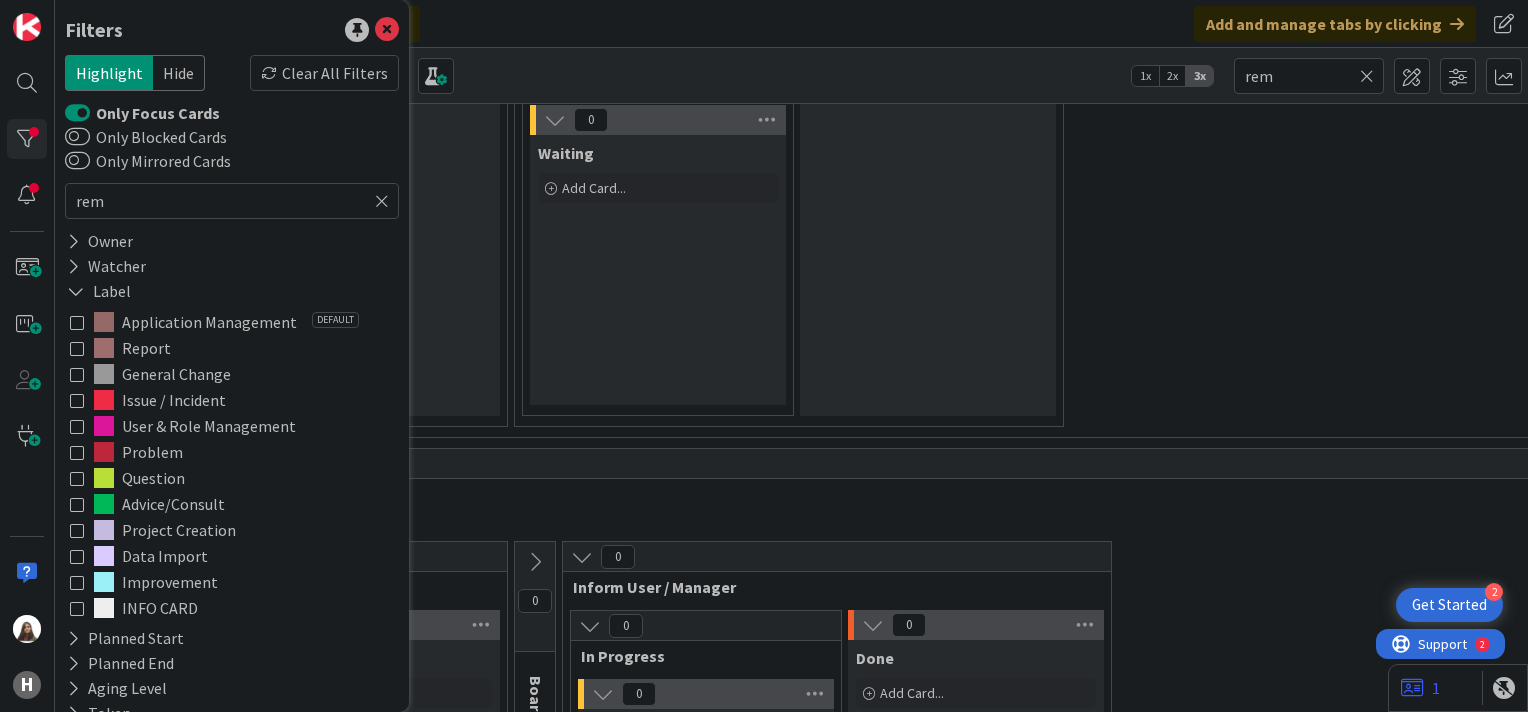click on "0" at bounding box center (1623, 464) 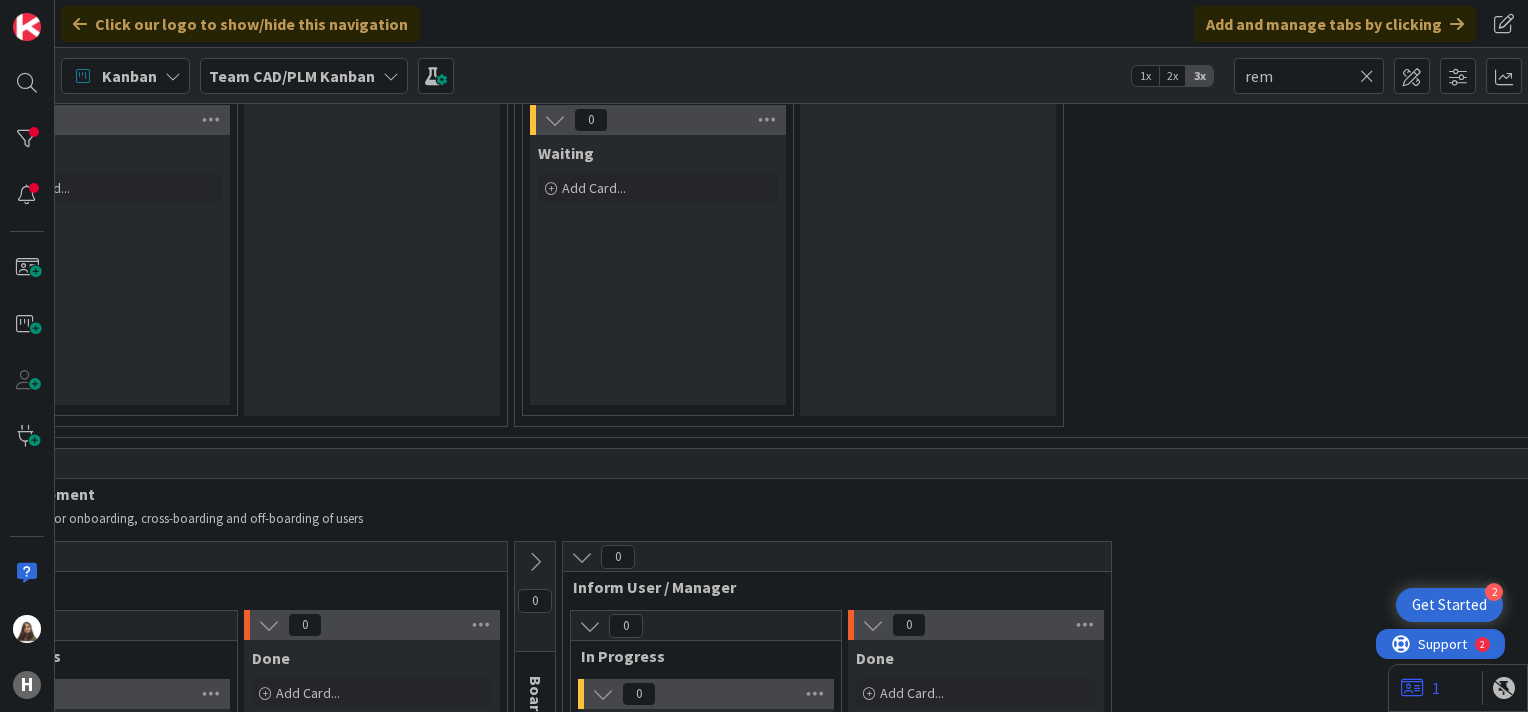 click at bounding box center [391, 76] 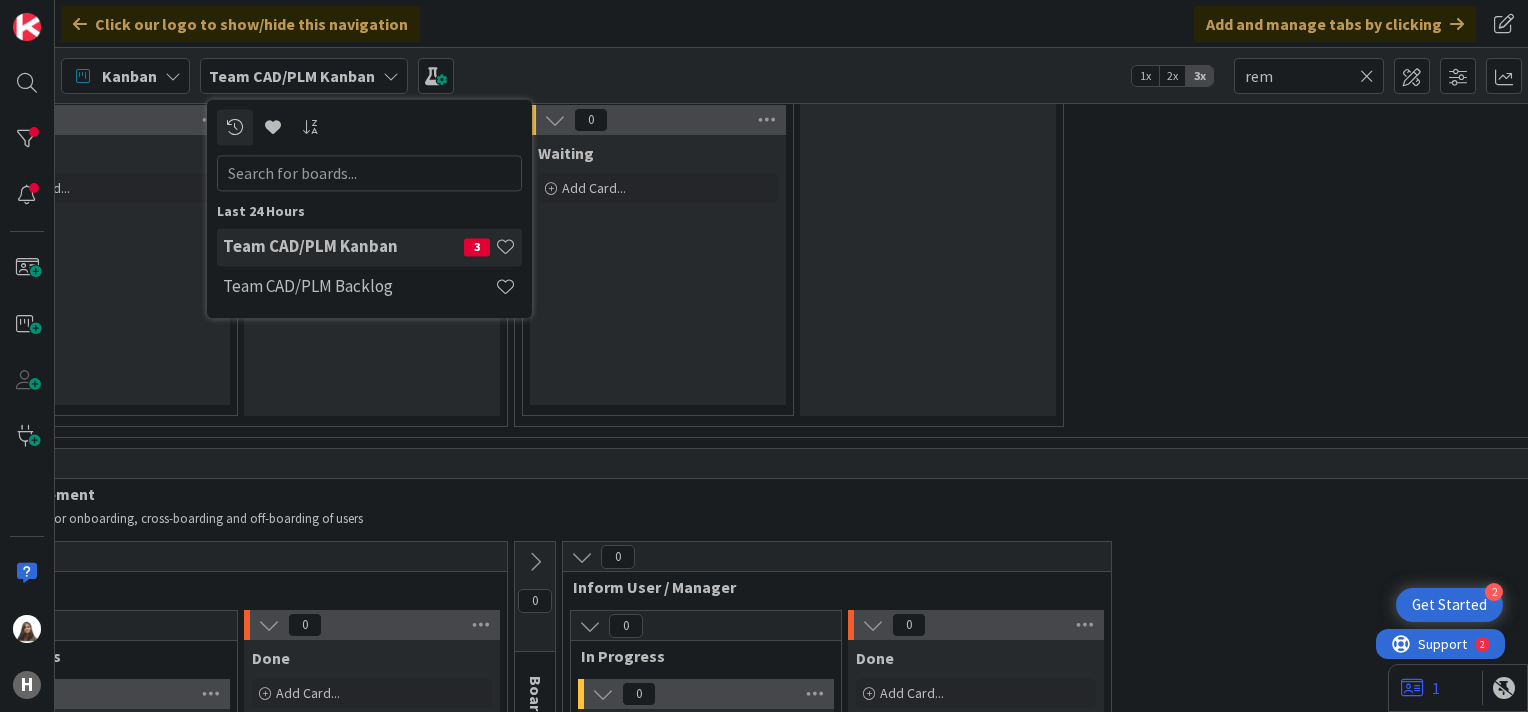 click at bounding box center [391, 76] 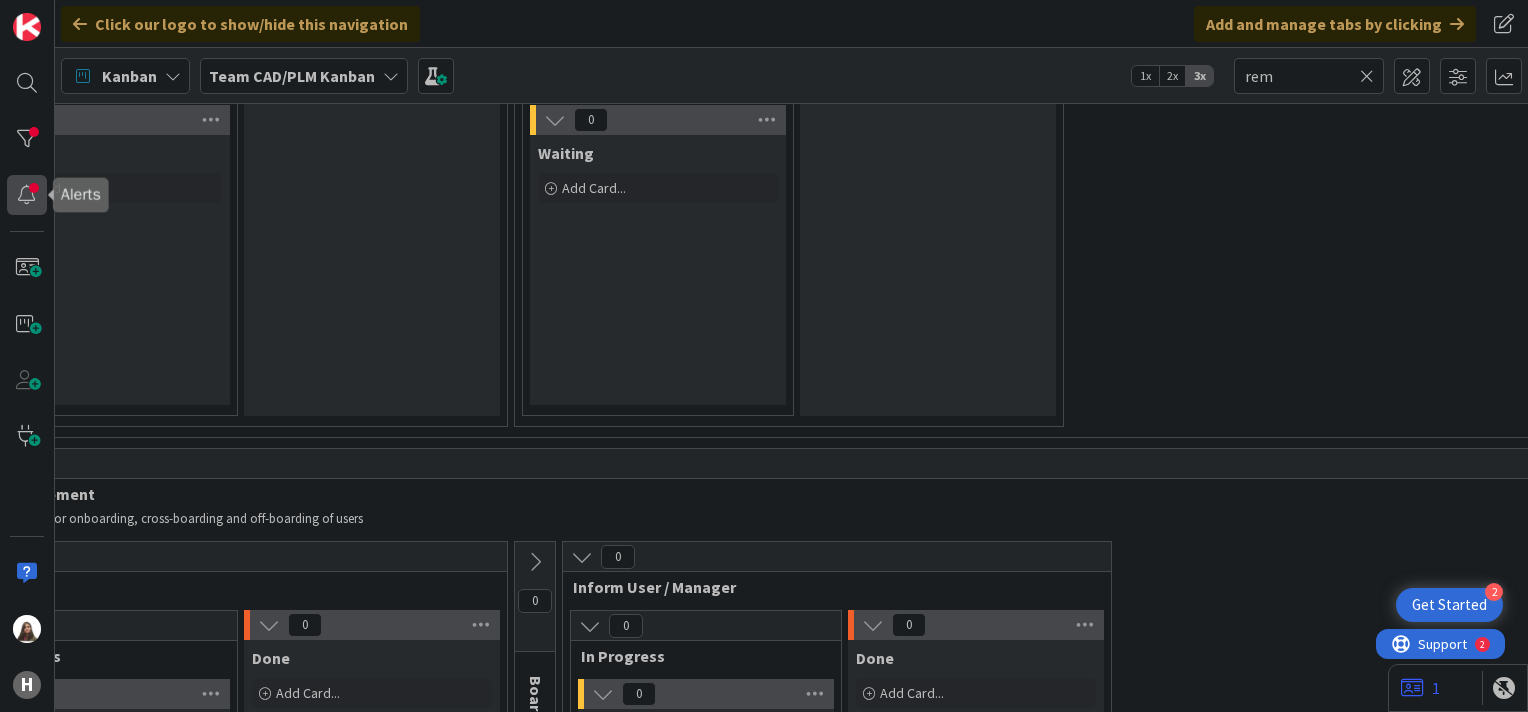 click at bounding box center (27, 195) 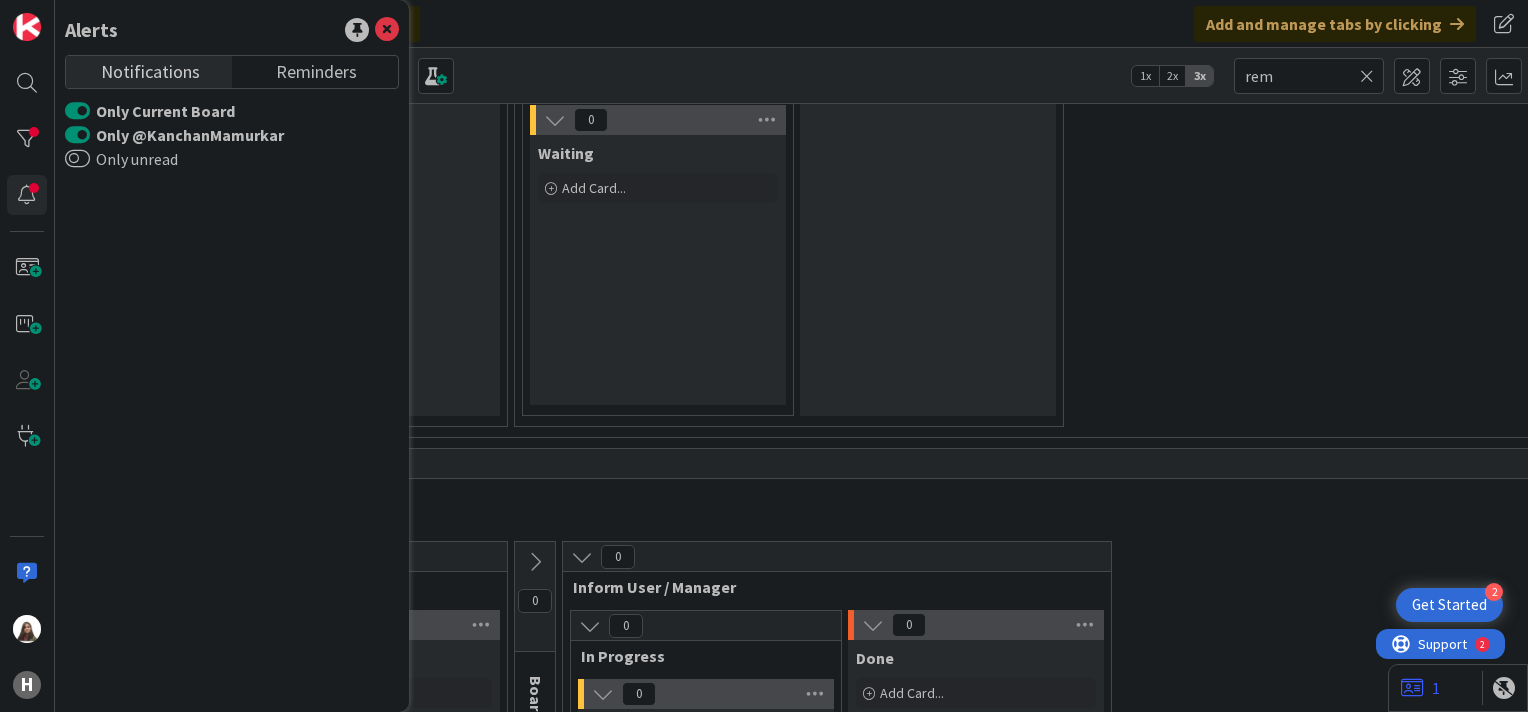 click on "0 Windchill Imports This flow is used for: Sheets for import to Windchill 0 Execute / Solve 0 In Progress 0 Solving / Executing Add Card... 1328 INC000000249451 - A07-54000-33-39H Project : ---RUN--- Priority : Requester : Remco S 0 Waiting Add Card... 0 Done Add Card... 0 Validate 0 In Progress 0 Validating Add Card... 0 Waiting Add Card... 0 Done Add Card..." at bounding box center [1623, -3] 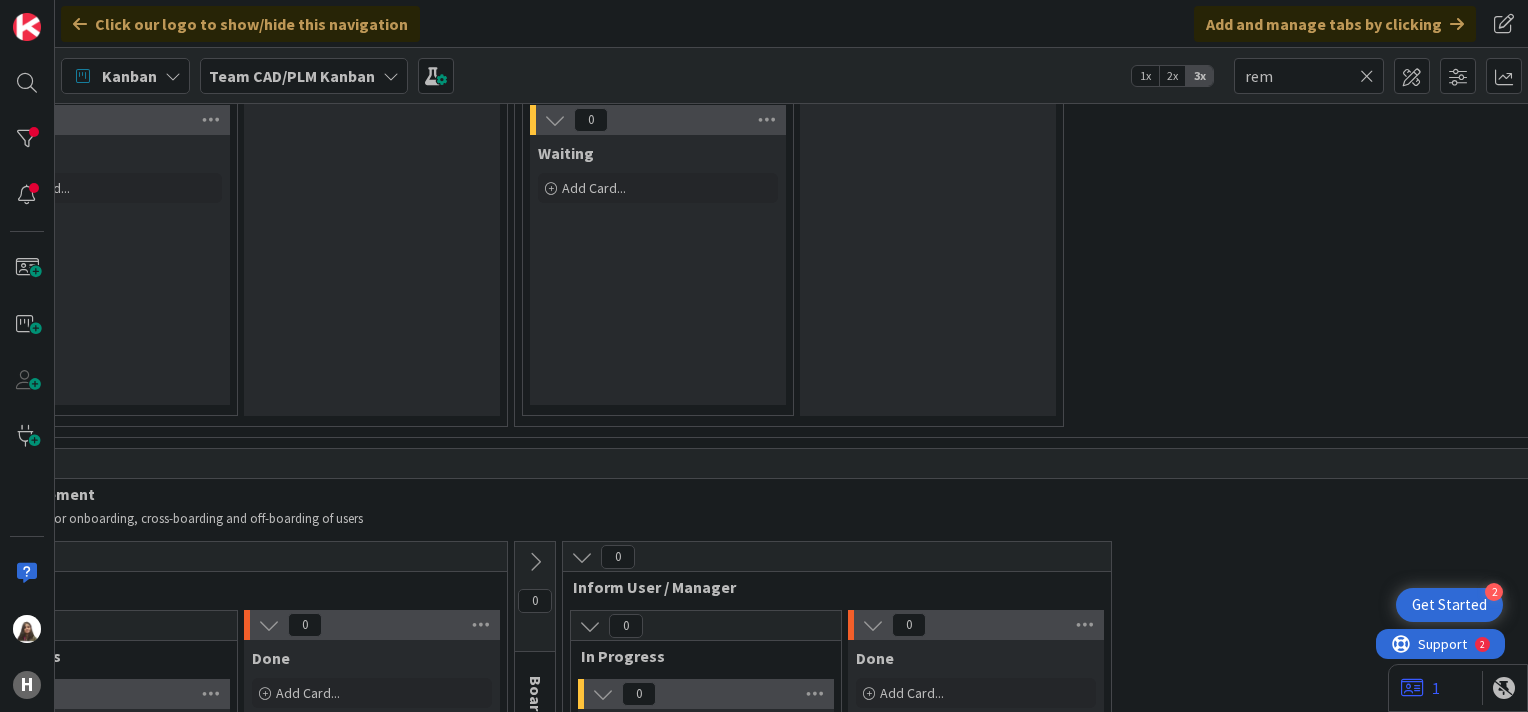 click at bounding box center (391, 76) 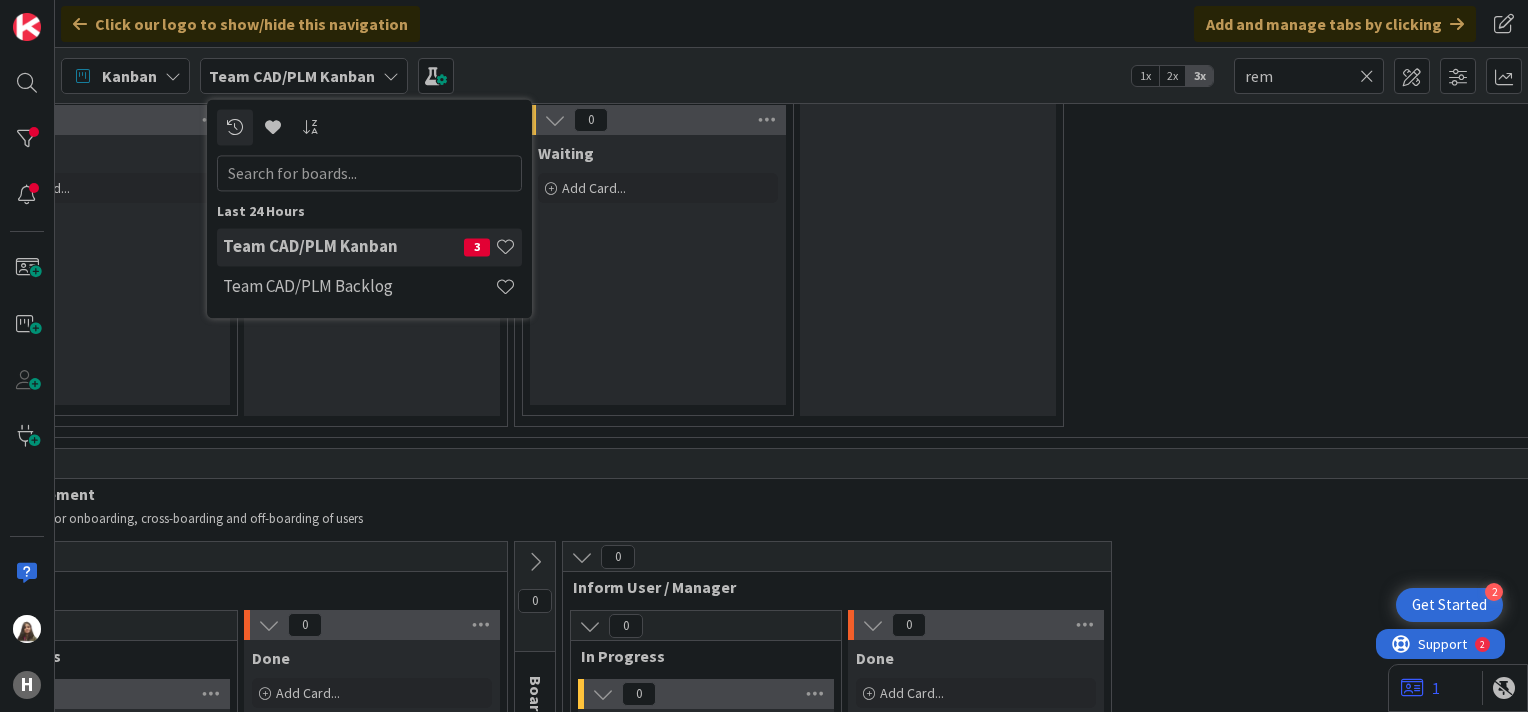 click on "Team CAD/PLM Kanban" at bounding box center [343, 247] 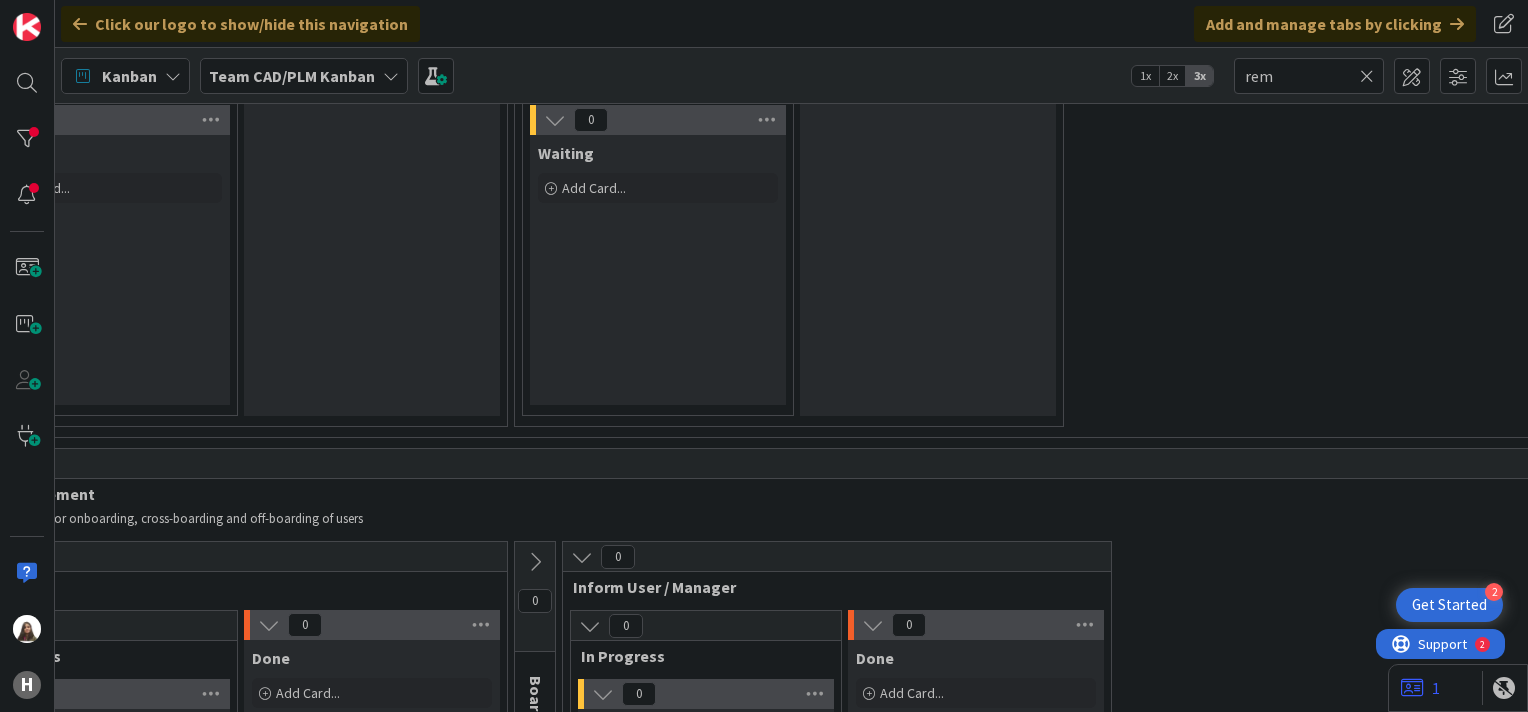 click on "Kanban" at bounding box center [125, 76] 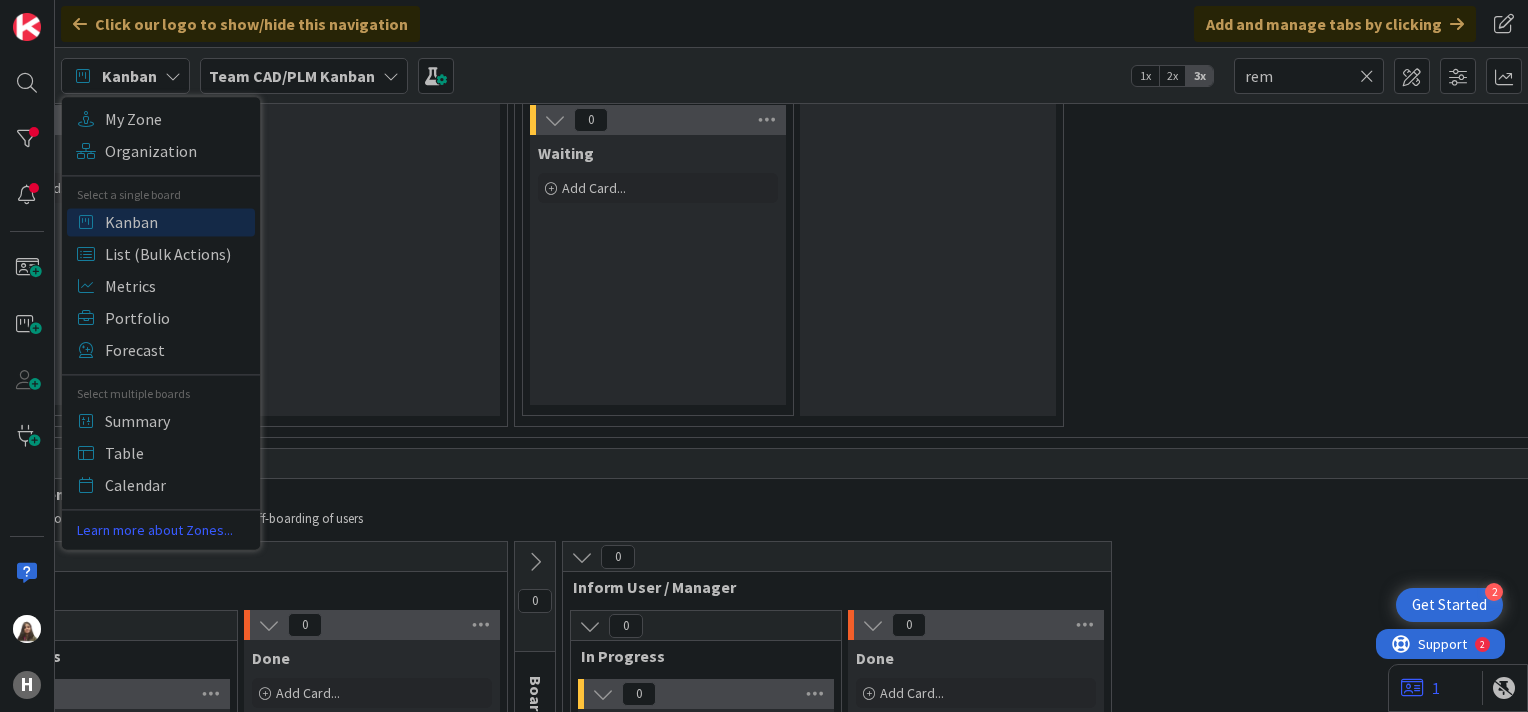 click at bounding box center (391, 76) 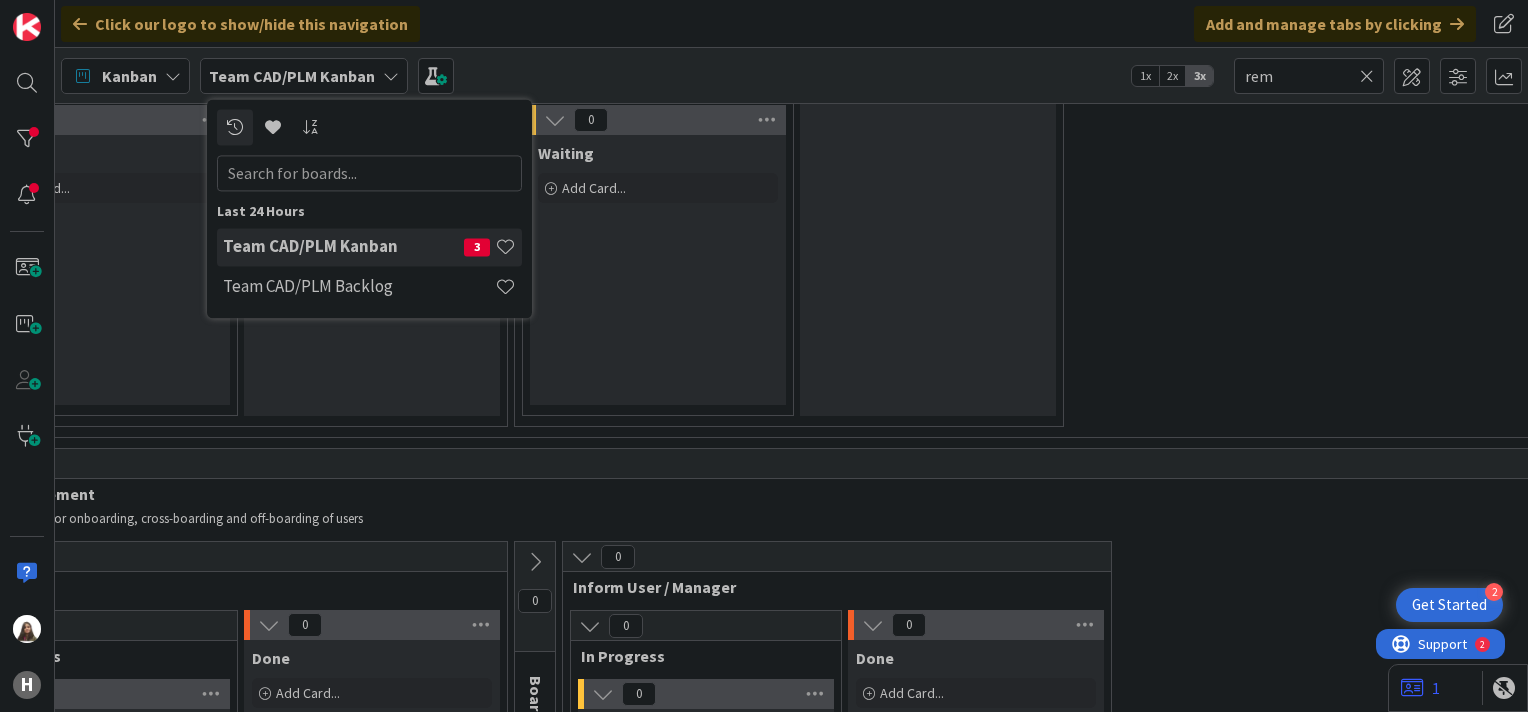 click at bounding box center [369, 173] 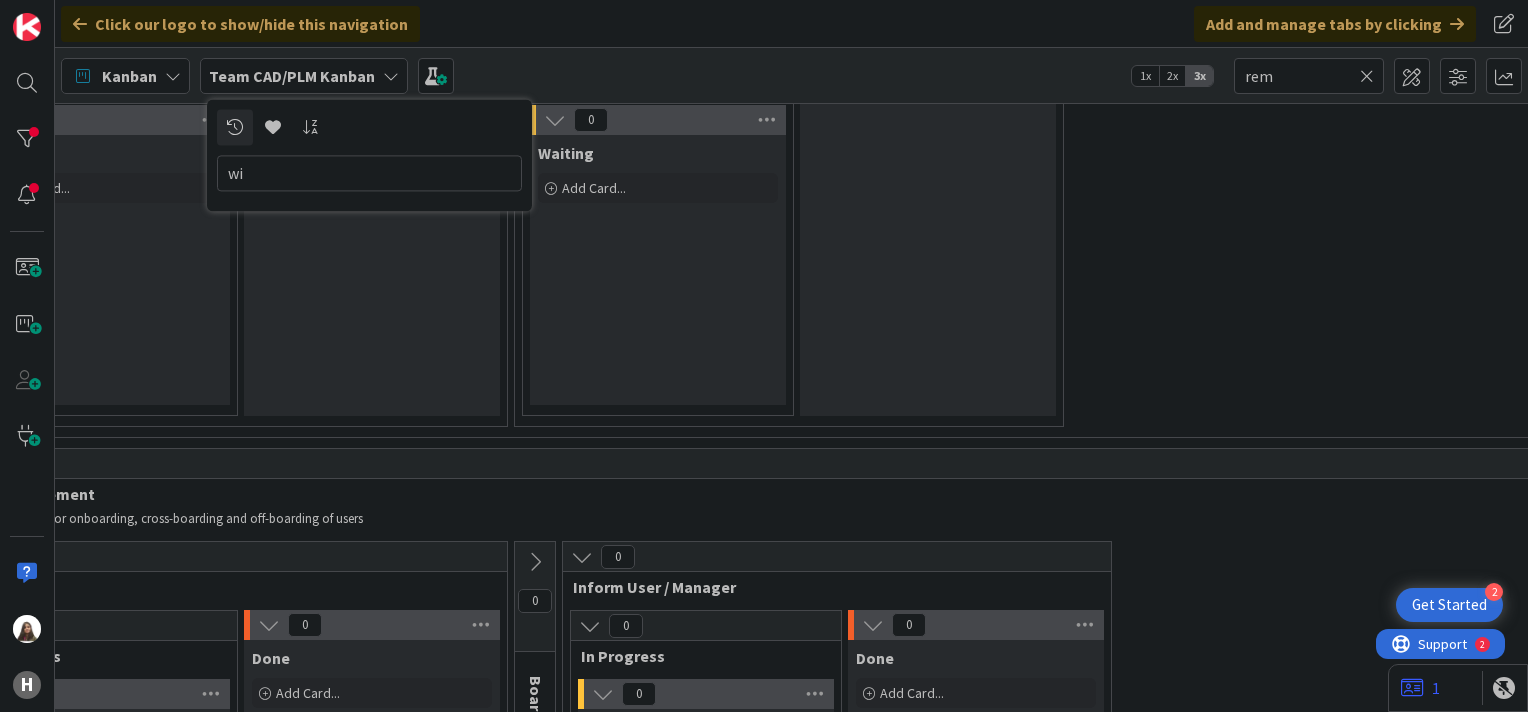 type on "w" 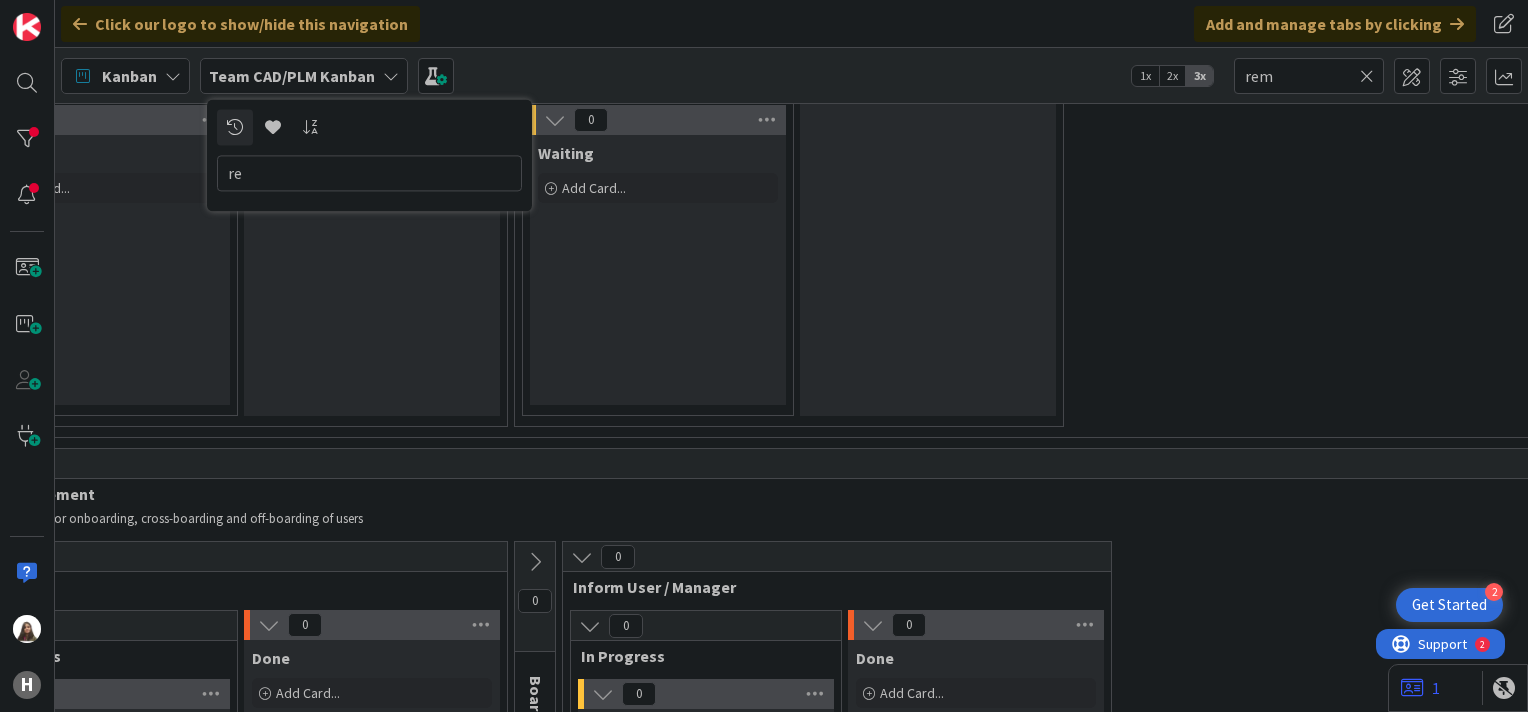 type on "r" 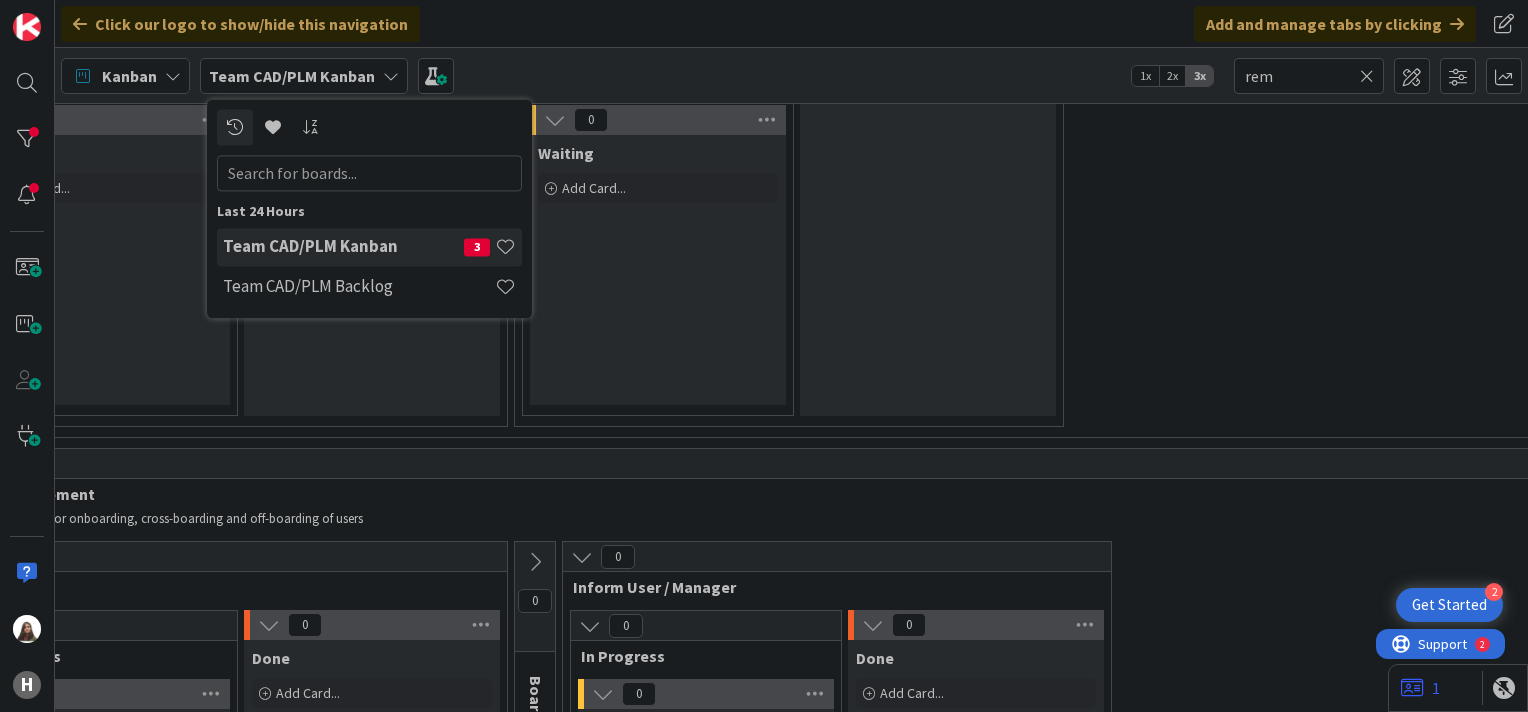 type 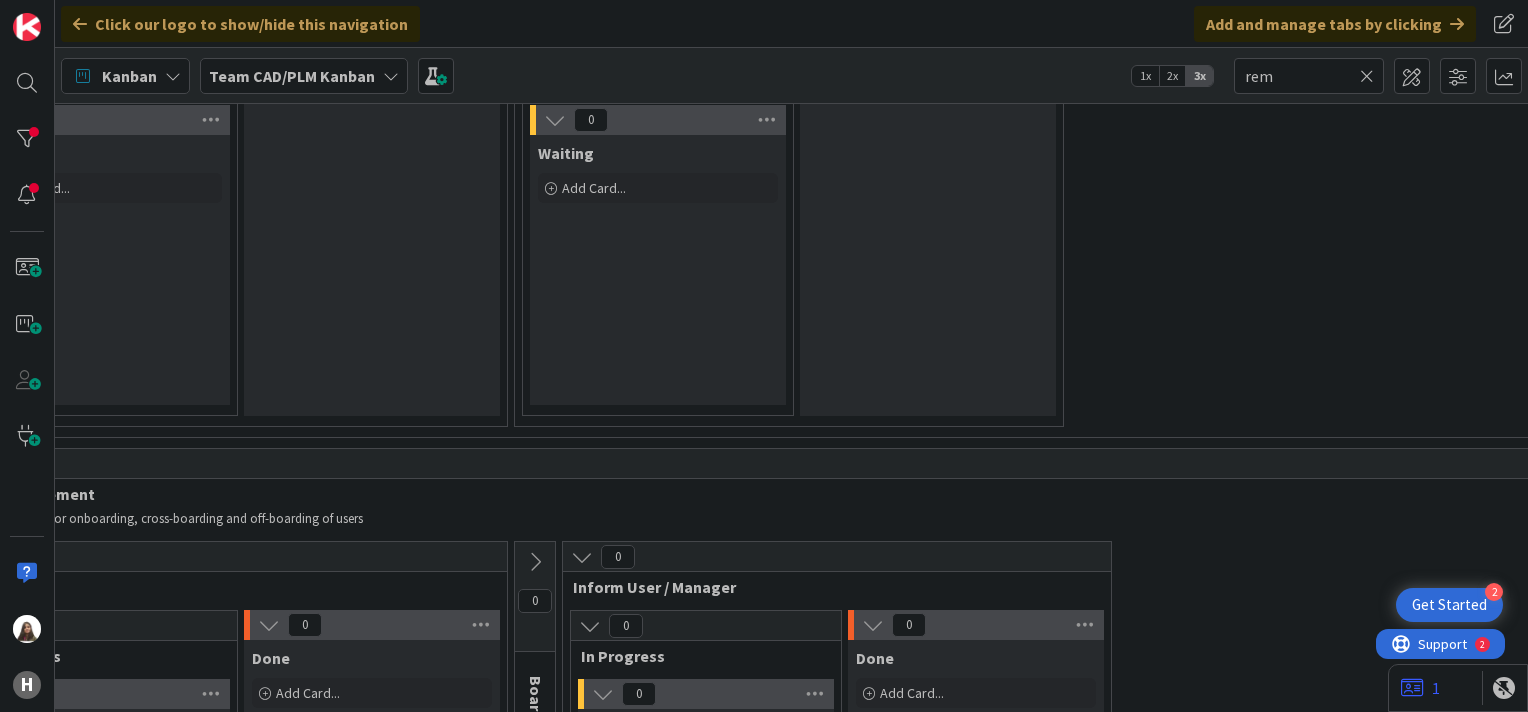 click at bounding box center (173, 76) 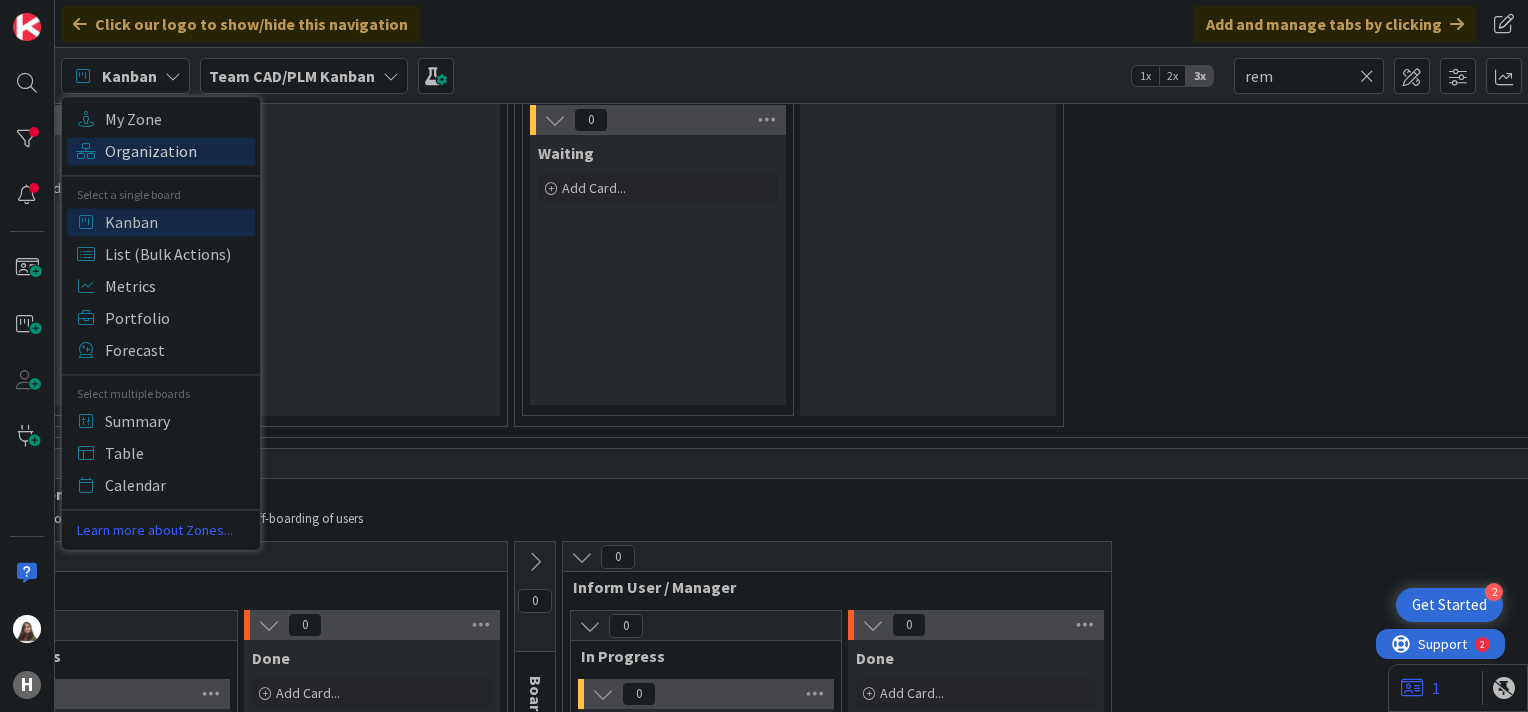 click on "Organization" at bounding box center (177, 151) 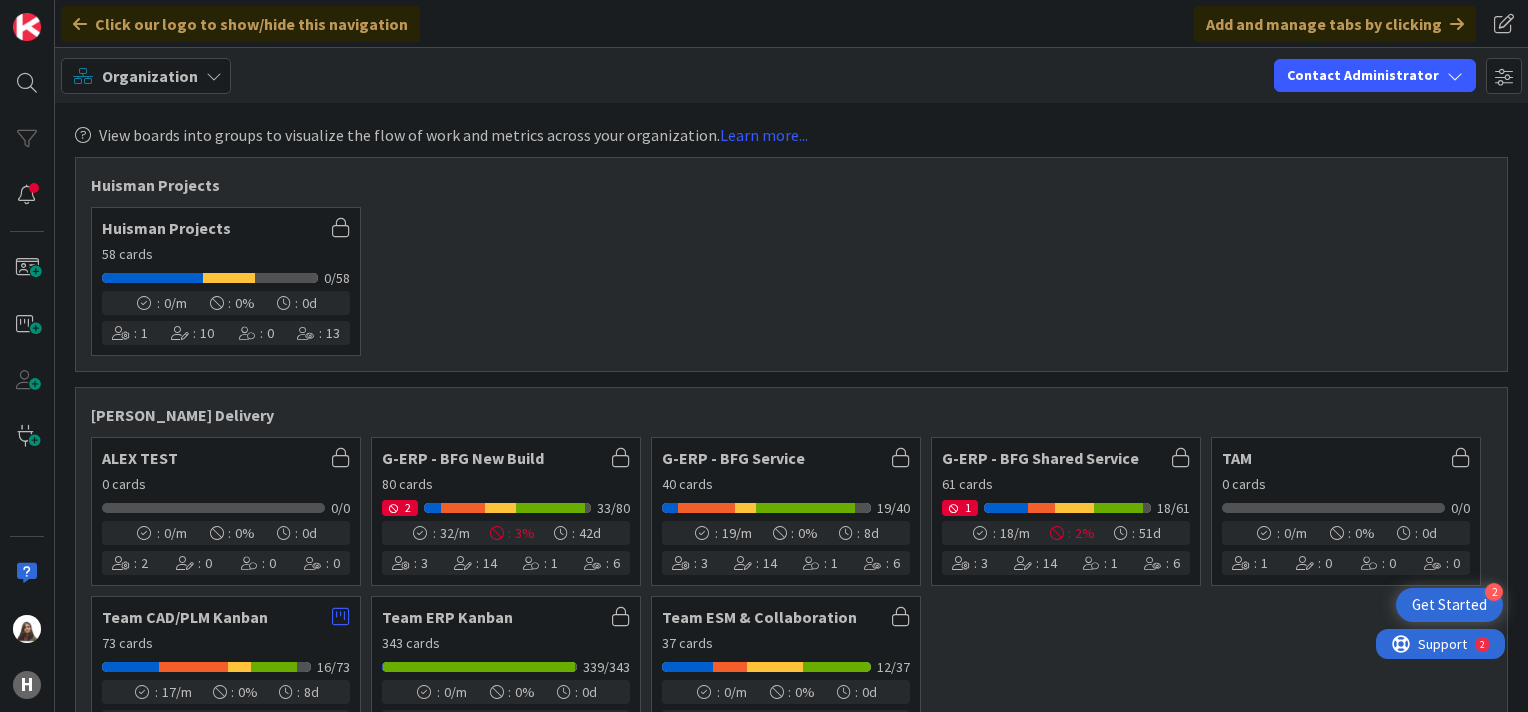 scroll, scrollTop: 0, scrollLeft: 0, axis: both 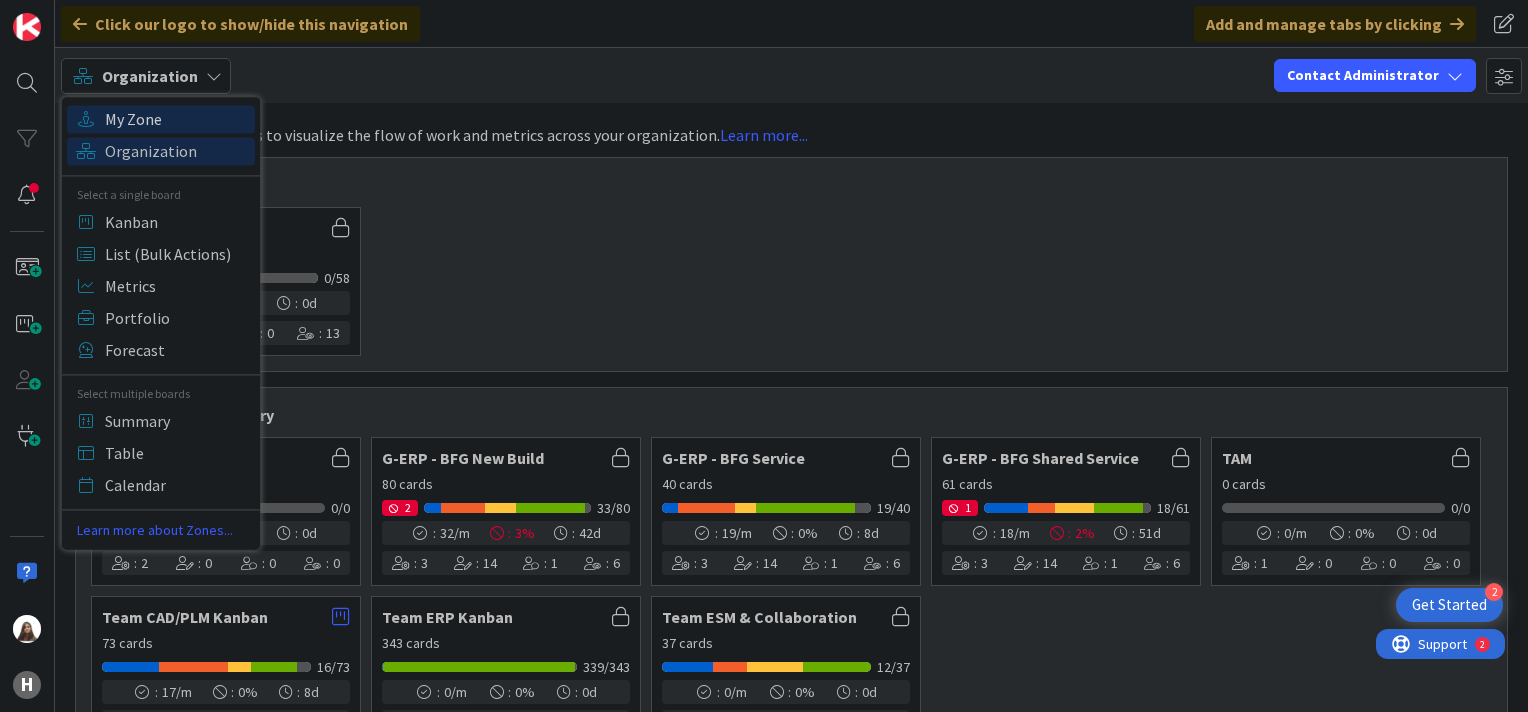 click on "My Zone" at bounding box center [177, 119] 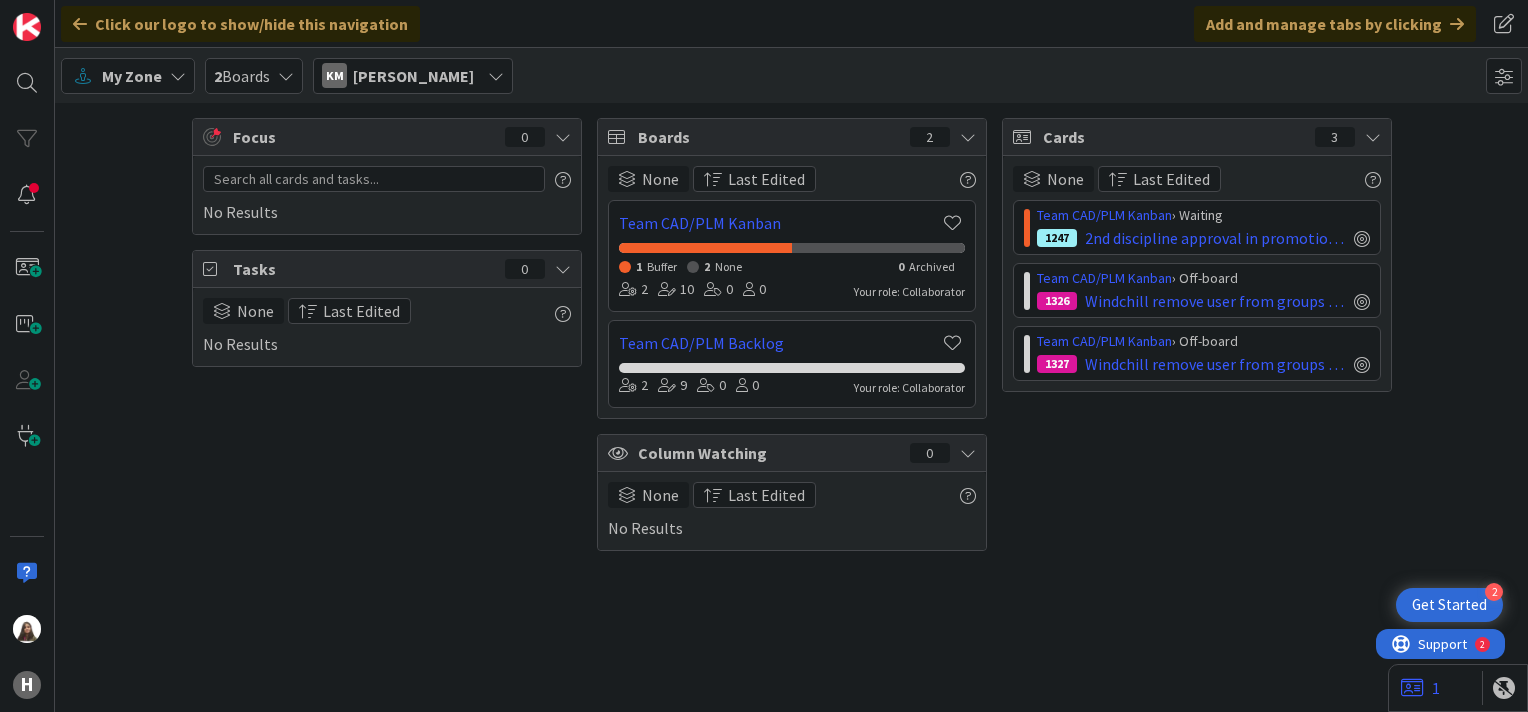 scroll, scrollTop: 0, scrollLeft: 0, axis: both 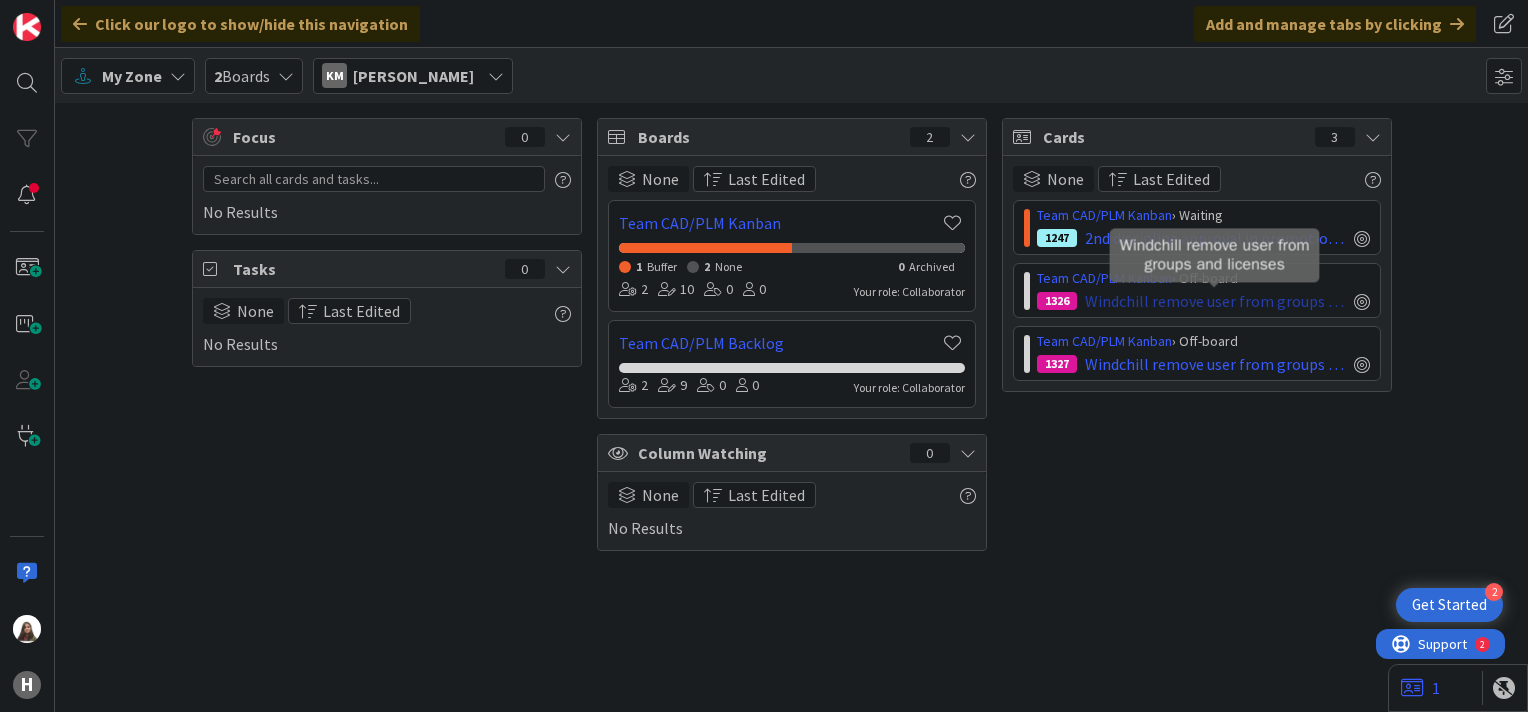 click on "Windchill remove user from groups and licenses" at bounding box center [1215, 301] 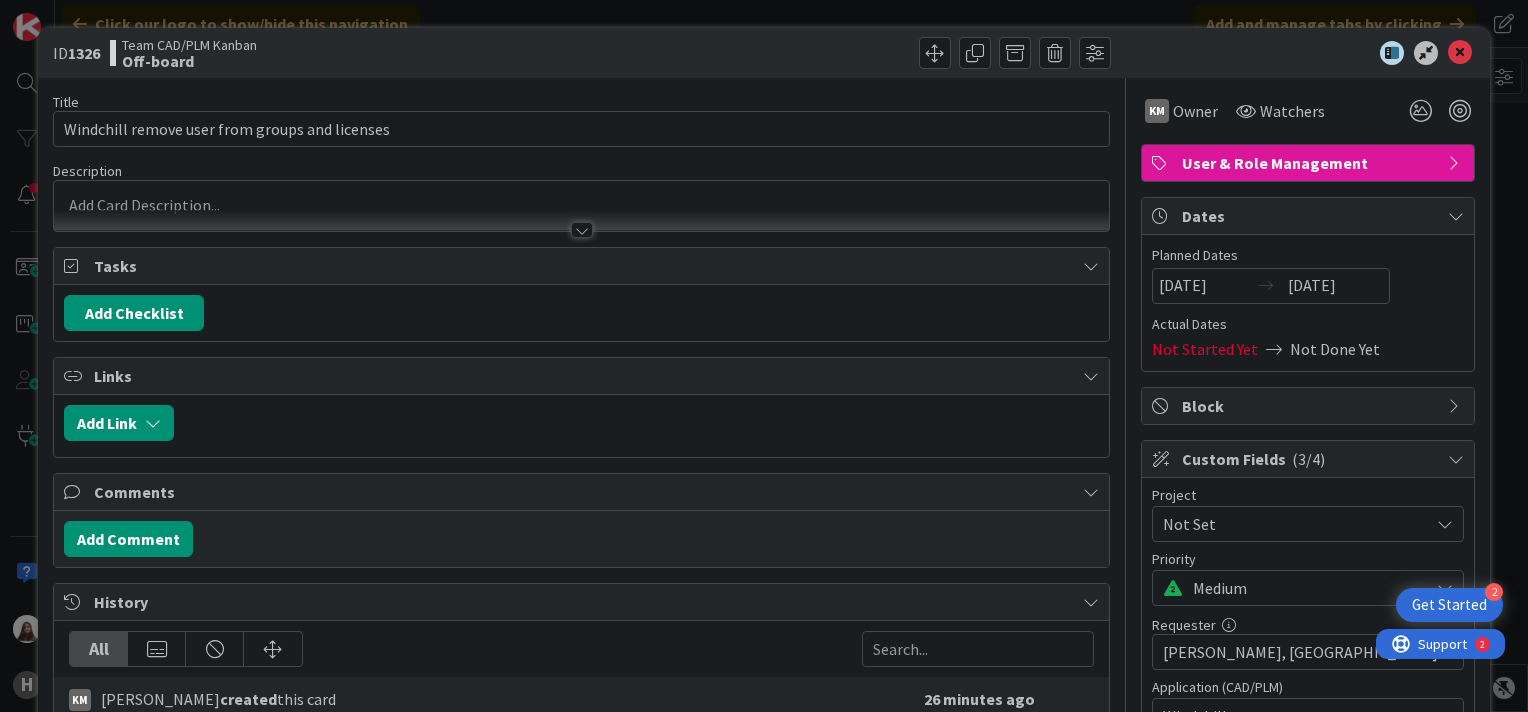 scroll, scrollTop: 0, scrollLeft: 0, axis: both 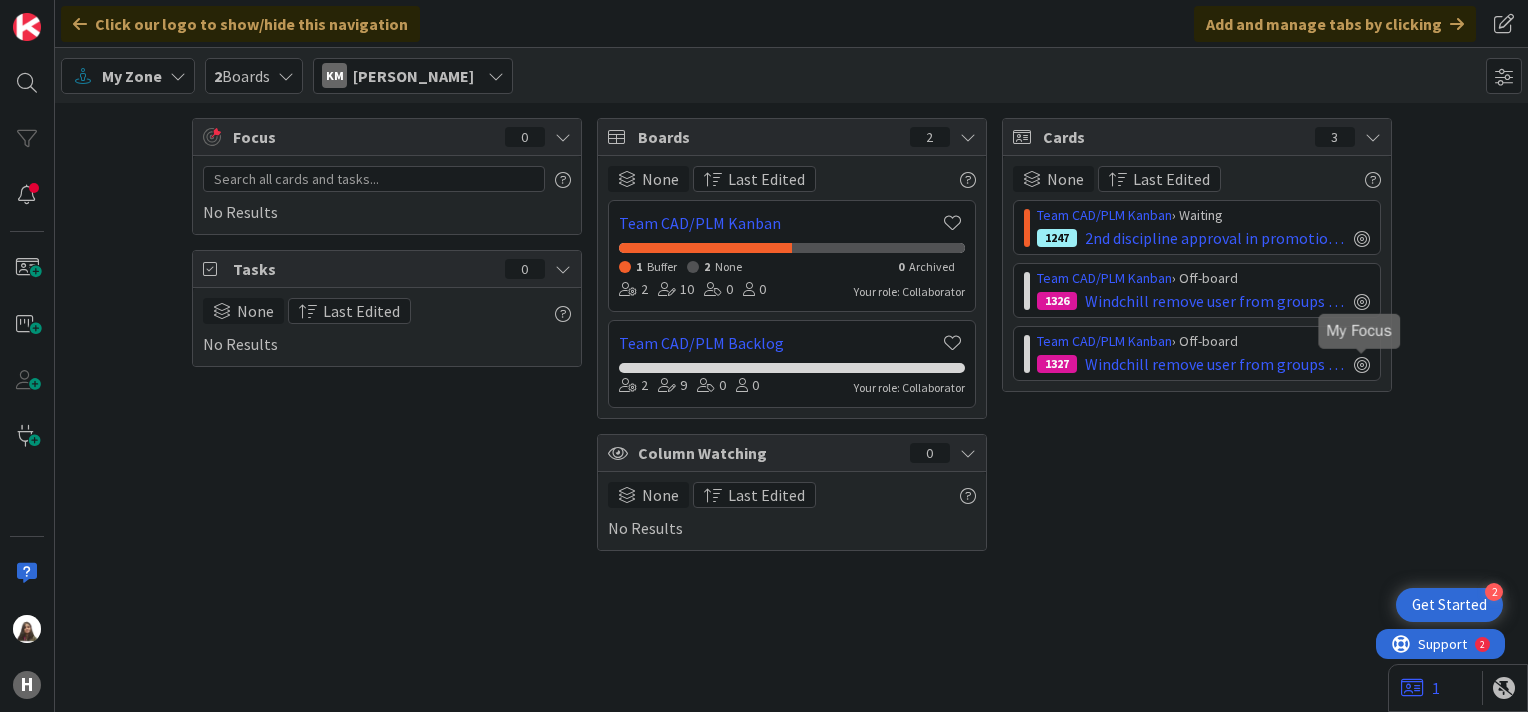 drag, startPoint x: 1364, startPoint y: 364, endPoint x: 938, endPoint y: 615, distance: 494.44617 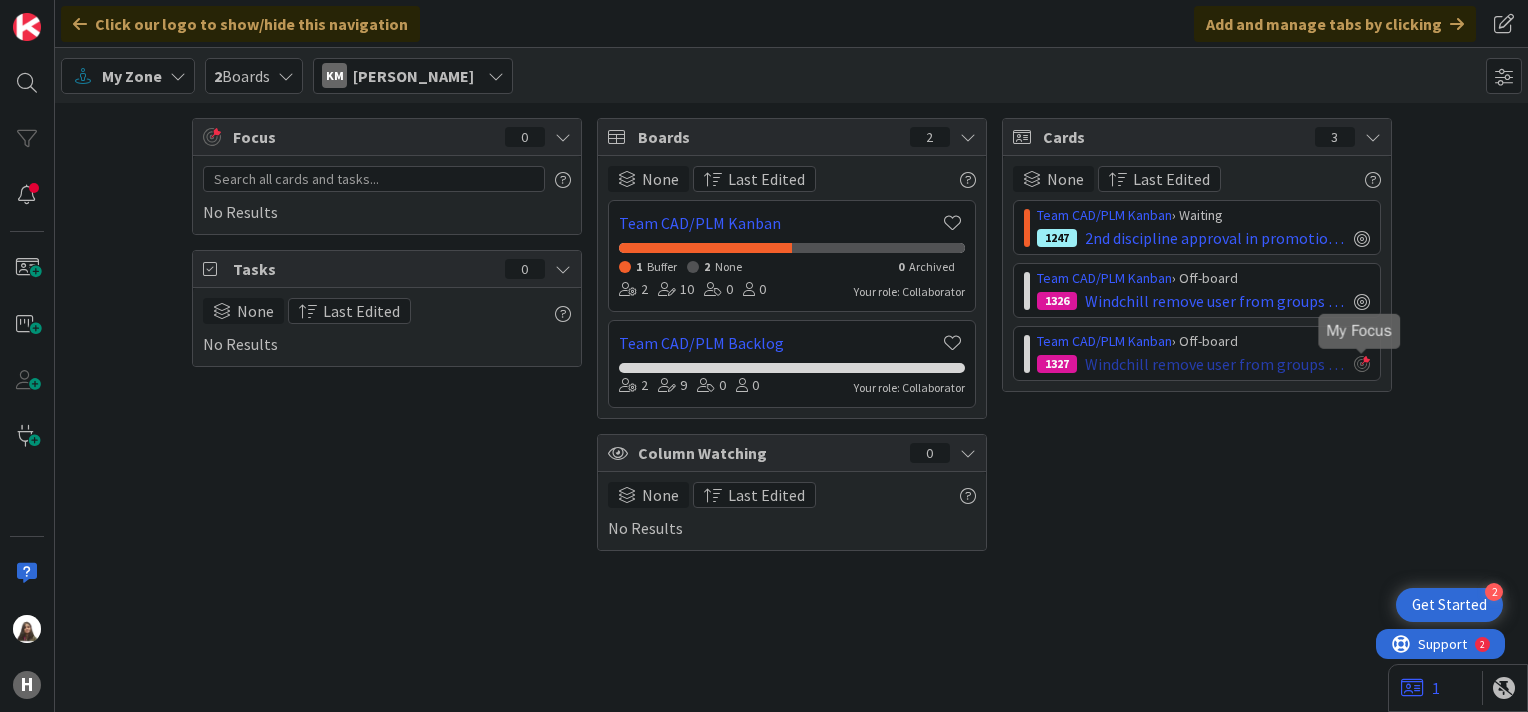 click at bounding box center (1362, 364) 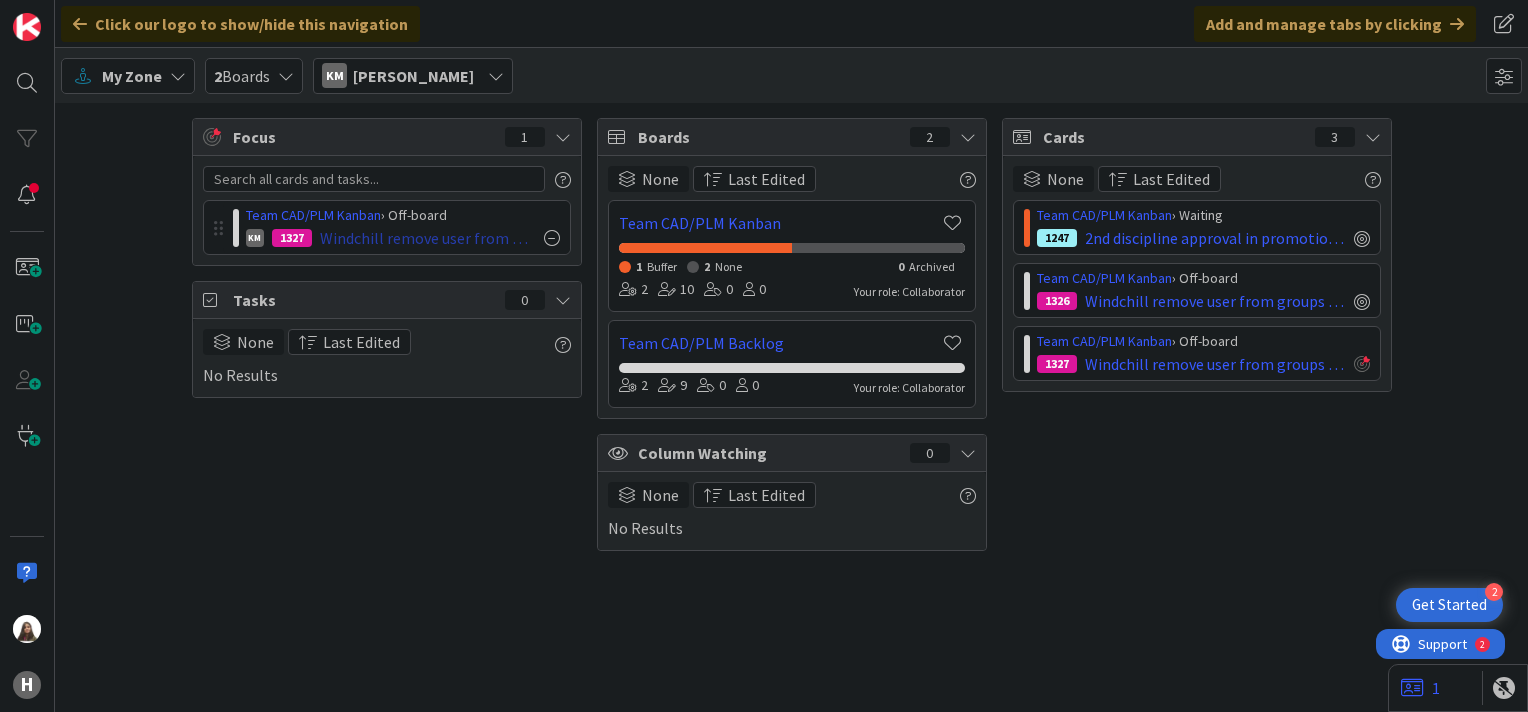 click at bounding box center [552, 238] 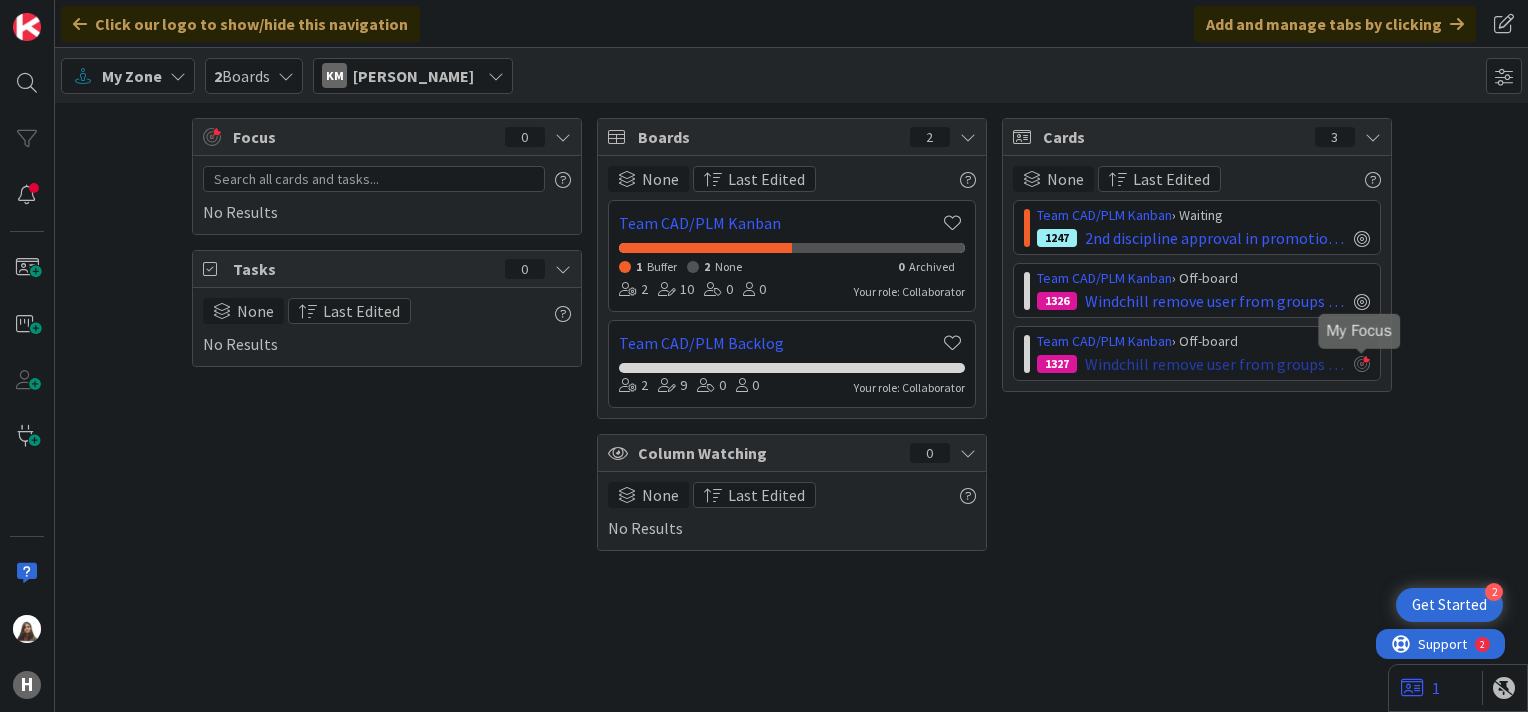 click at bounding box center (1362, 364) 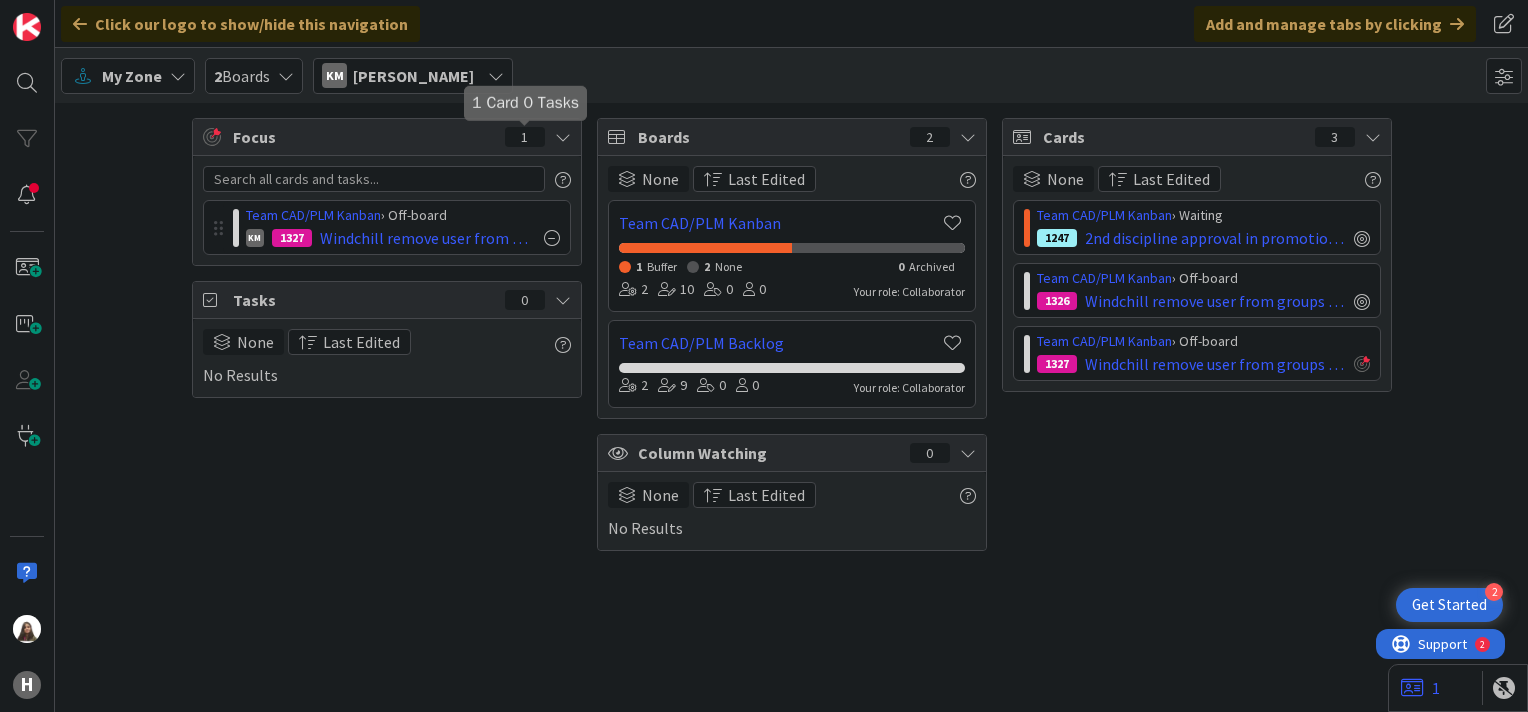 click on "1" at bounding box center [525, 137] 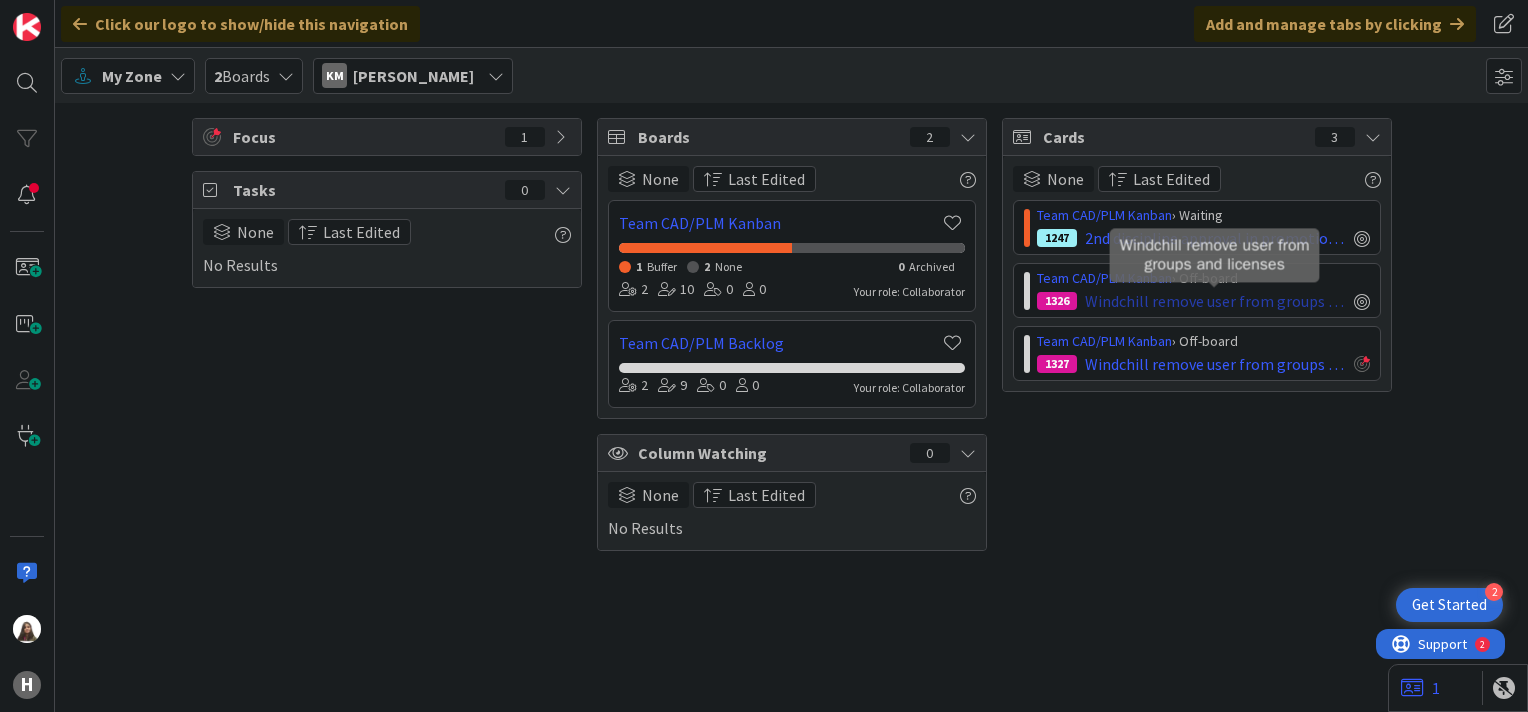 click on "Windchill remove user from groups and licenses" at bounding box center [1215, 301] 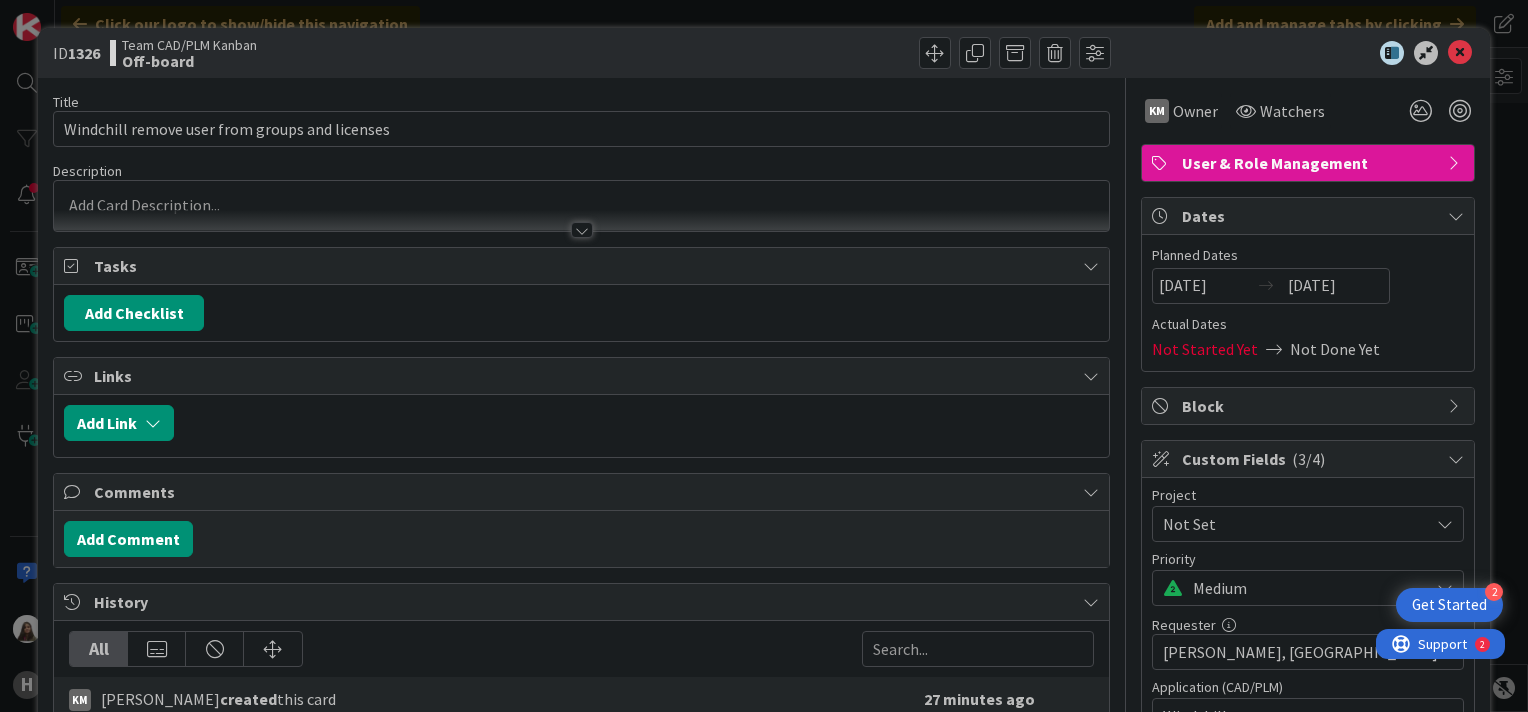 scroll, scrollTop: 0, scrollLeft: 0, axis: both 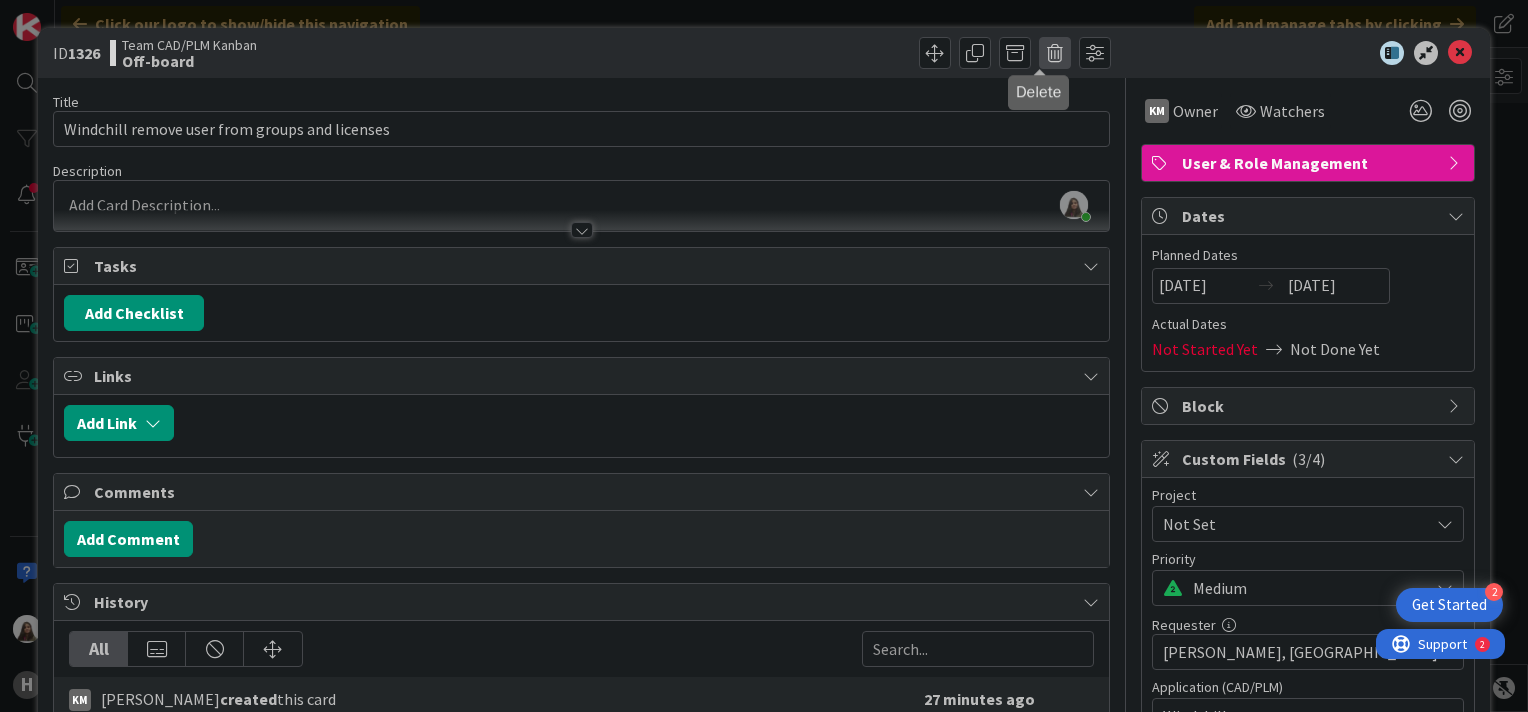 click at bounding box center (1055, 53) 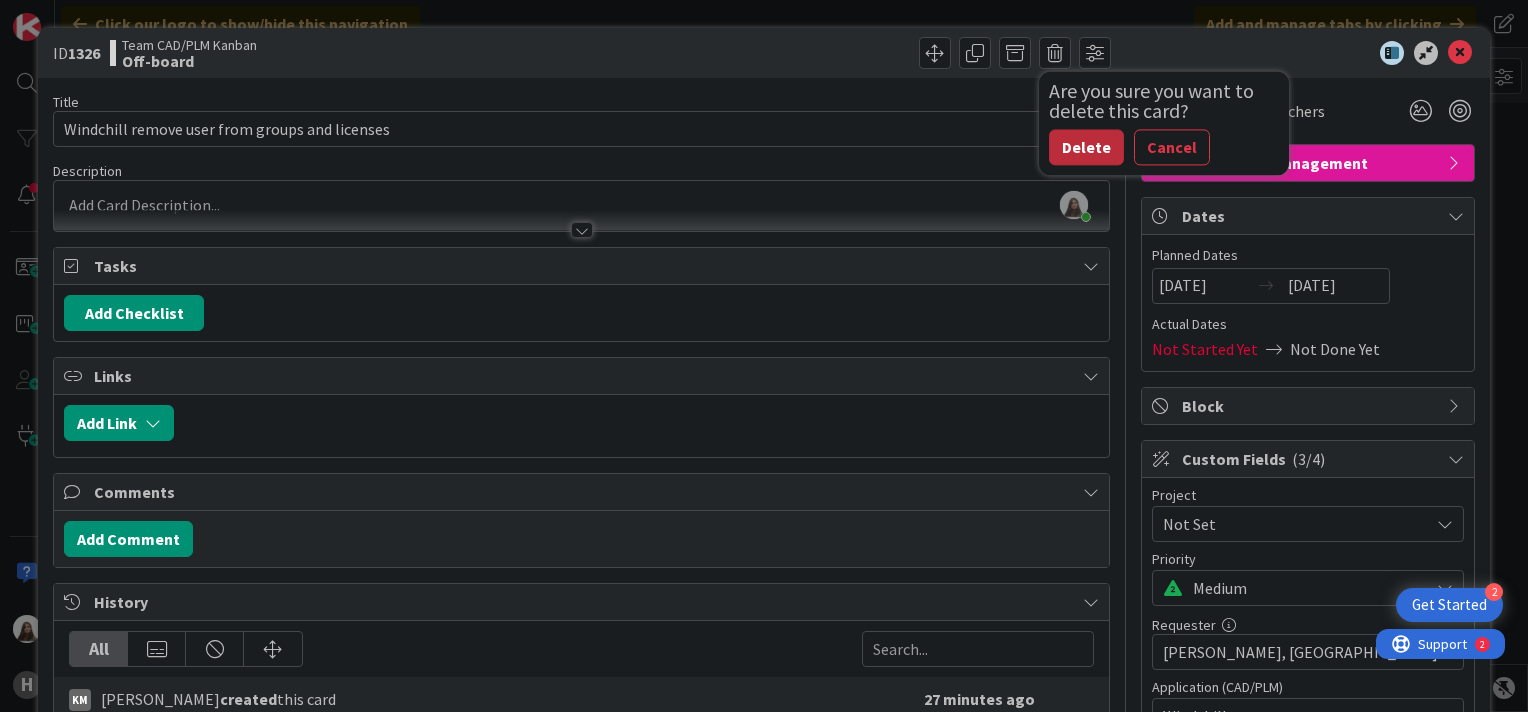 click on "Delete" at bounding box center [1086, 147] 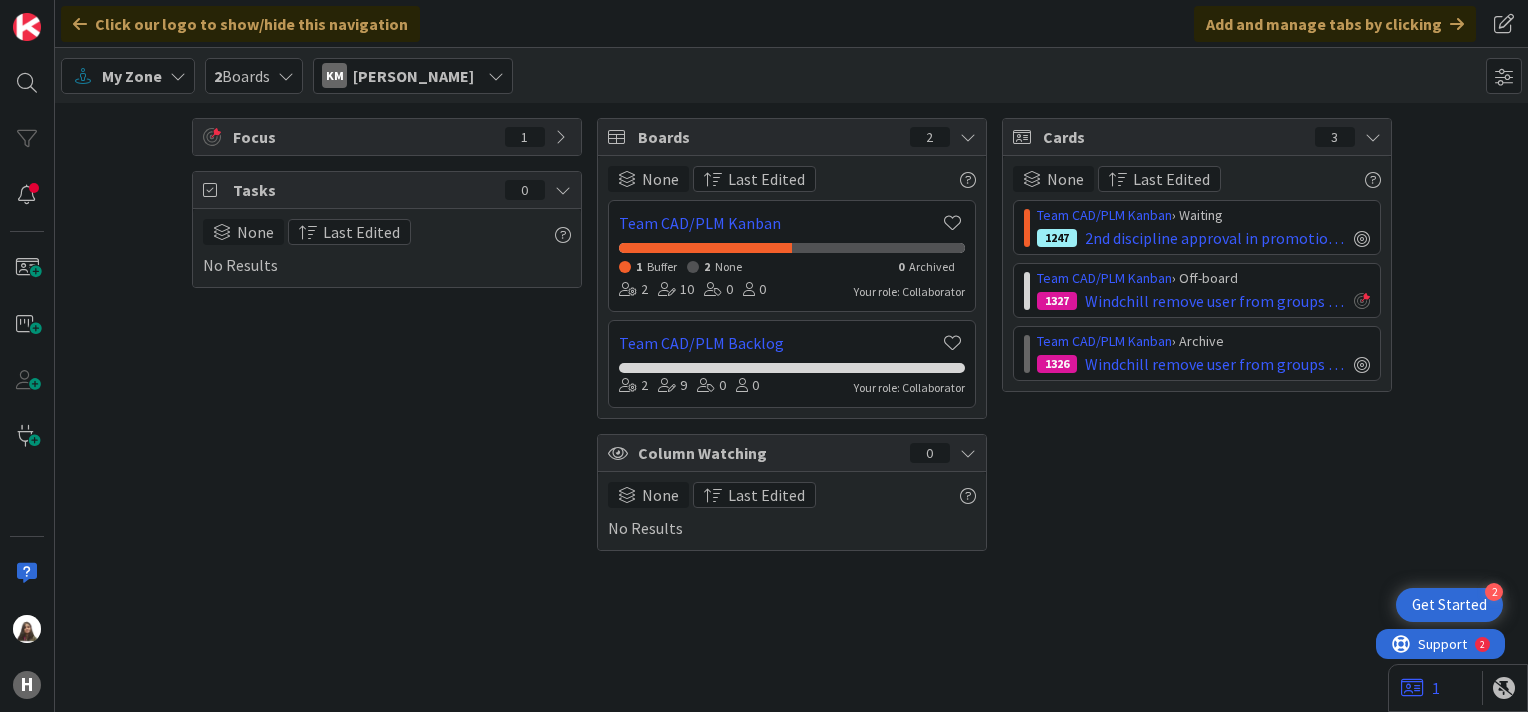 scroll, scrollTop: 0, scrollLeft: 0, axis: both 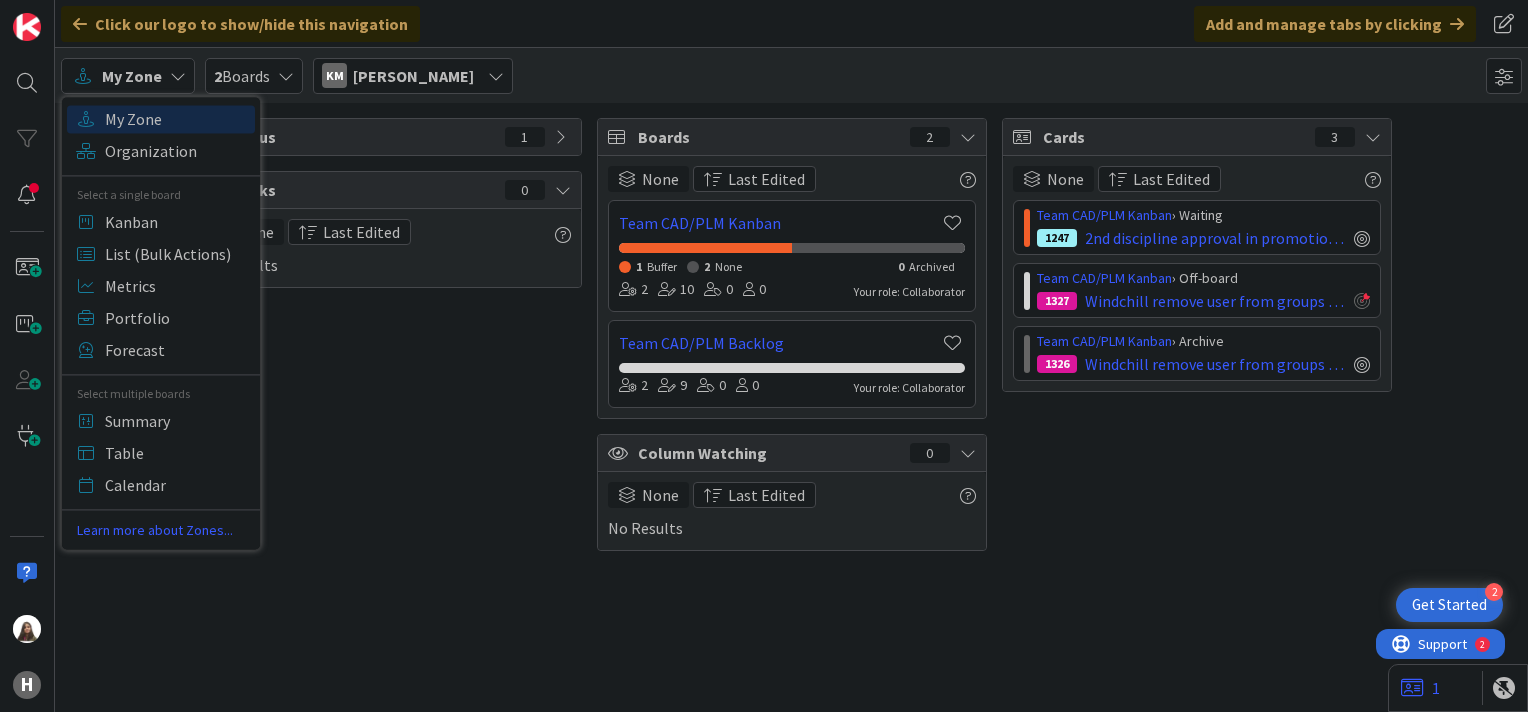 click on "Focus 1 Tasks 0 None Last Edited No Results" at bounding box center (387, 334) 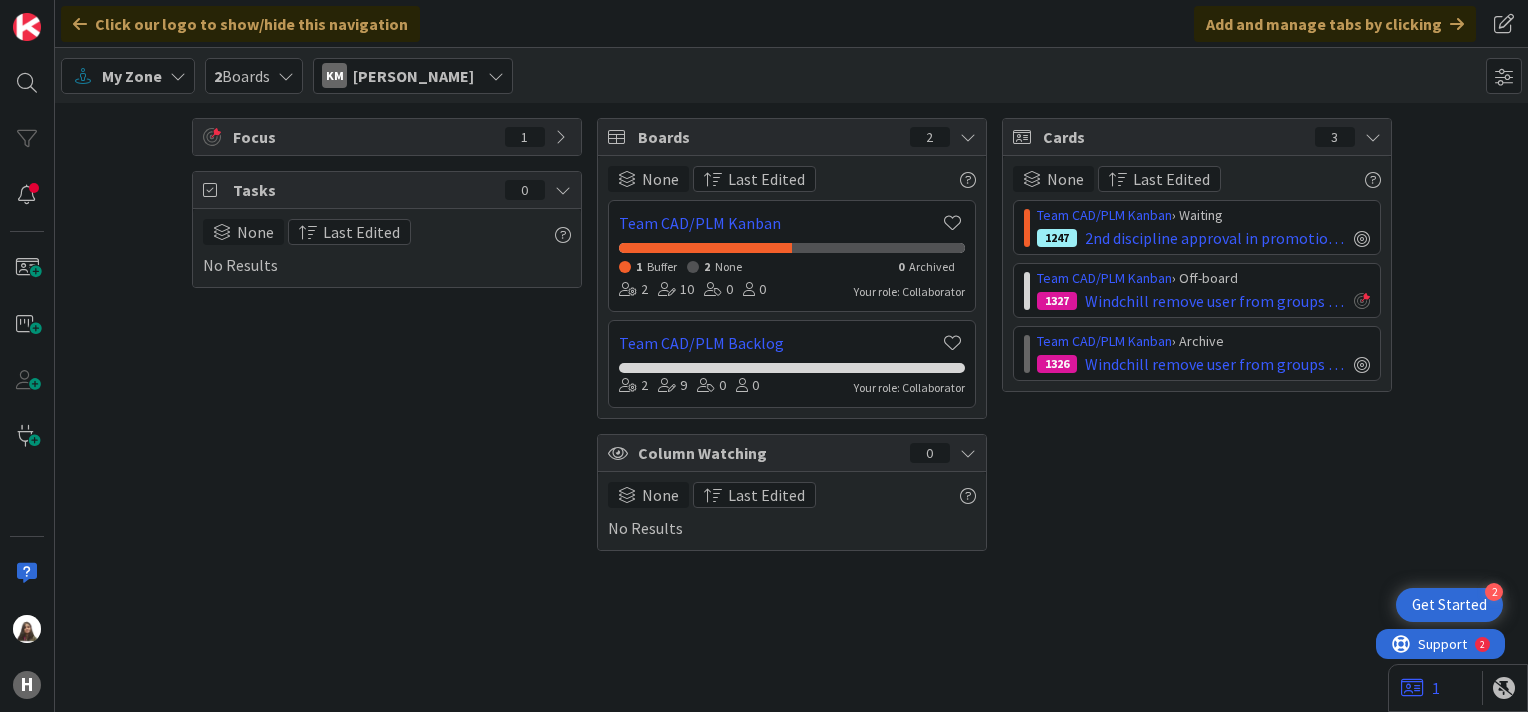 click at bounding box center [286, 76] 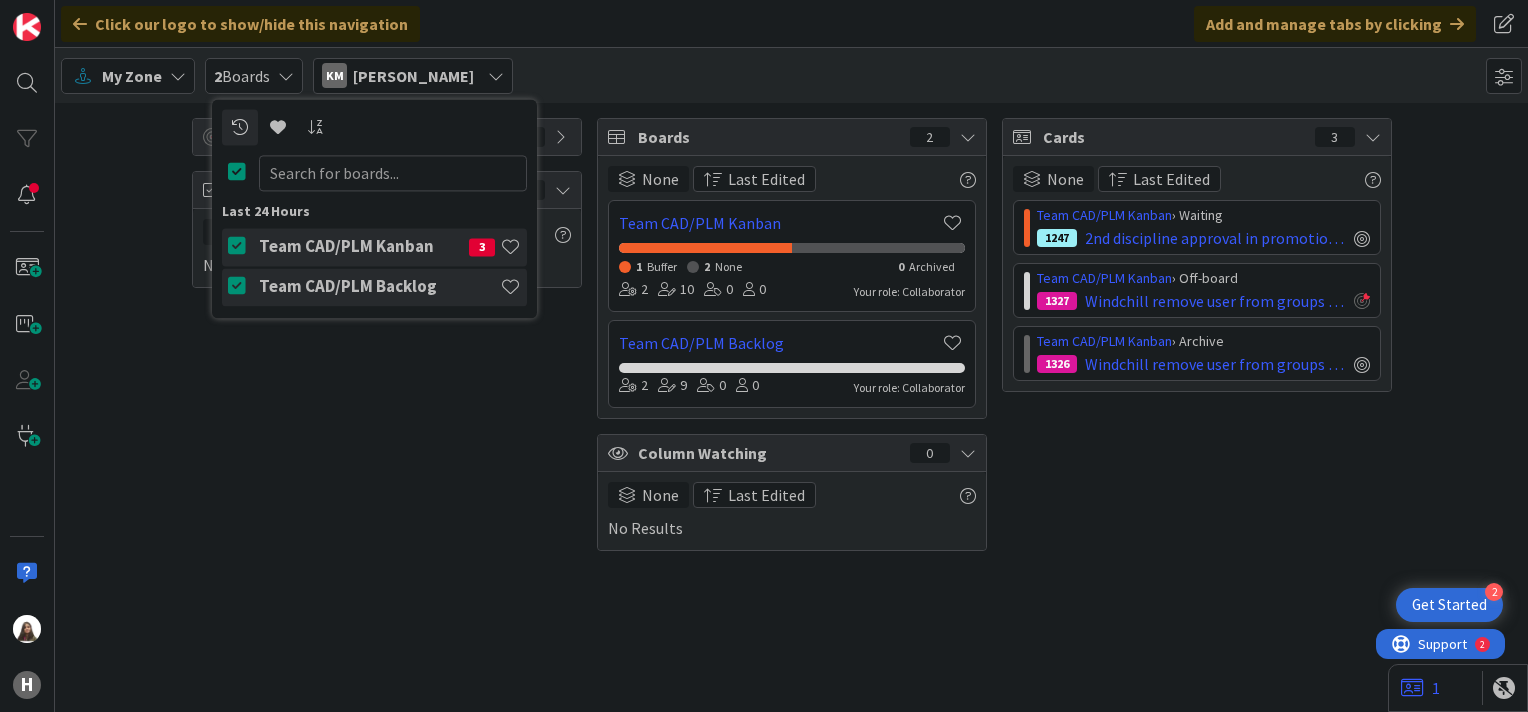 click on "Team CAD/PLM Kanban" at bounding box center (364, 247) 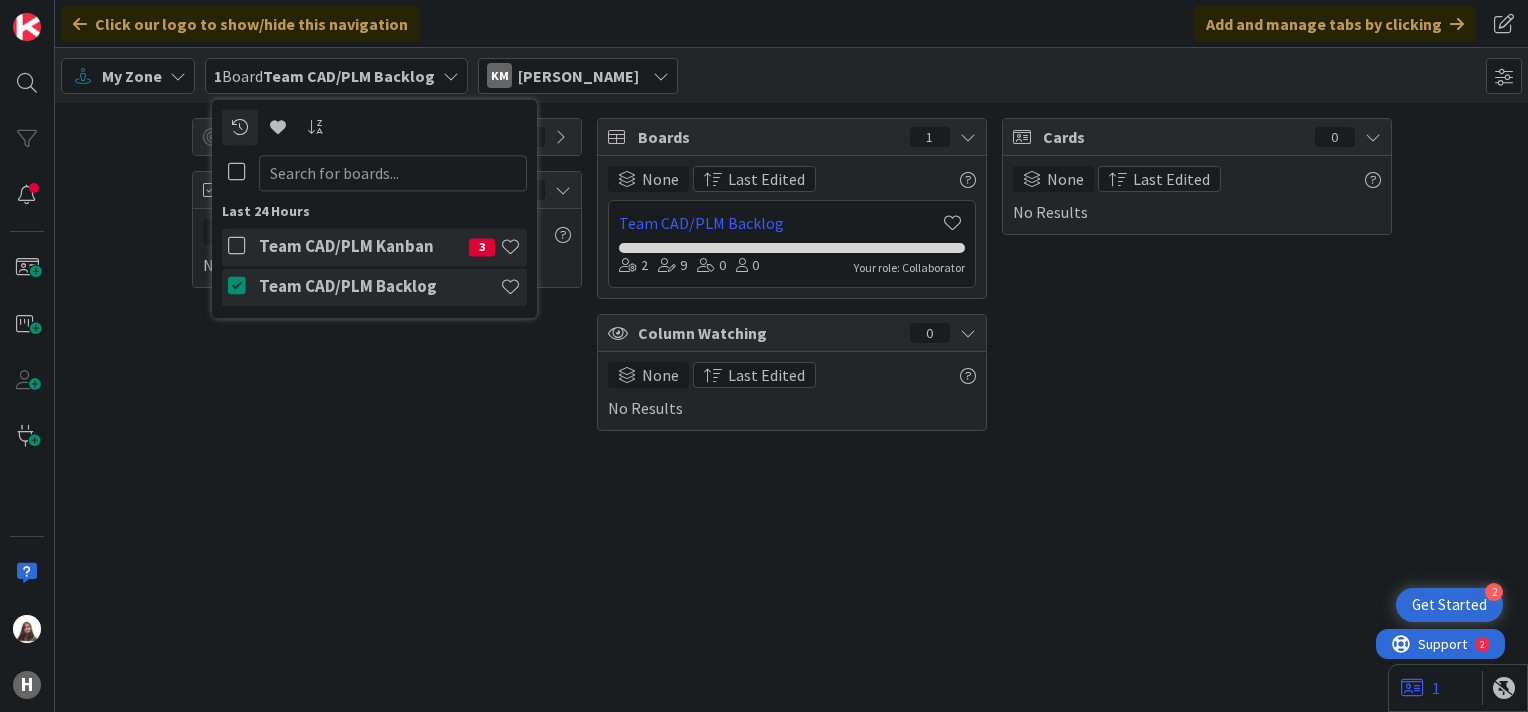 click on "Team CAD/PLM Kanban" at bounding box center [364, 247] 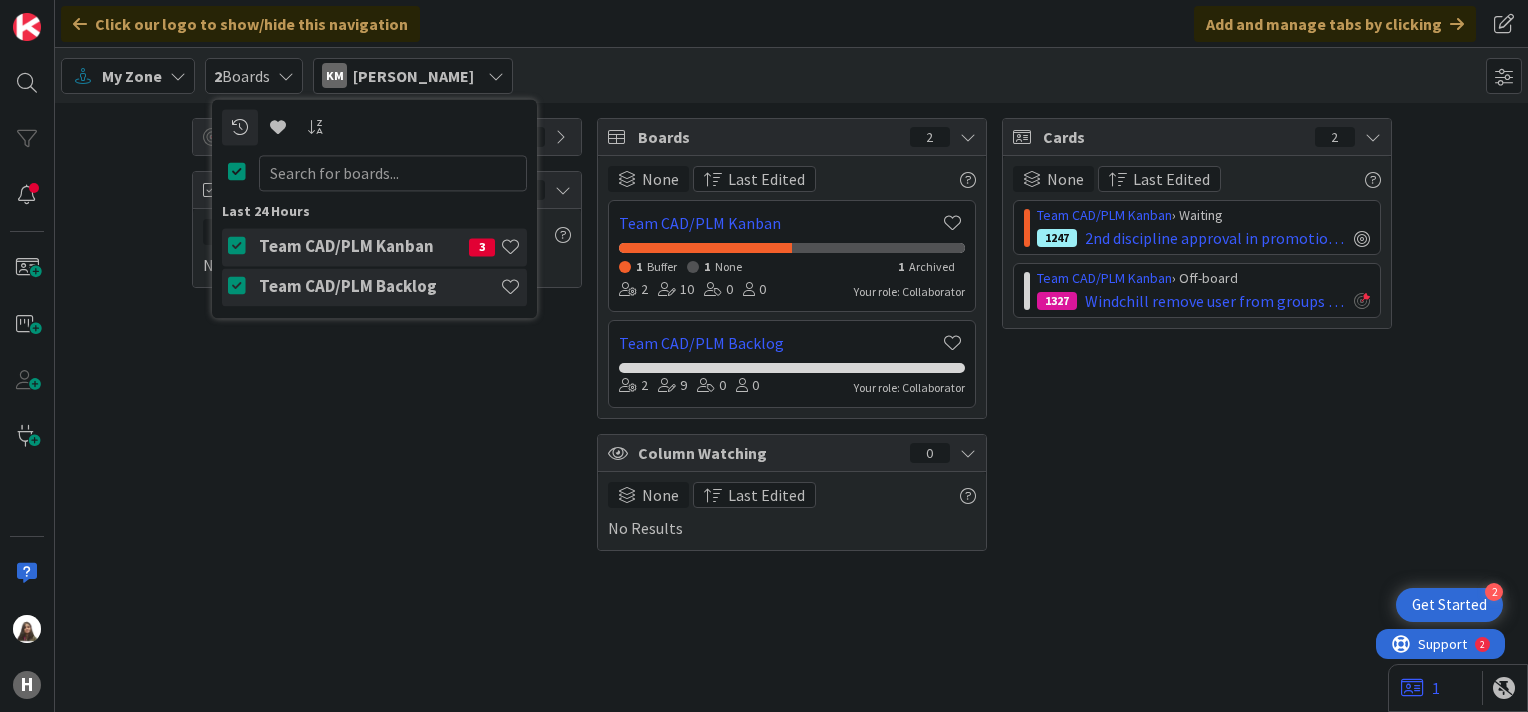click on "1 Buffer" at bounding box center [648, 265] 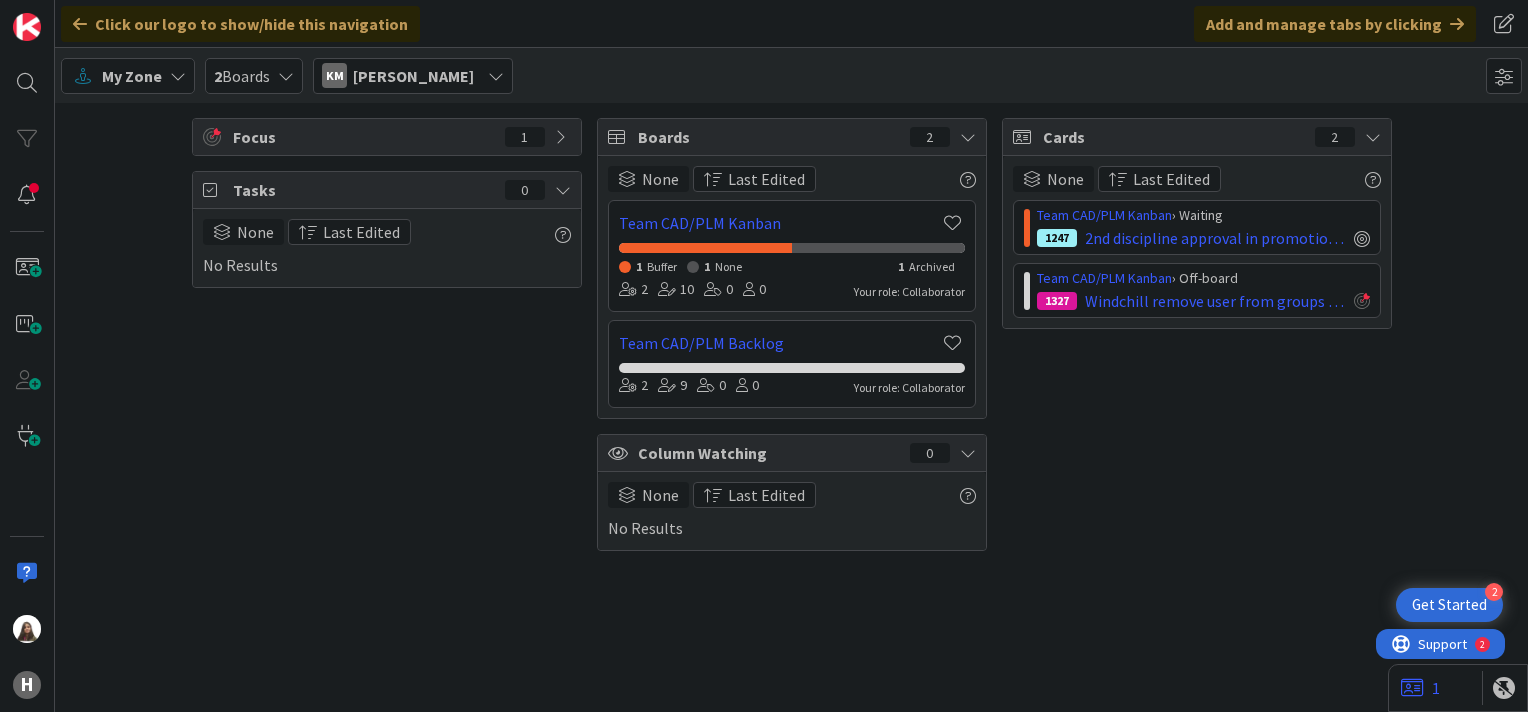 click on "1 Buffer" at bounding box center [648, 265] 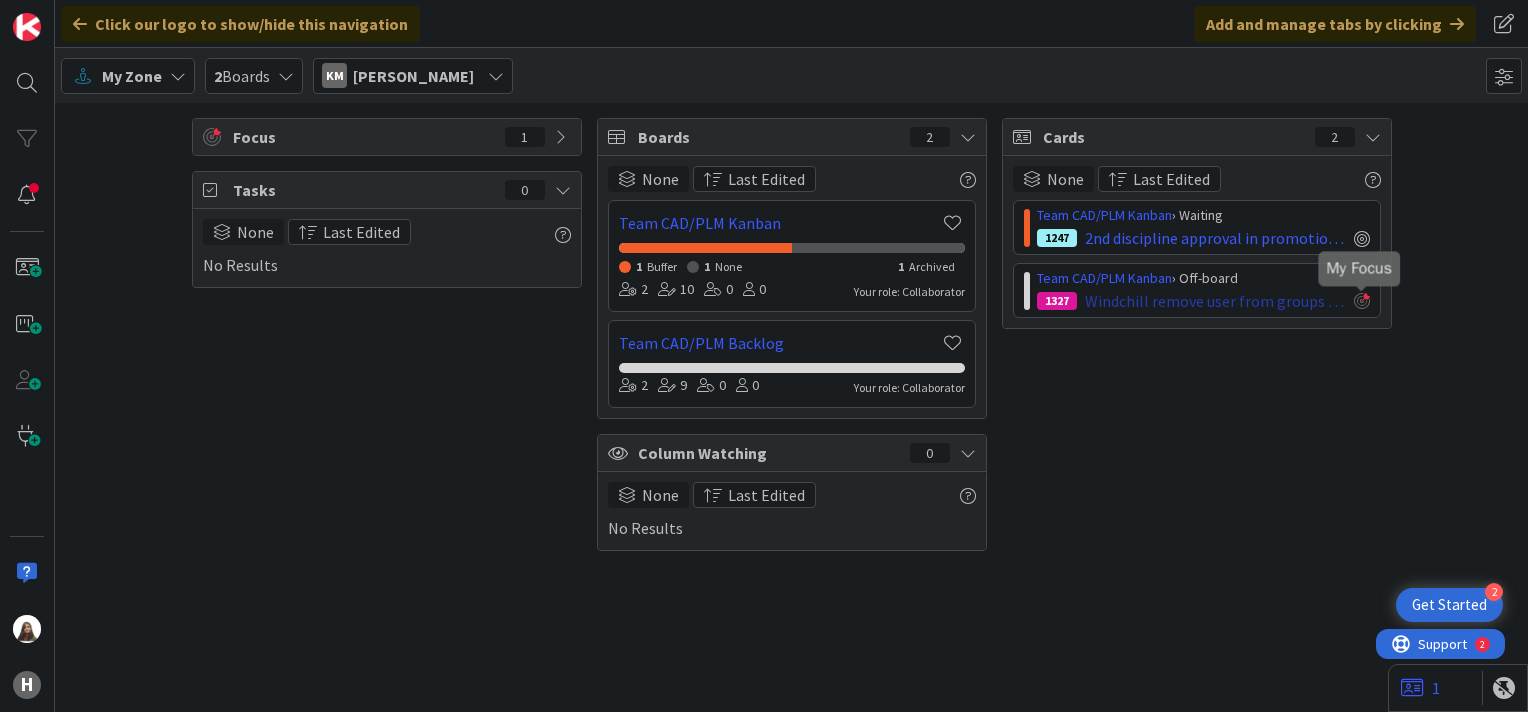 click at bounding box center (1362, 301) 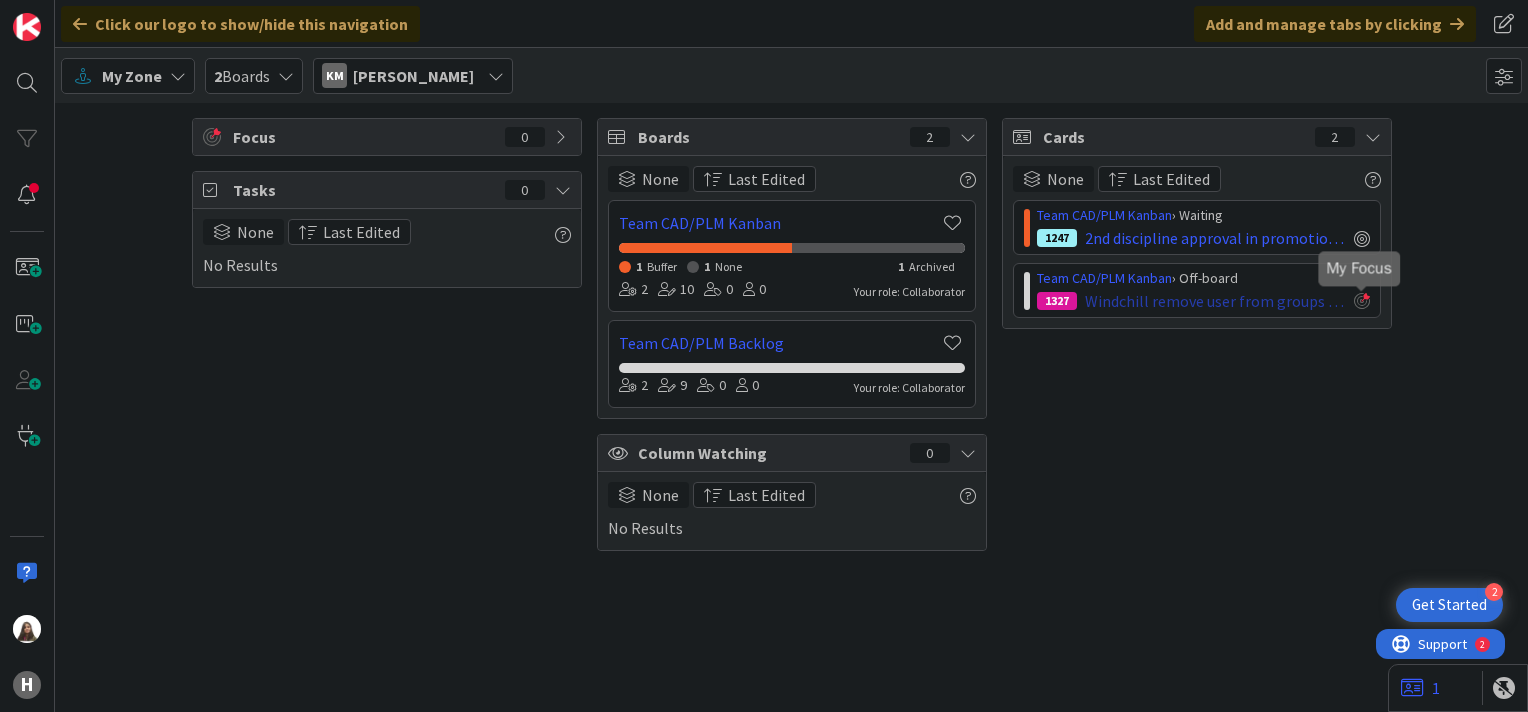 click at bounding box center [1362, 301] 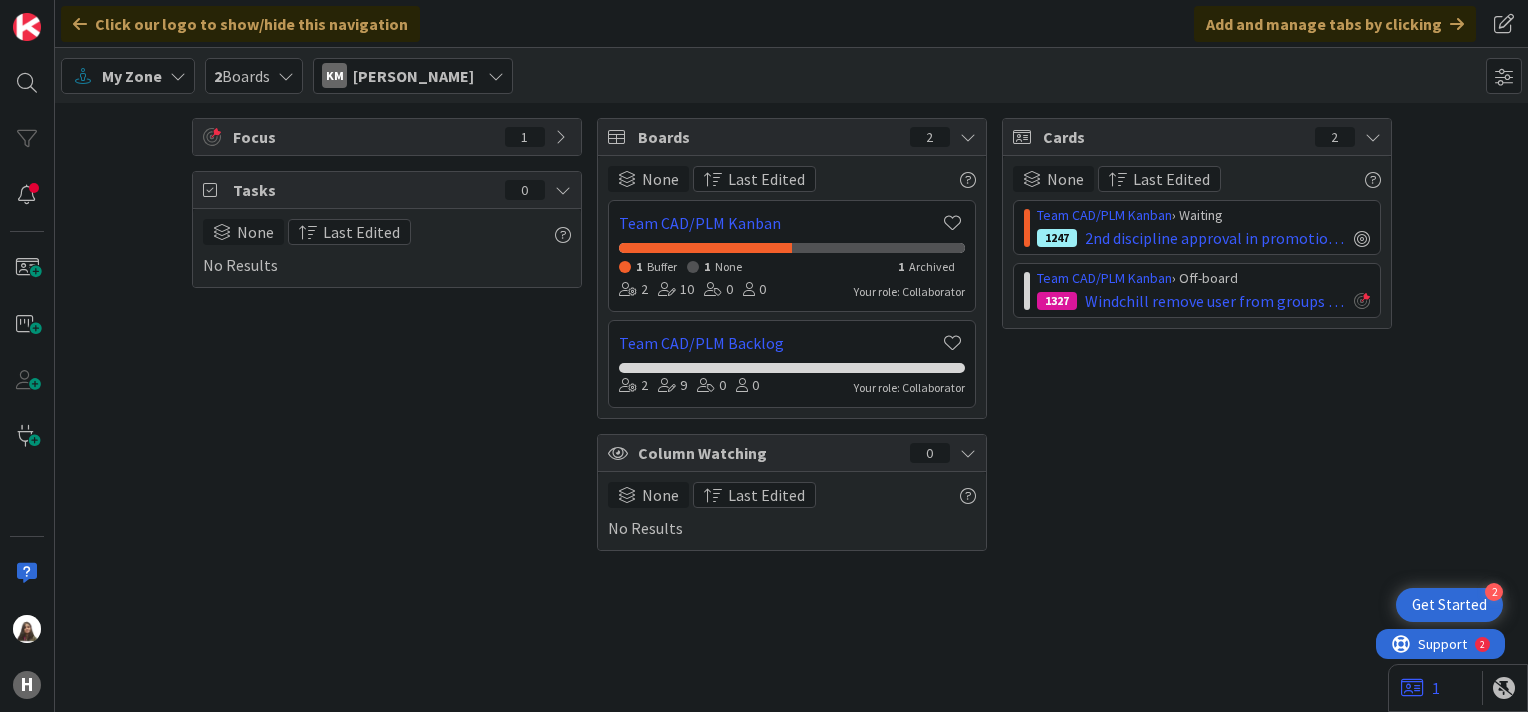click on "Team CAD/PLM Kanban  › Off-board 1327 Windchill remove user from groups and licenses" at bounding box center (1197, 290) 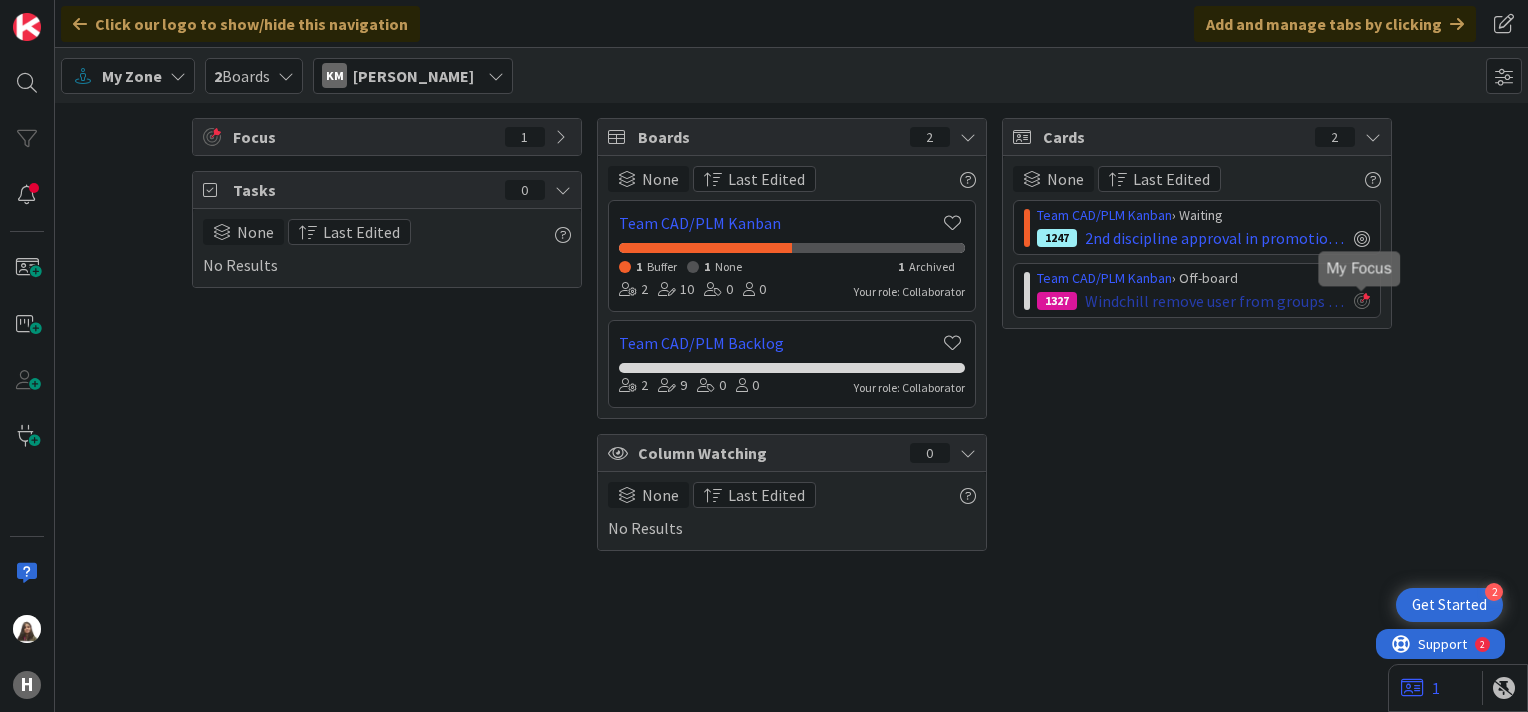 click at bounding box center (1362, 301) 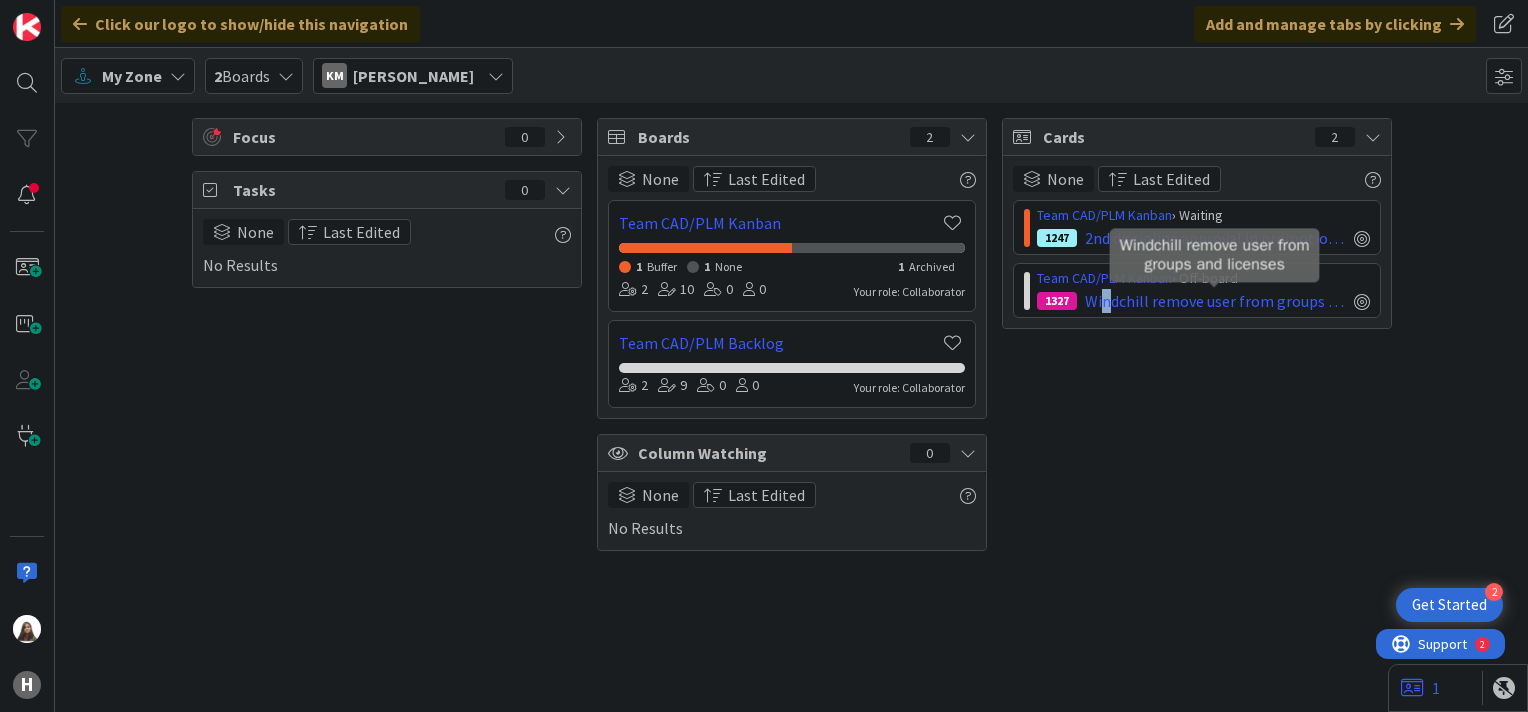 drag, startPoint x: 1146, startPoint y: 291, endPoint x: 1106, endPoint y: 390, distance: 106.77547 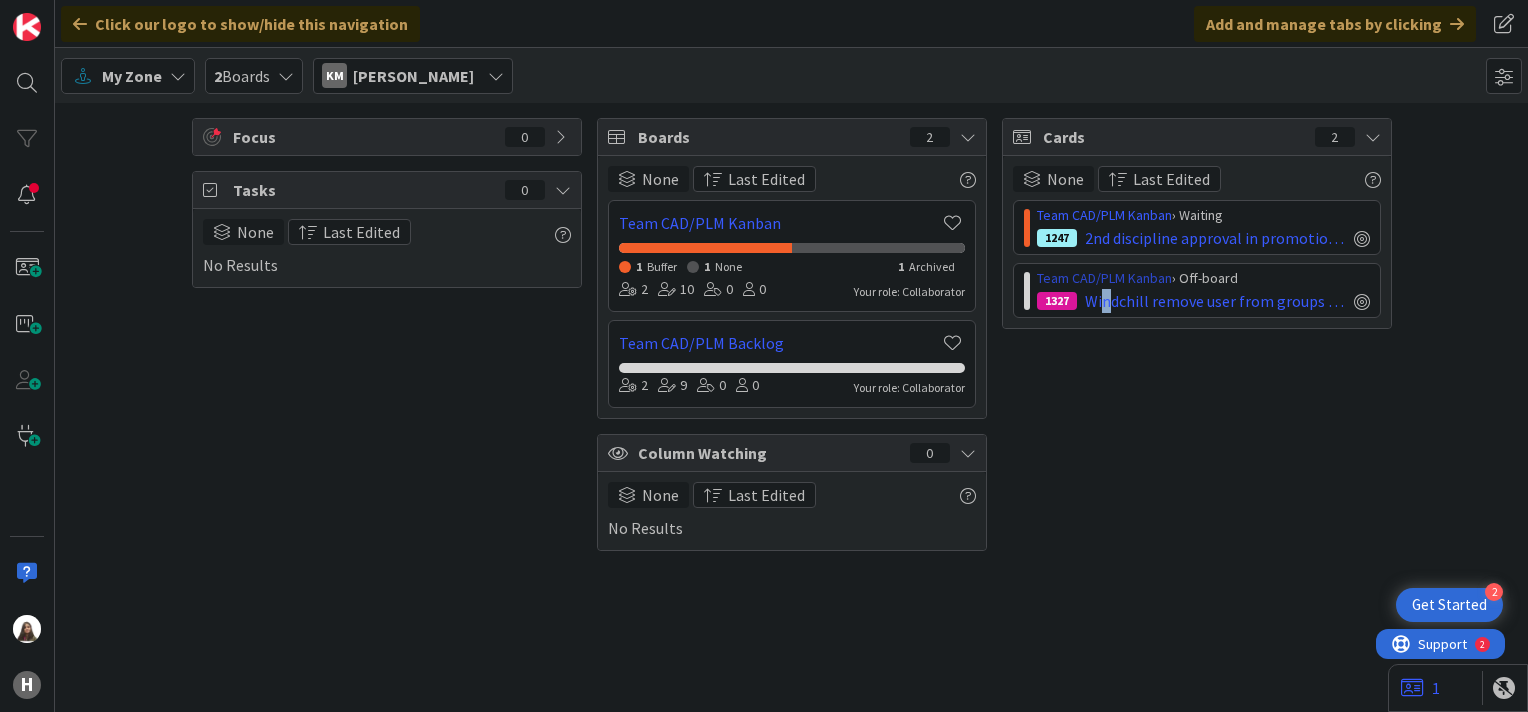 drag, startPoint x: 1114, startPoint y: 273, endPoint x: 1091, endPoint y: 271, distance: 23.086792 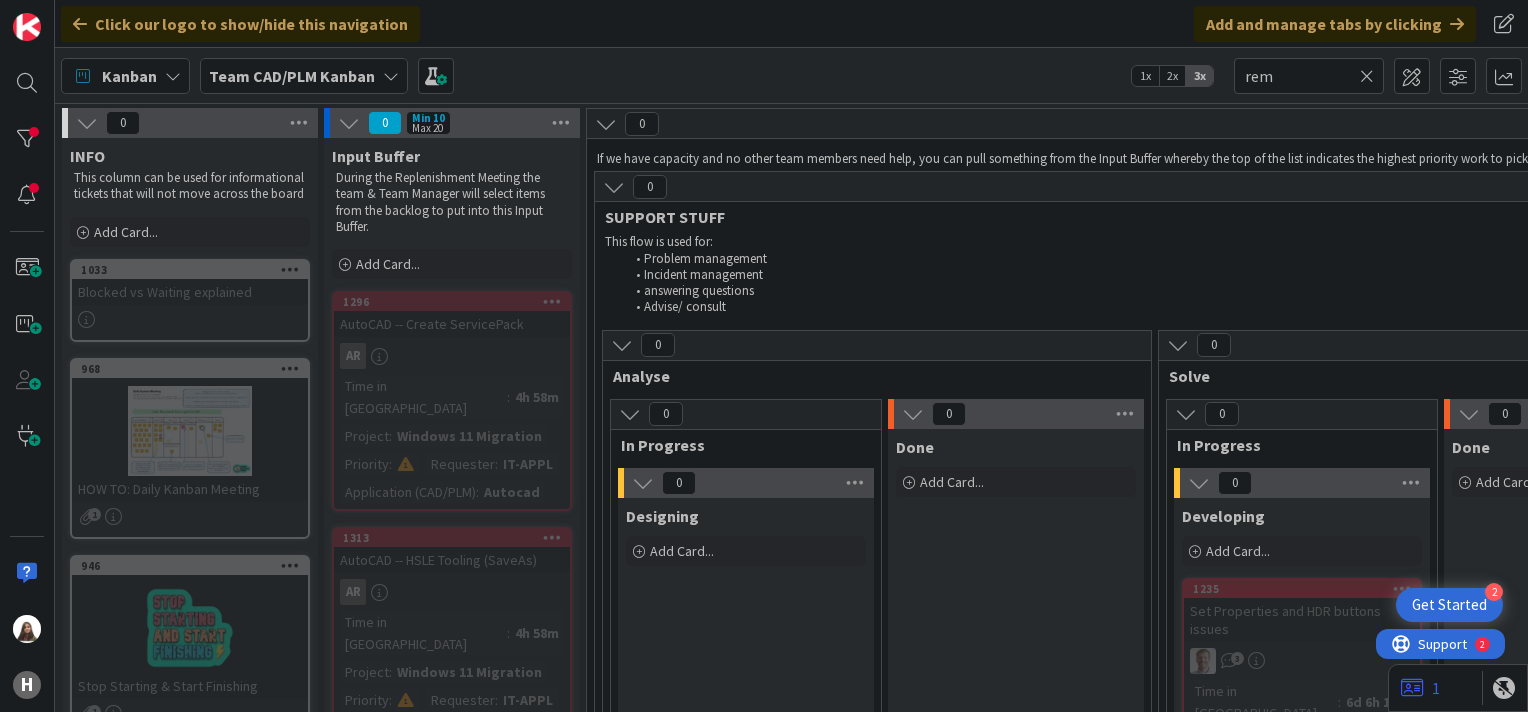 scroll, scrollTop: 0, scrollLeft: 0, axis: both 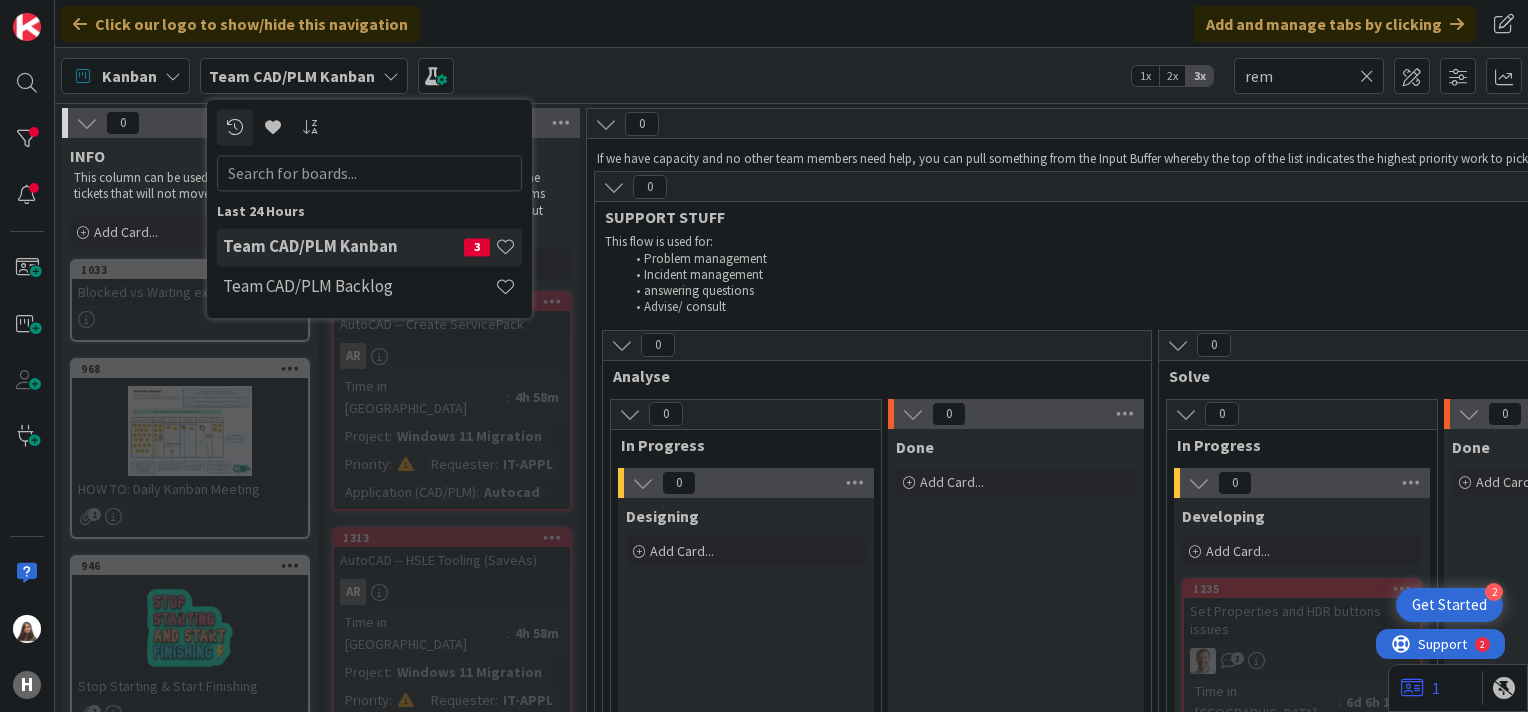 click at bounding box center [391, 76] 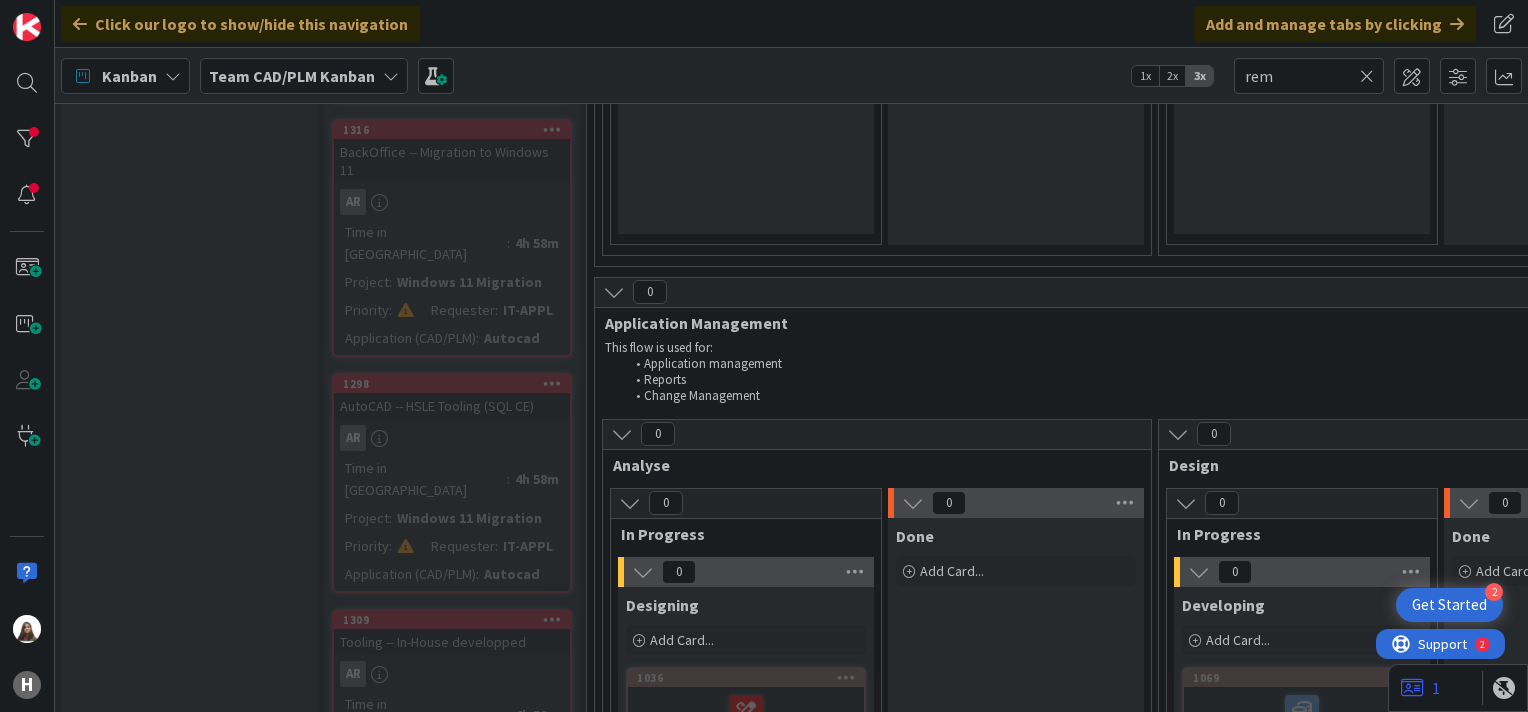 scroll, scrollTop: 0, scrollLeft: 0, axis: both 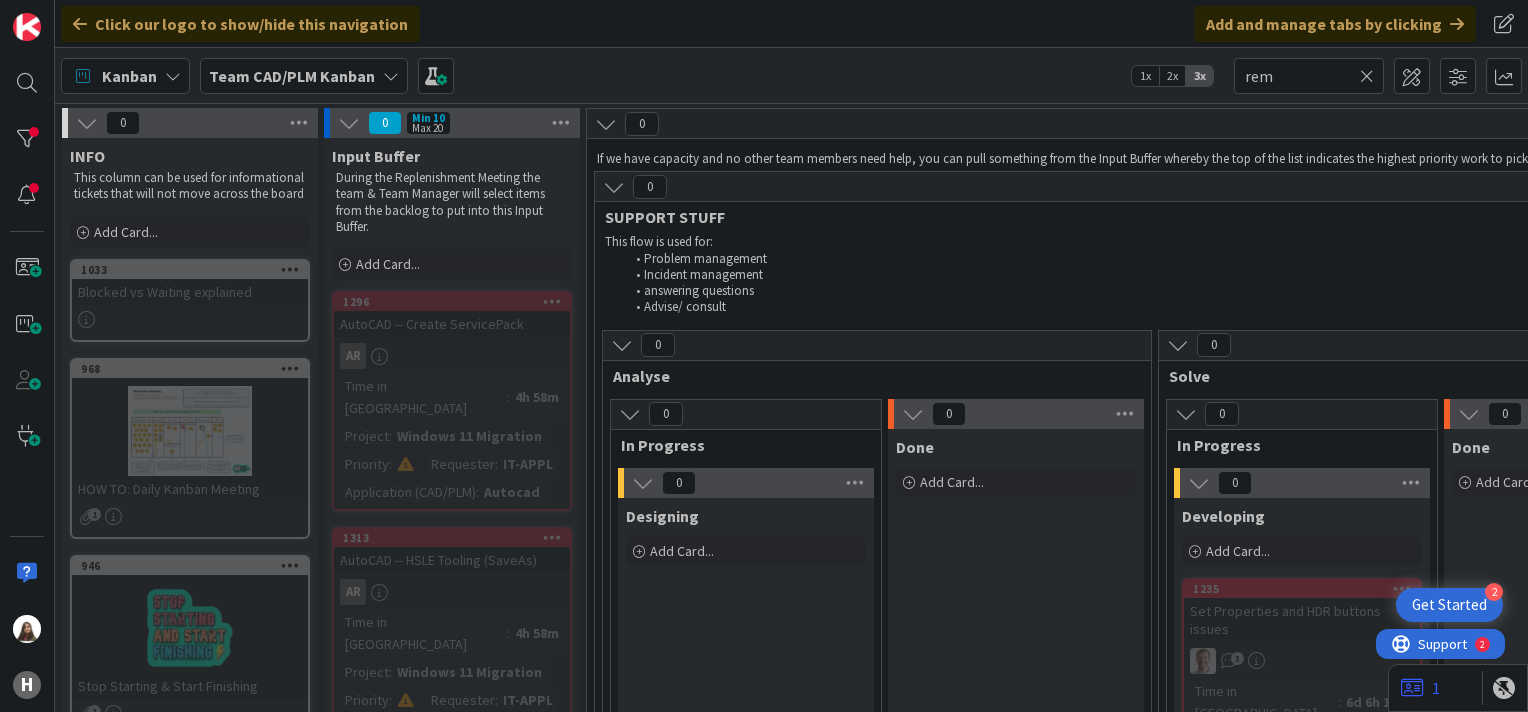 click on "During the Replenishment Meeting the team & Team Manager will select items from the backlog to put into this Input Buffer." at bounding box center [452, 202] 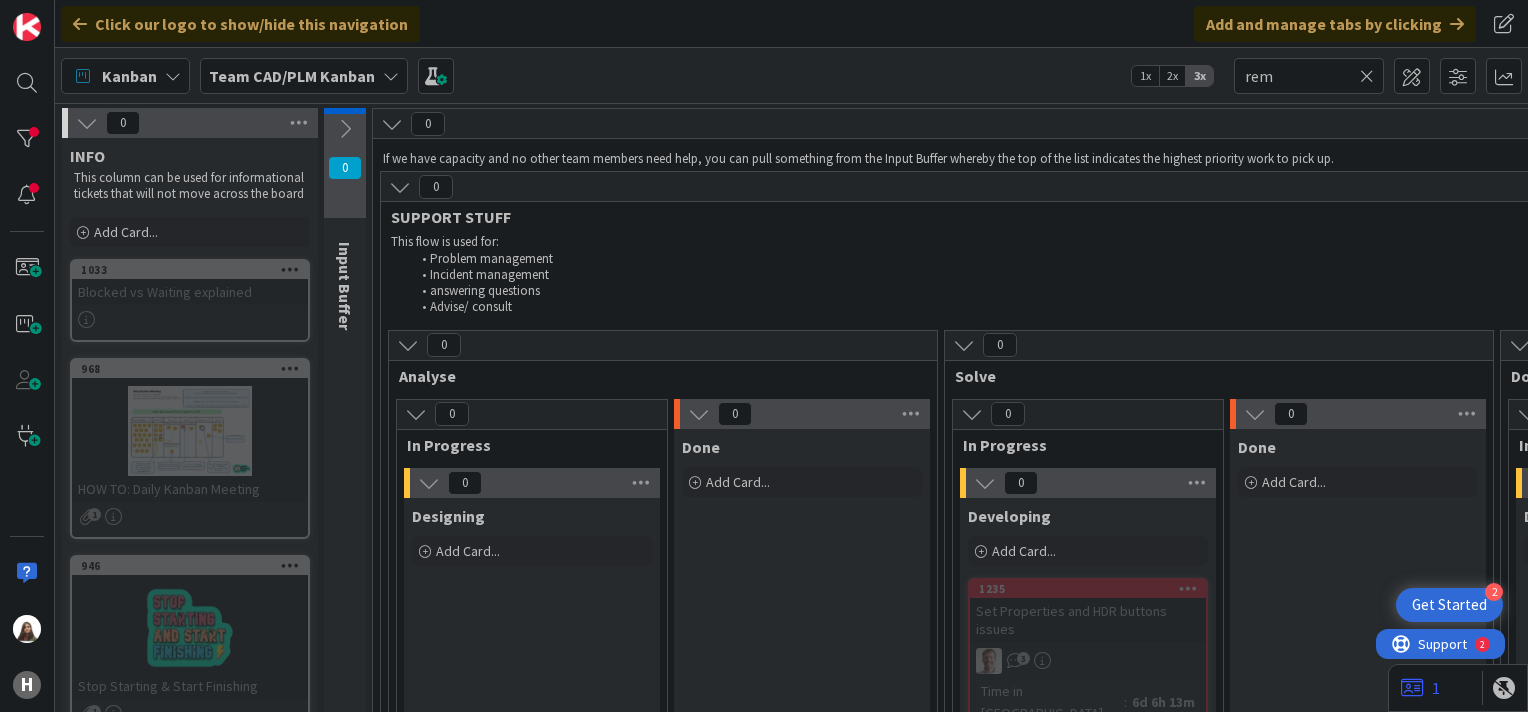 click at bounding box center [173, 76] 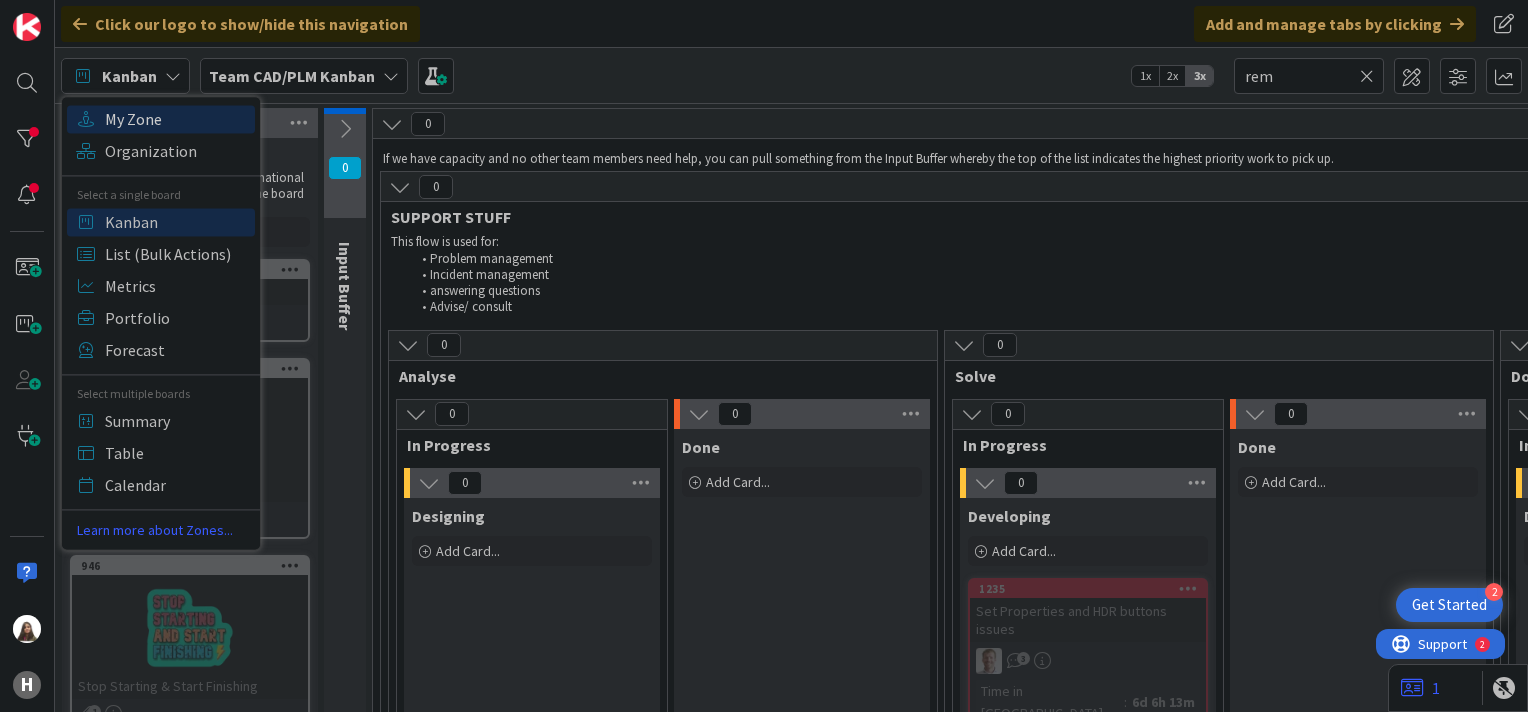 click on "My Zone" at bounding box center (177, 119) 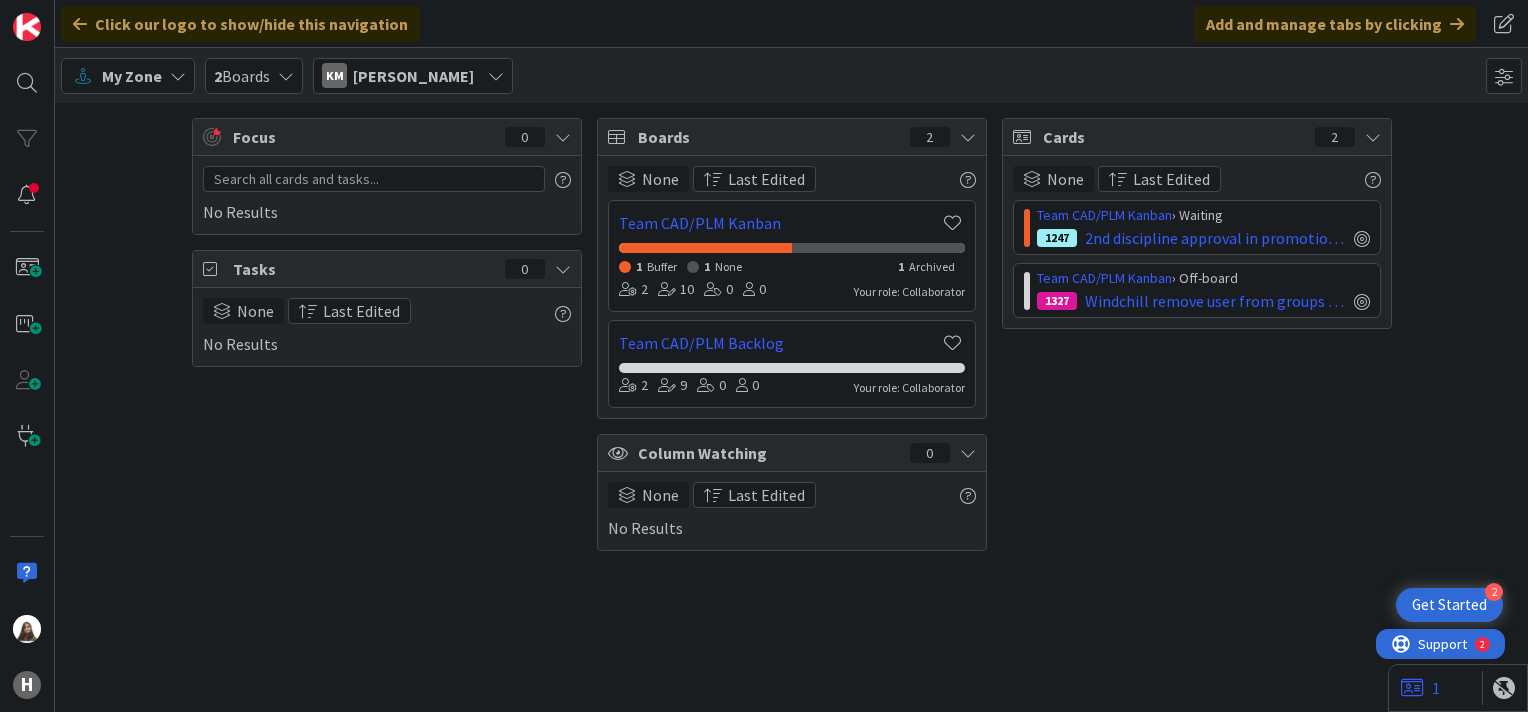 scroll, scrollTop: 0, scrollLeft: 0, axis: both 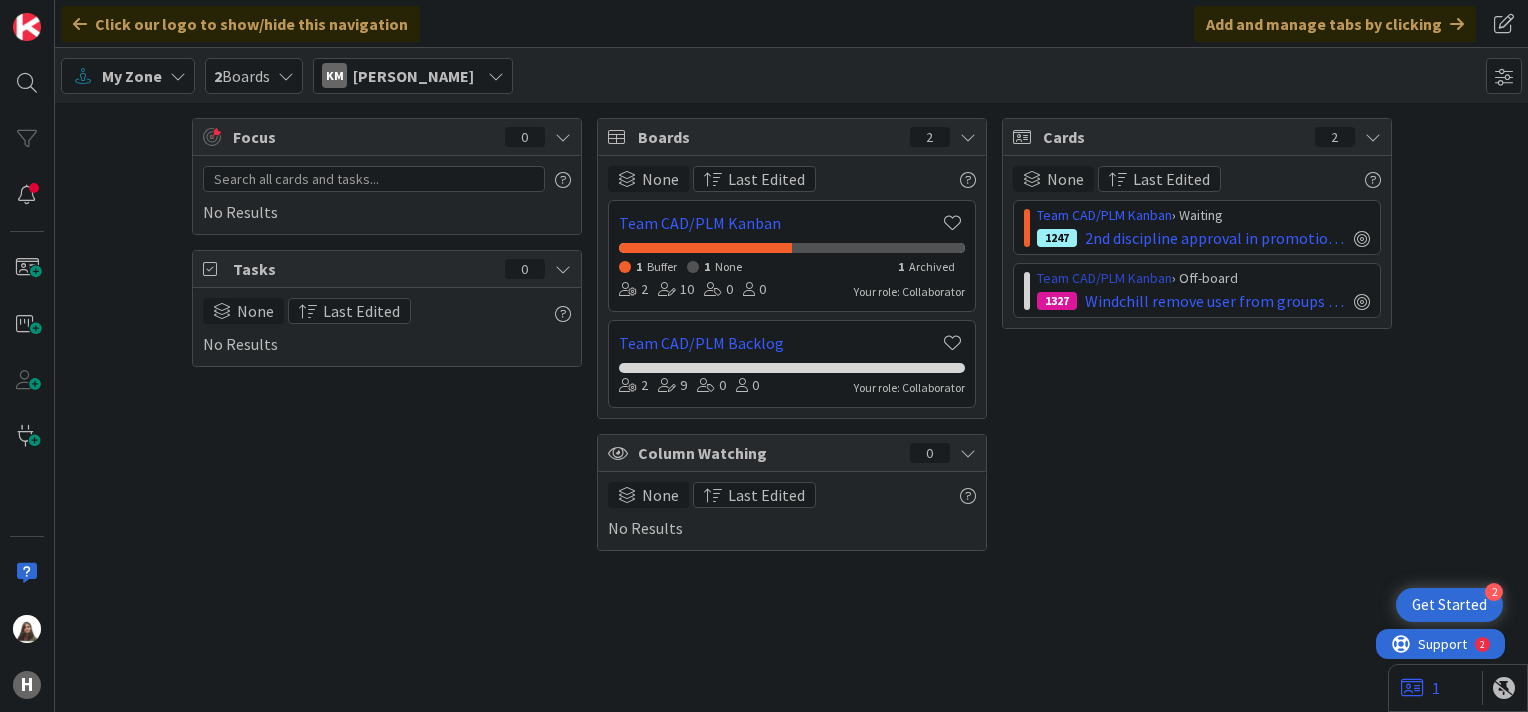 click on "Team CAD/PLM Kanban" at bounding box center (1104, 278) 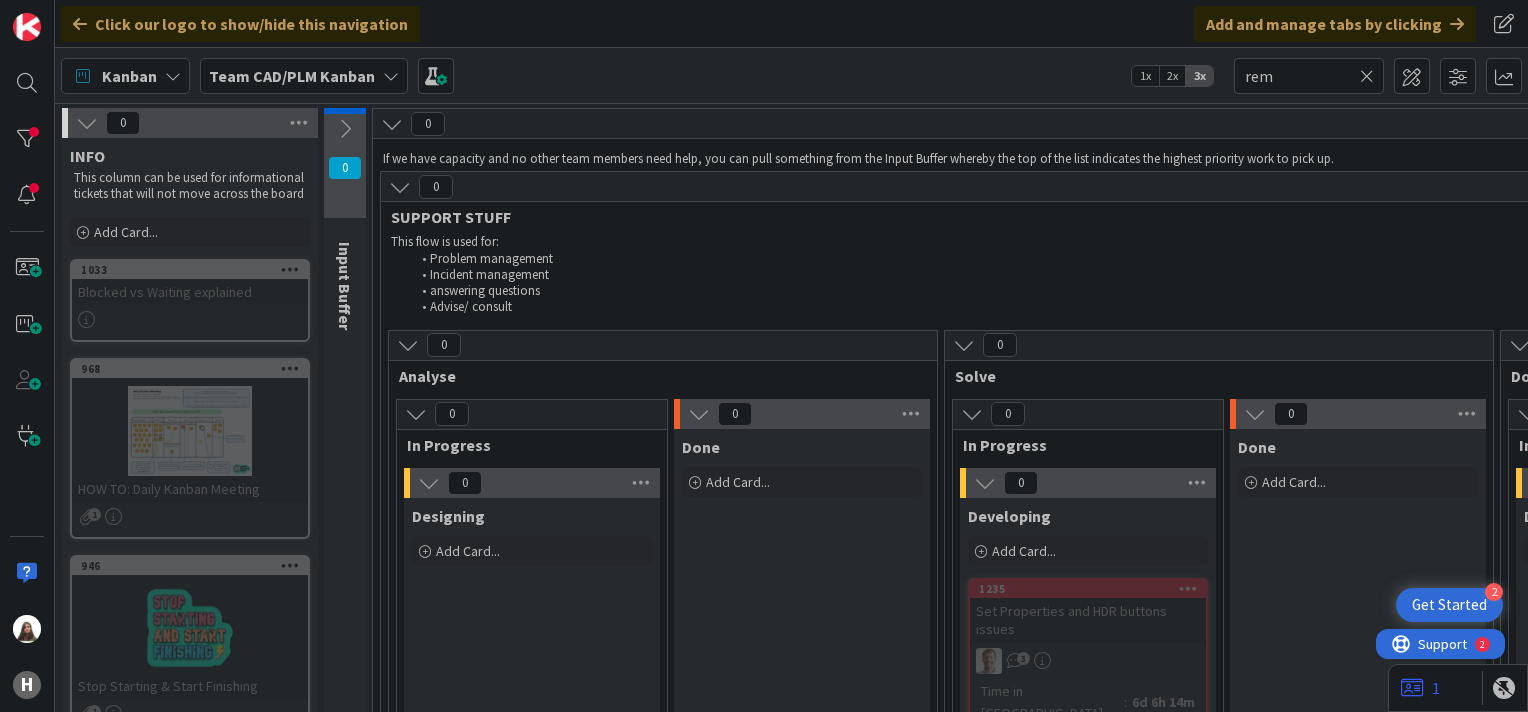 scroll, scrollTop: 0, scrollLeft: 0, axis: both 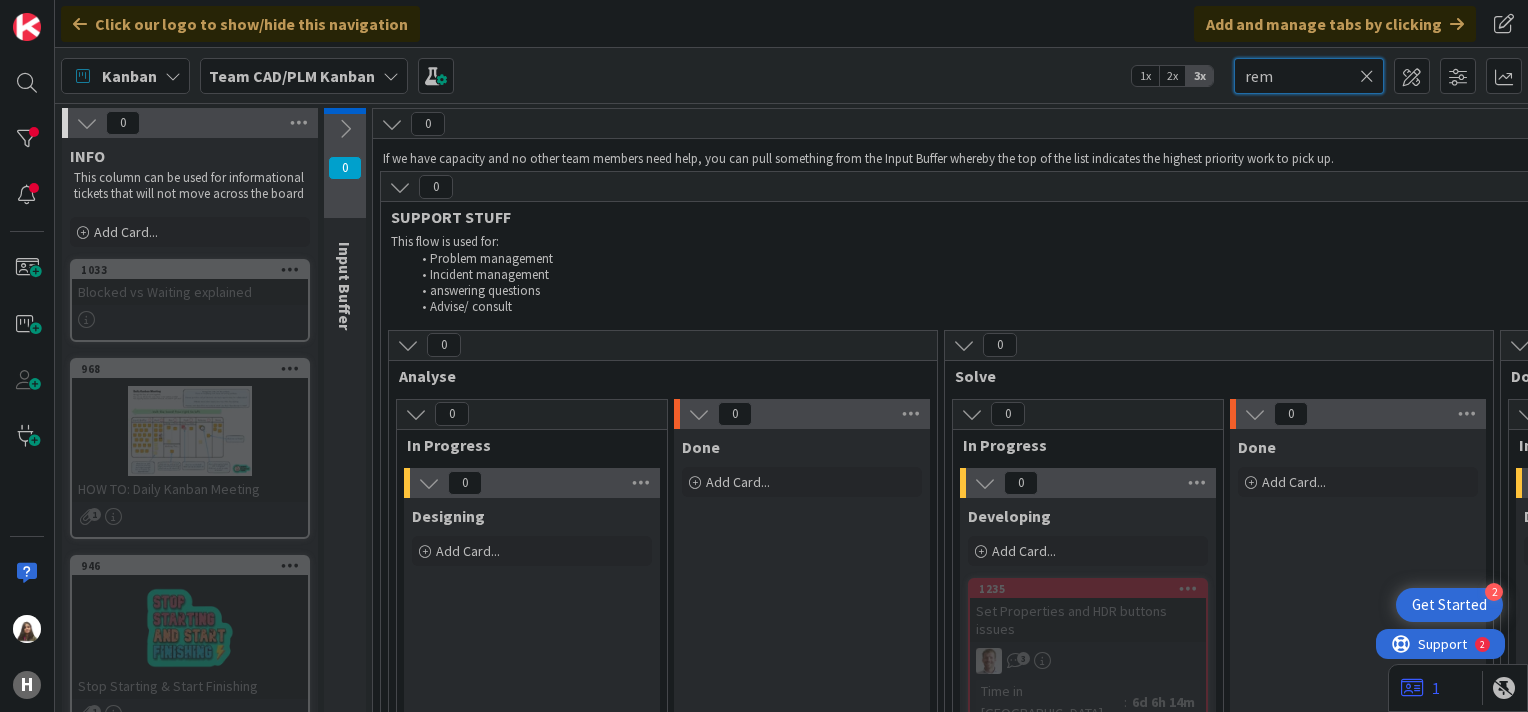 click on "rem" at bounding box center [1309, 76] 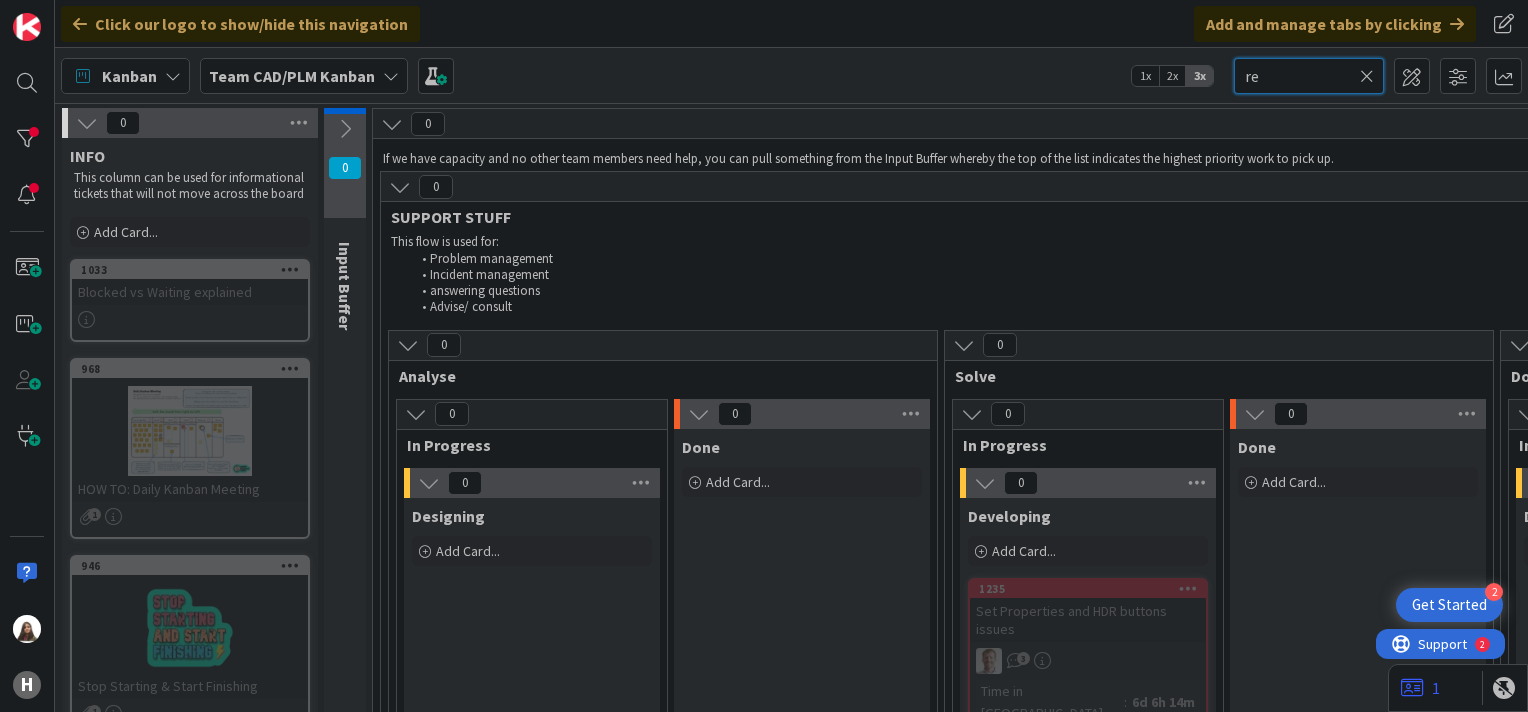 type on "r" 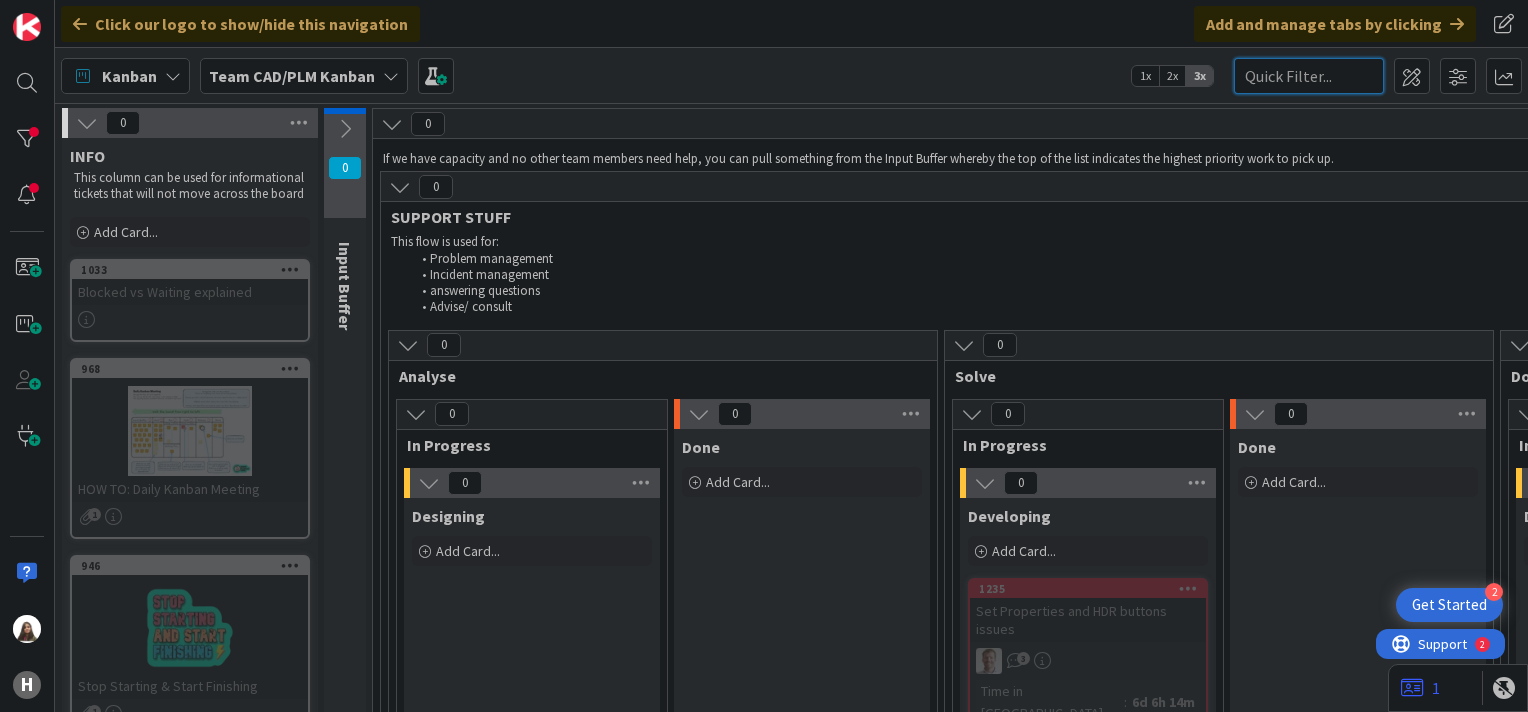 type 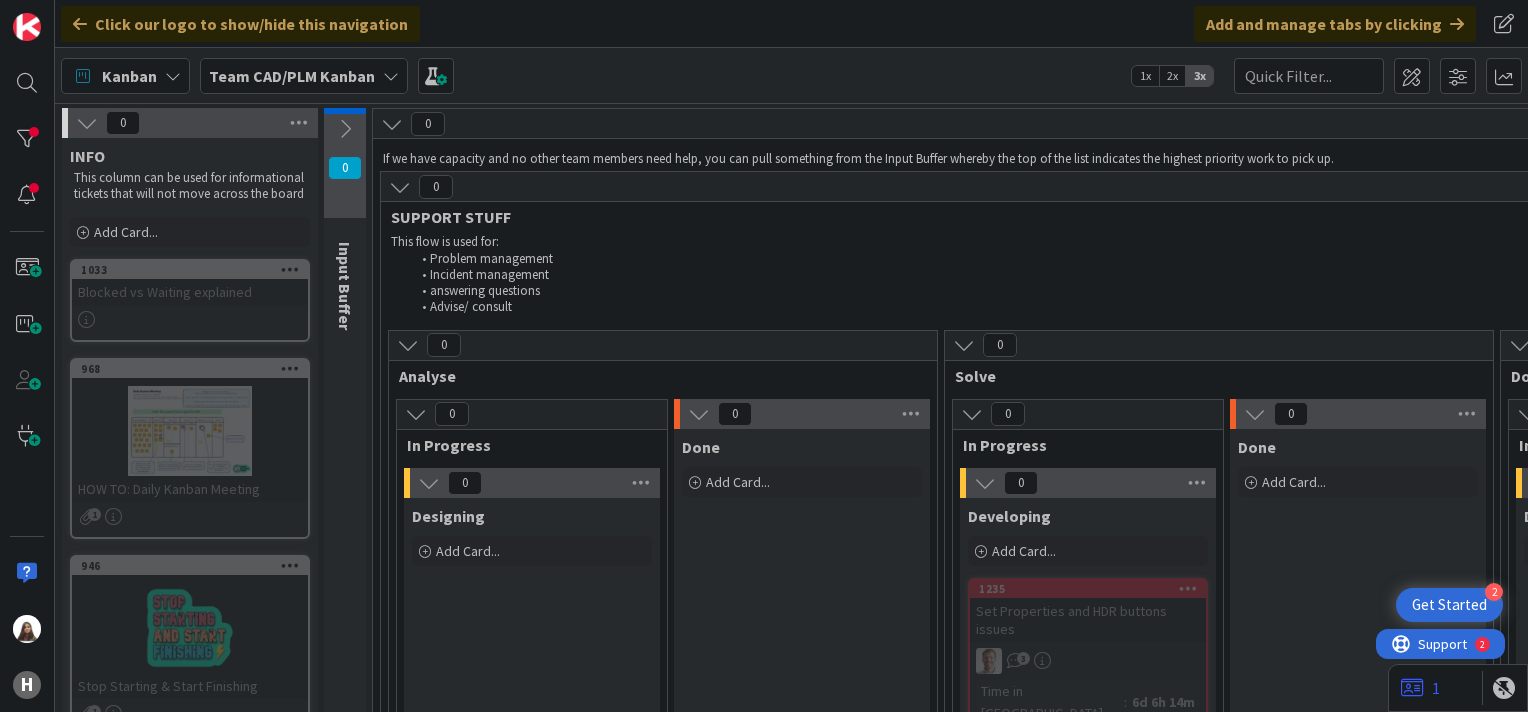 click at bounding box center (173, 76) 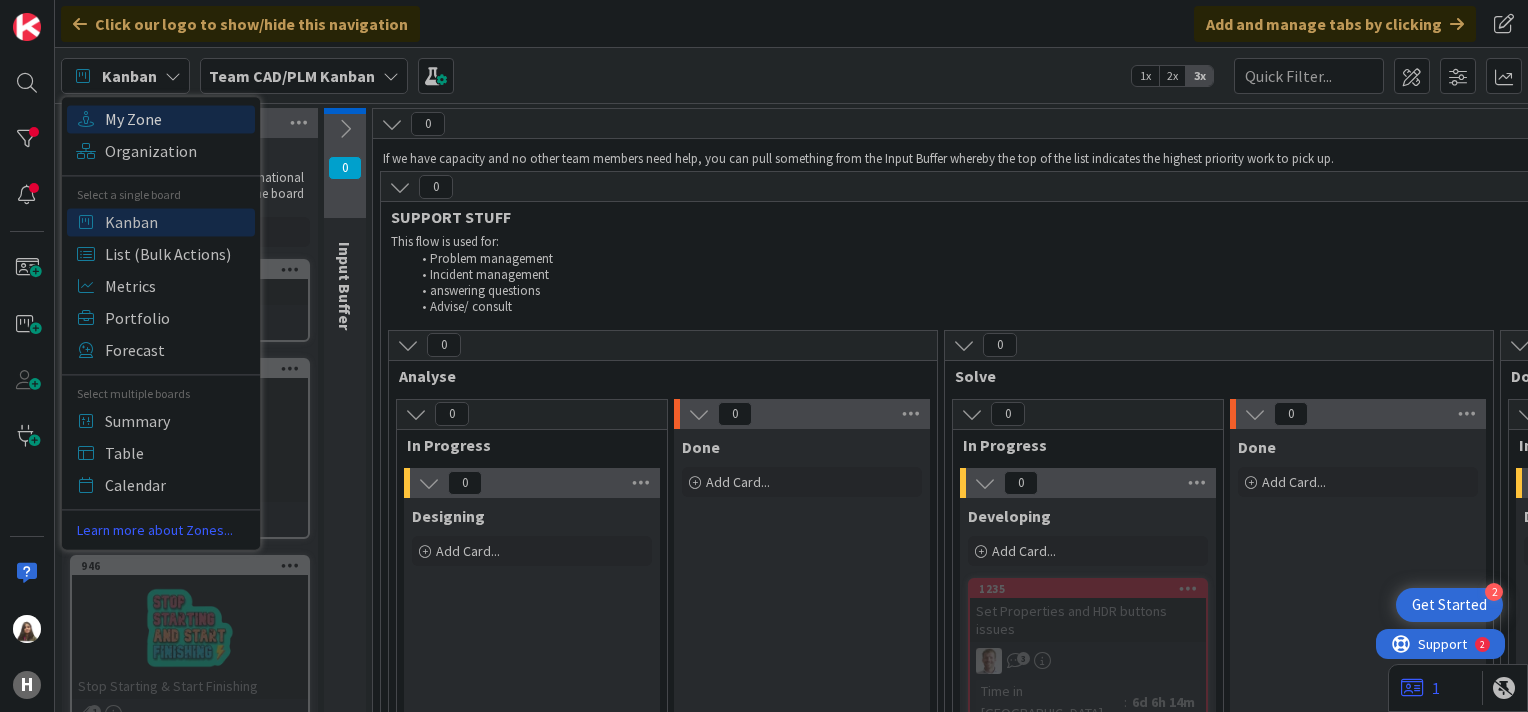 click on "My Zone" at bounding box center [177, 119] 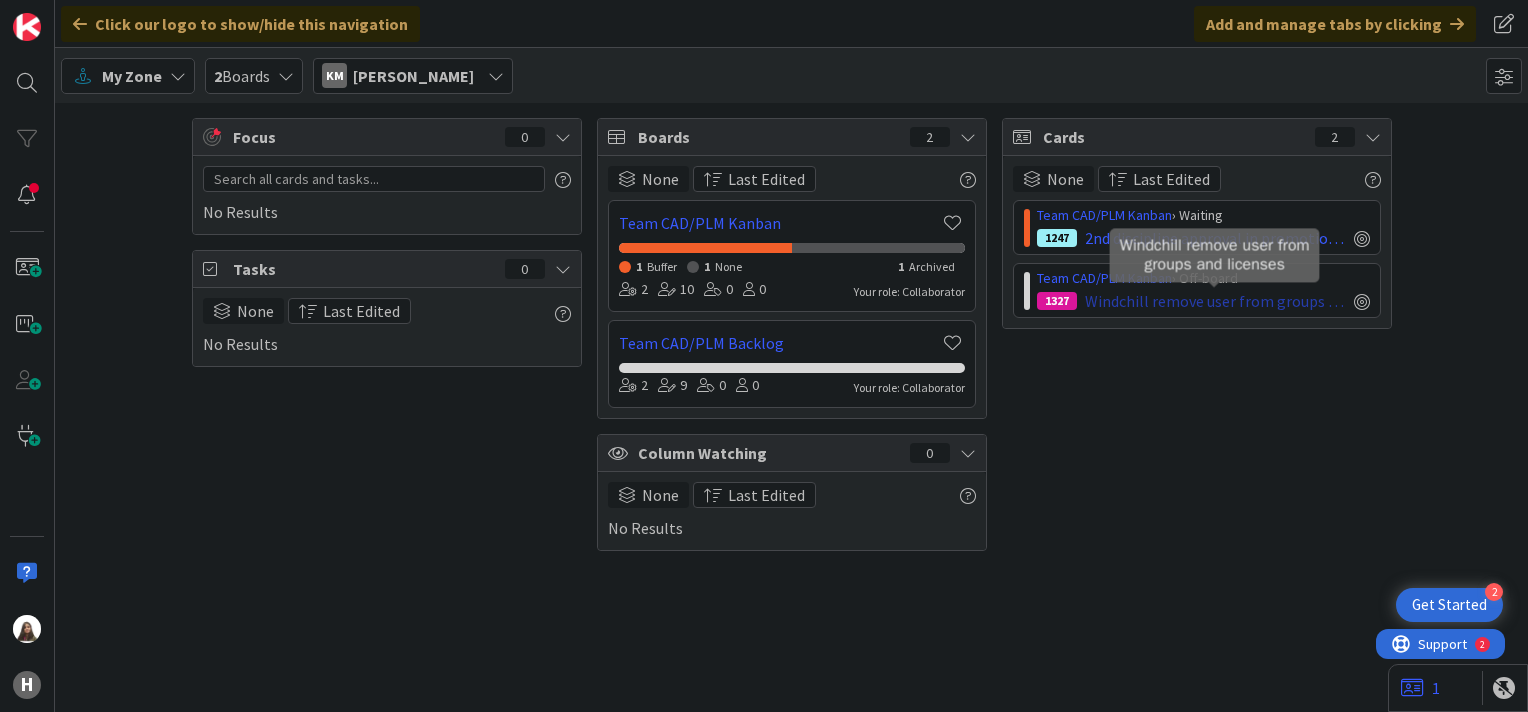 scroll, scrollTop: 0, scrollLeft: 0, axis: both 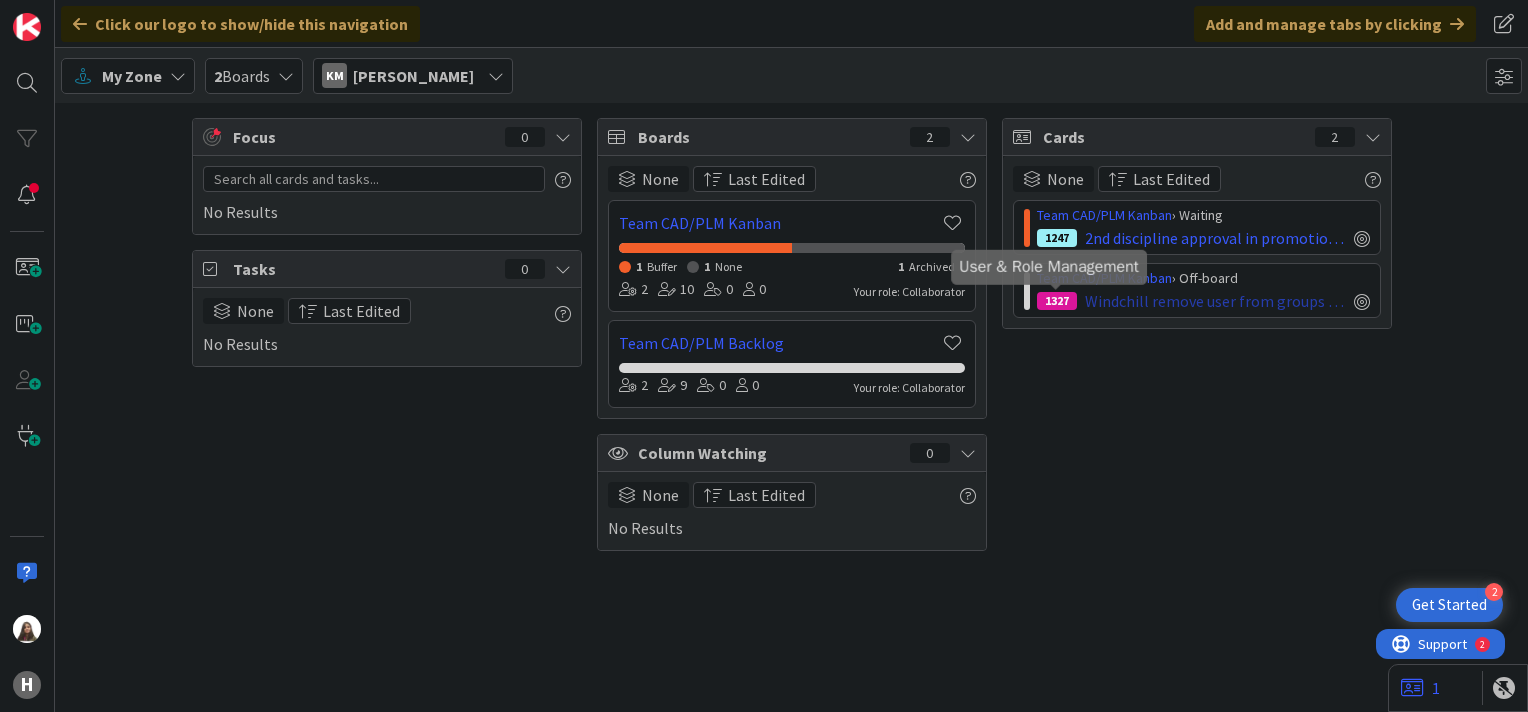 click on "1327" at bounding box center (1057, 301) 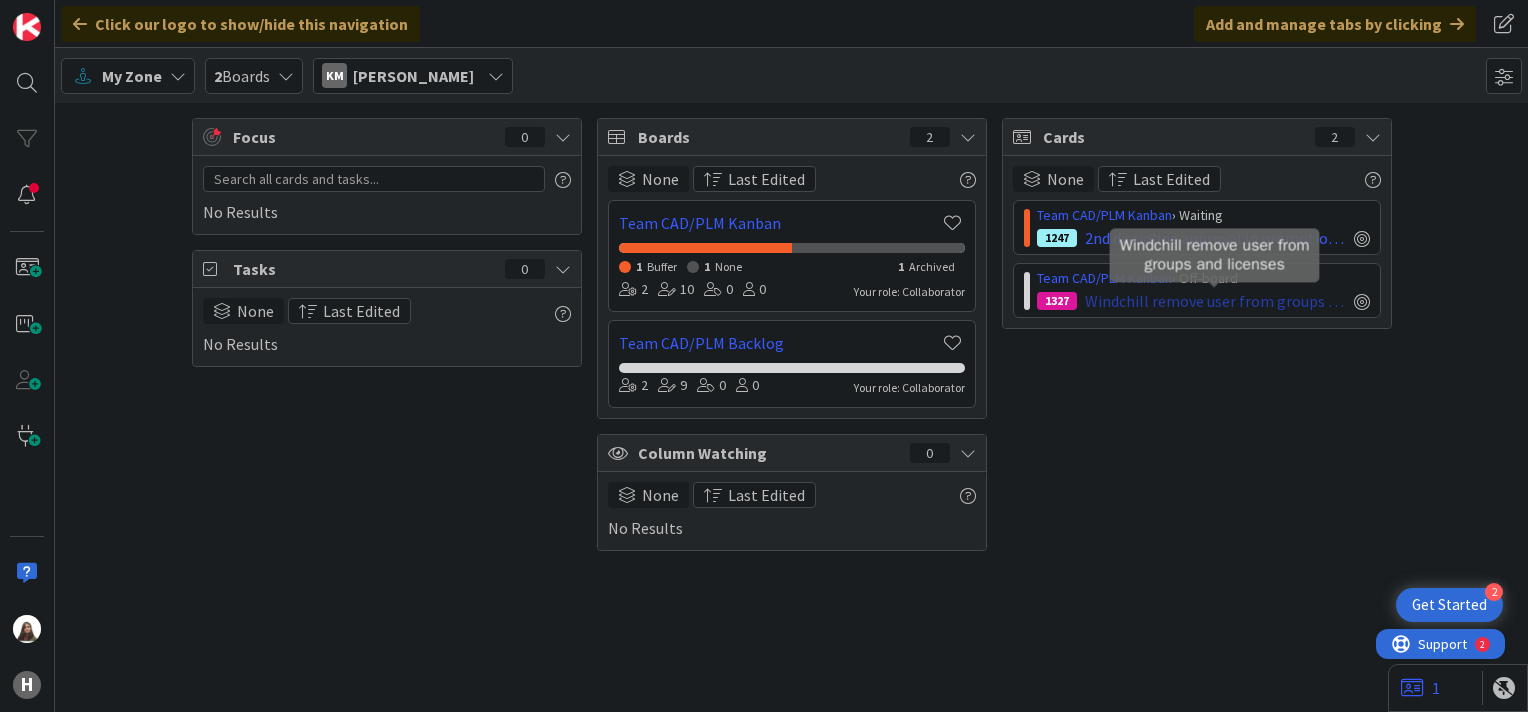 click on "Windchill remove user from groups and licenses" at bounding box center [1215, 301] 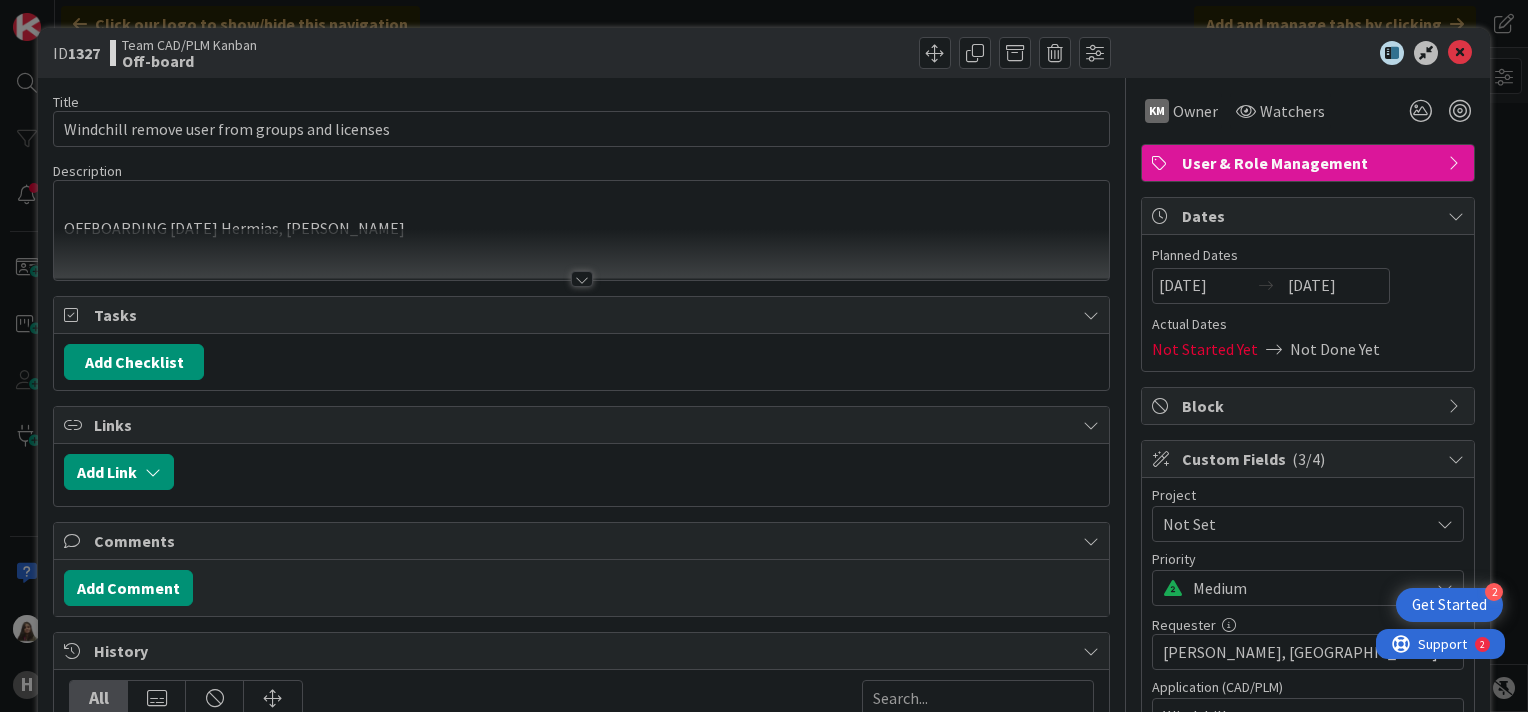 scroll, scrollTop: 0, scrollLeft: 0, axis: both 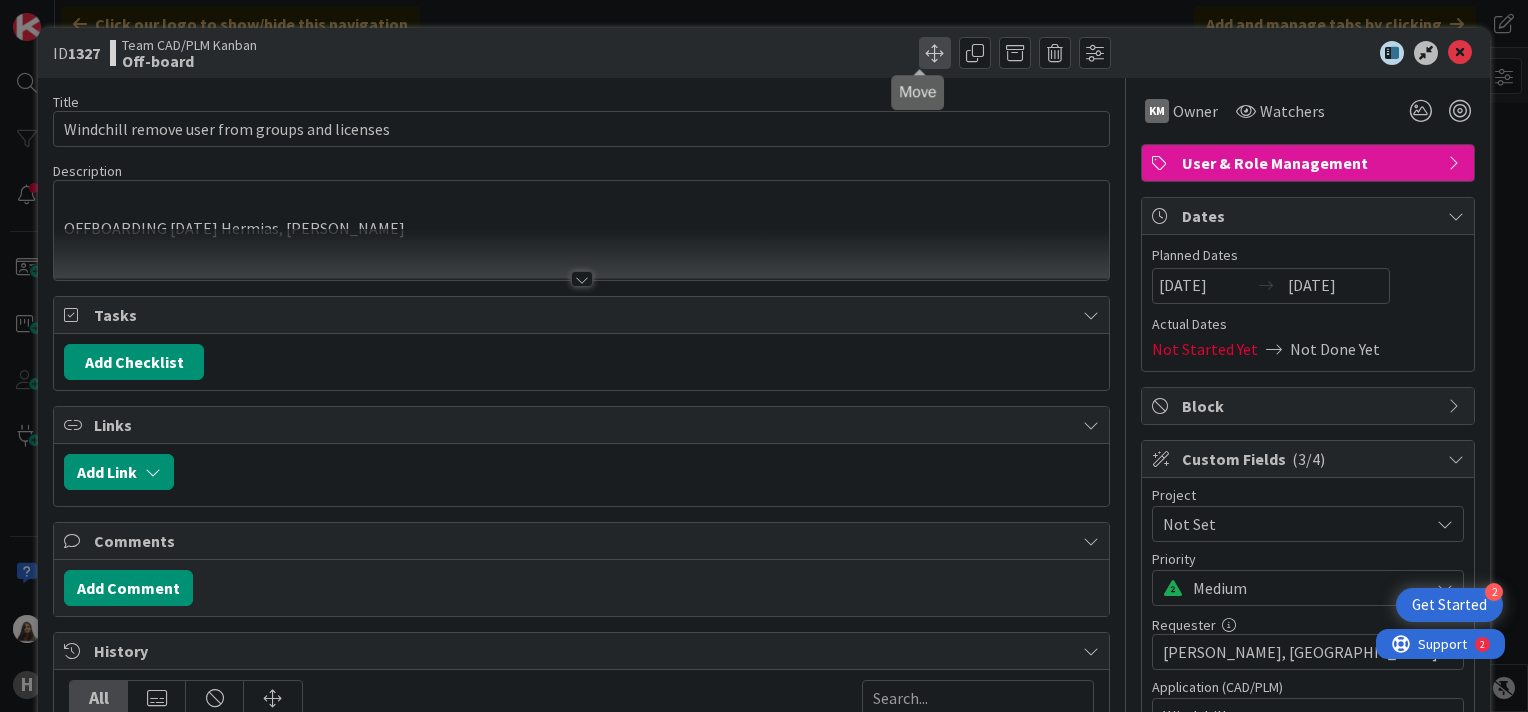 click at bounding box center [935, 53] 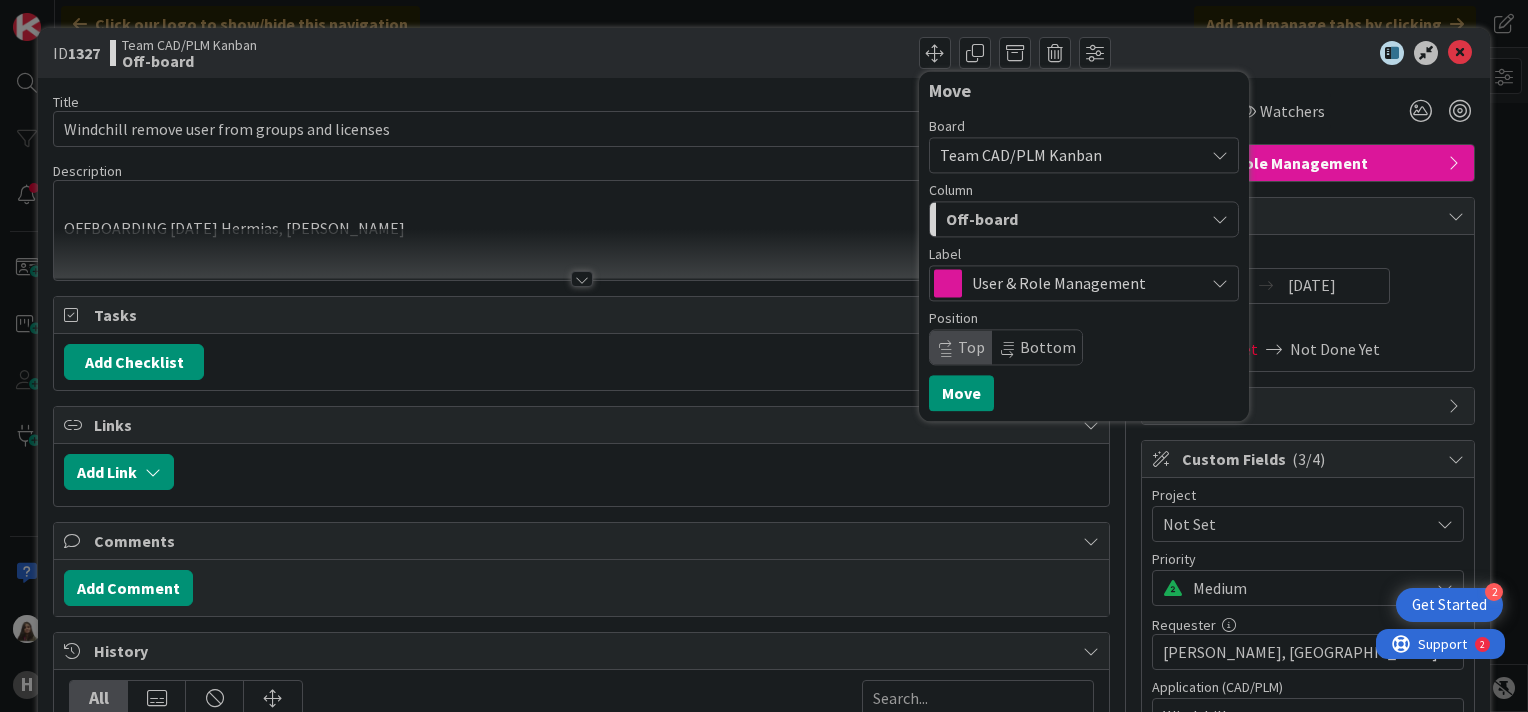 click on "User & Role Management" at bounding box center (1084, 283) 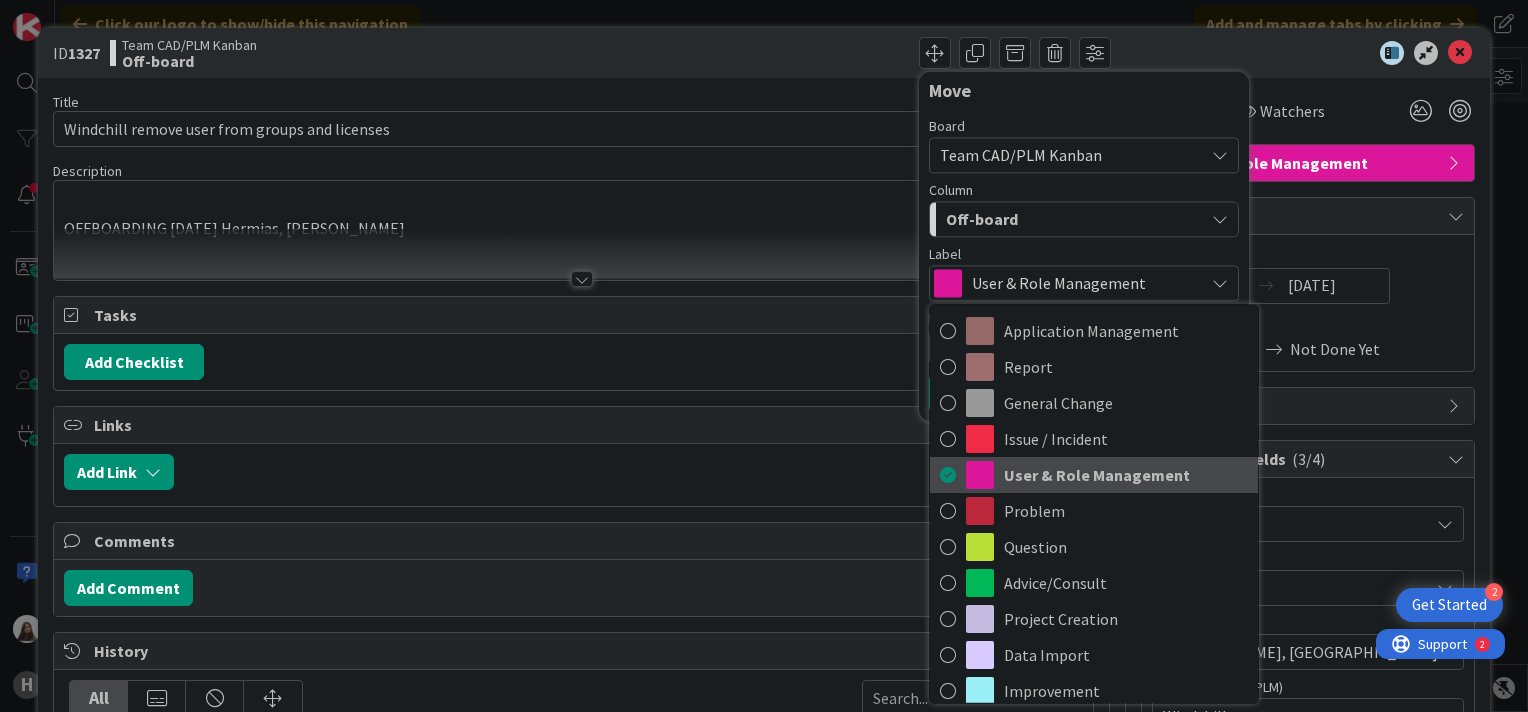 click on "User & Role Management" at bounding box center (1126, 475) 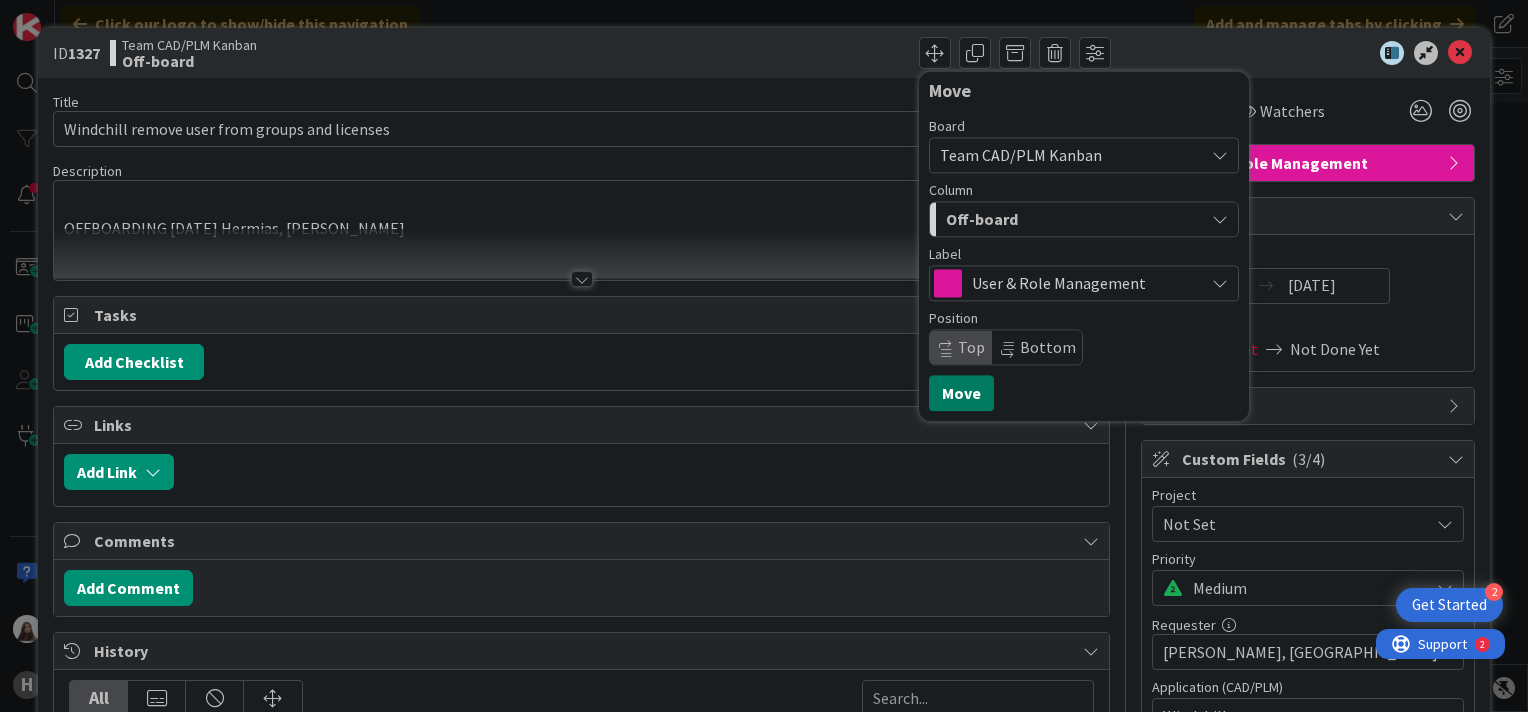 click on "Move" at bounding box center (961, 393) 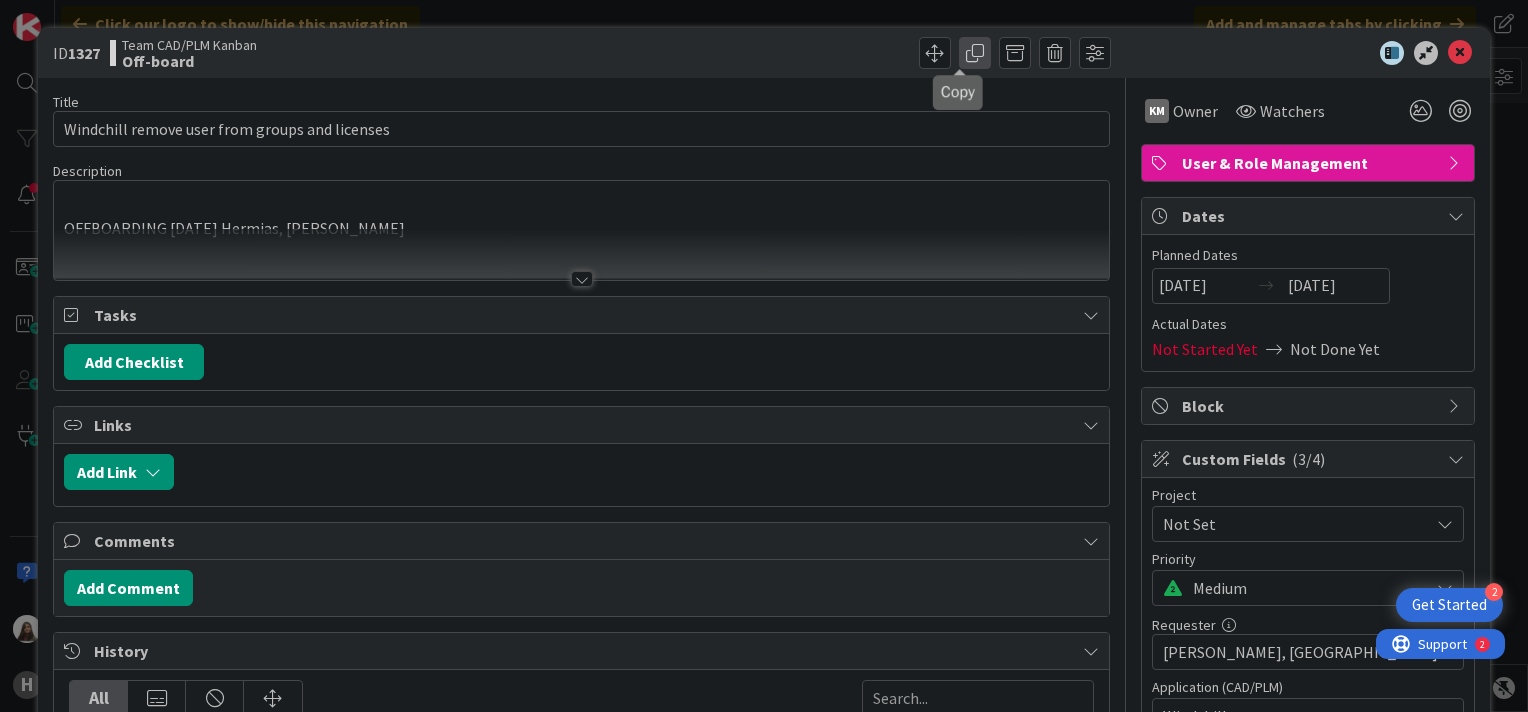 click at bounding box center (975, 53) 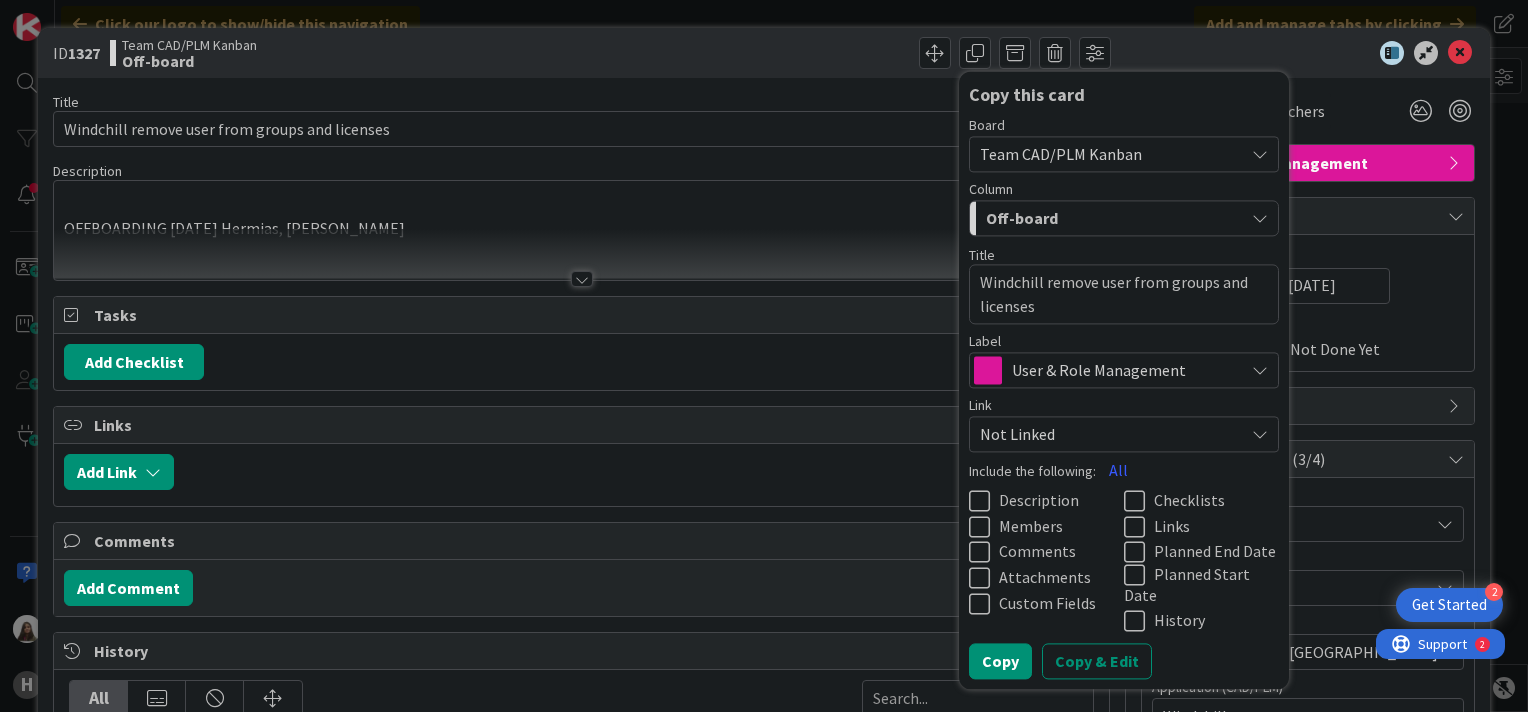 click at bounding box center [1260, 370] 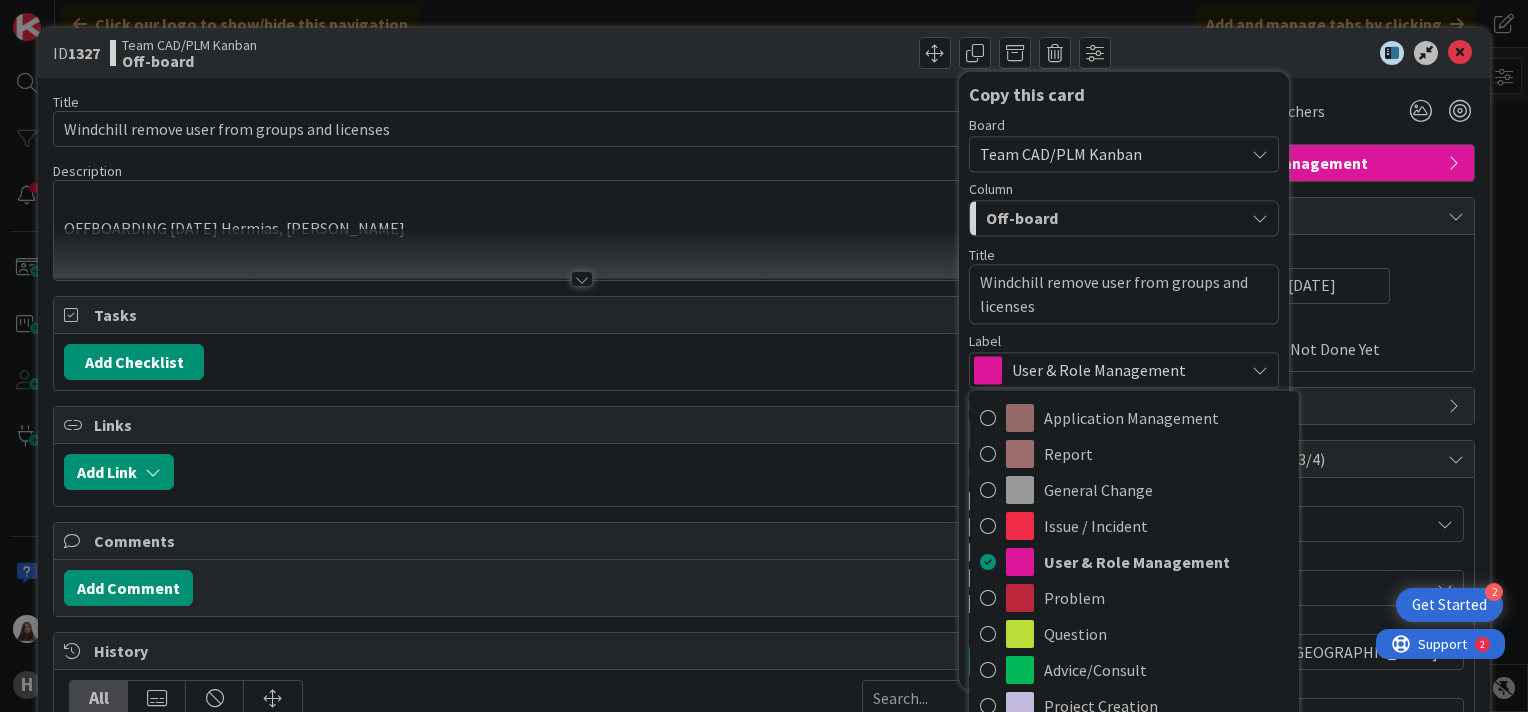 click at bounding box center [1260, 370] 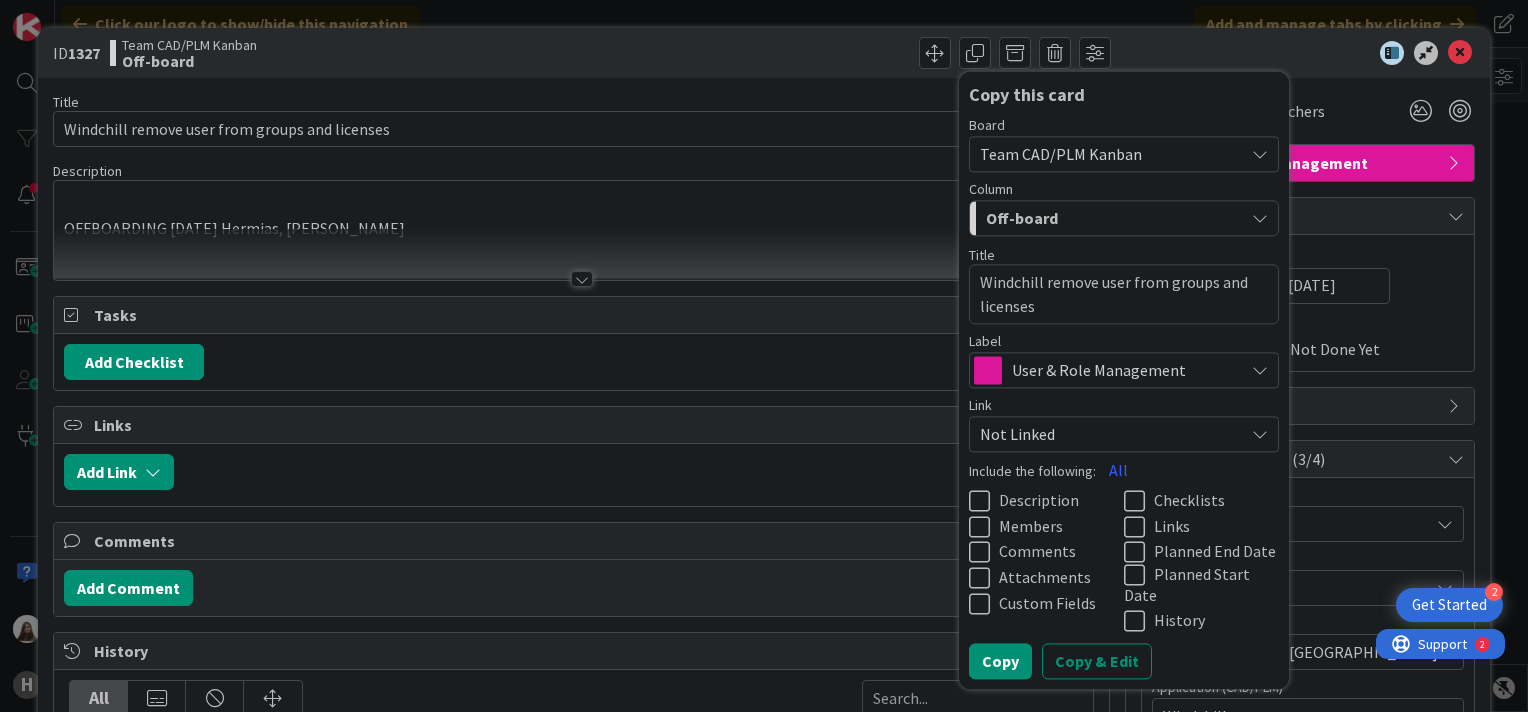 click at bounding box center (1260, 370) 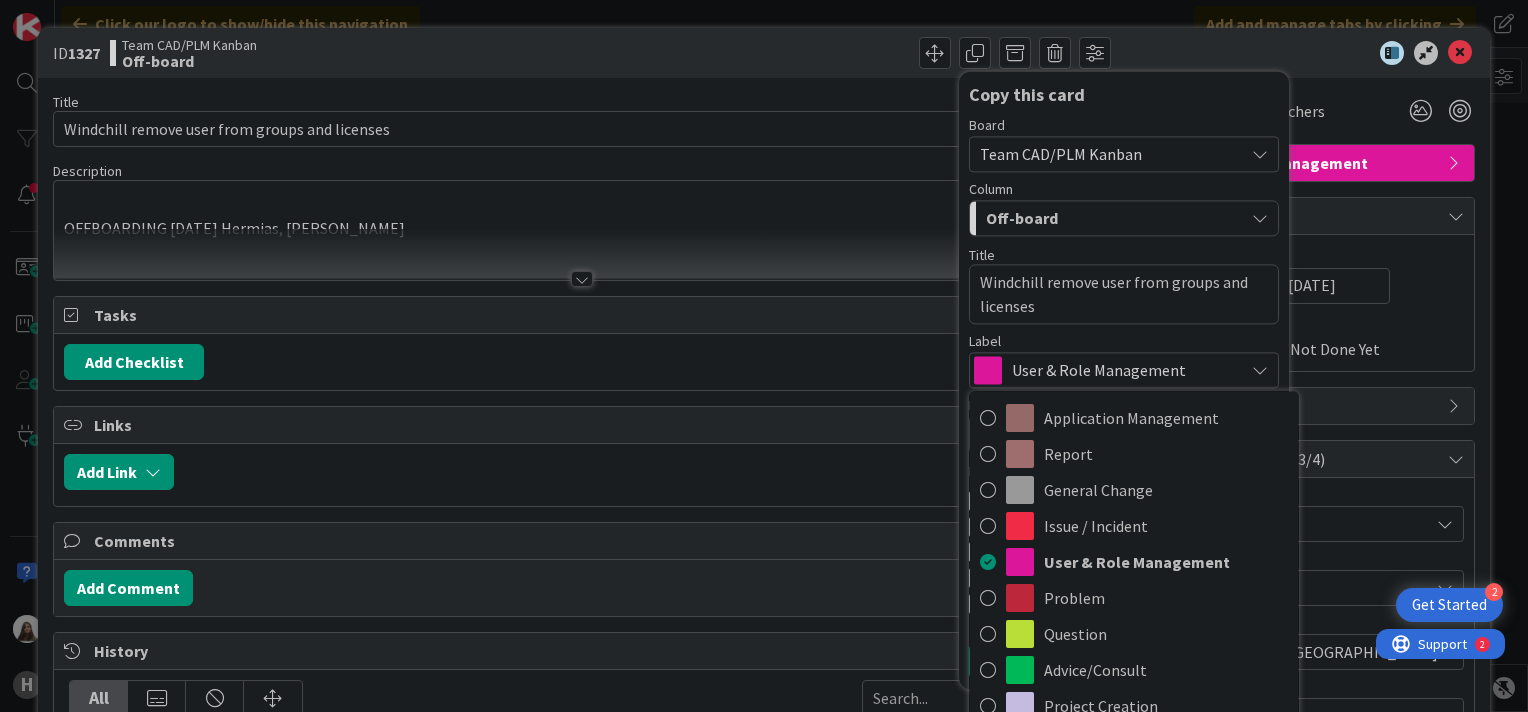 click at bounding box center [1260, 370] 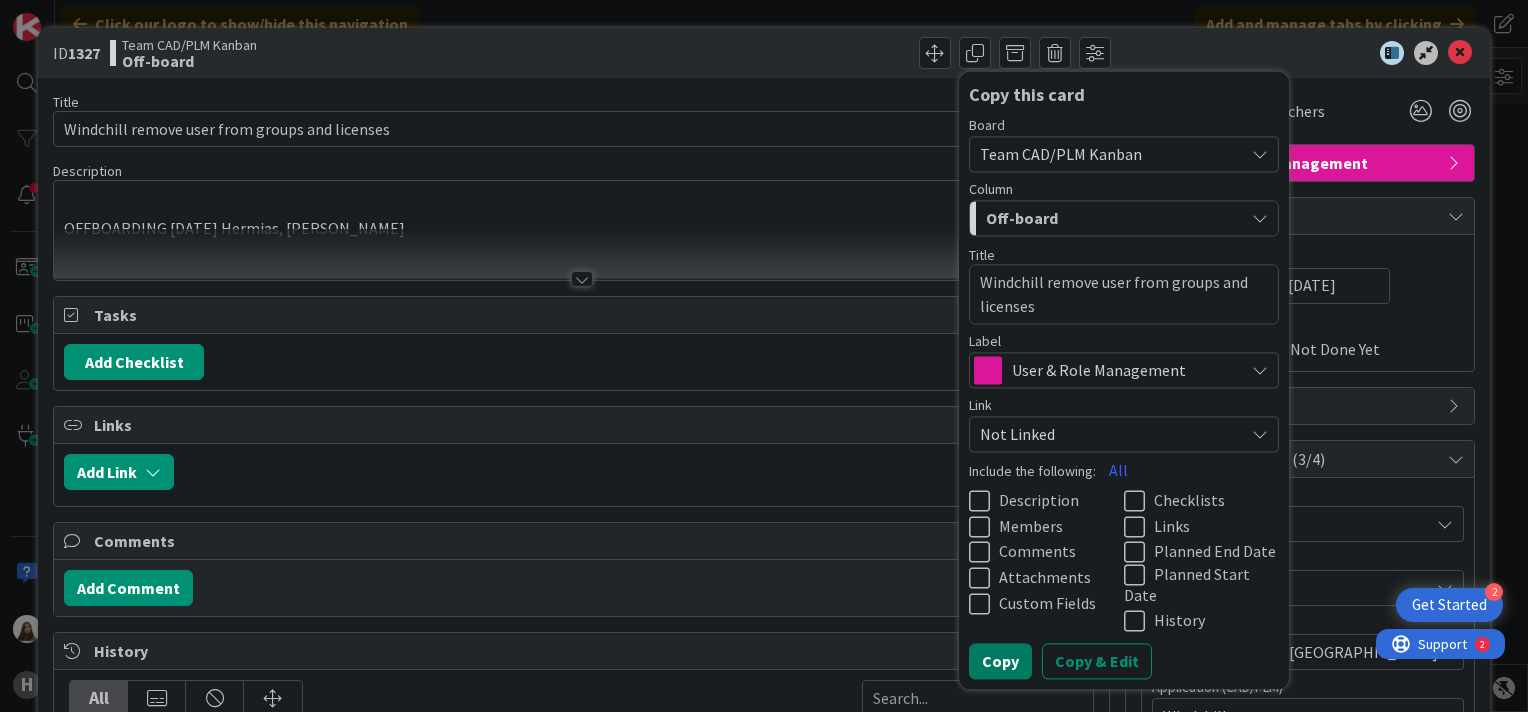 click on "Copy" at bounding box center [1000, 661] 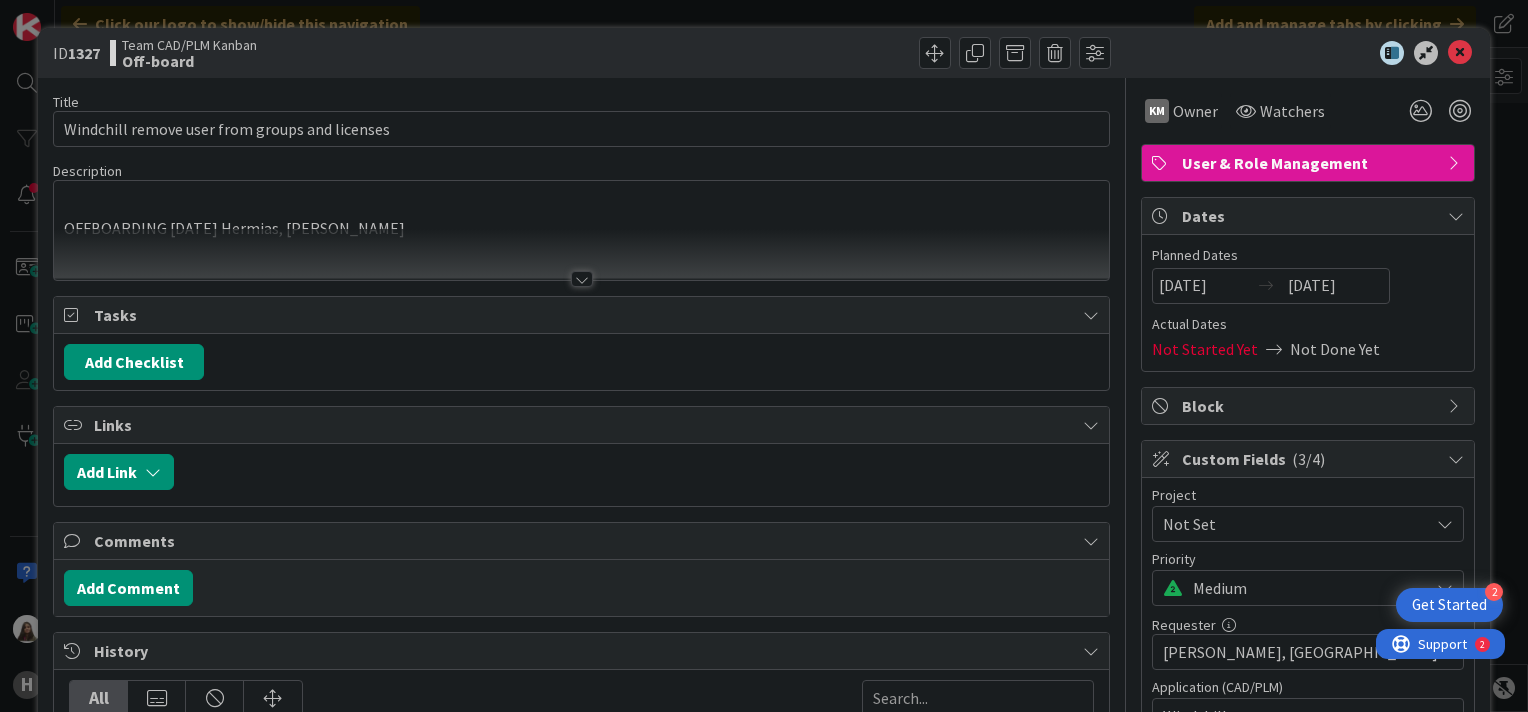 click at bounding box center (1456, 459) 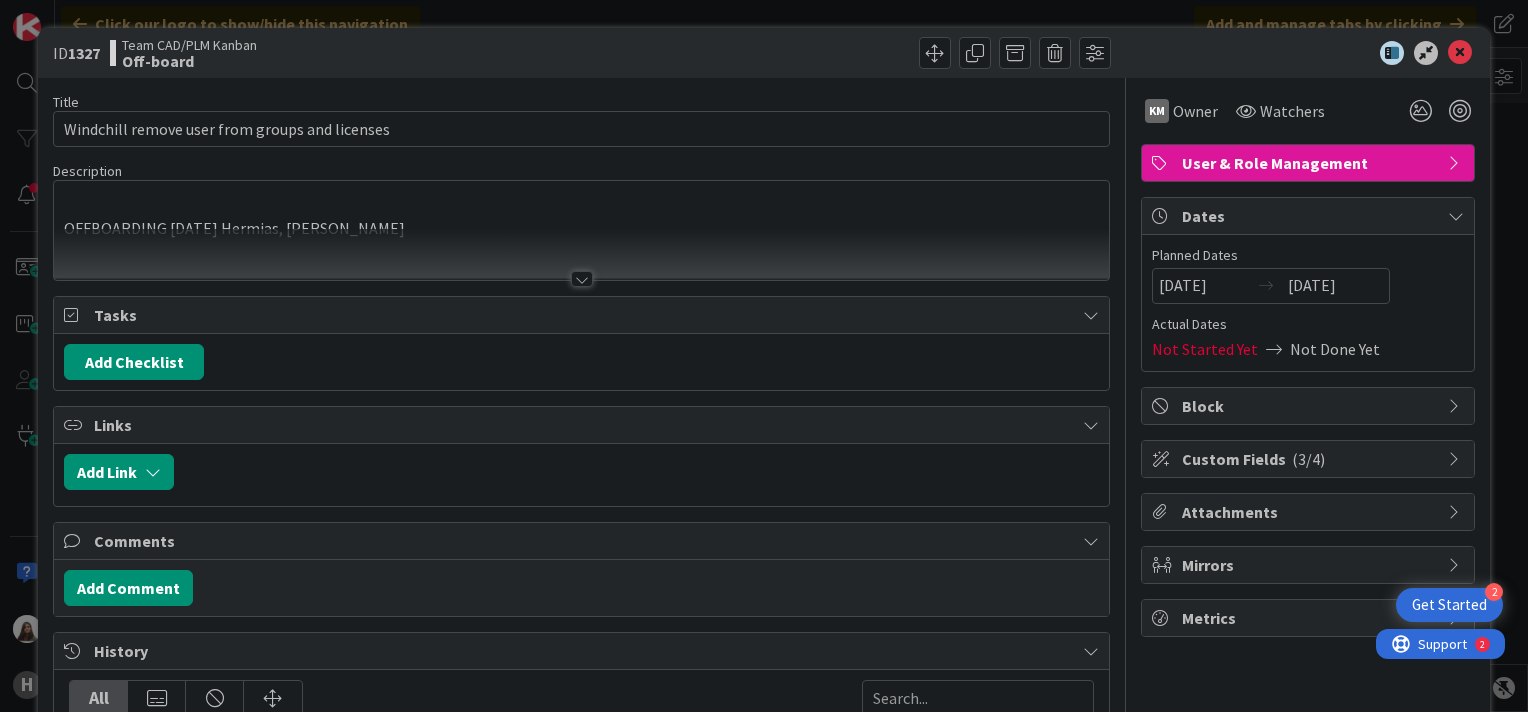 click at bounding box center [1456, 459] 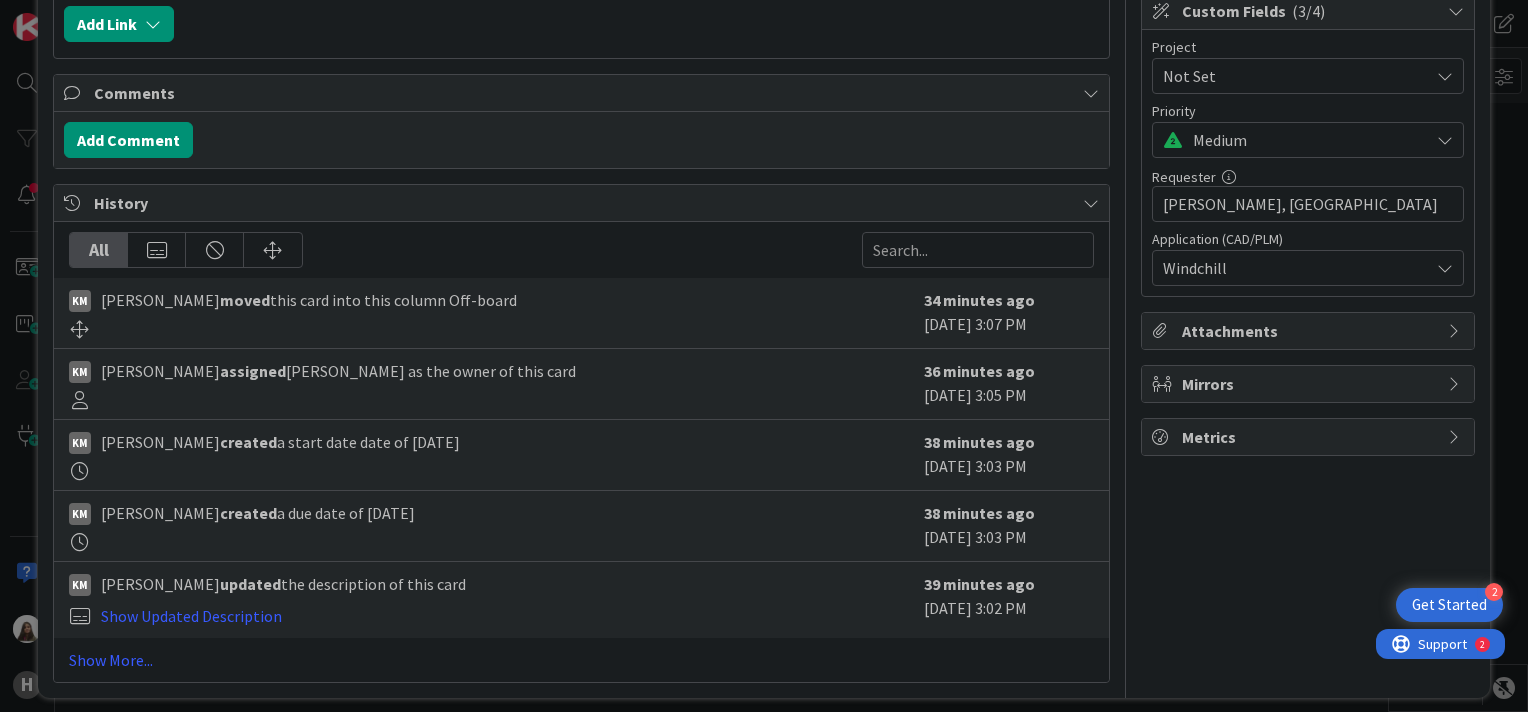 scroll, scrollTop: 456, scrollLeft: 0, axis: vertical 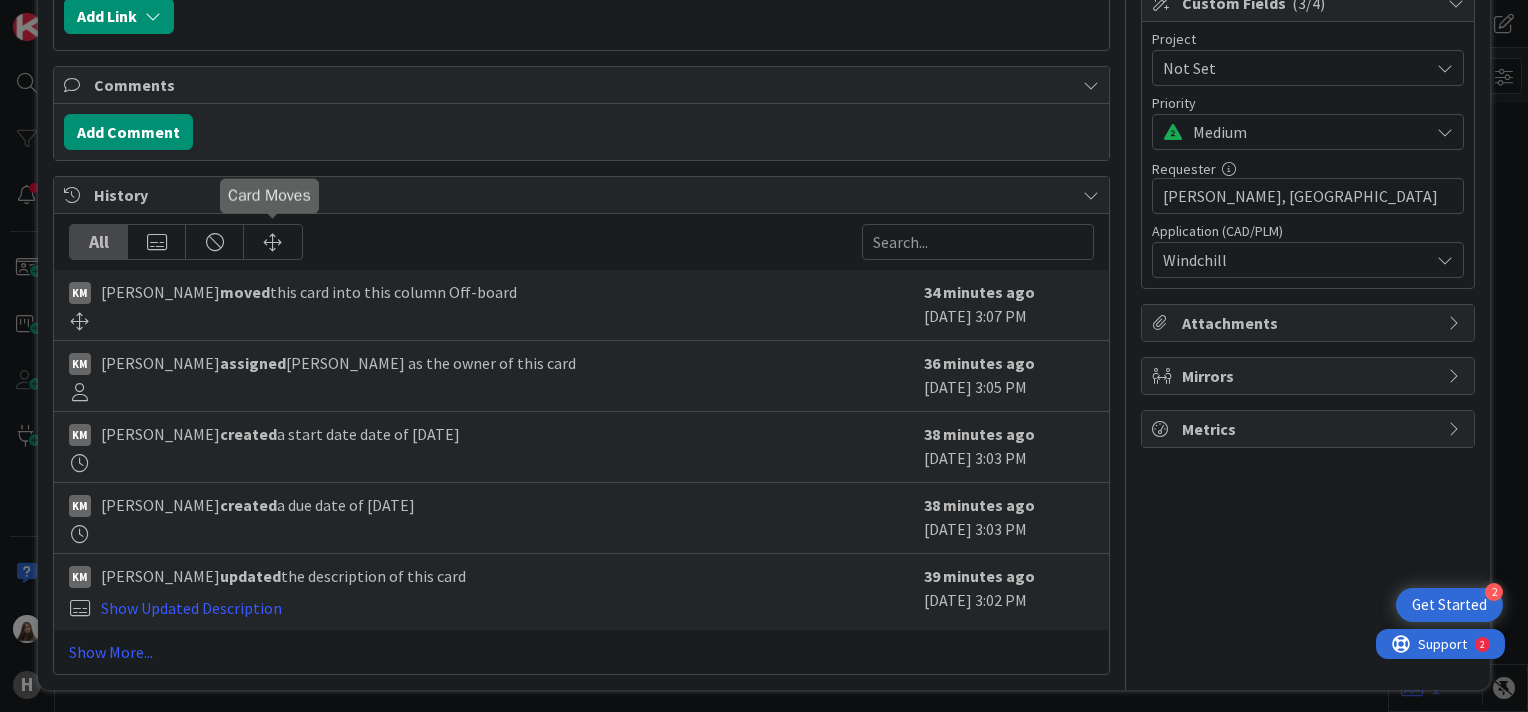 drag, startPoint x: 266, startPoint y: 239, endPoint x: 275, endPoint y: 233, distance: 10.816654 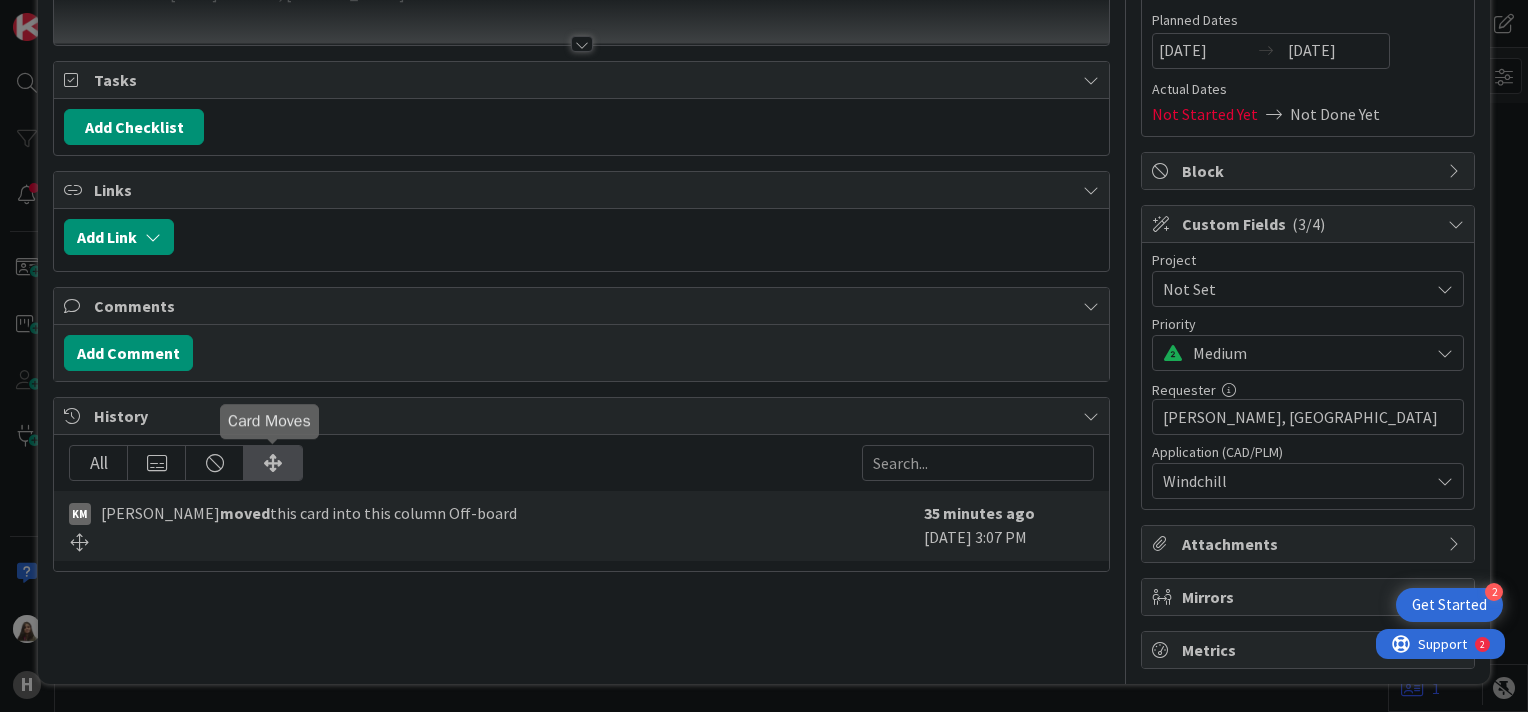 scroll, scrollTop: 231, scrollLeft: 0, axis: vertical 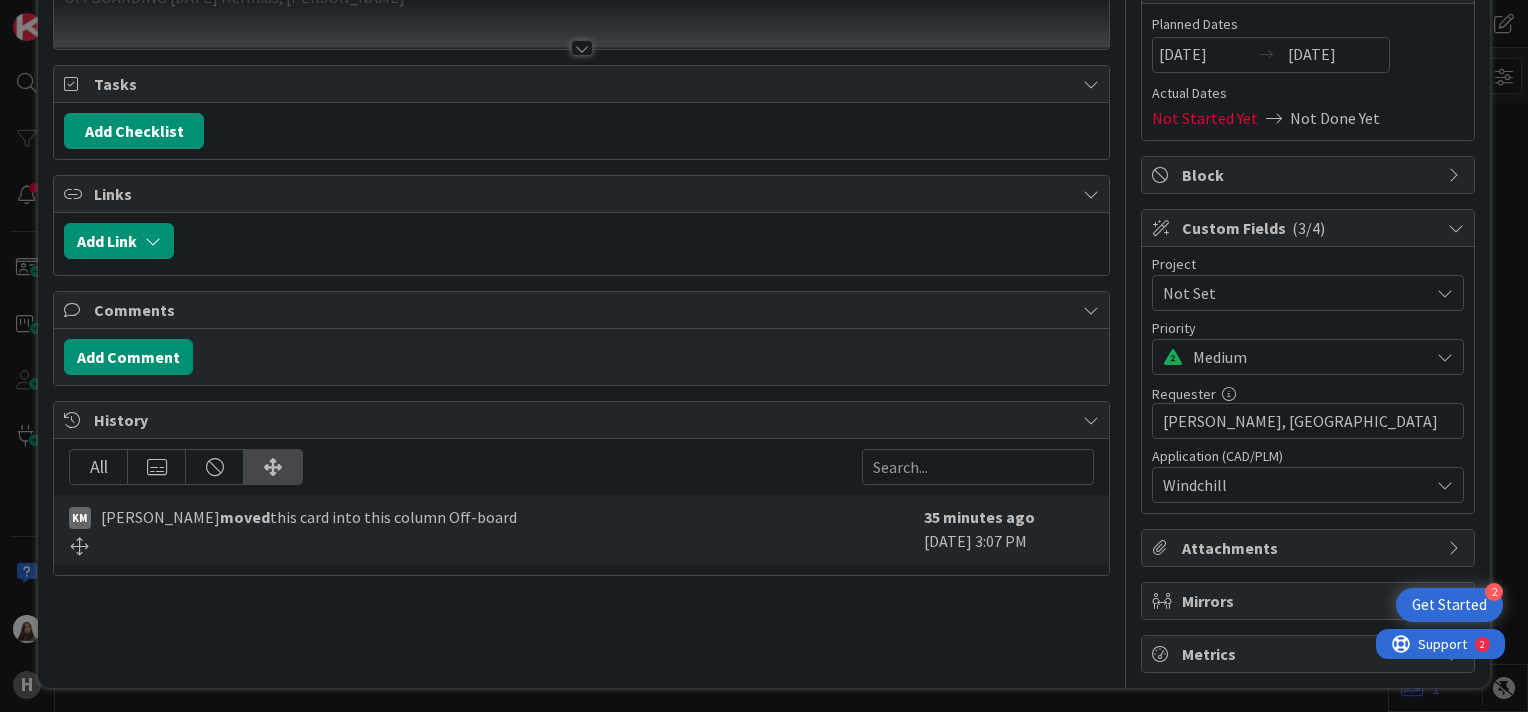 click at bounding box center [641, 241] 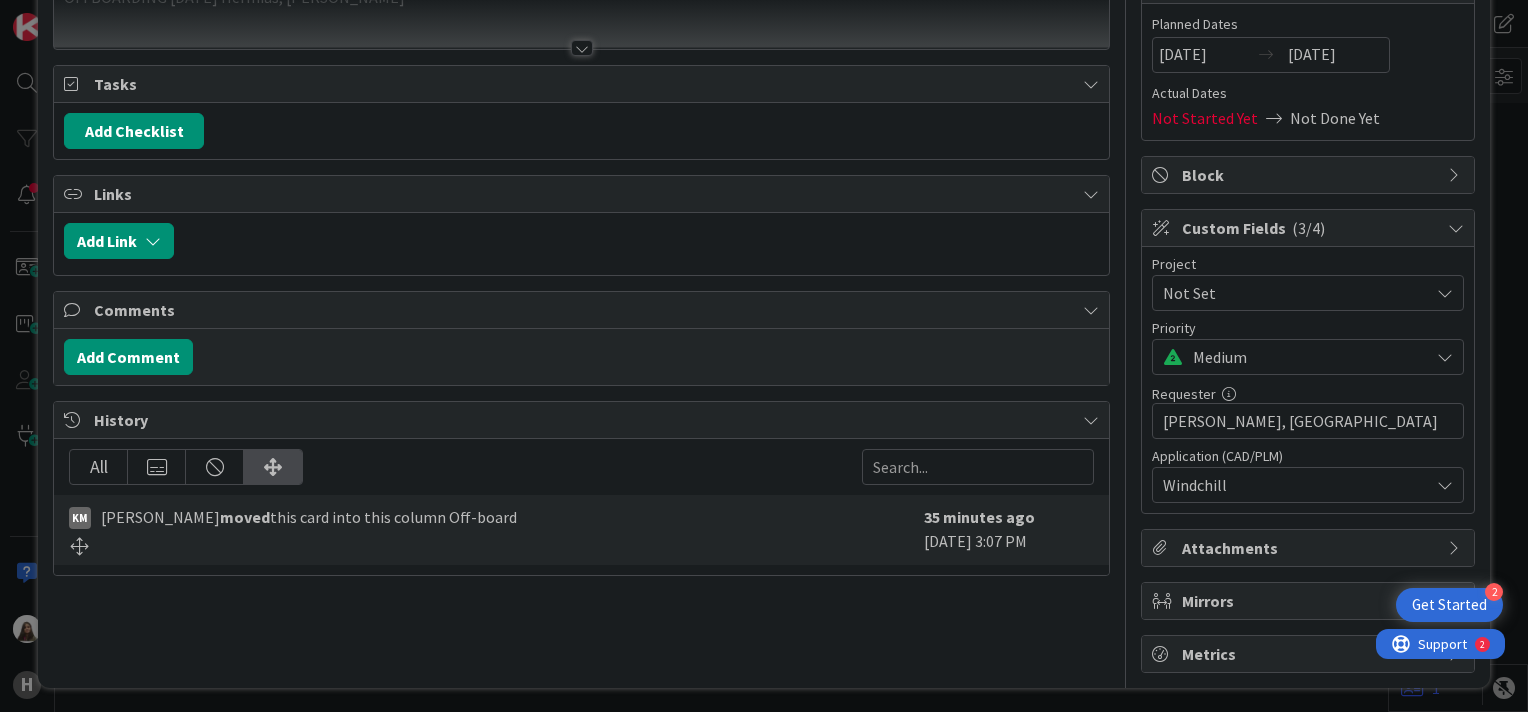 type on "x" 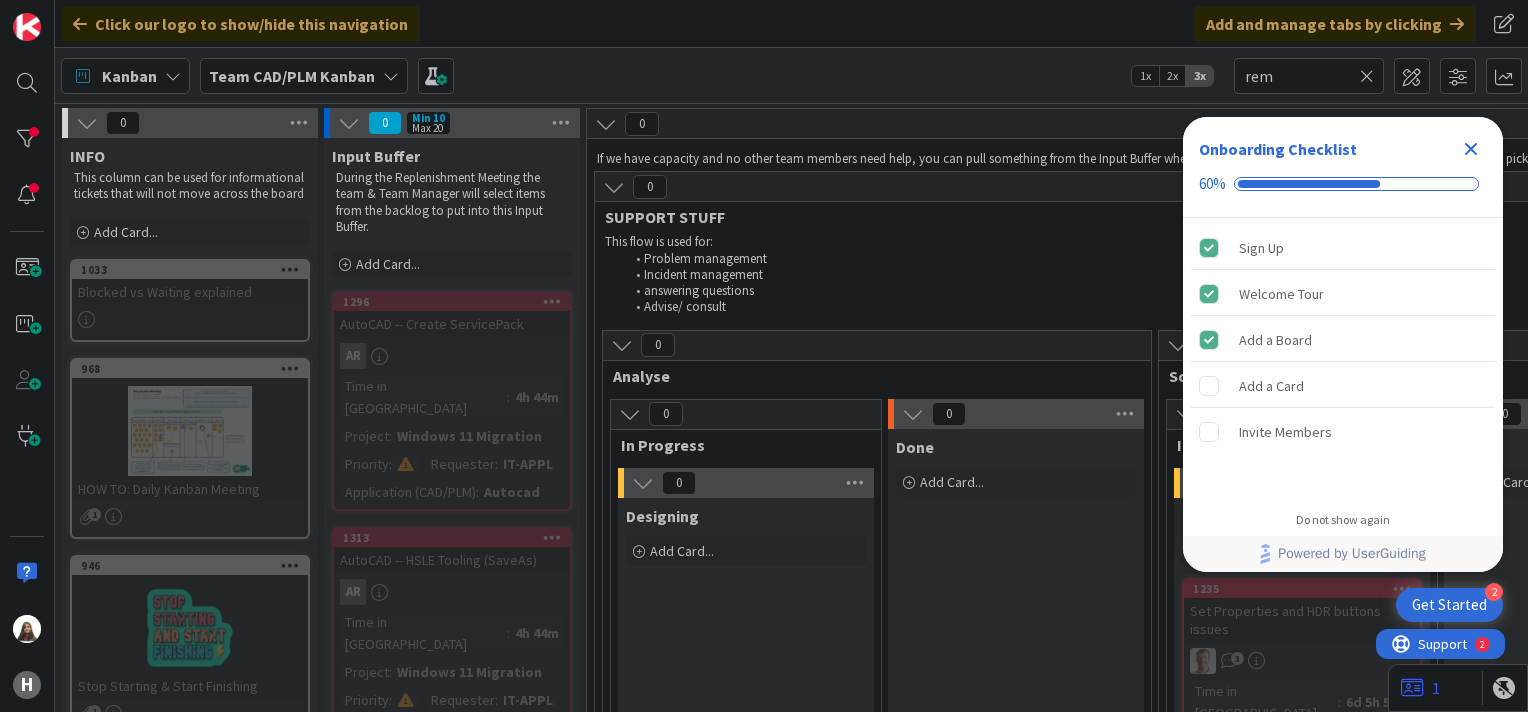 scroll, scrollTop: 0, scrollLeft: 0, axis: both 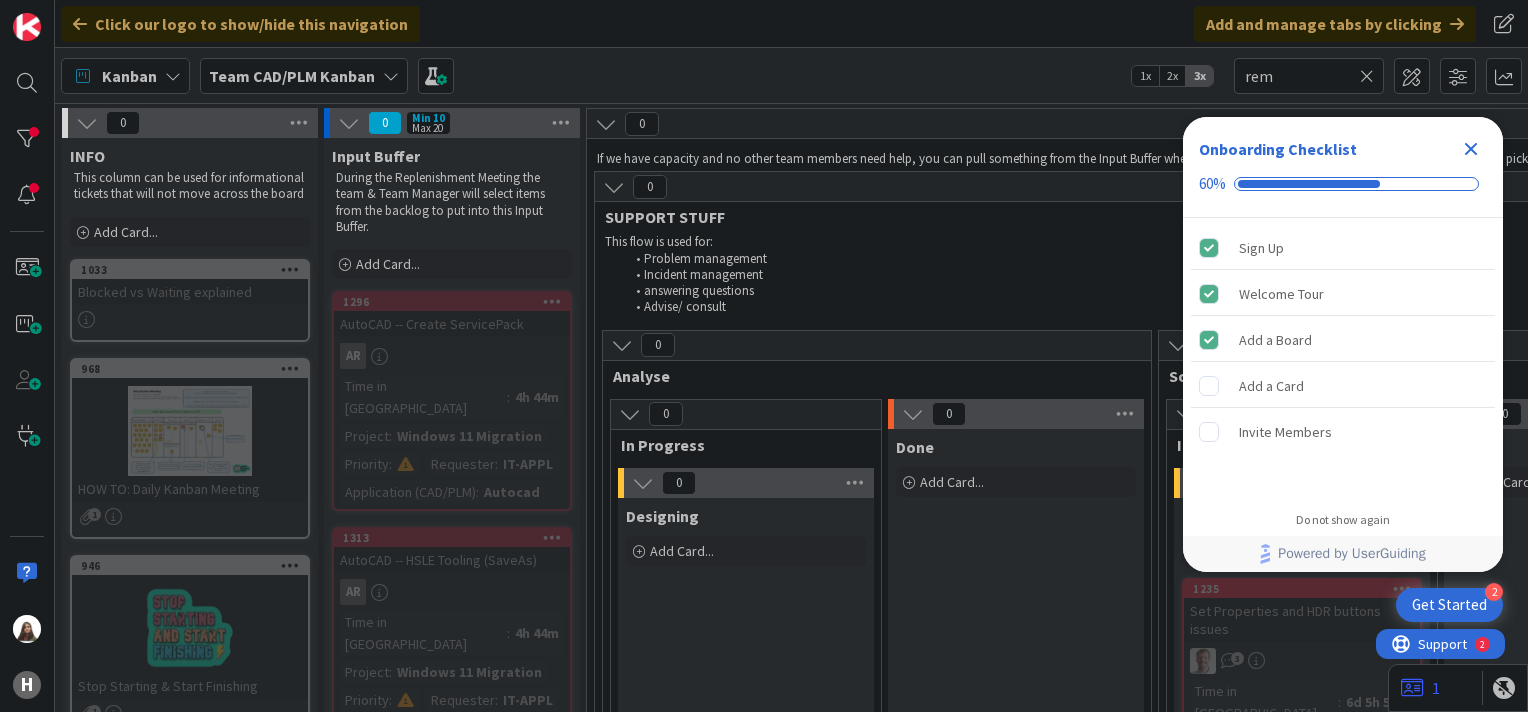 click 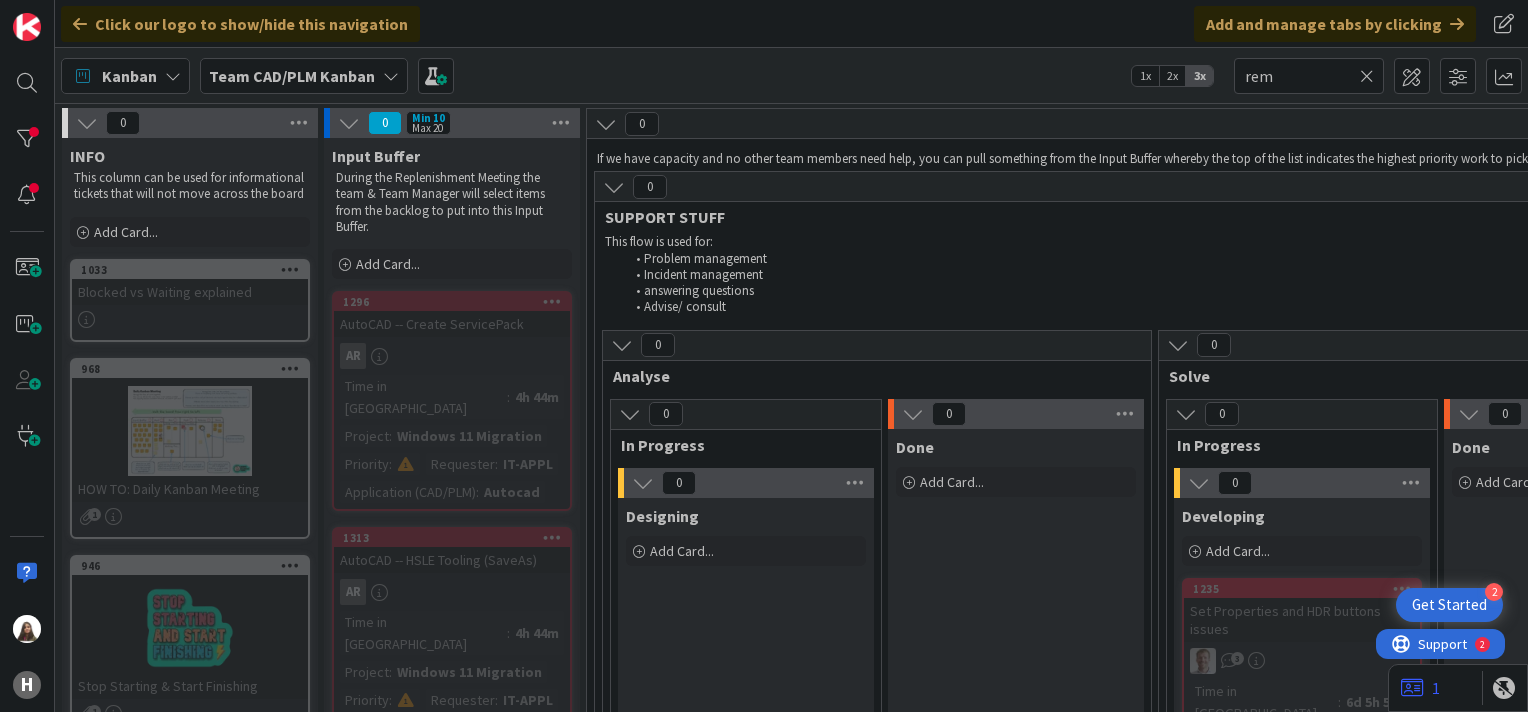 scroll, scrollTop: 0, scrollLeft: 0, axis: both 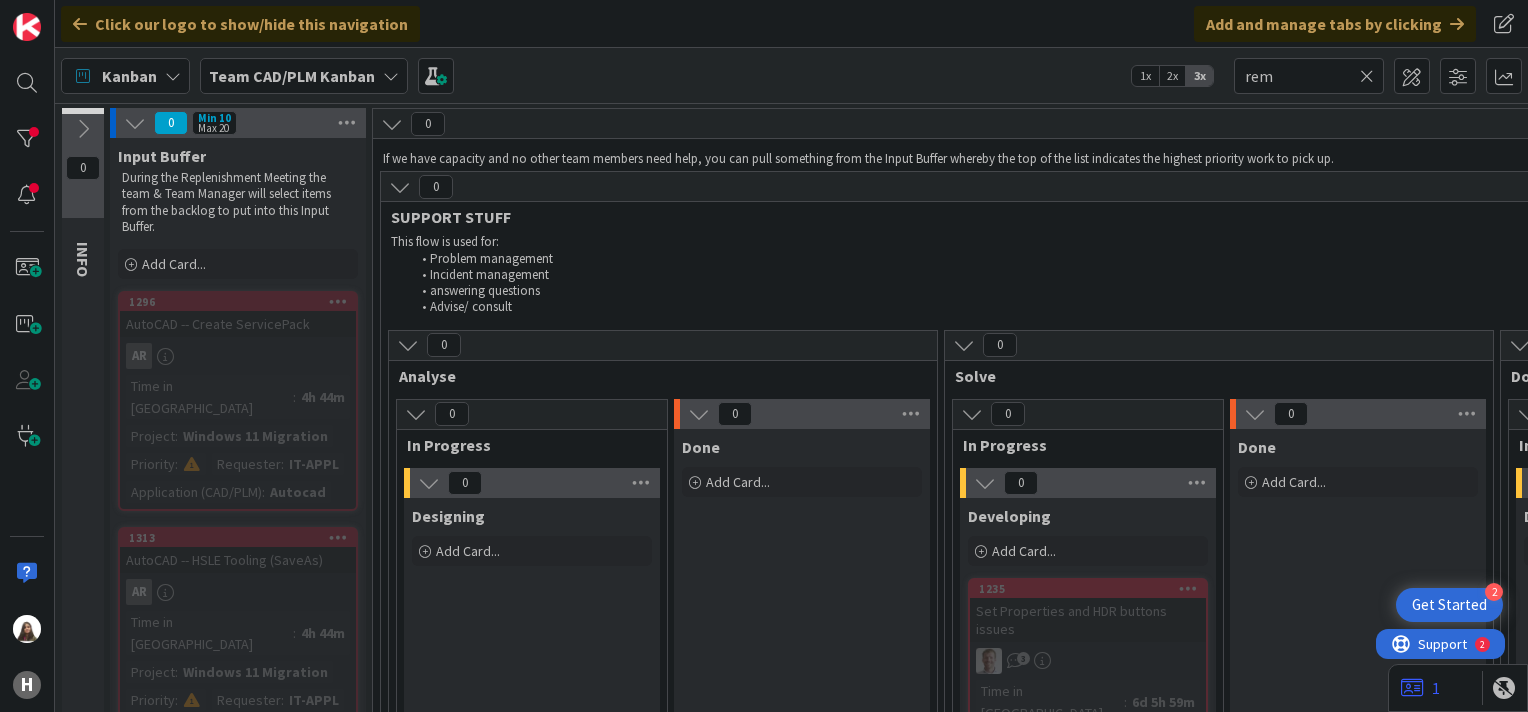 click at bounding box center [135, 123] 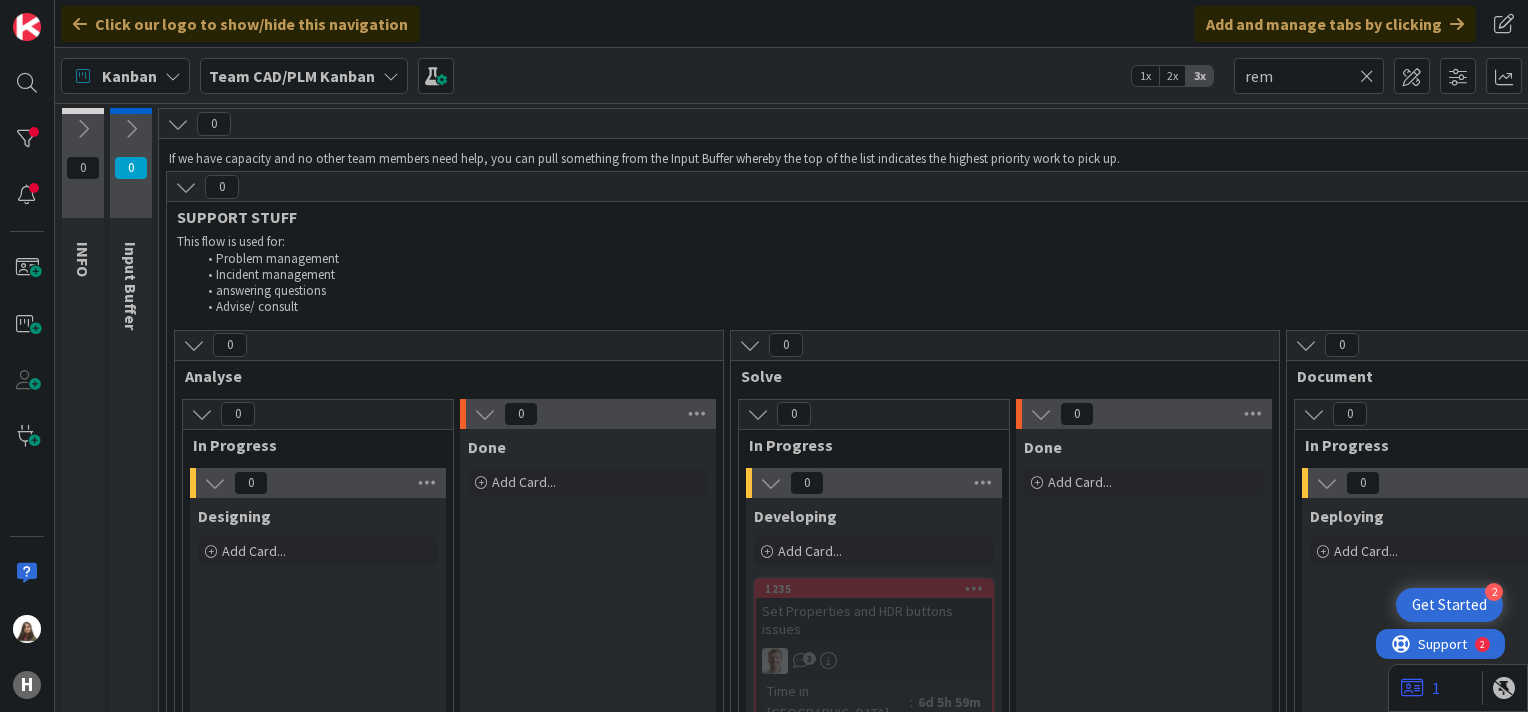 click on "INFO" at bounding box center (83, 259) 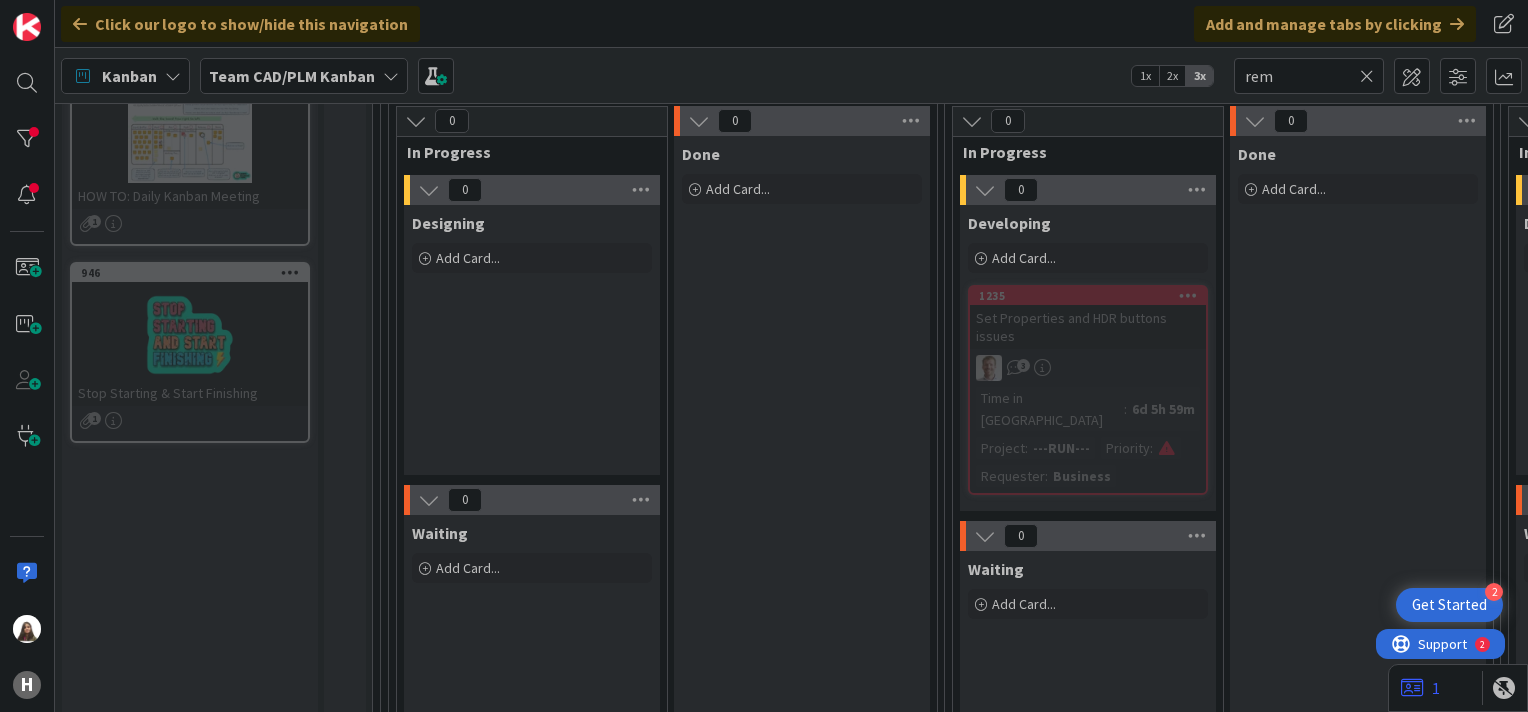 scroll, scrollTop: 0, scrollLeft: 0, axis: both 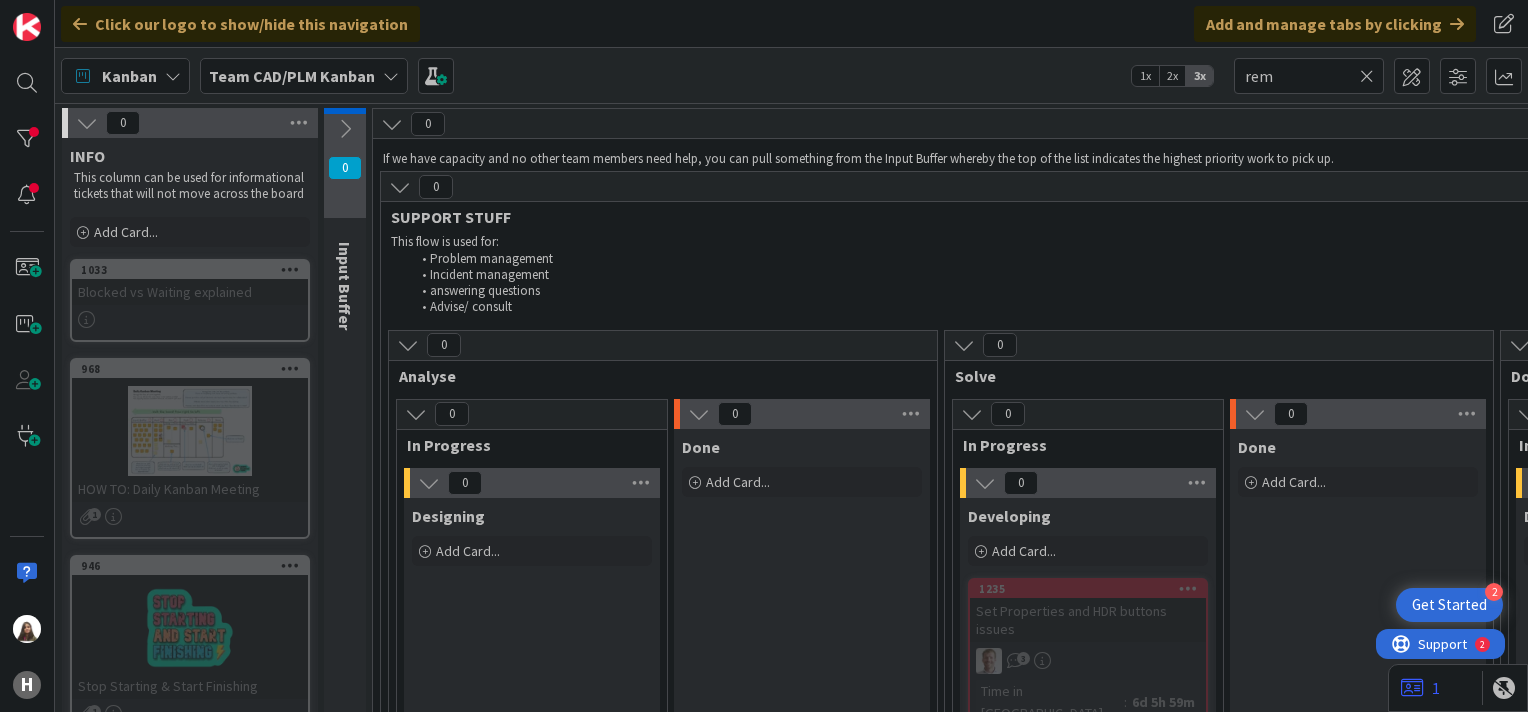 click at bounding box center [345, 129] 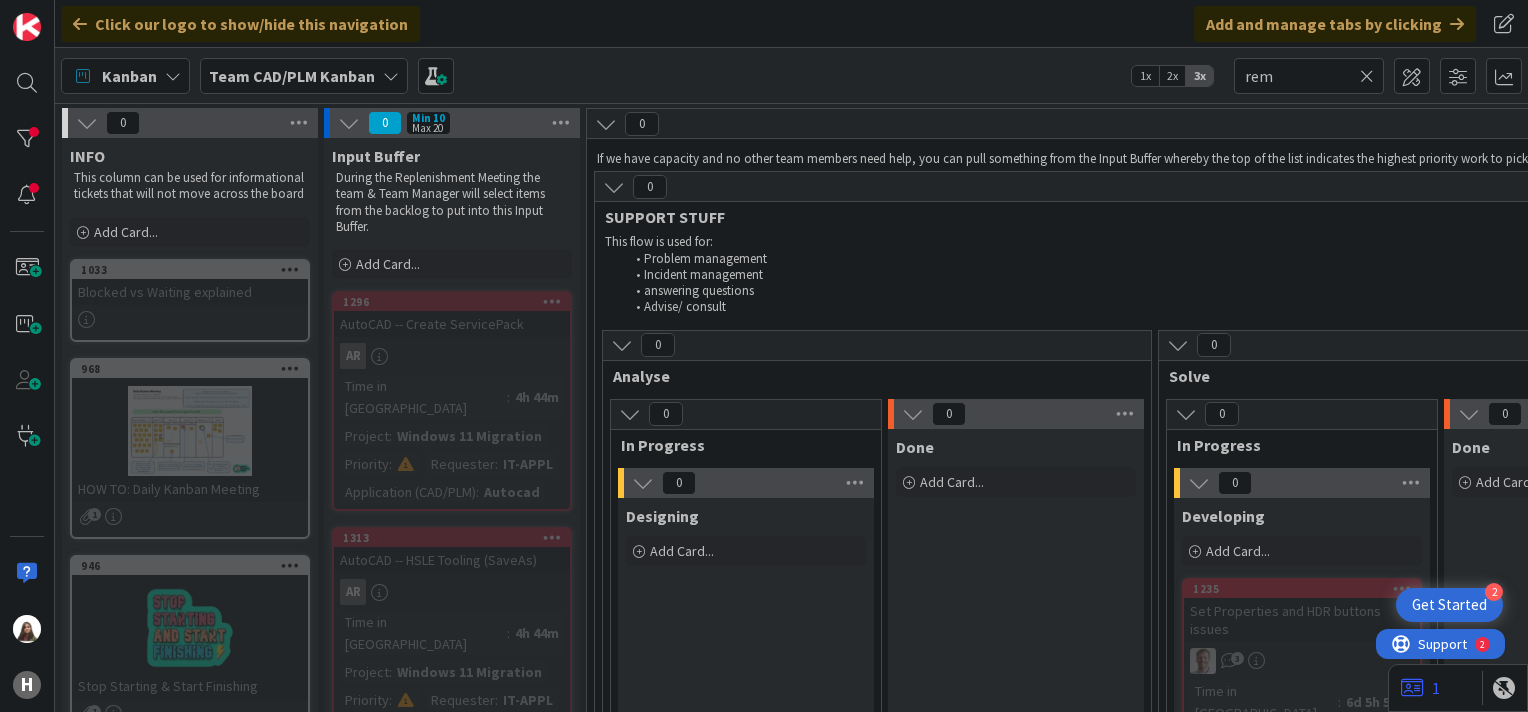 click at bounding box center [349, 123] 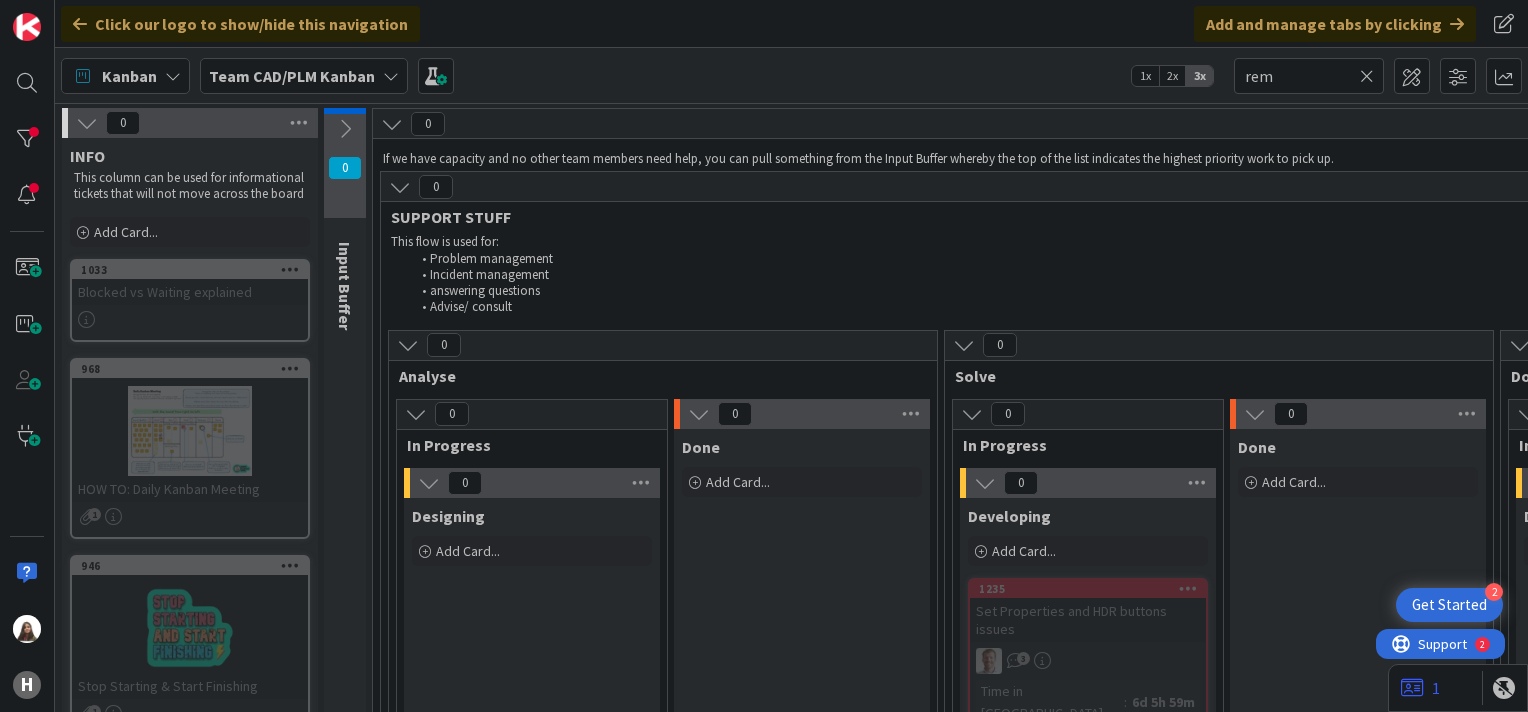 click at bounding box center [345, 129] 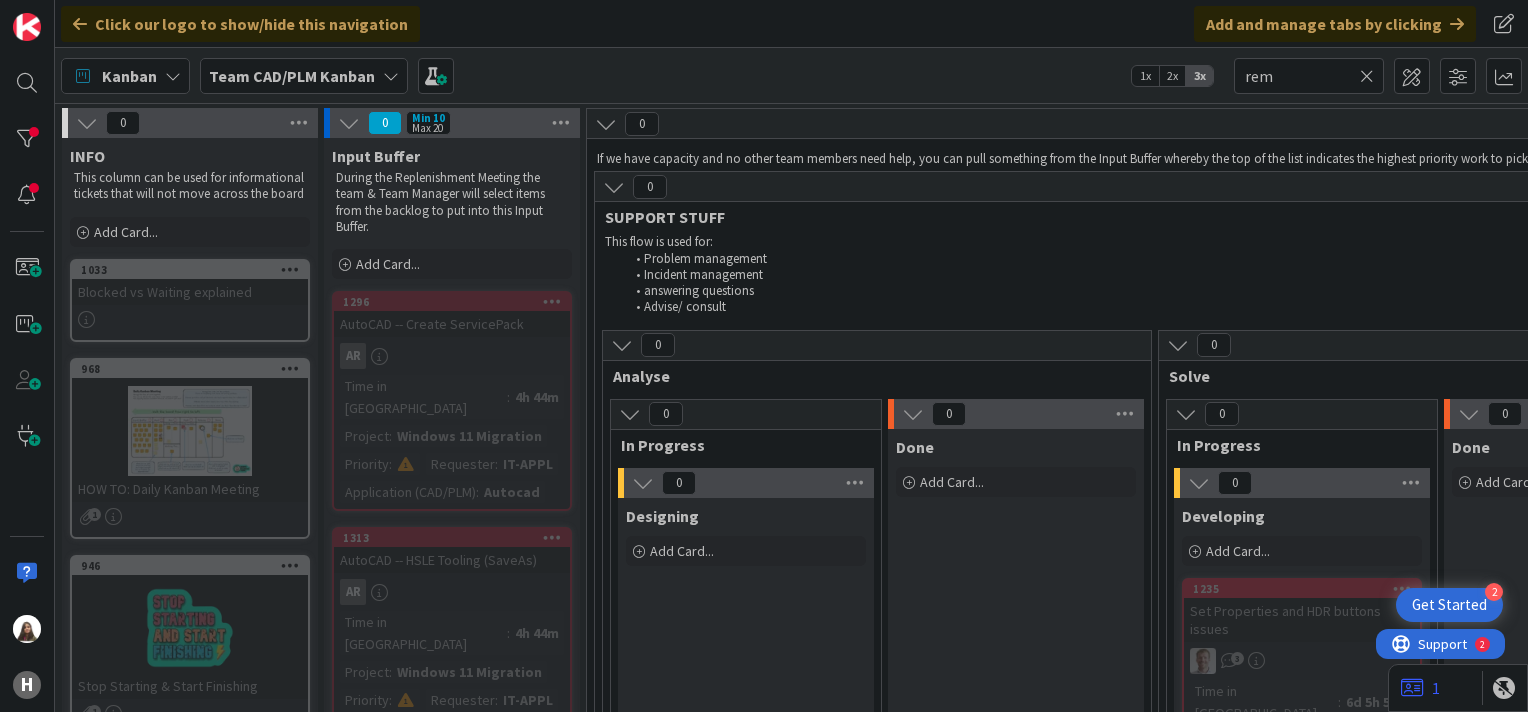click at bounding box center [349, 123] 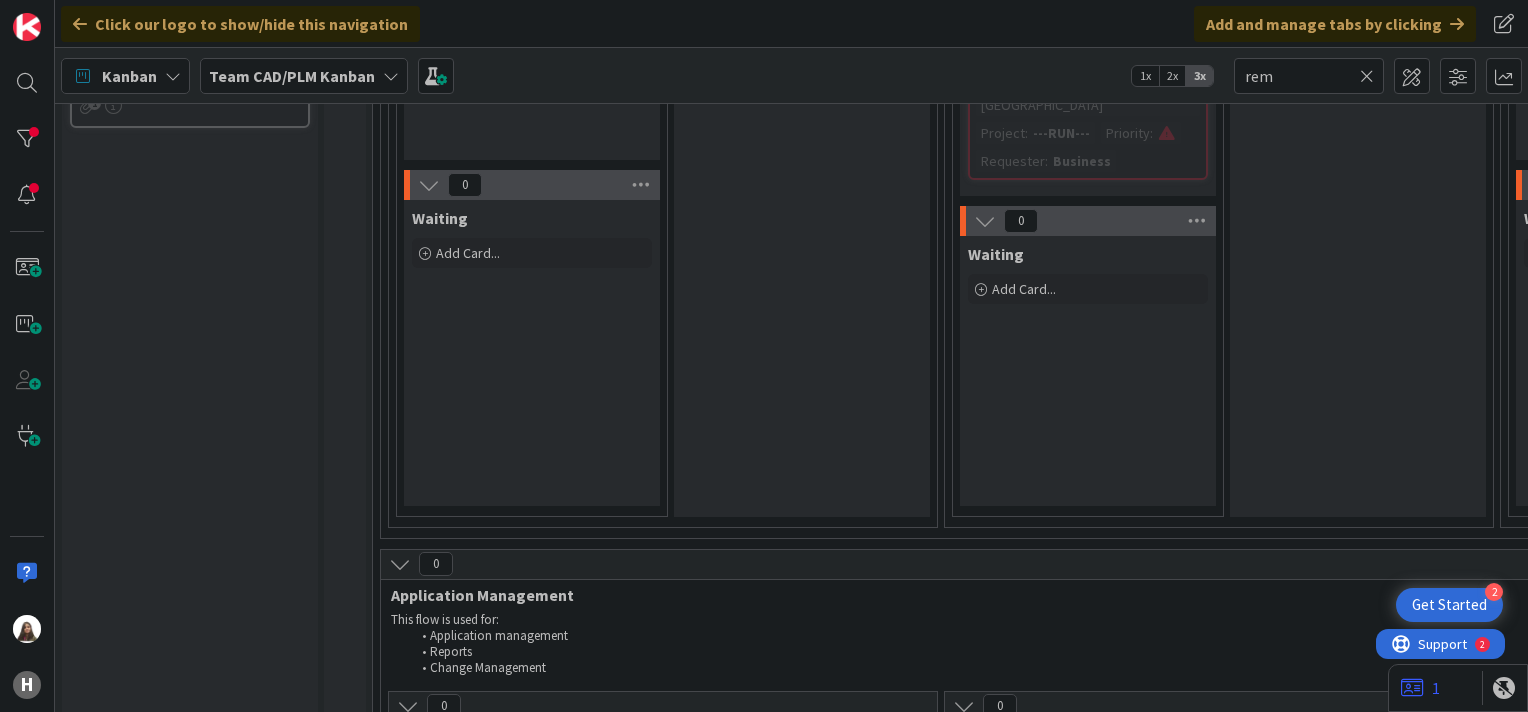 scroll, scrollTop: 0, scrollLeft: 0, axis: both 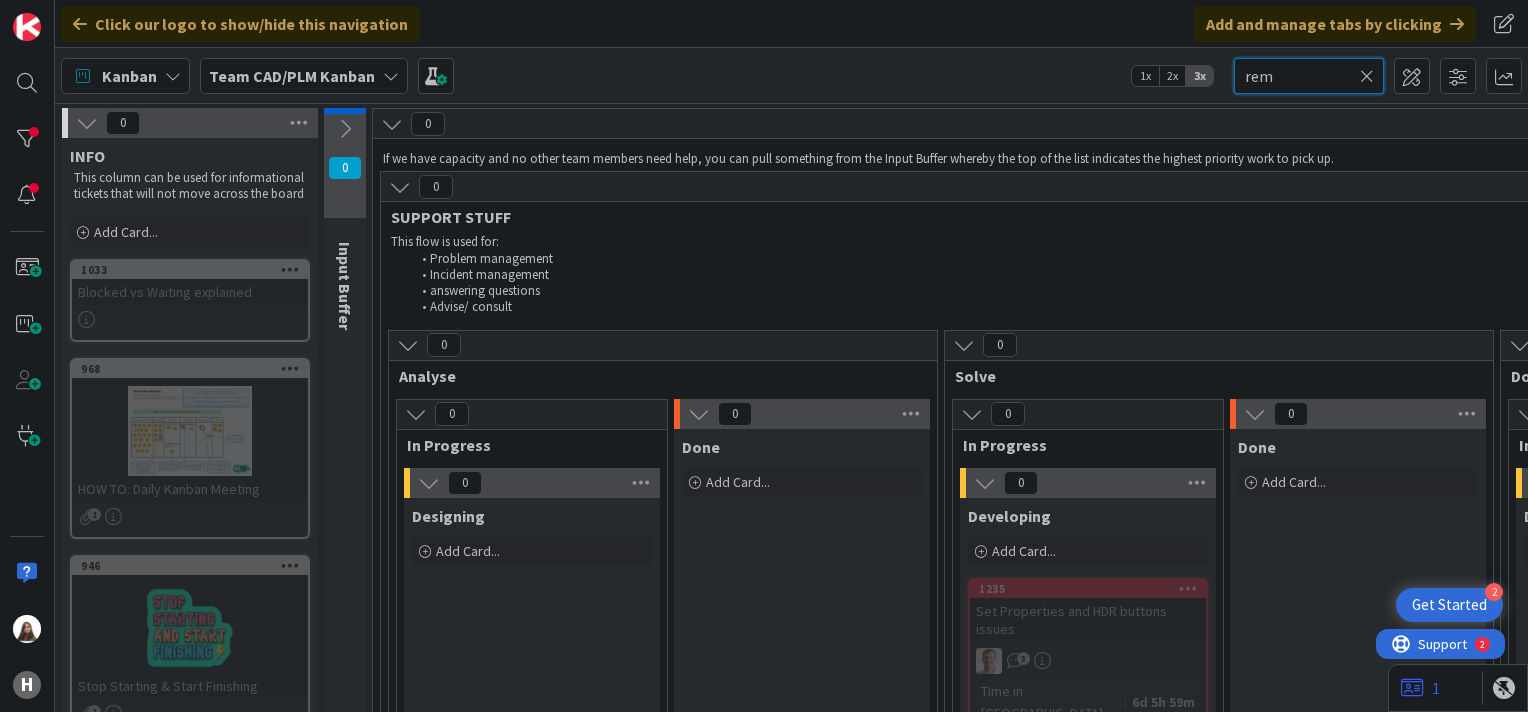 click on "rem" at bounding box center [1309, 76] 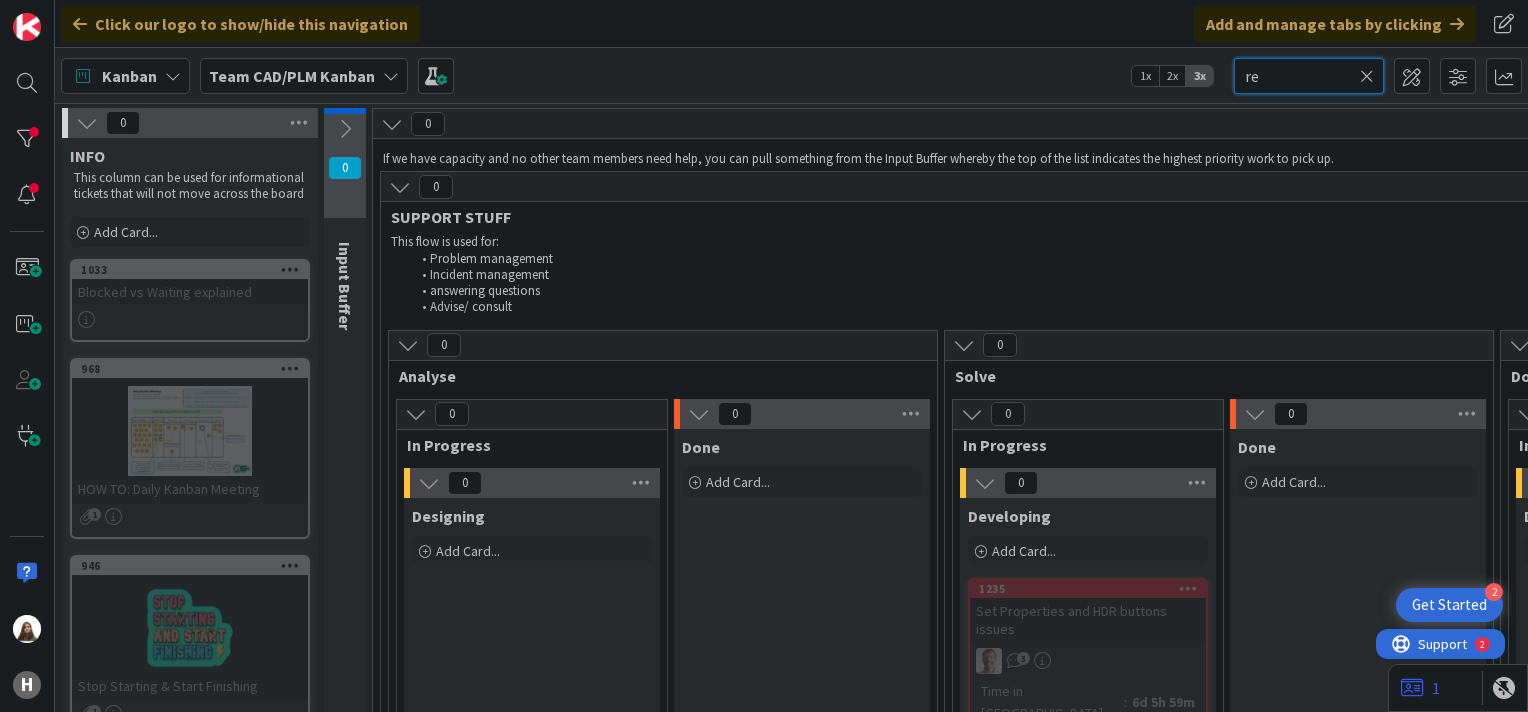 type on "r" 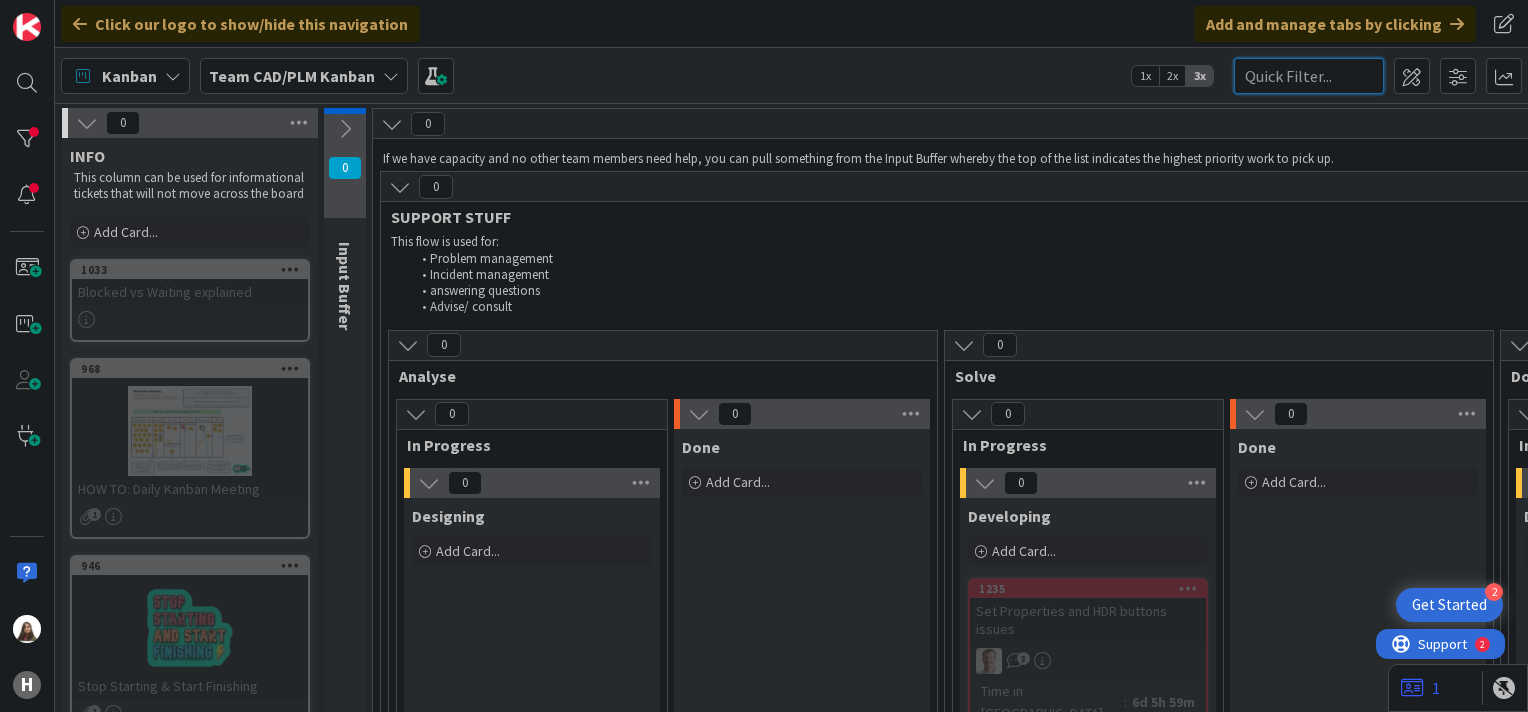 type 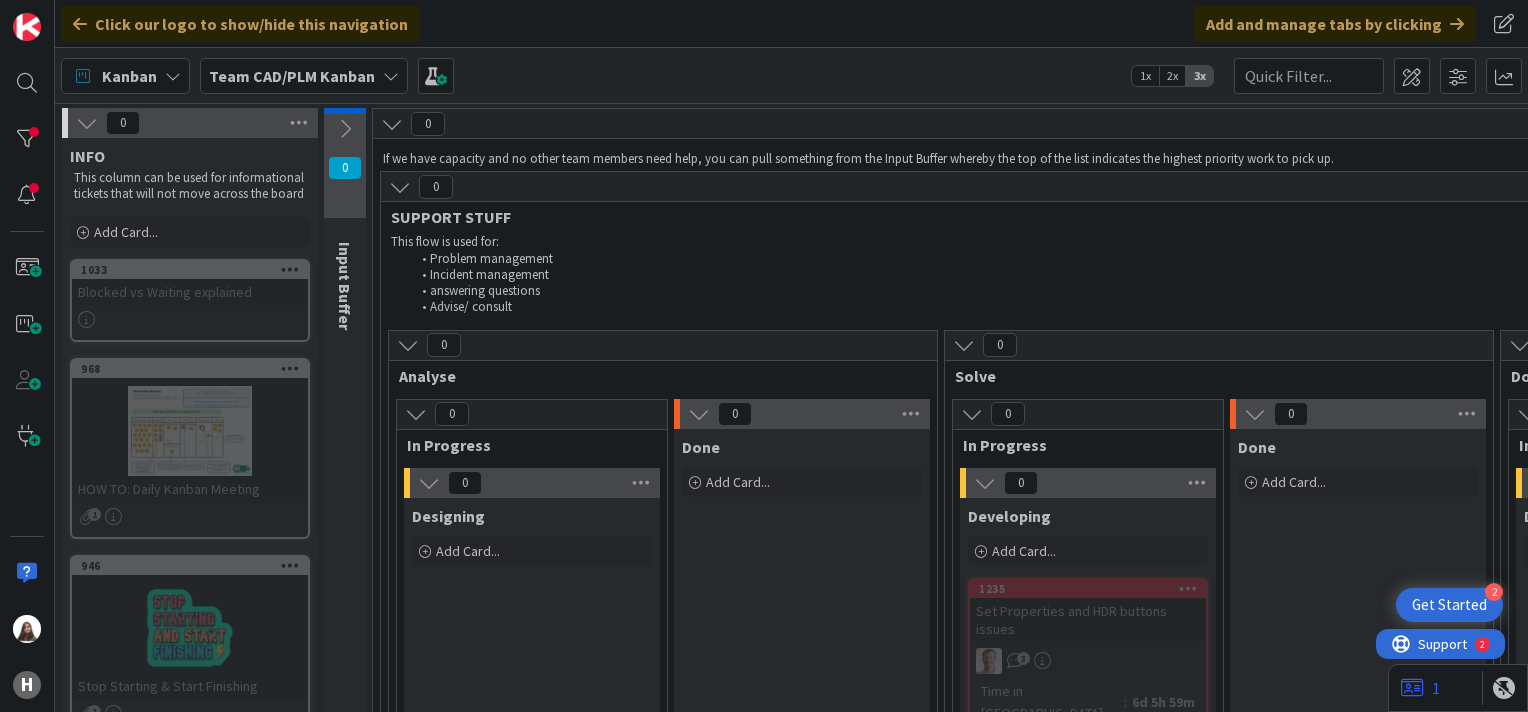 click at bounding box center (985, 483) 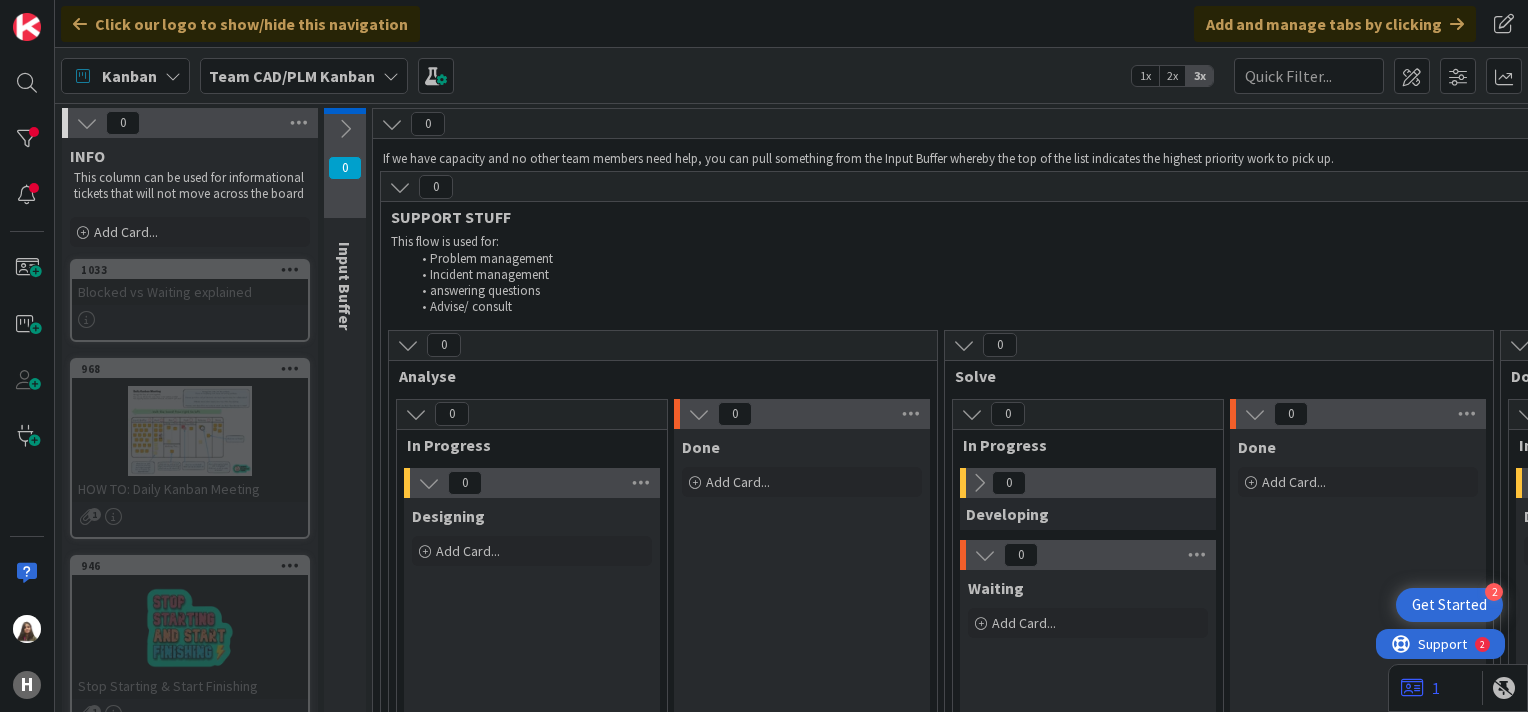 click at bounding box center [979, 483] 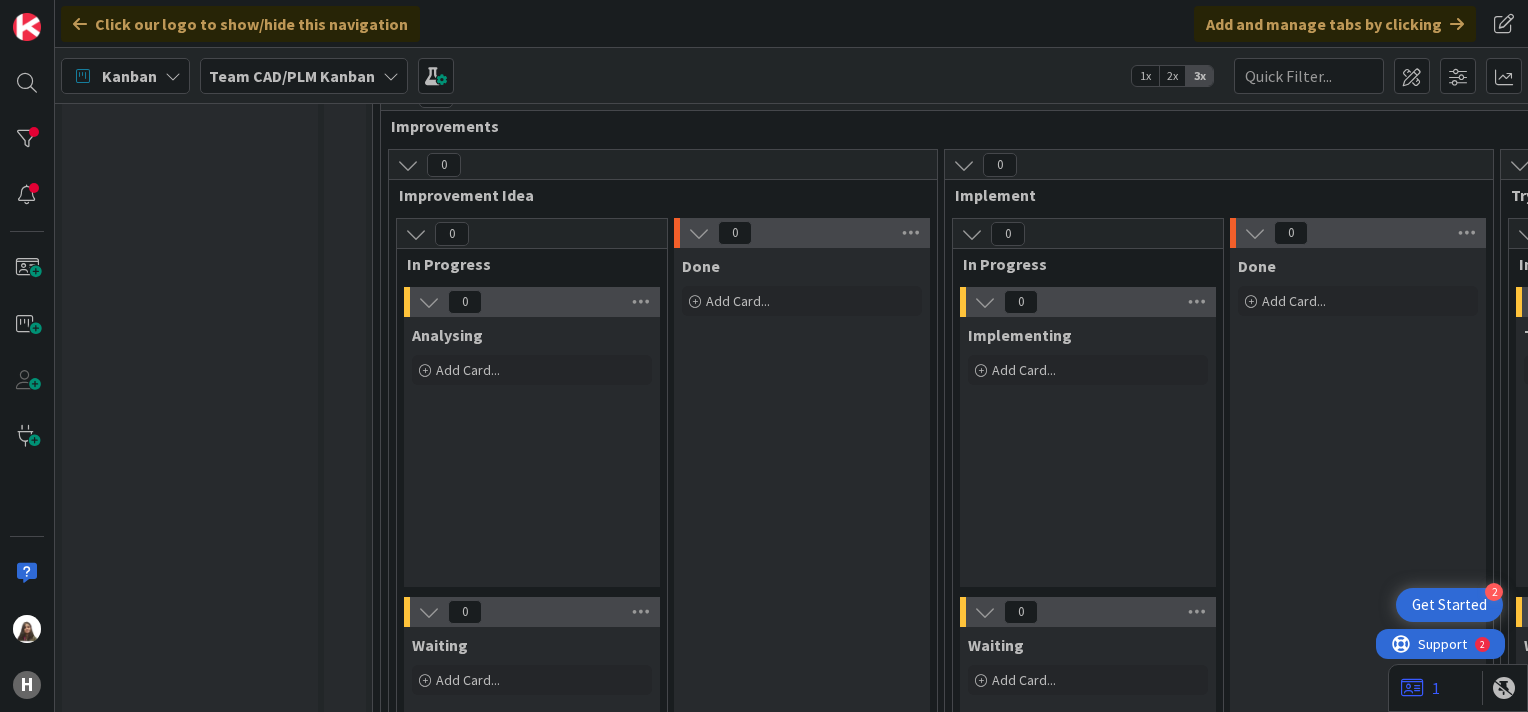 scroll, scrollTop: 6558, scrollLeft: 0, axis: vertical 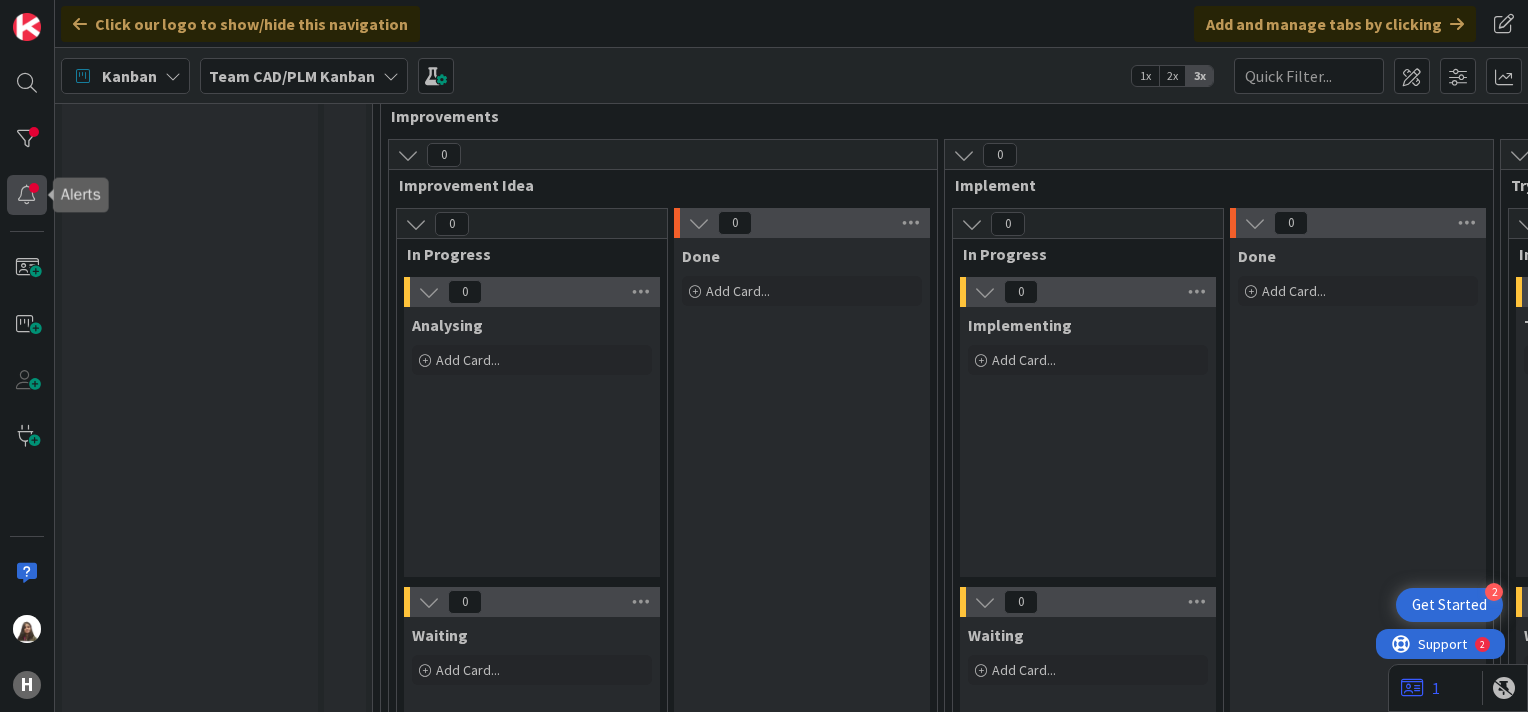 click at bounding box center [27, 195] 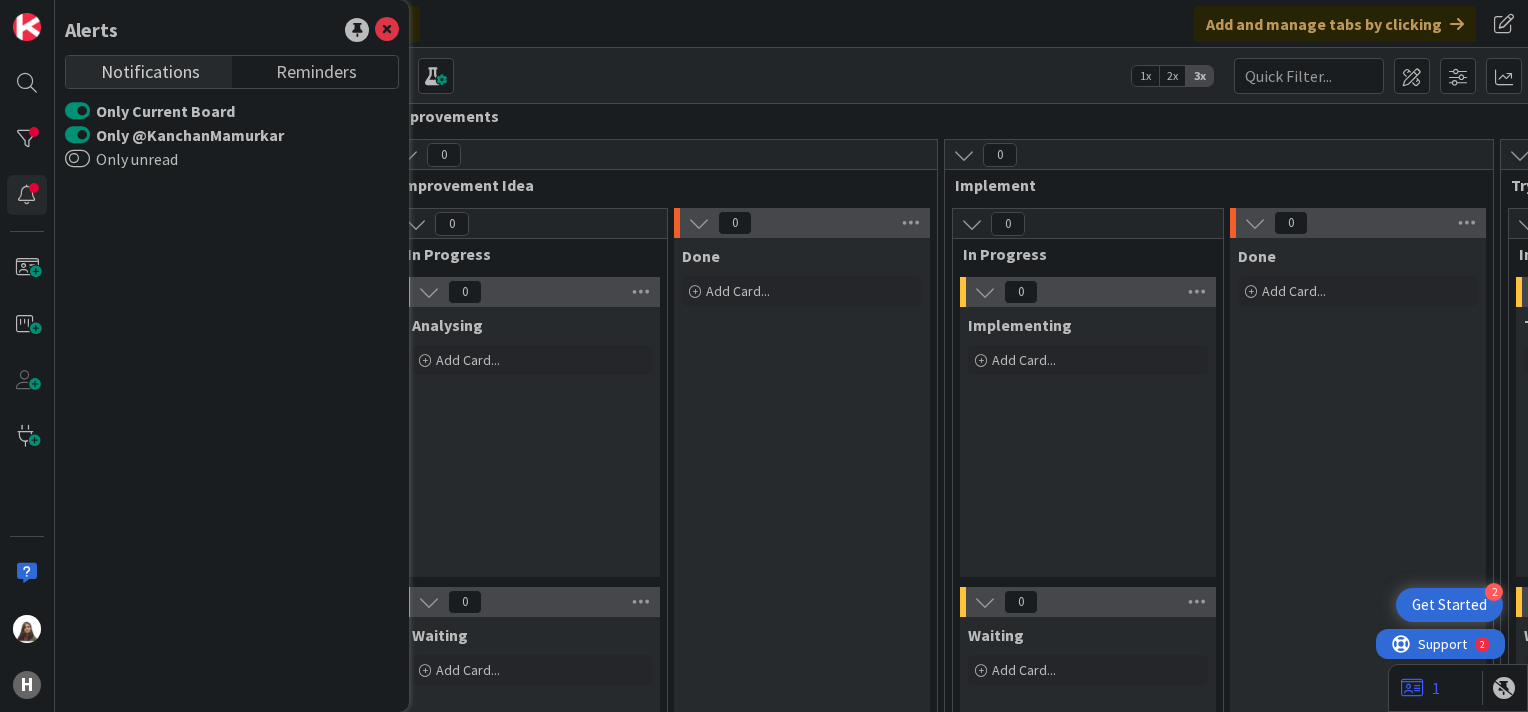 click on "2 Get Started" at bounding box center [1449, 605] 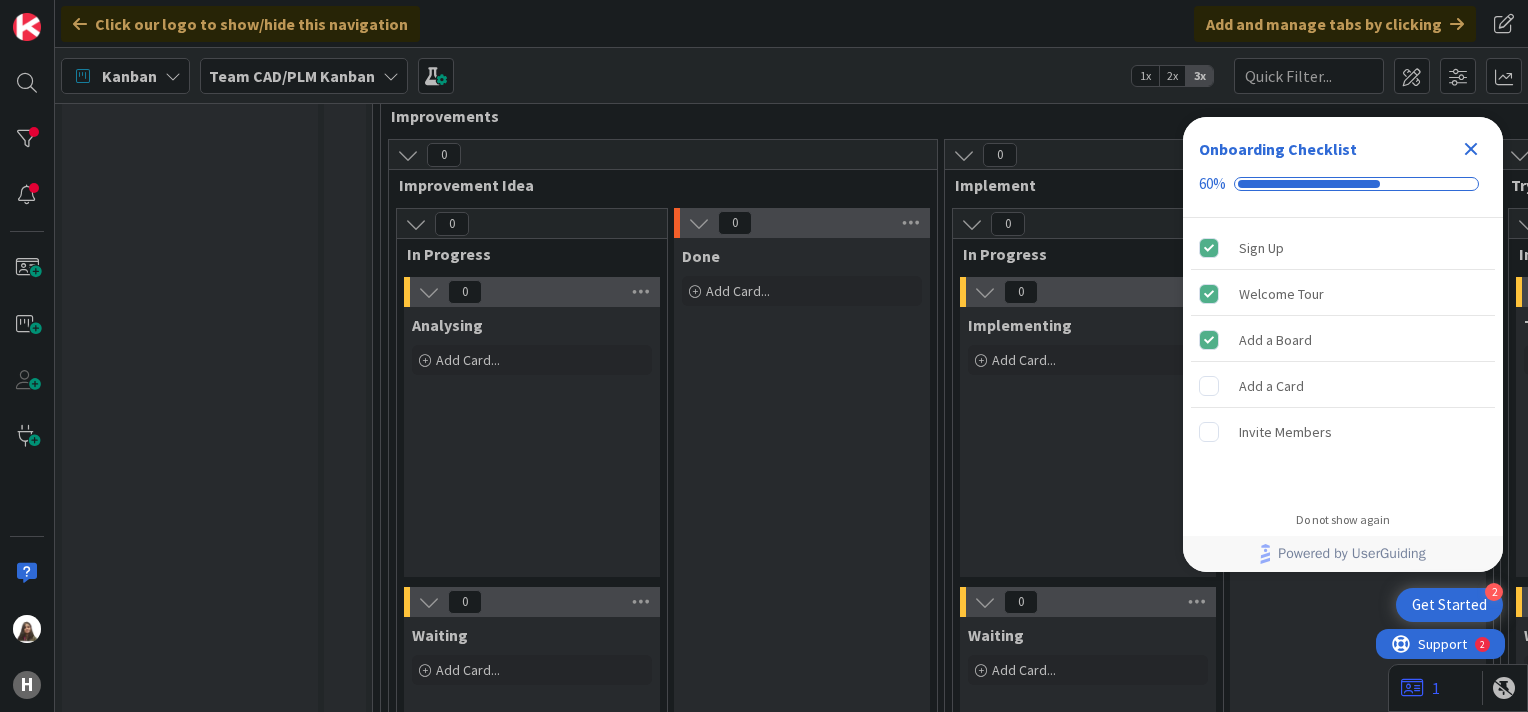 scroll, scrollTop: 0, scrollLeft: 0, axis: both 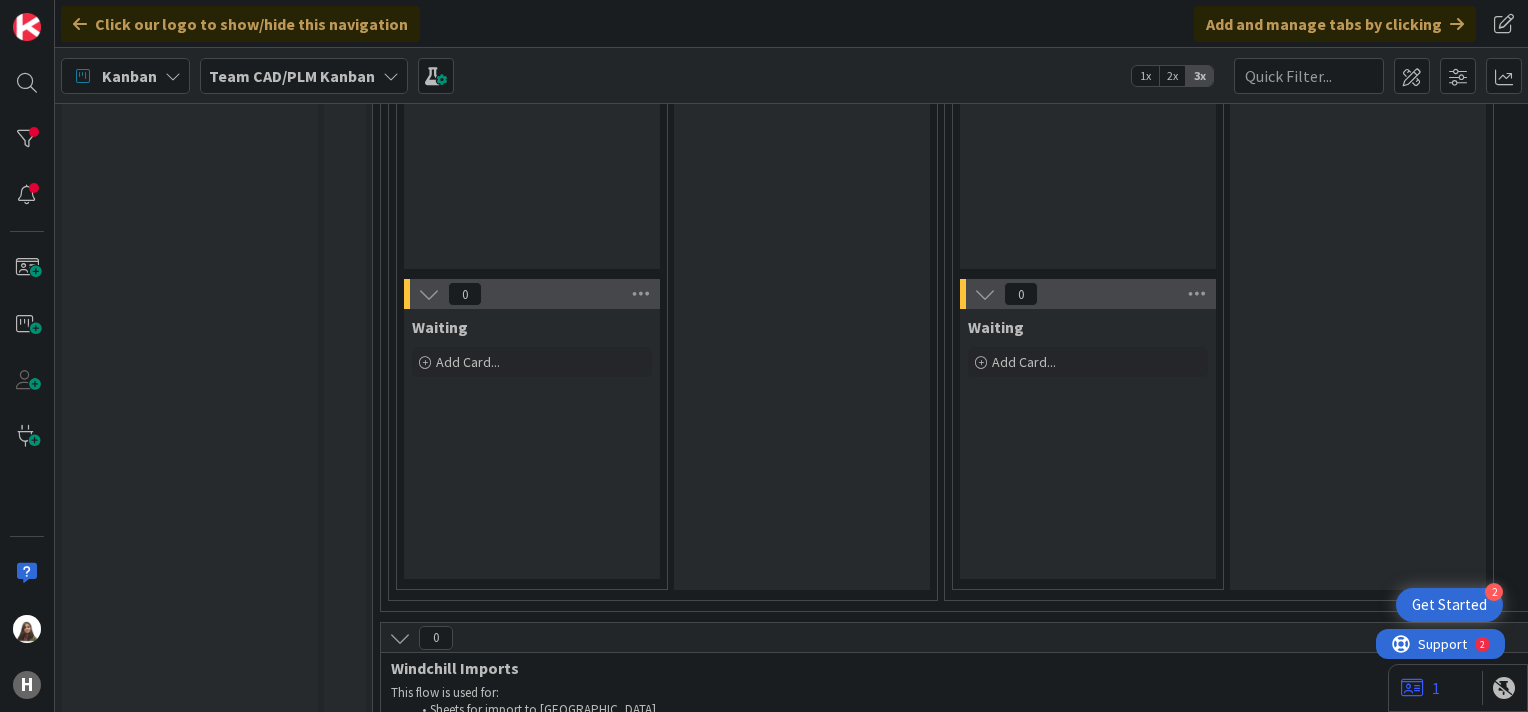 click at bounding box center (173, 76) 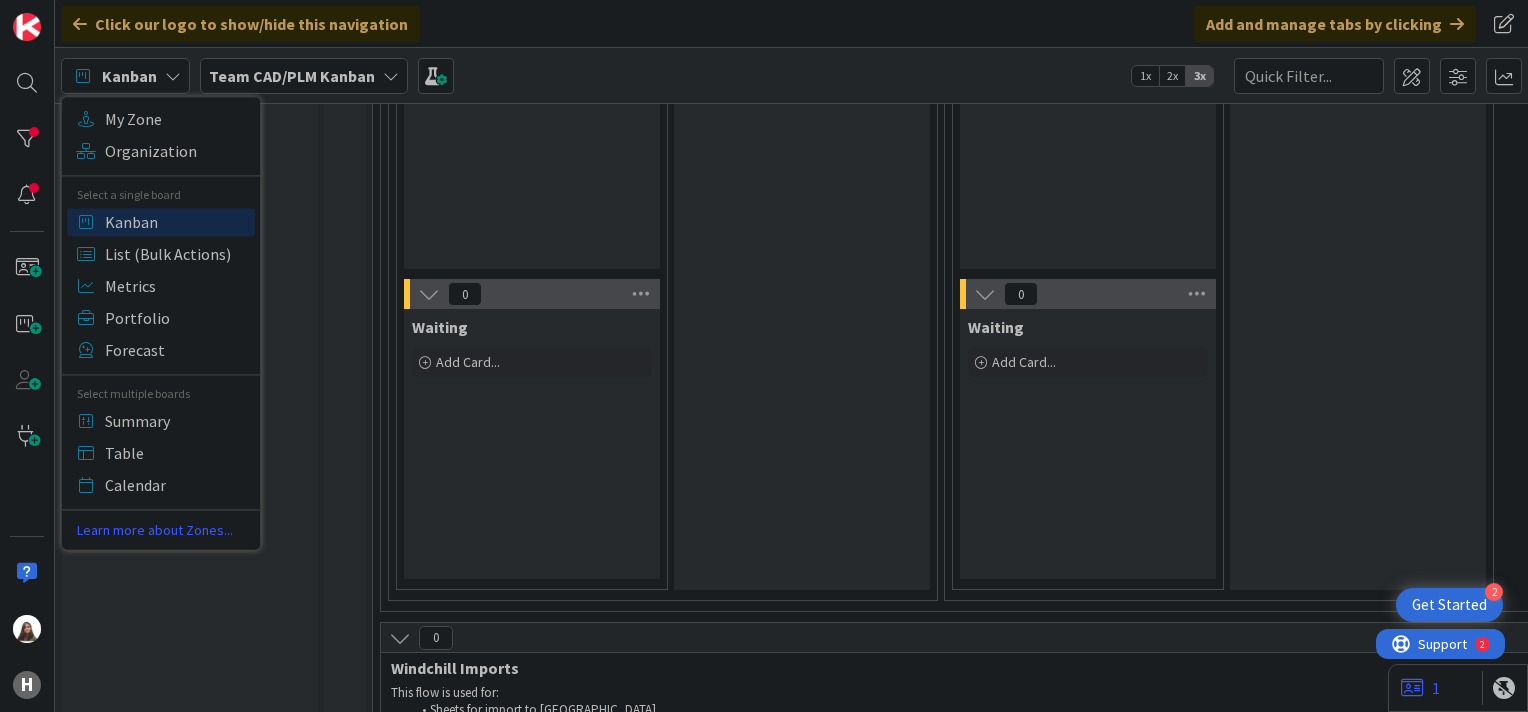 click on "Team CAD/PLM Kanban" at bounding box center [304, 76] 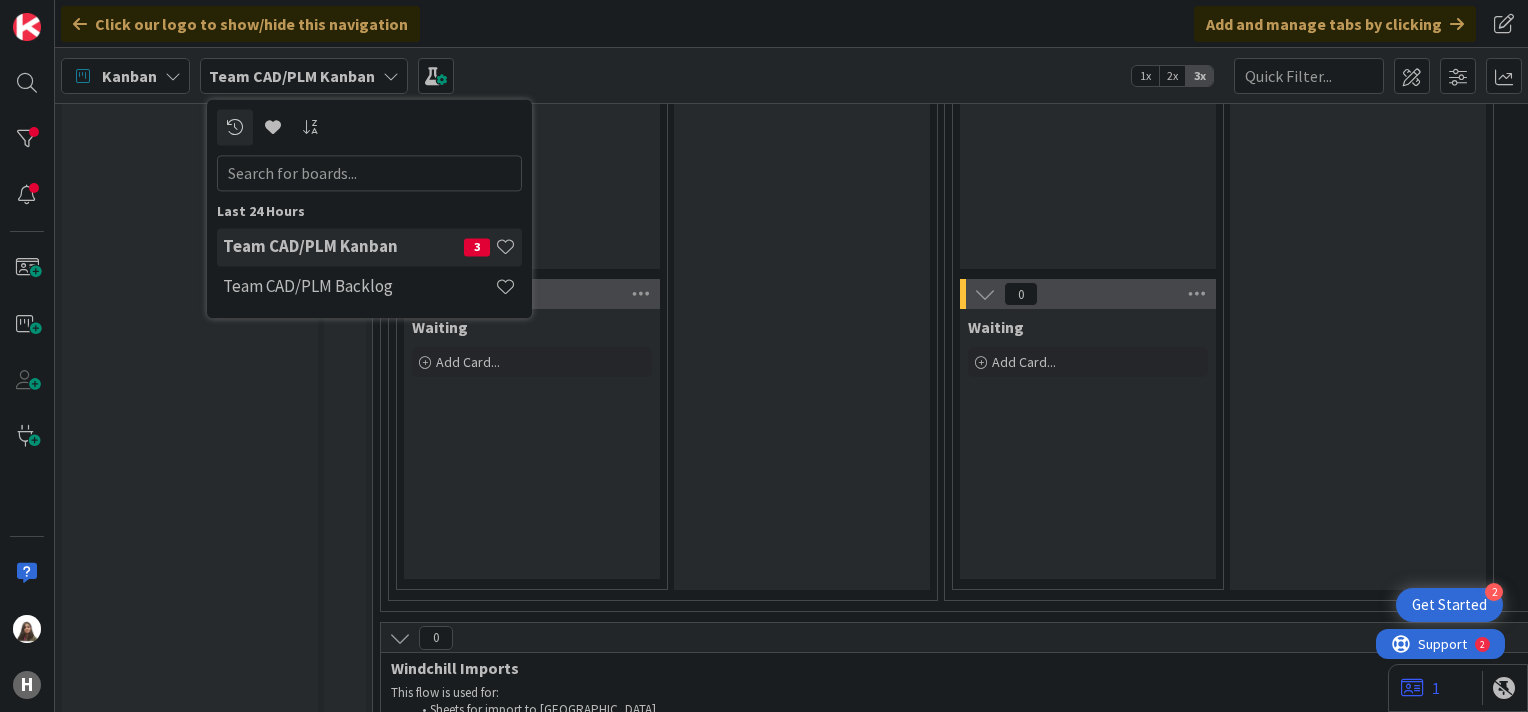 click at bounding box center [369, 173] 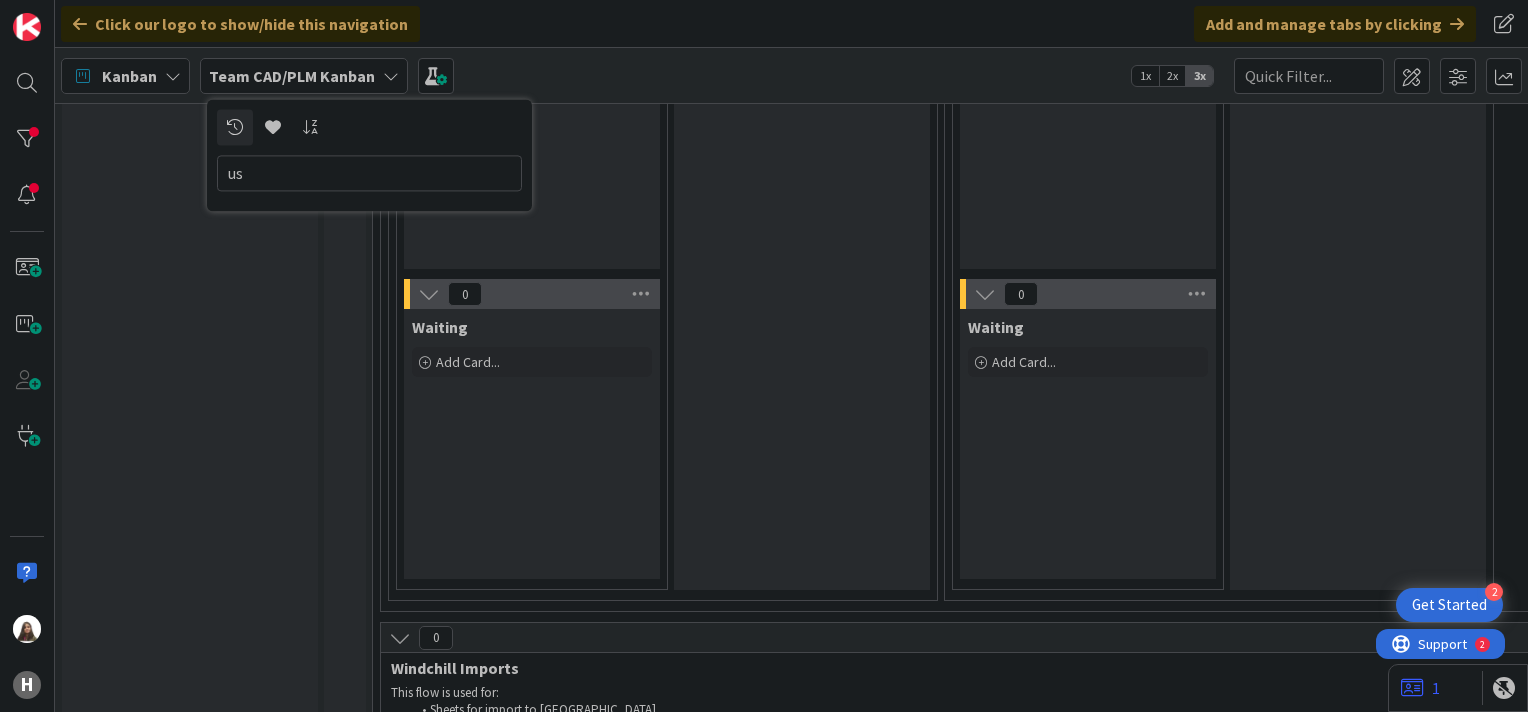 type on "u" 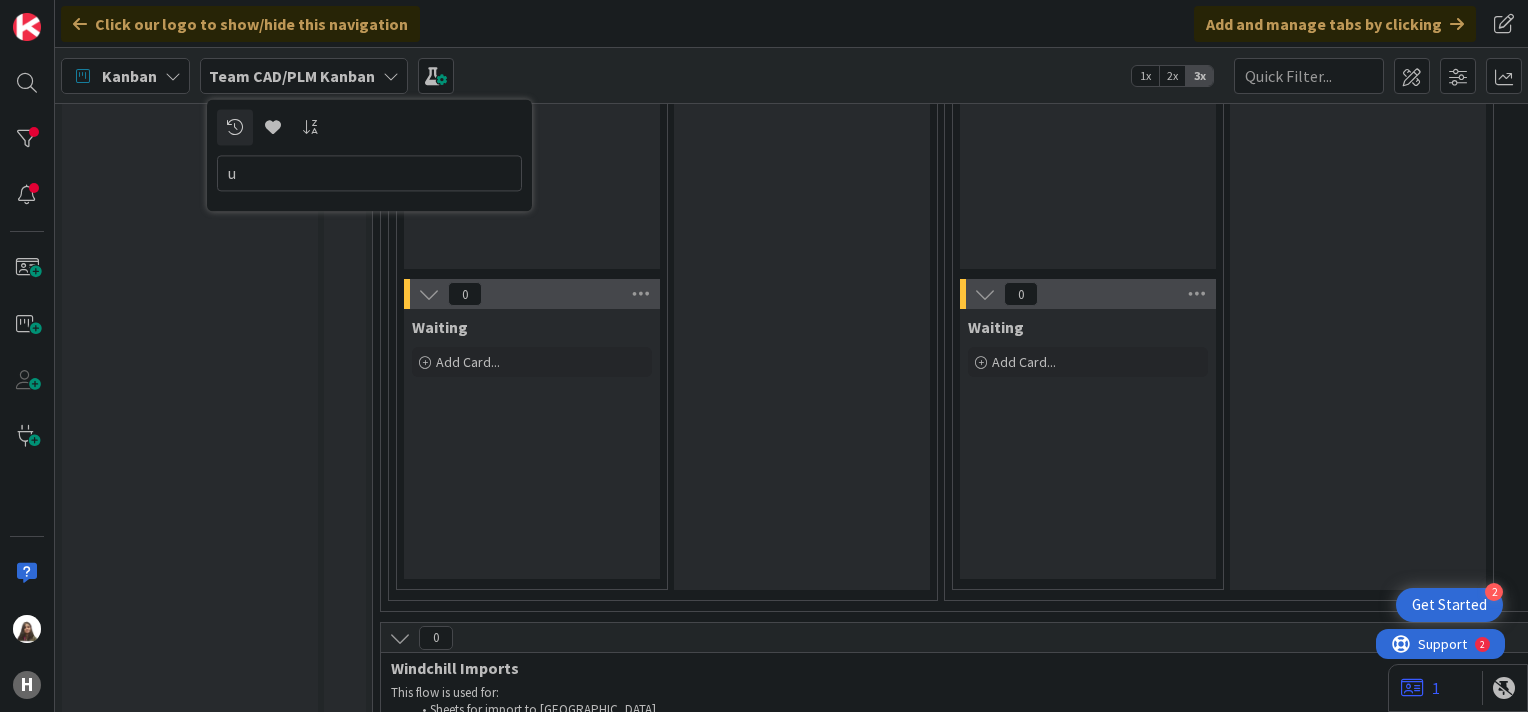 type 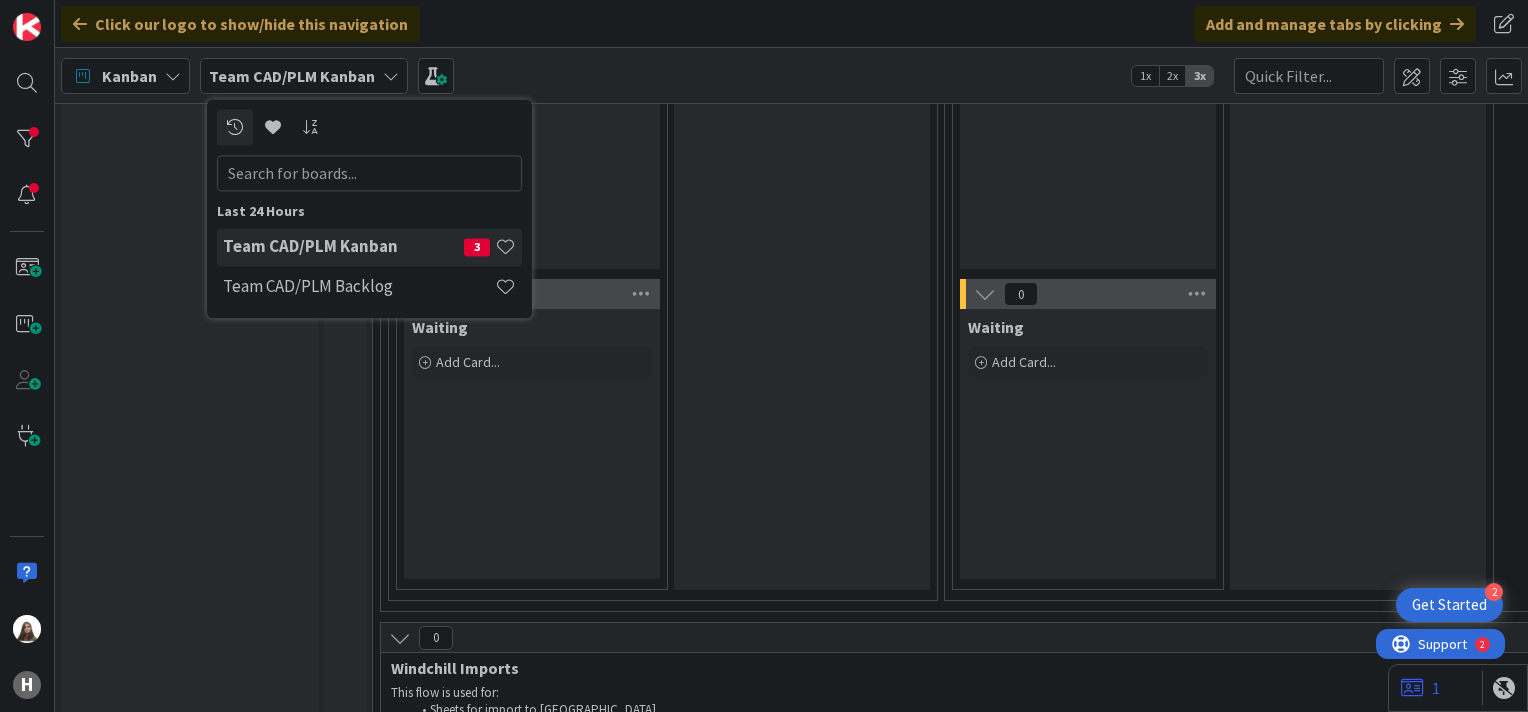 click at bounding box center [173, 76] 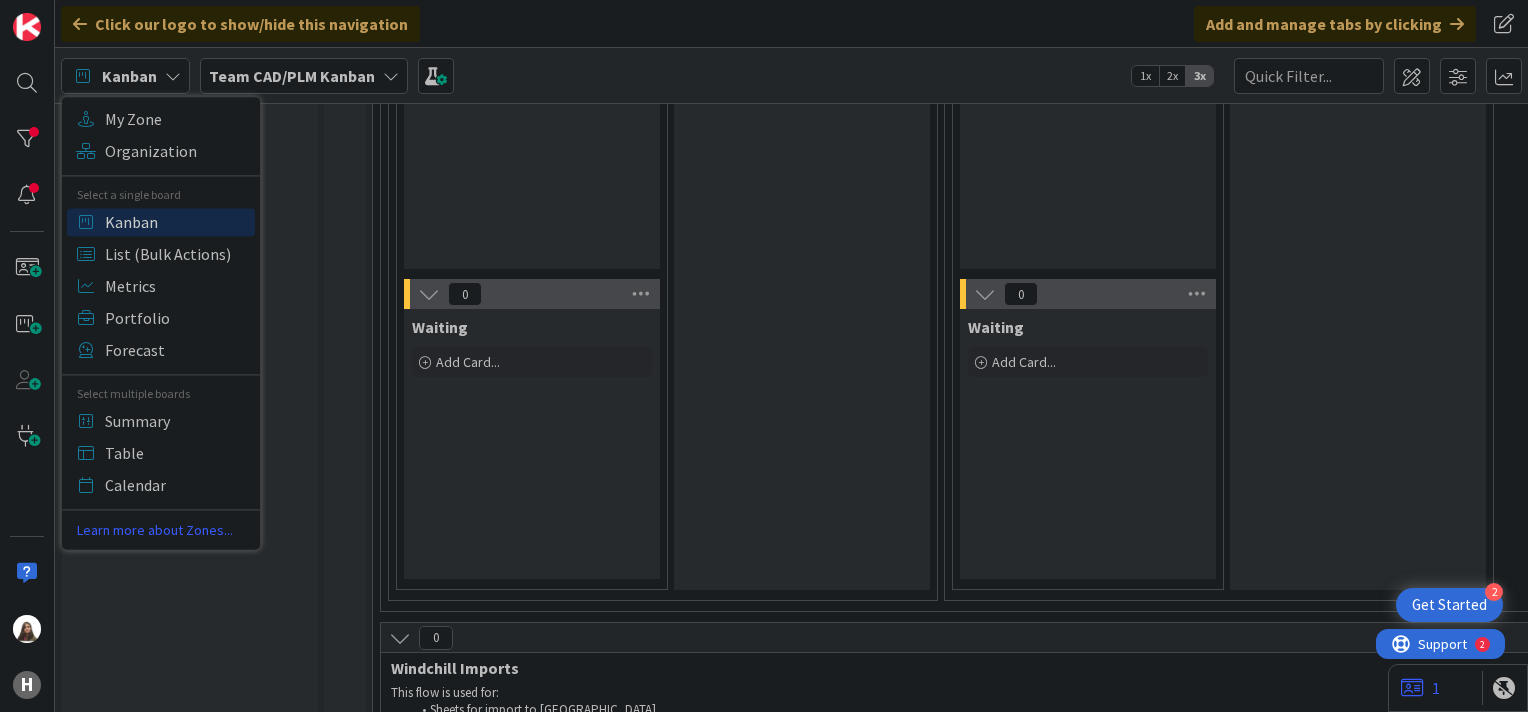 click on "Kanban" at bounding box center (177, 222) 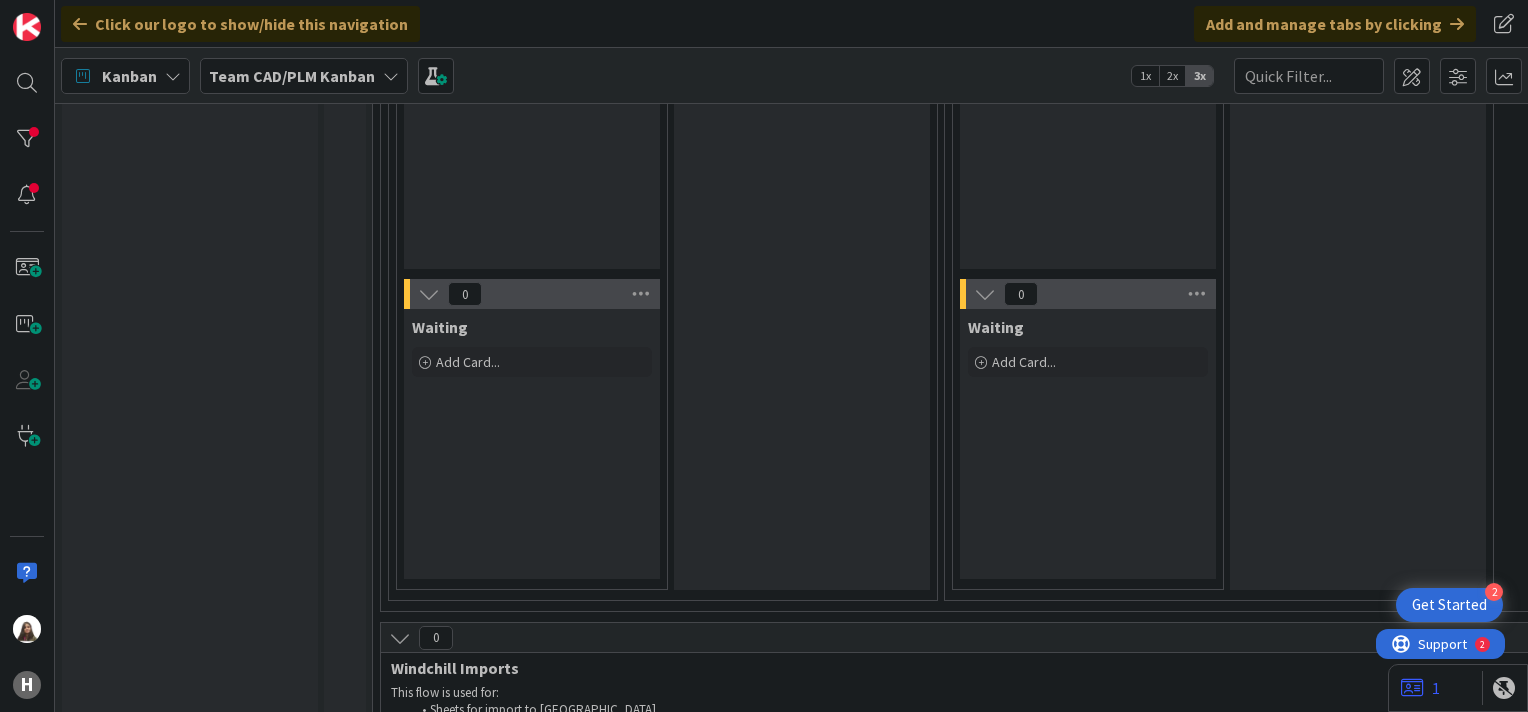 click at bounding box center (391, 76) 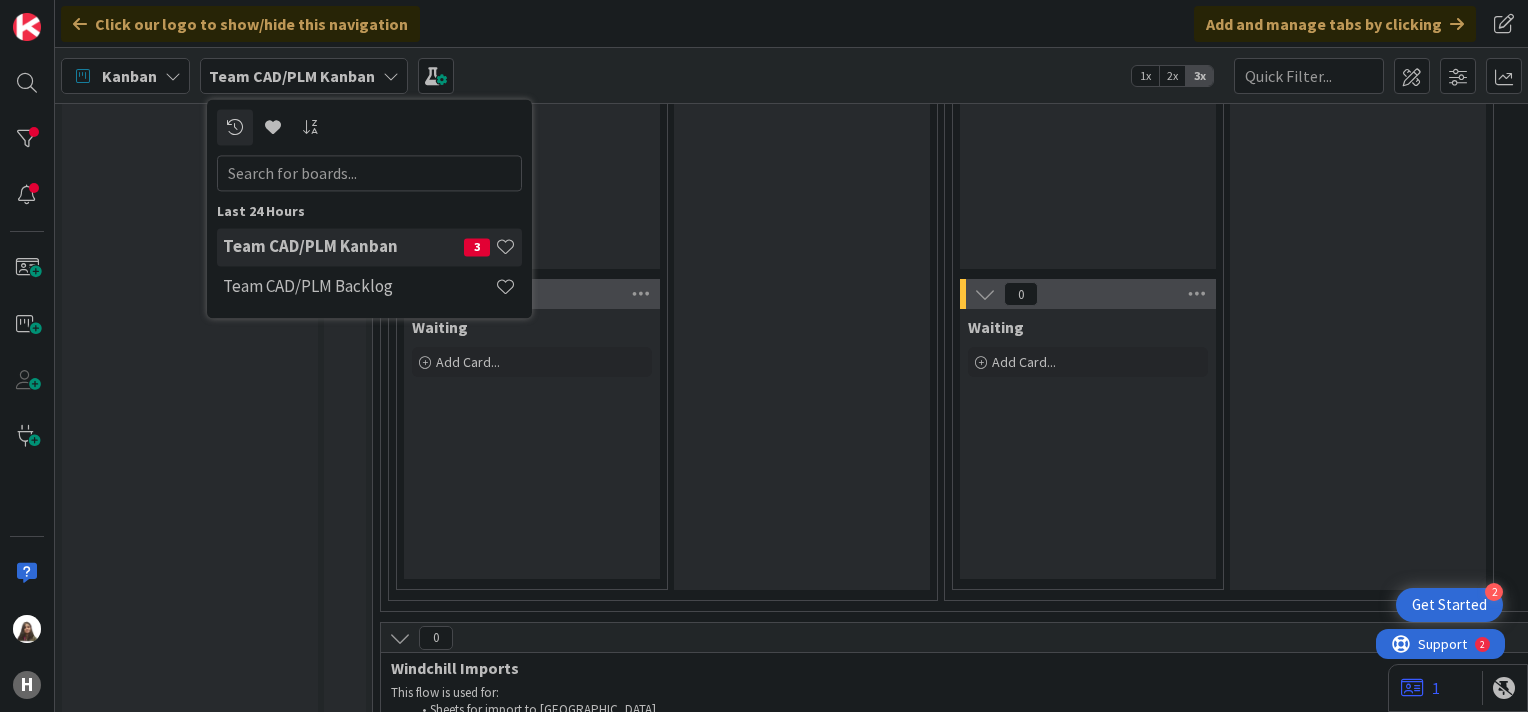 click at bounding box center (369, 173) 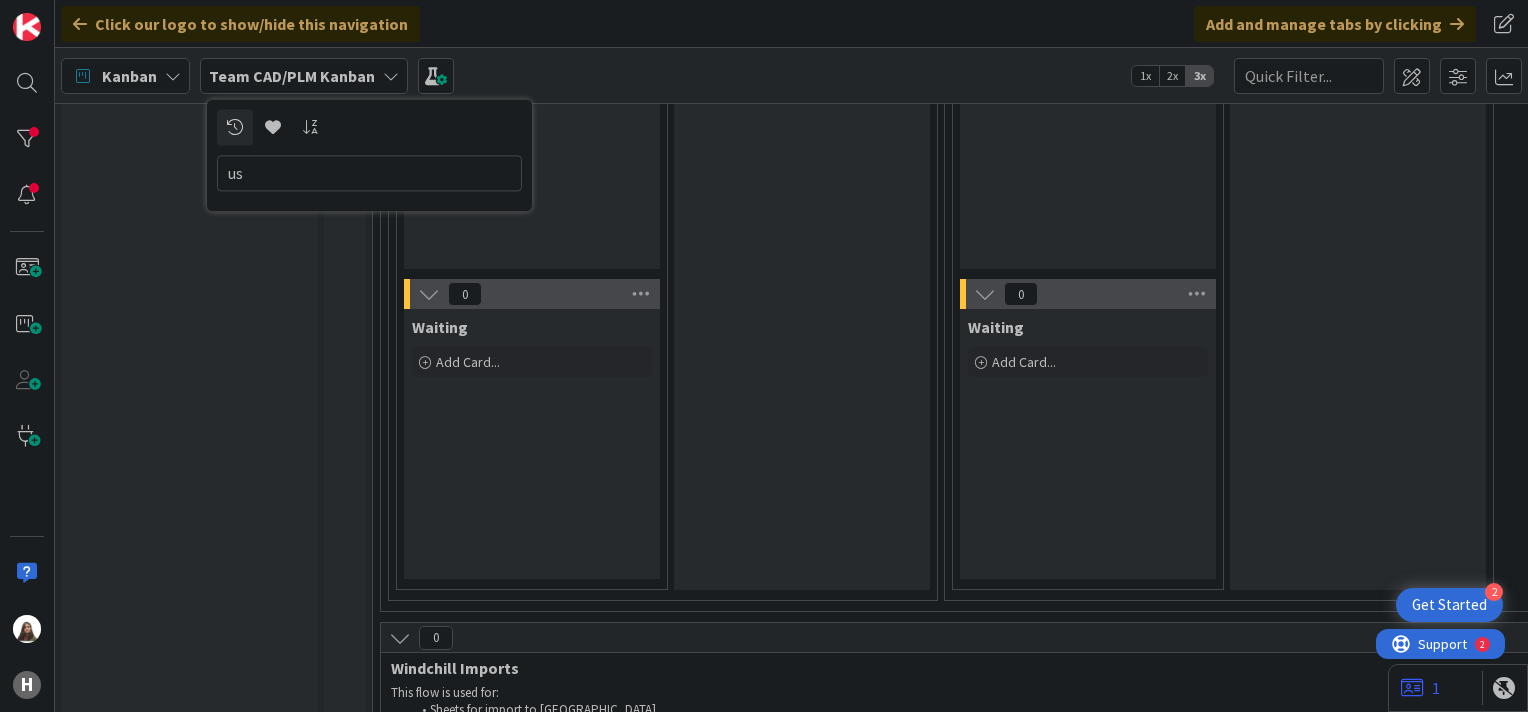 type on "u" 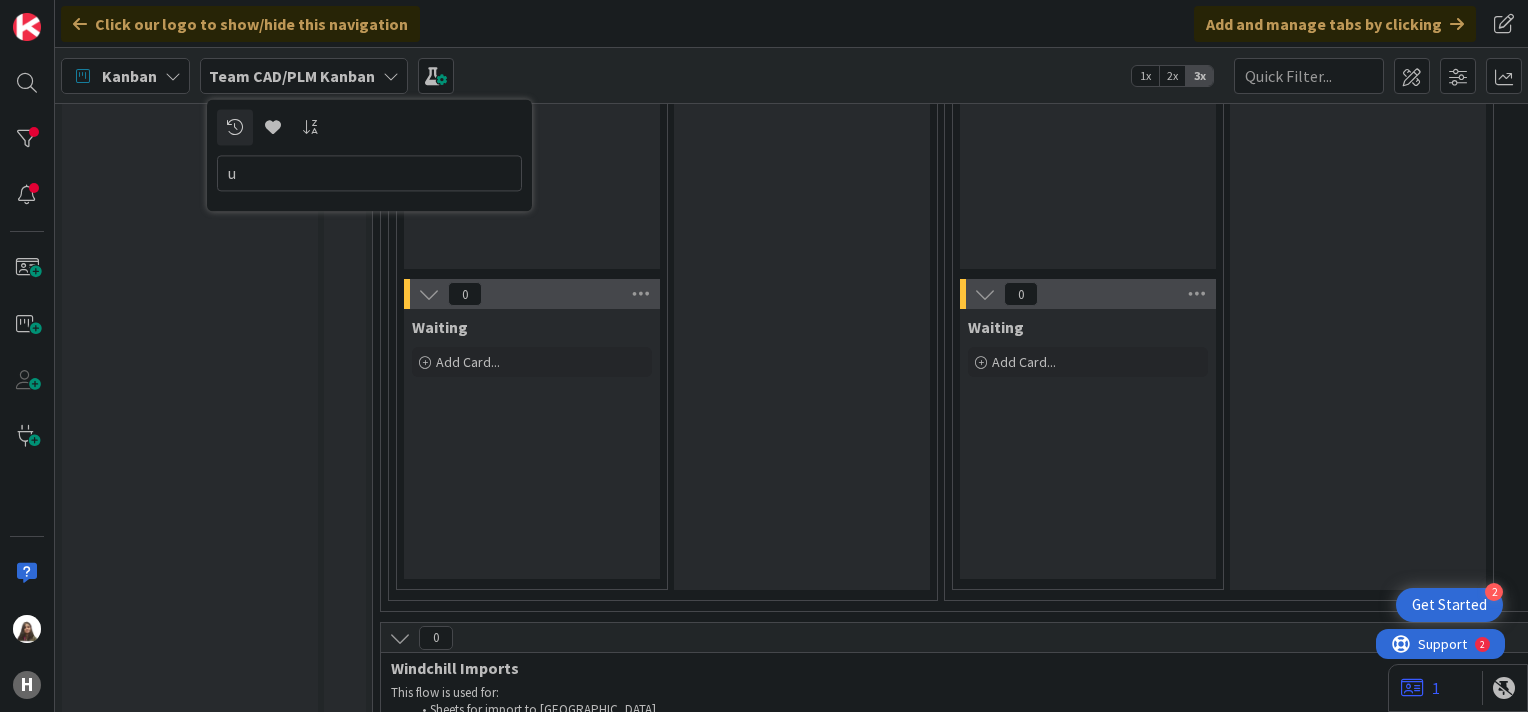 type 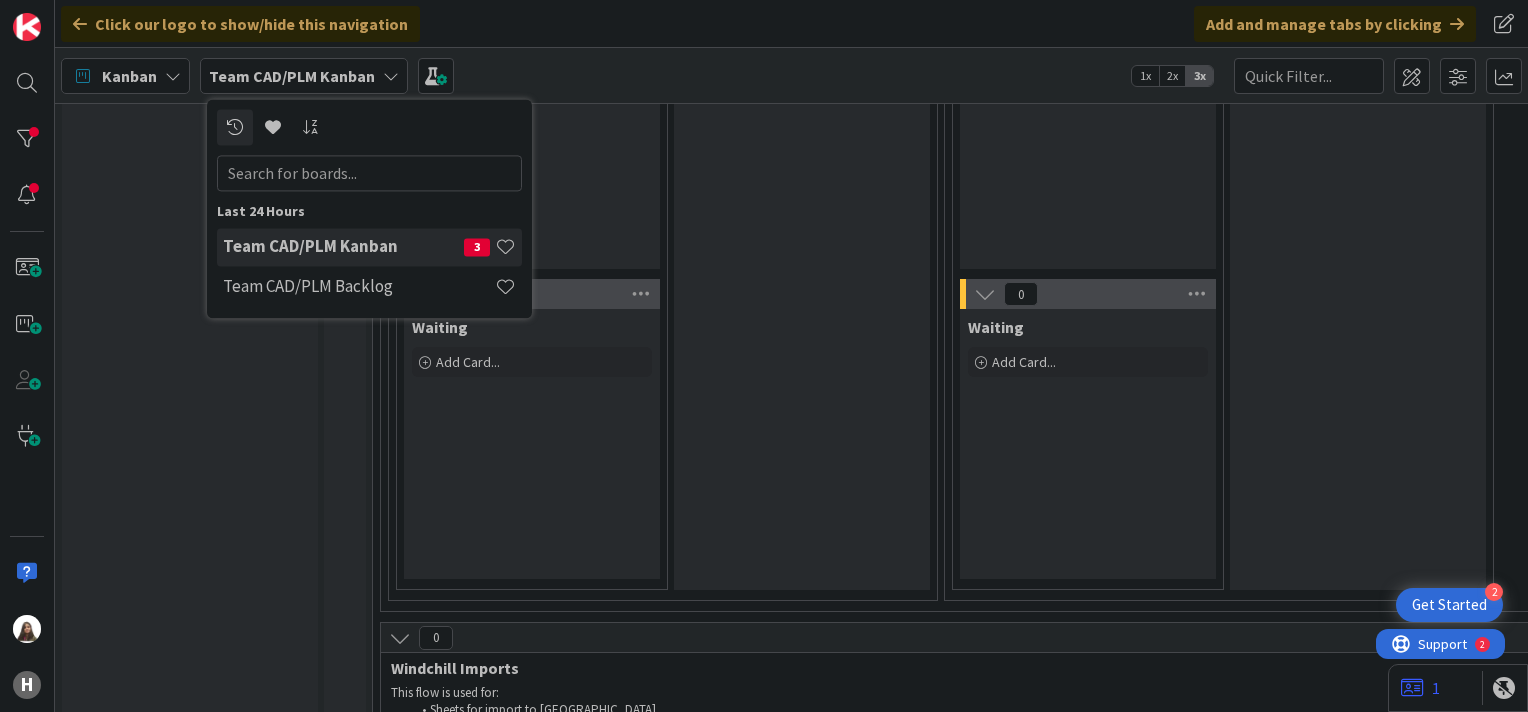 click on "INFO This column can be used for informational tickets that will not move across the board Add Card... 1033 Blocked vs Waiting explained 968 HOW TO: Daily Kanban Meeting 1 946 Stop Starting & Start Finishing 1" at bounding box center [190, -408] 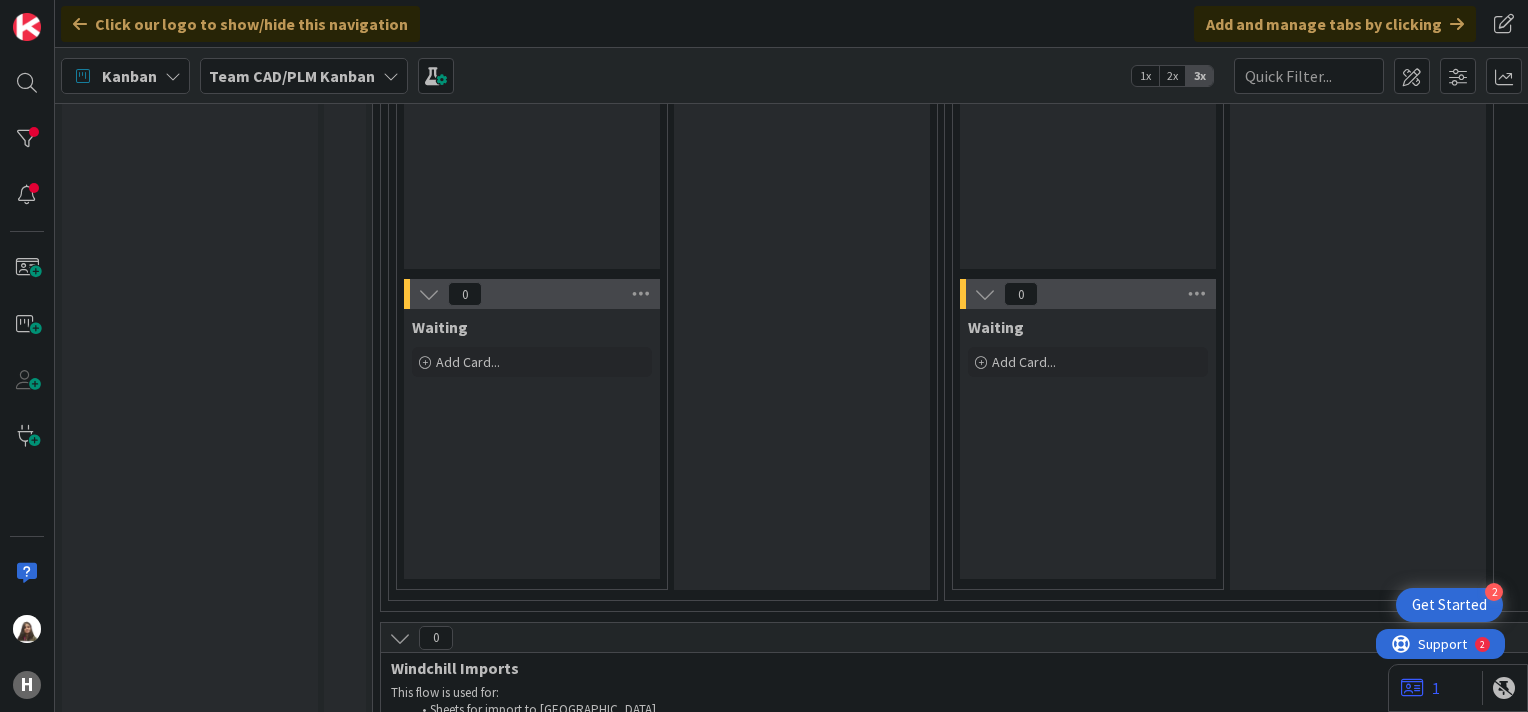 click at bounding box center (173, 76) 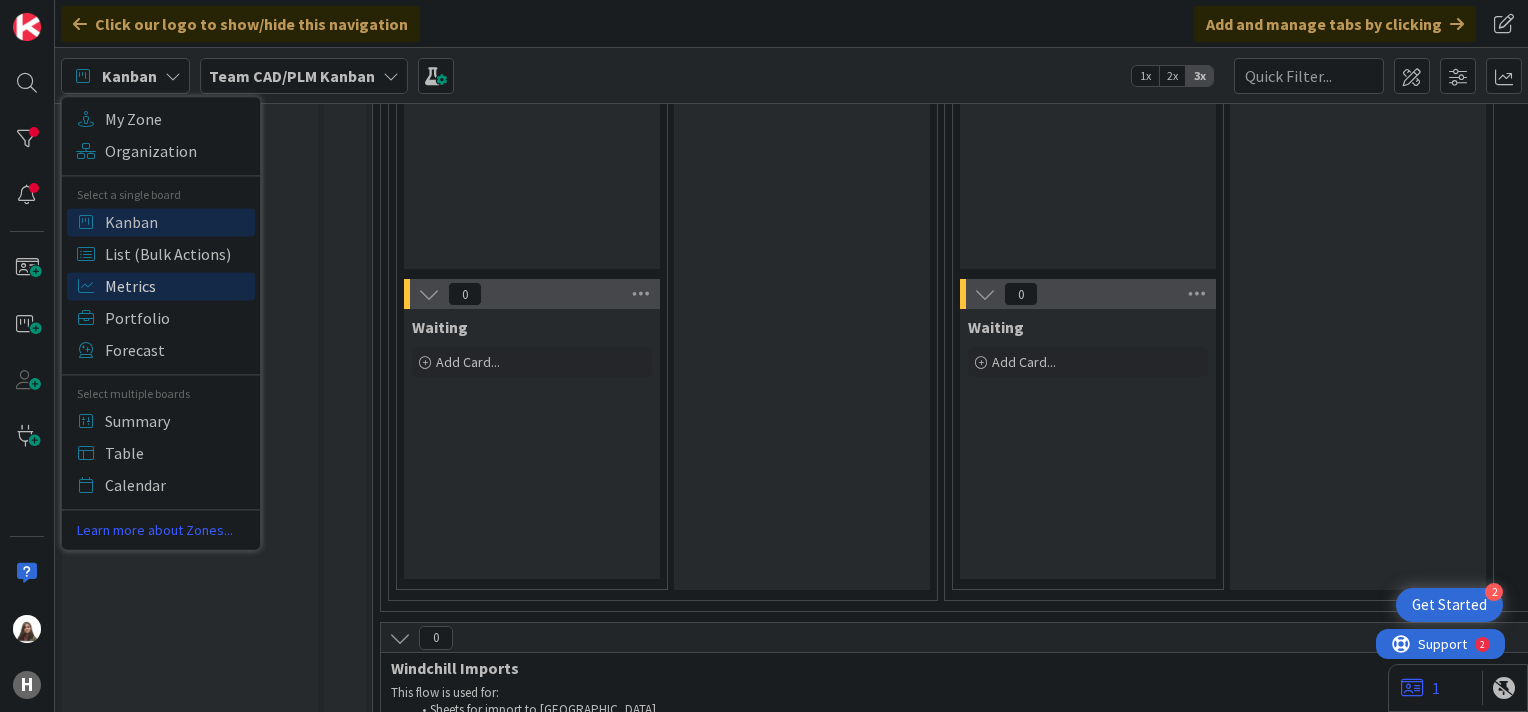 click on "Metrics" at bounding box center (177, 286) 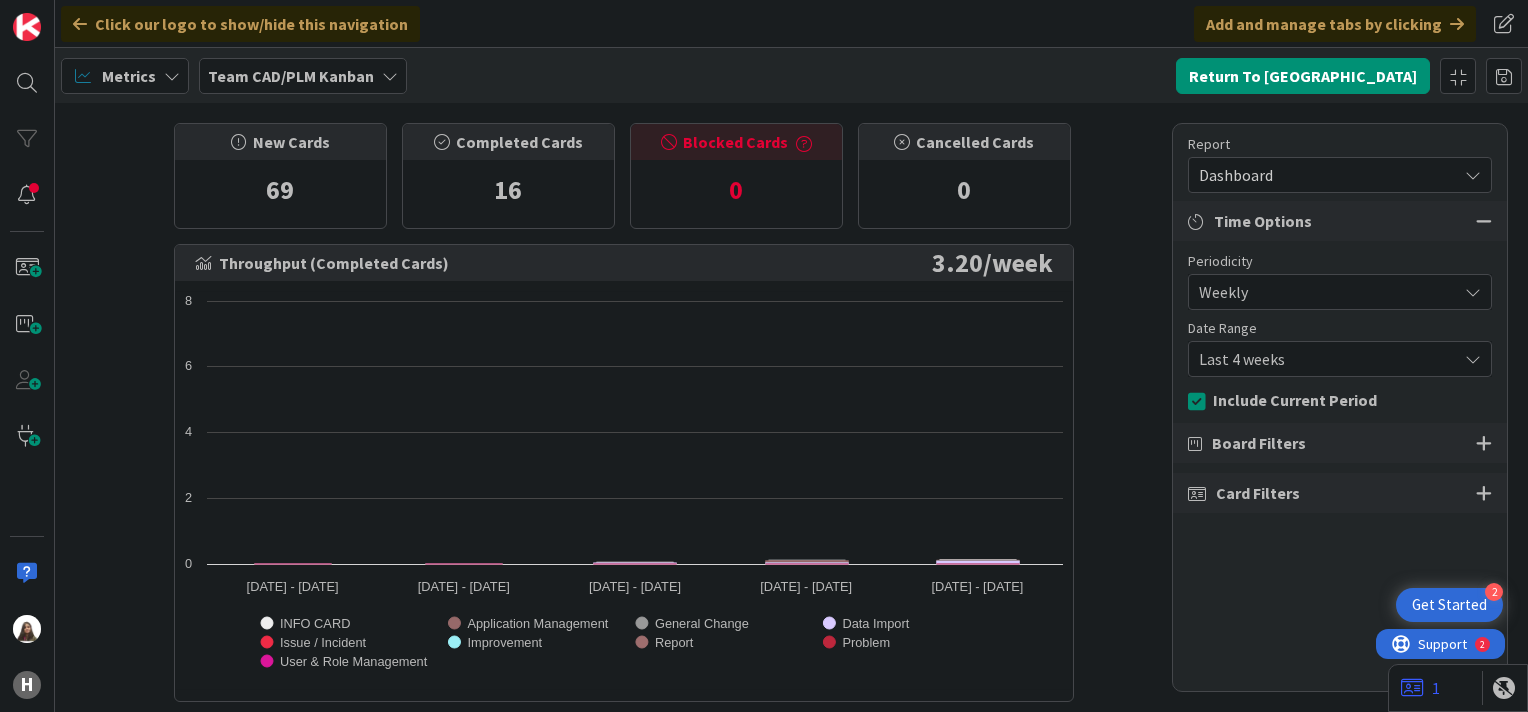 scroll, scrollTop: 0, scrollLeft: 0, axis: both 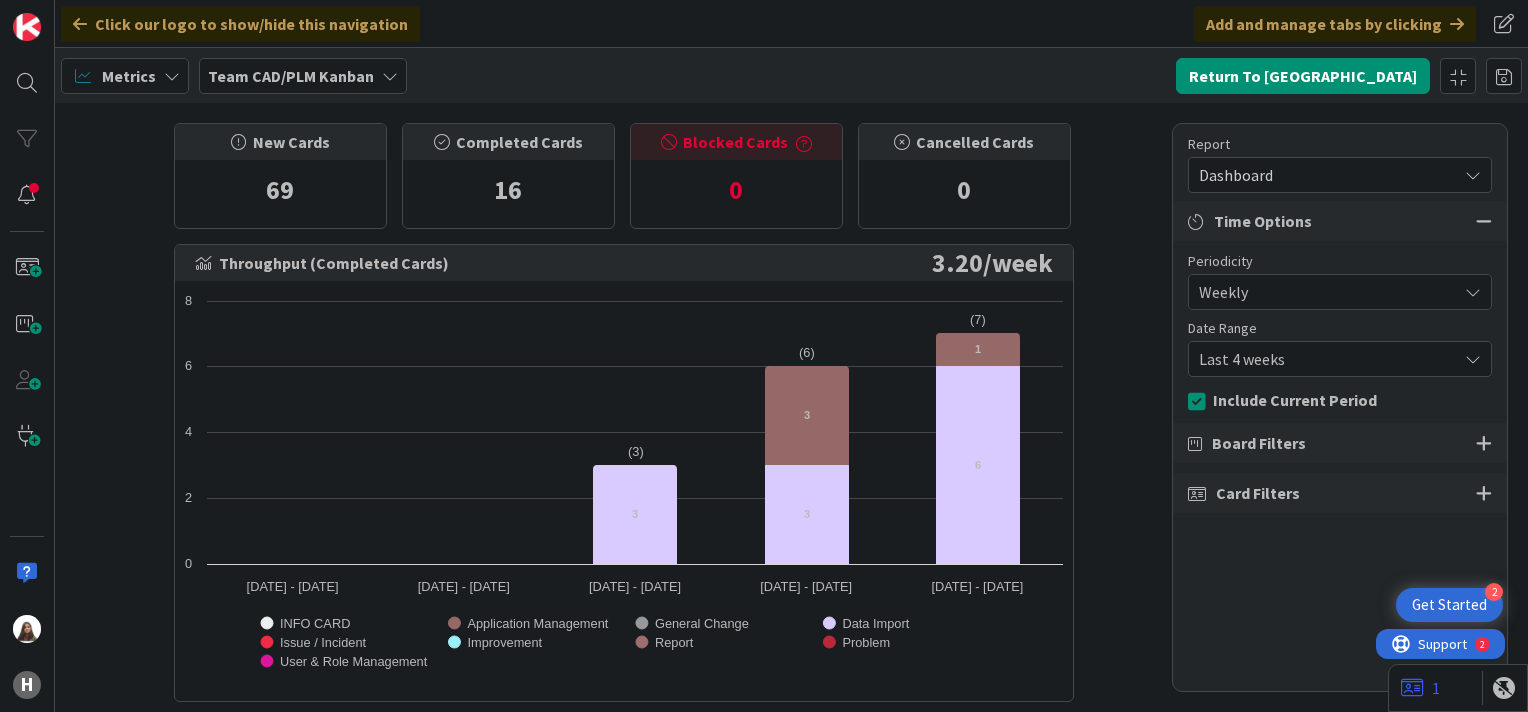 click at bounding box center (390, 76) 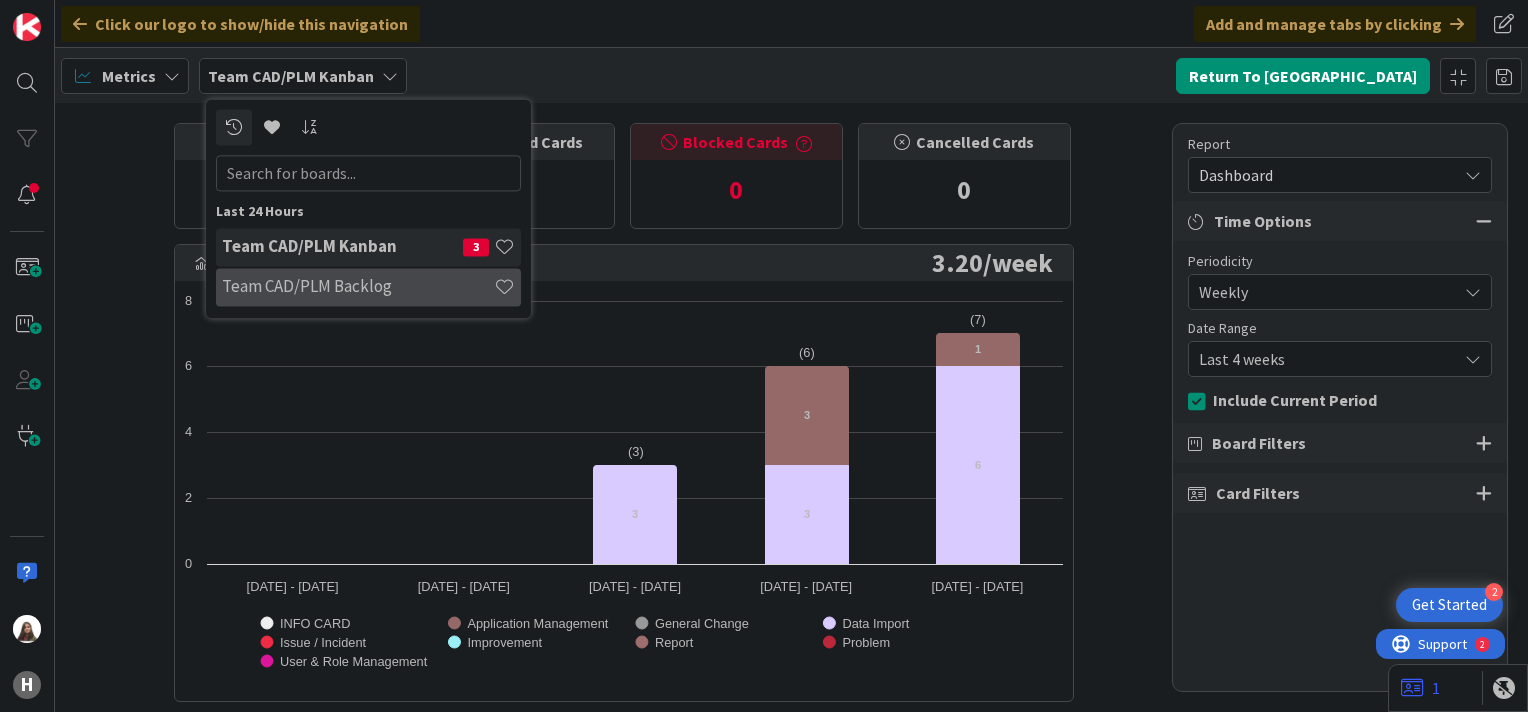 click on "Team CAD/PLM Backlog" at bounding box center (368, 287) 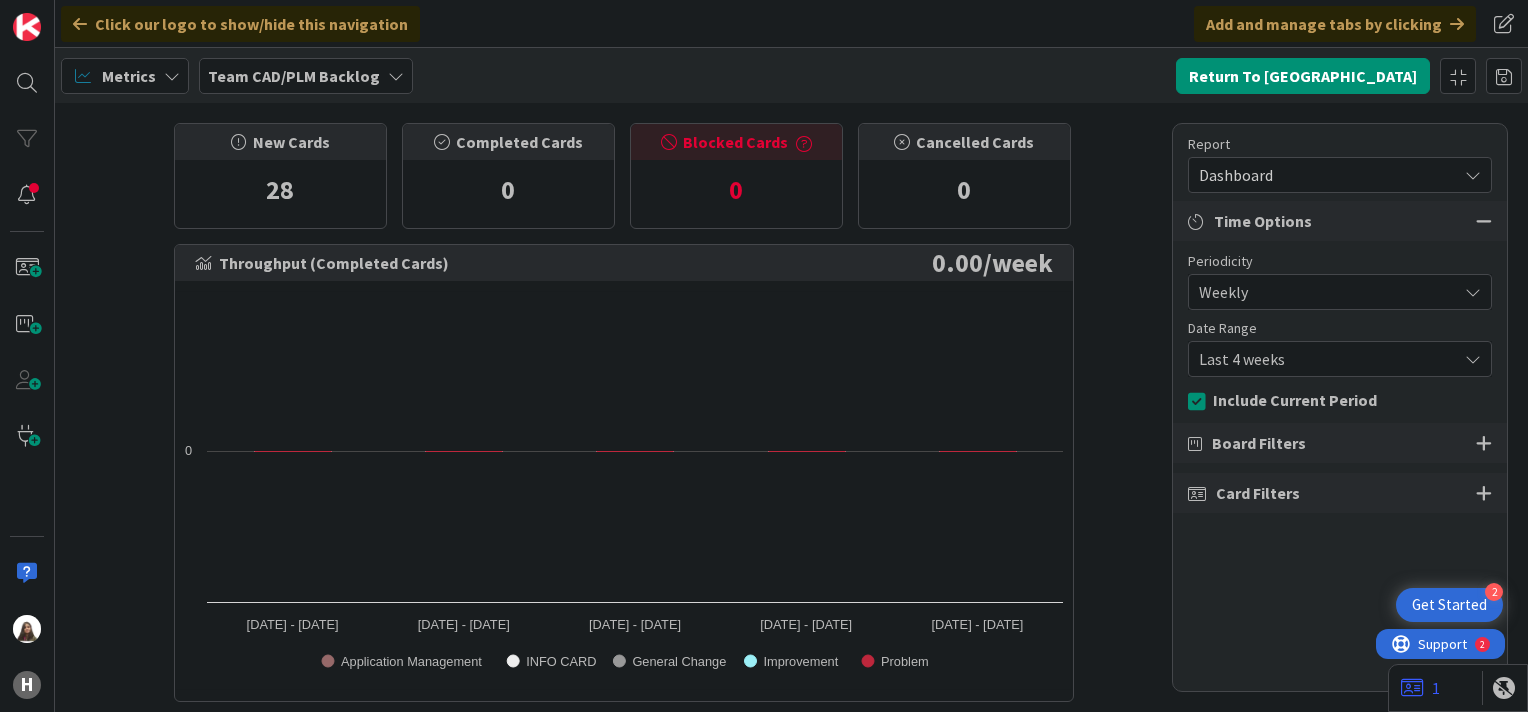 scroll, scrollTop: 0, scrollLeft: 0, axis: both 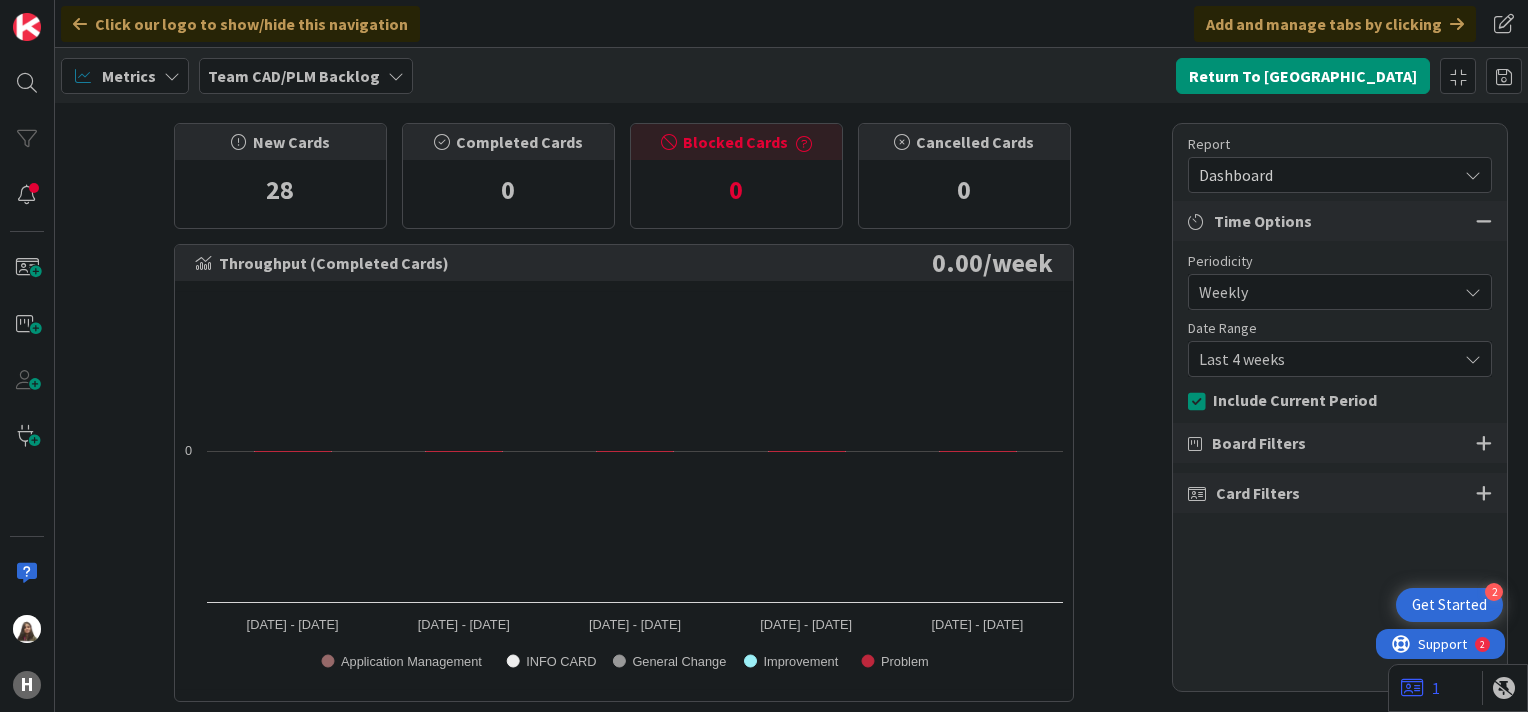 click on "Metrics" at bounding box center (125, 76) 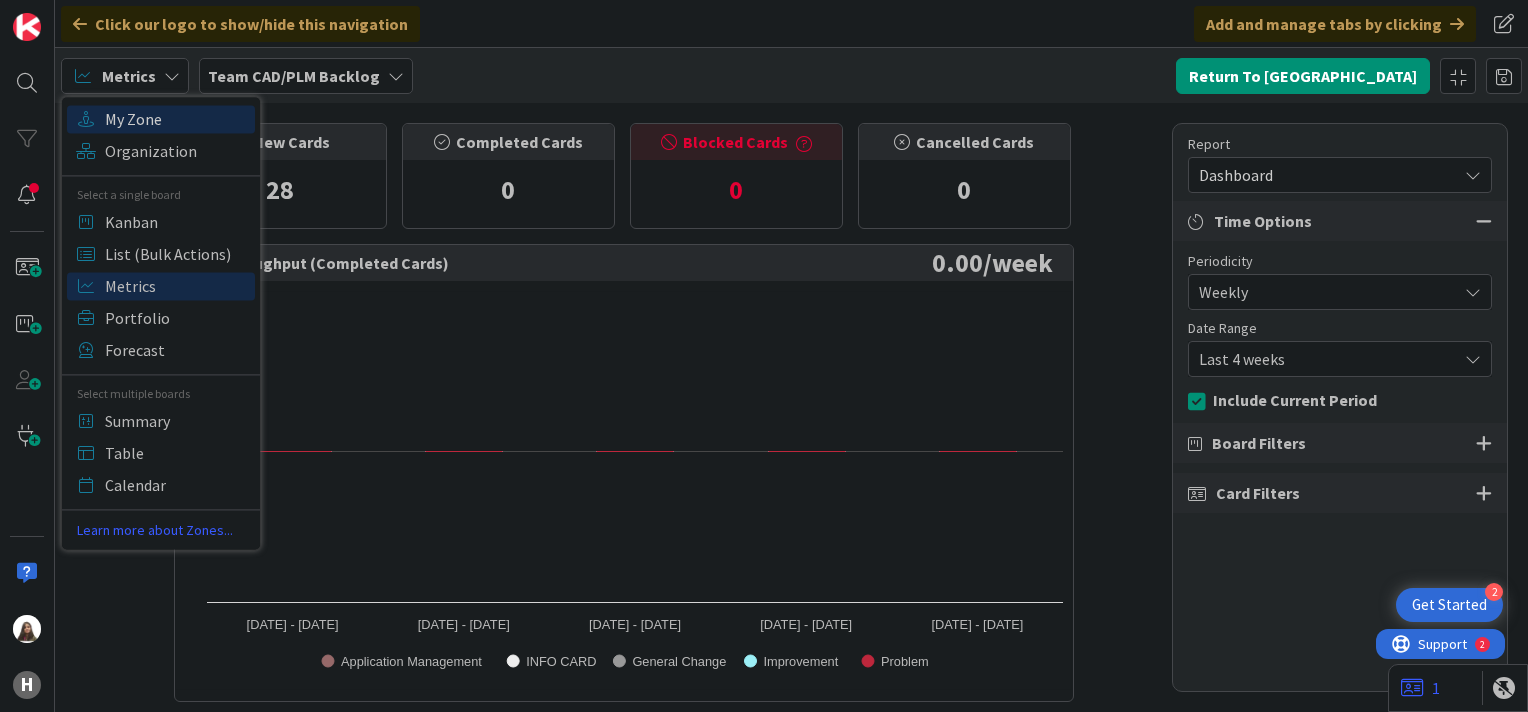 click on "My Zone" at bounding box center [177, 119] 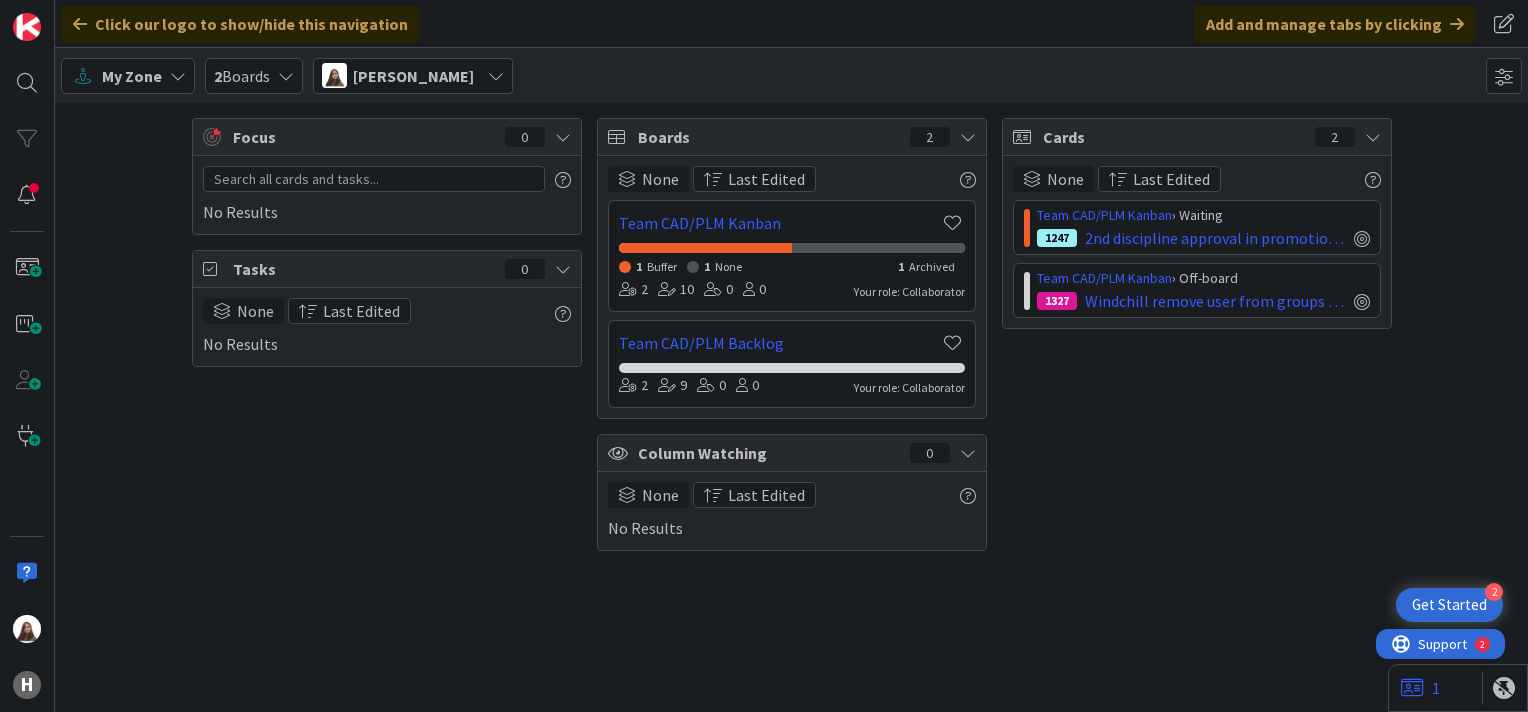 scroll, scrollTop: 0, scrollLeft: 0, axis: both 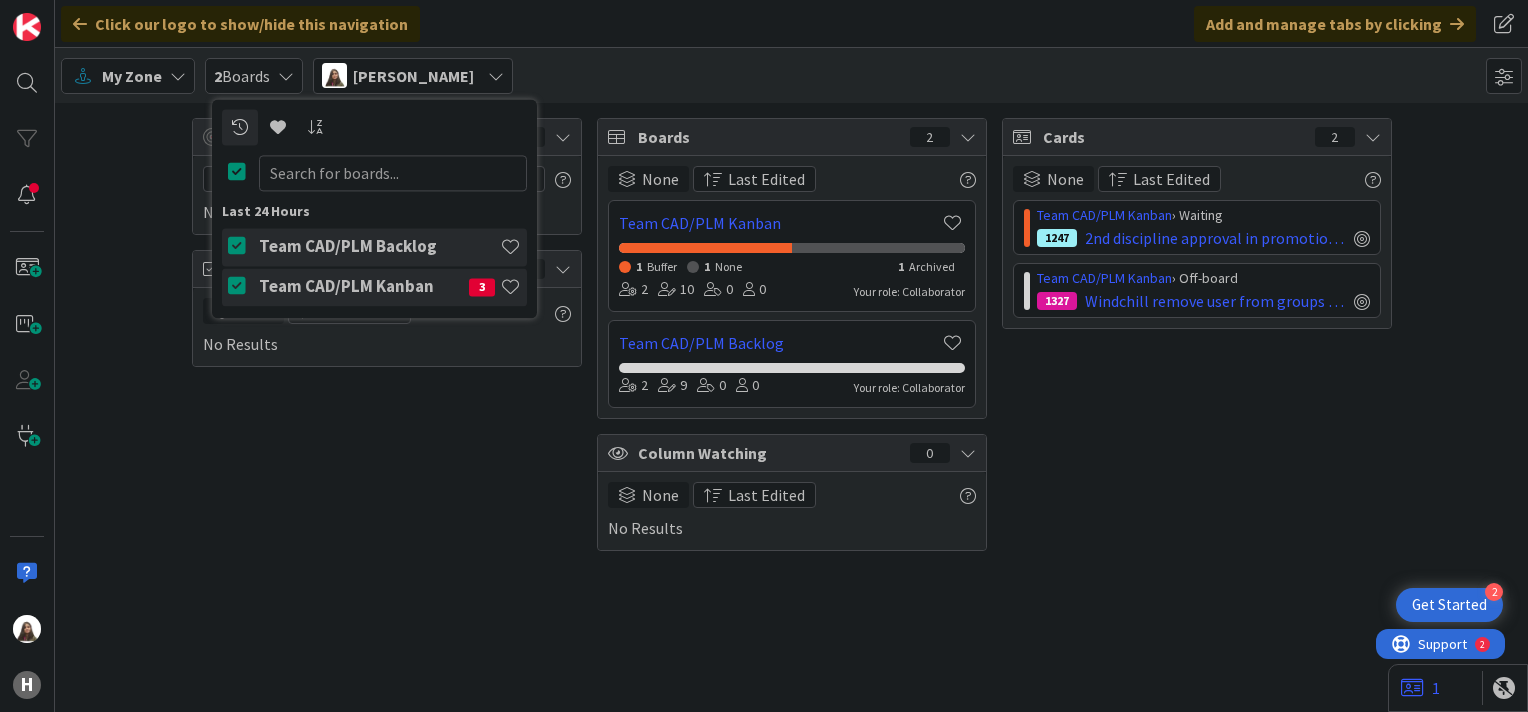 click on "Focus 0 No Results Tasks 0 None Last Edited No Results" at bounding box center (387, 334) 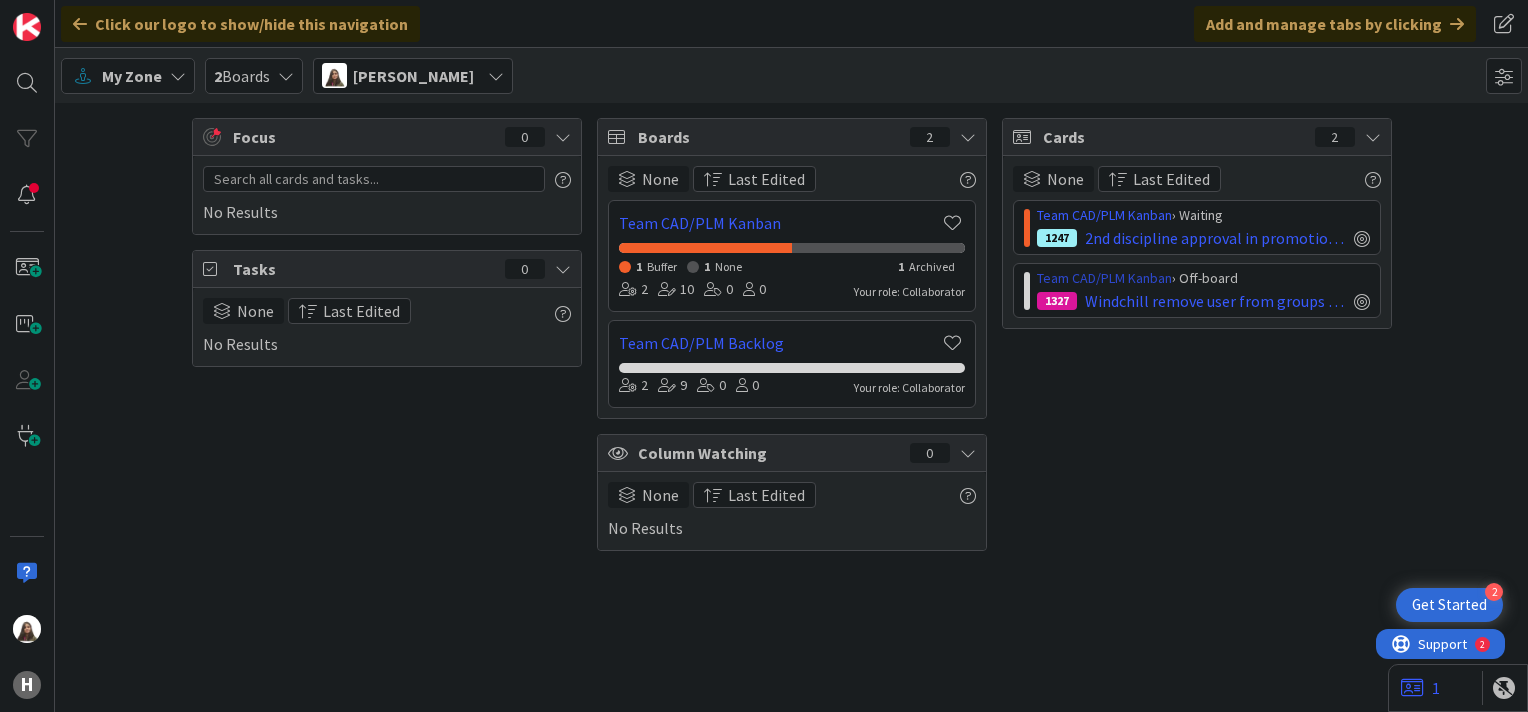click on "Team CAD/PLM Kanban" at bounding box center (1104, 278) 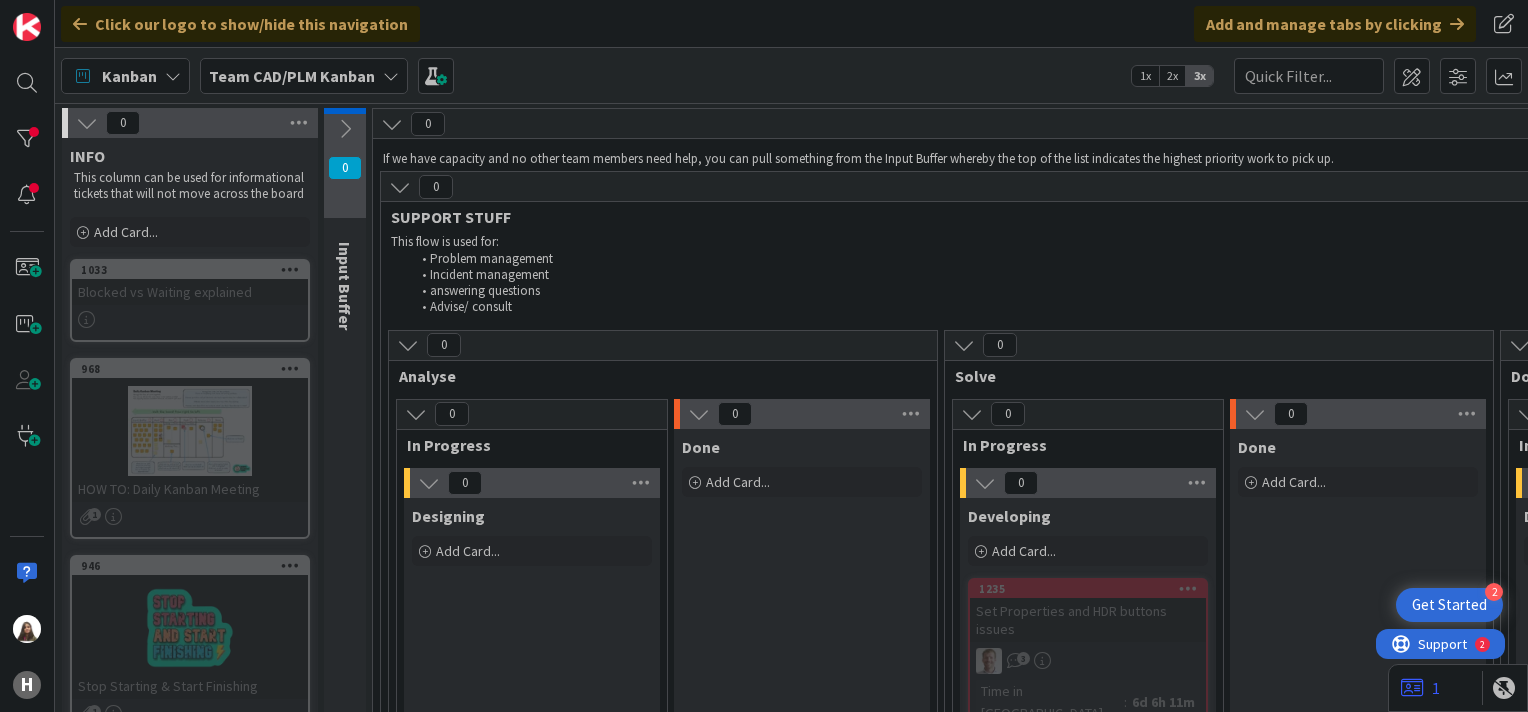 scroll, scrollTop: 0, scrollLeft: 0, axis: both 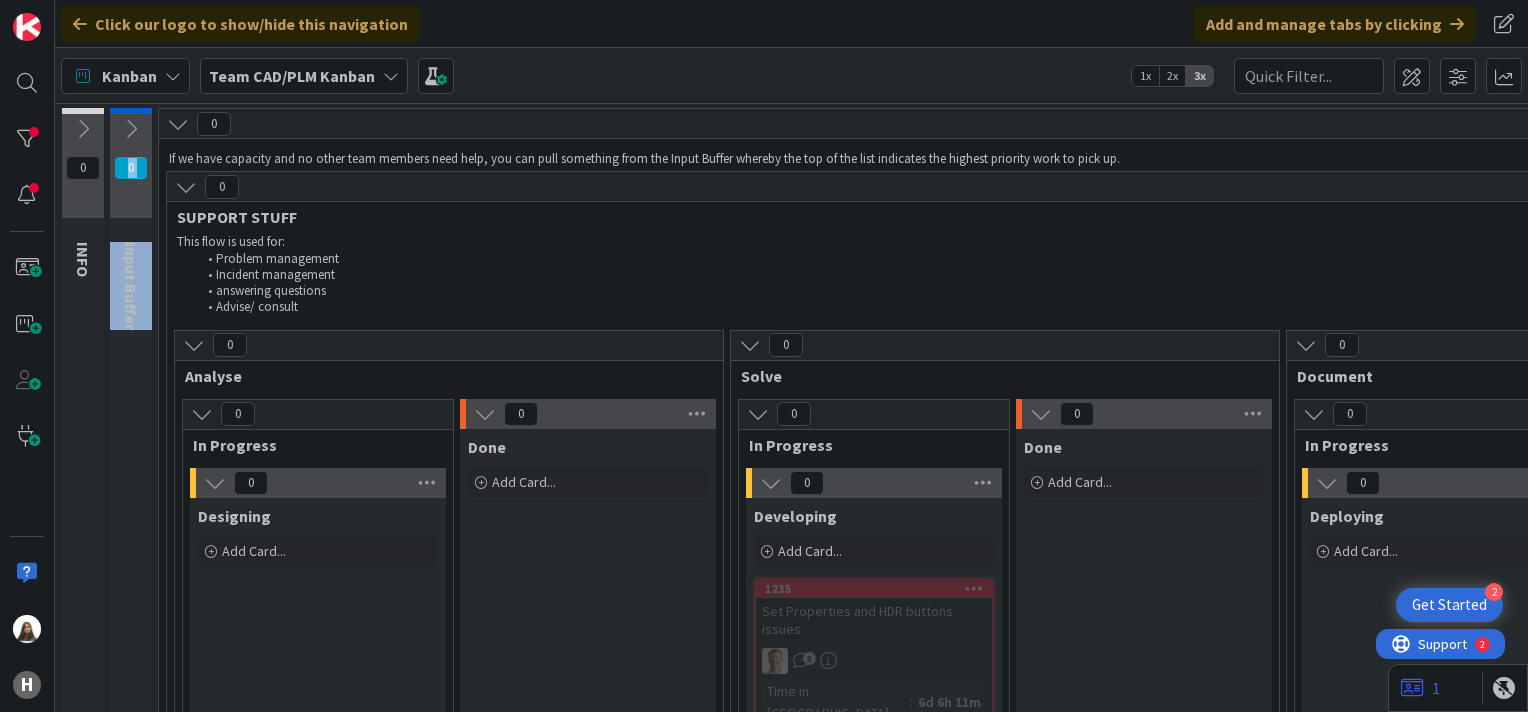 drag, startPoint x: 158, startPoint y: 136, endPoint x: 140, endPoint y: 128, distance: 19.697716 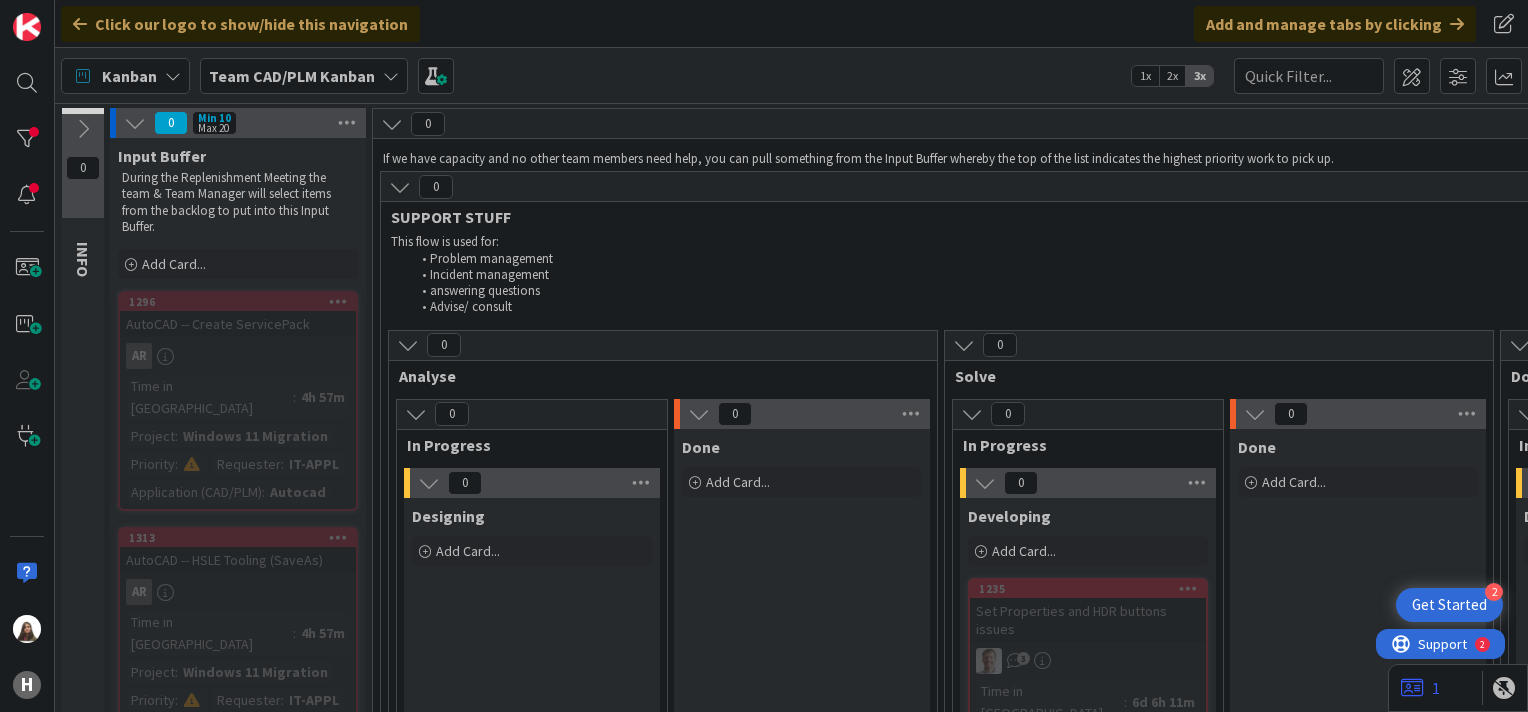 click on "Incident management" at bounding box center [1971, 275] 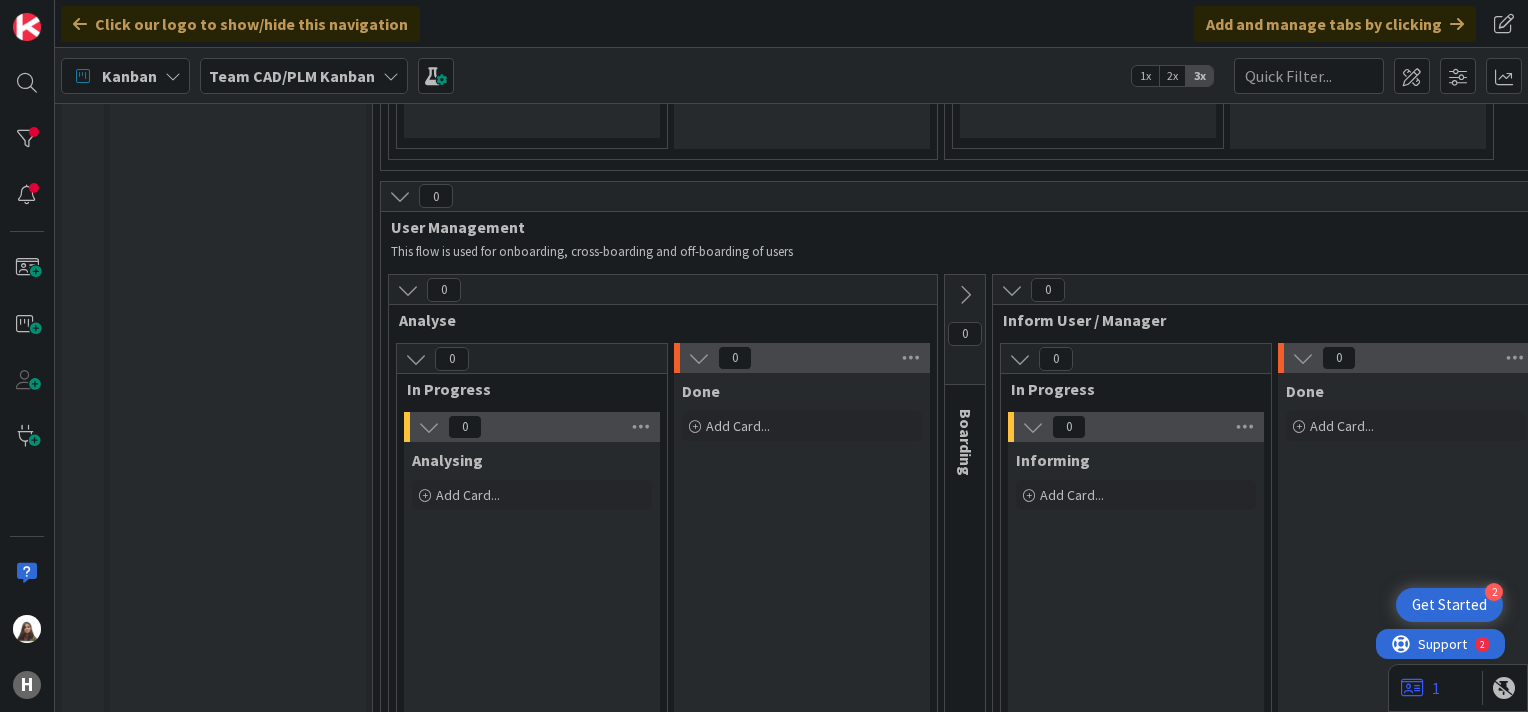 scroll, scrollTop: 5500, scrollLeft: 0, axis: vertical 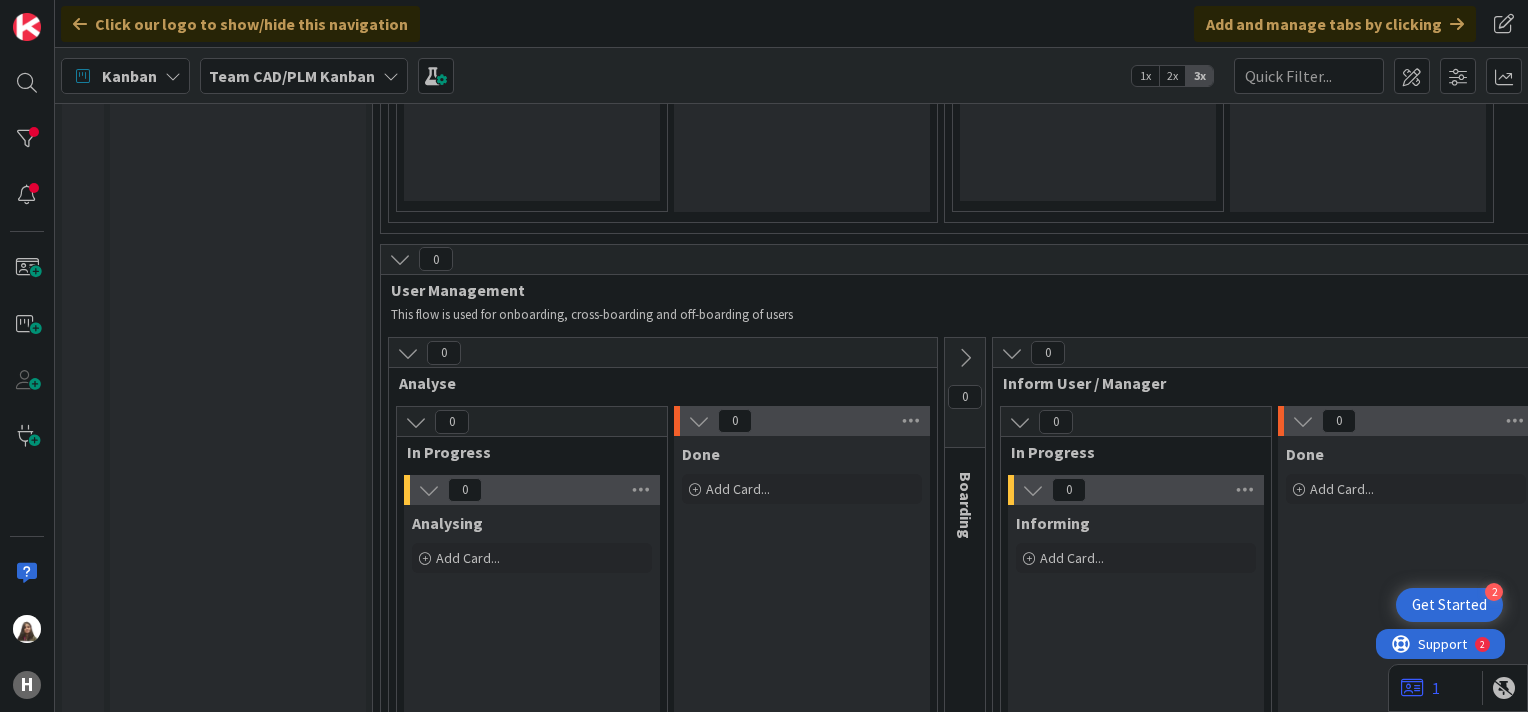 click at bounding box center [699, 421] 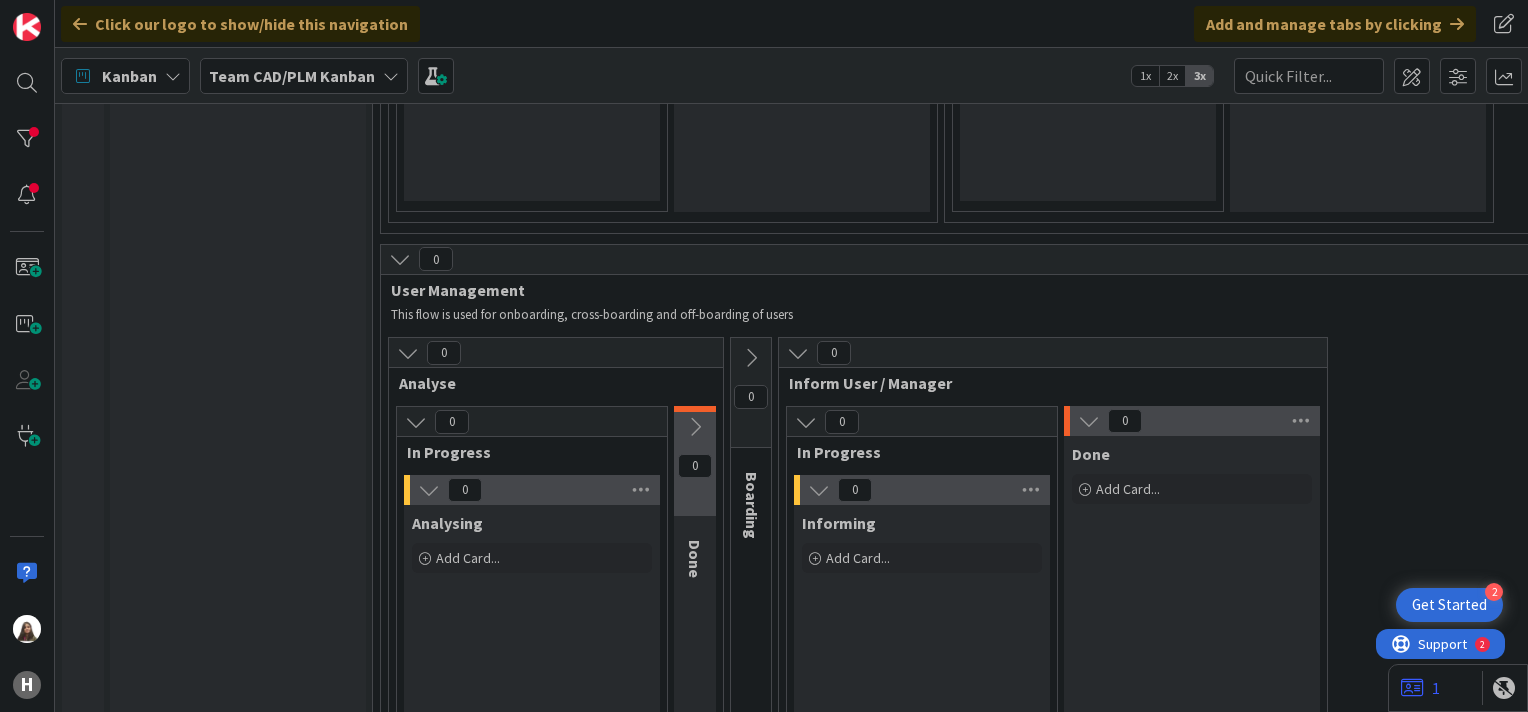 click at bounding box center [695, 427] 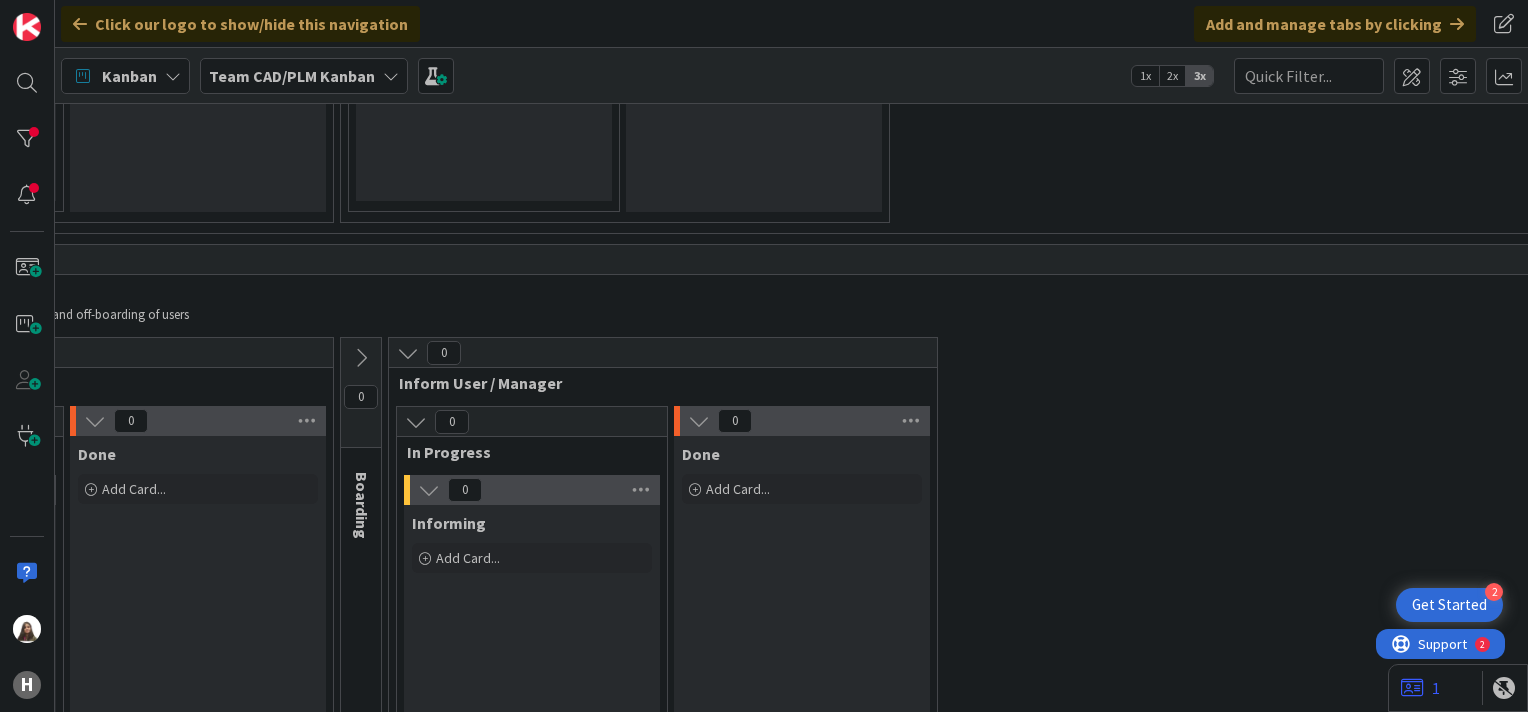 scroll, scrollTop: 5500, scrollLeft: 620, axis: both 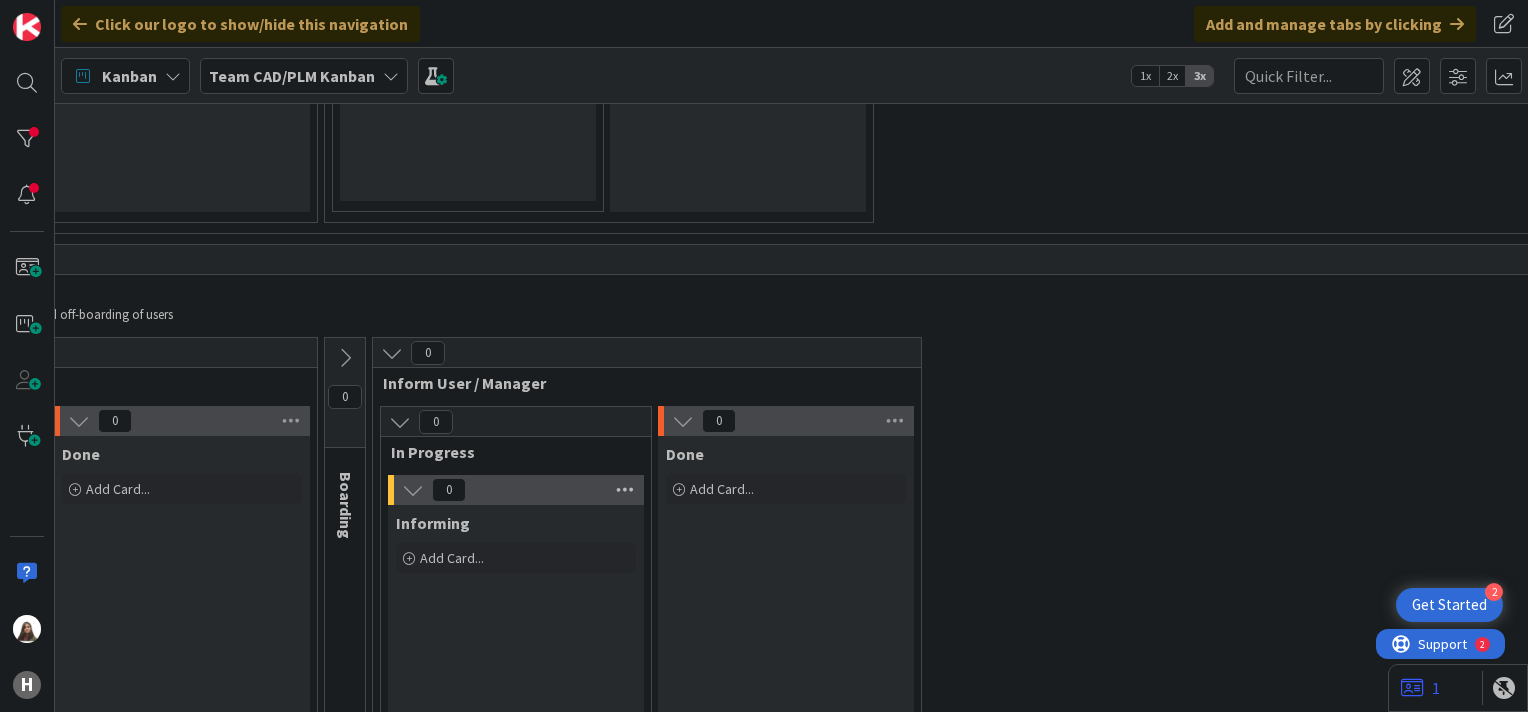 click at bounding box center (625, 490) 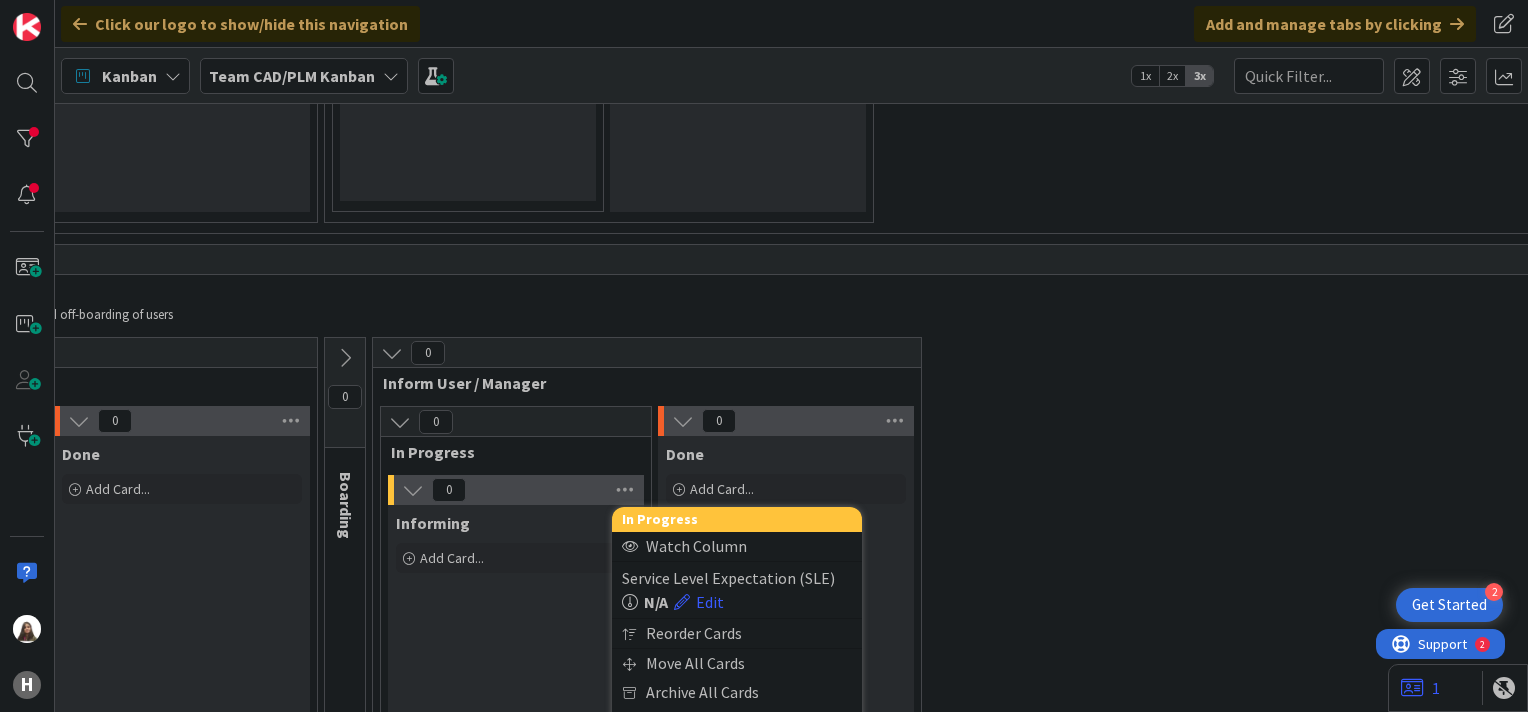 click on "Informing Add Card..." at bounding box center (516, 640) 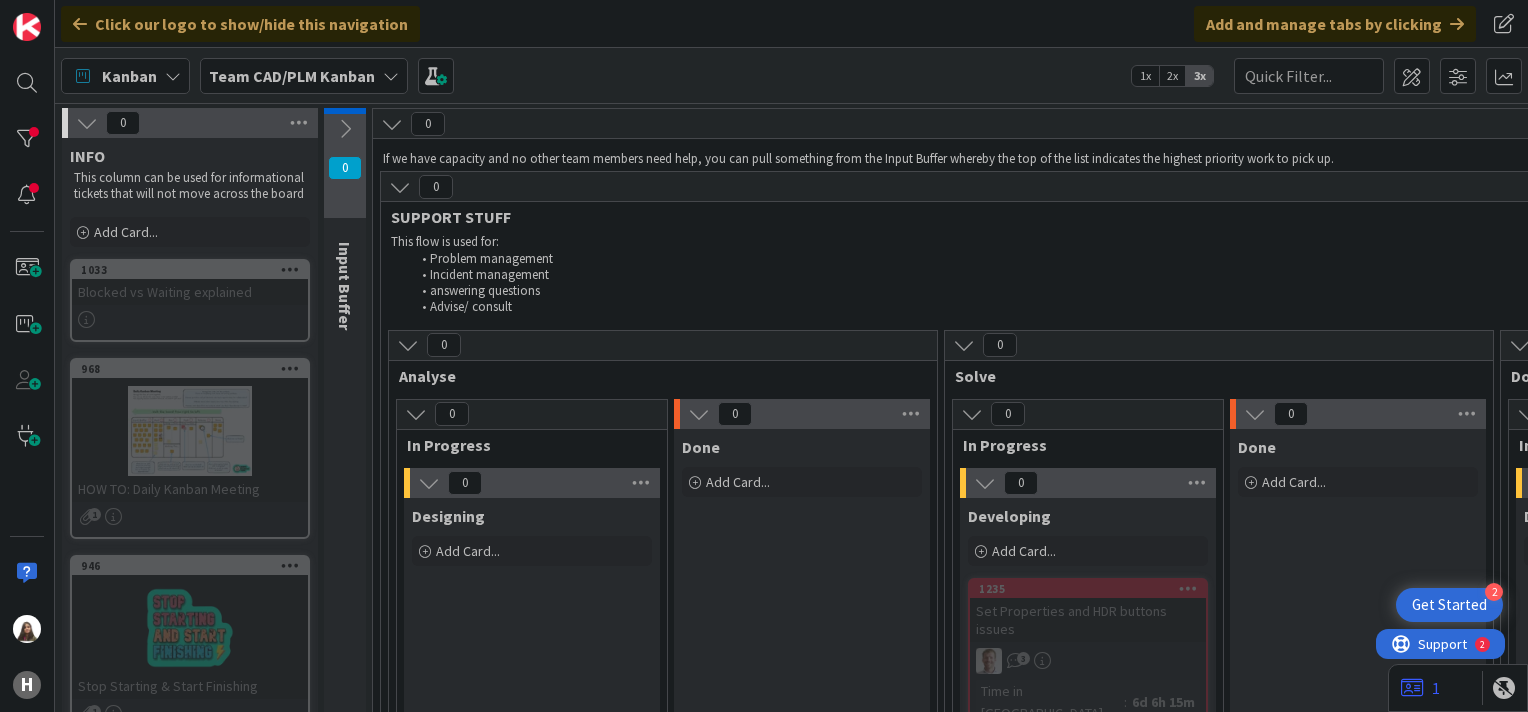scroll, scrollTop: 0, scrollLeft: 0, axis: both 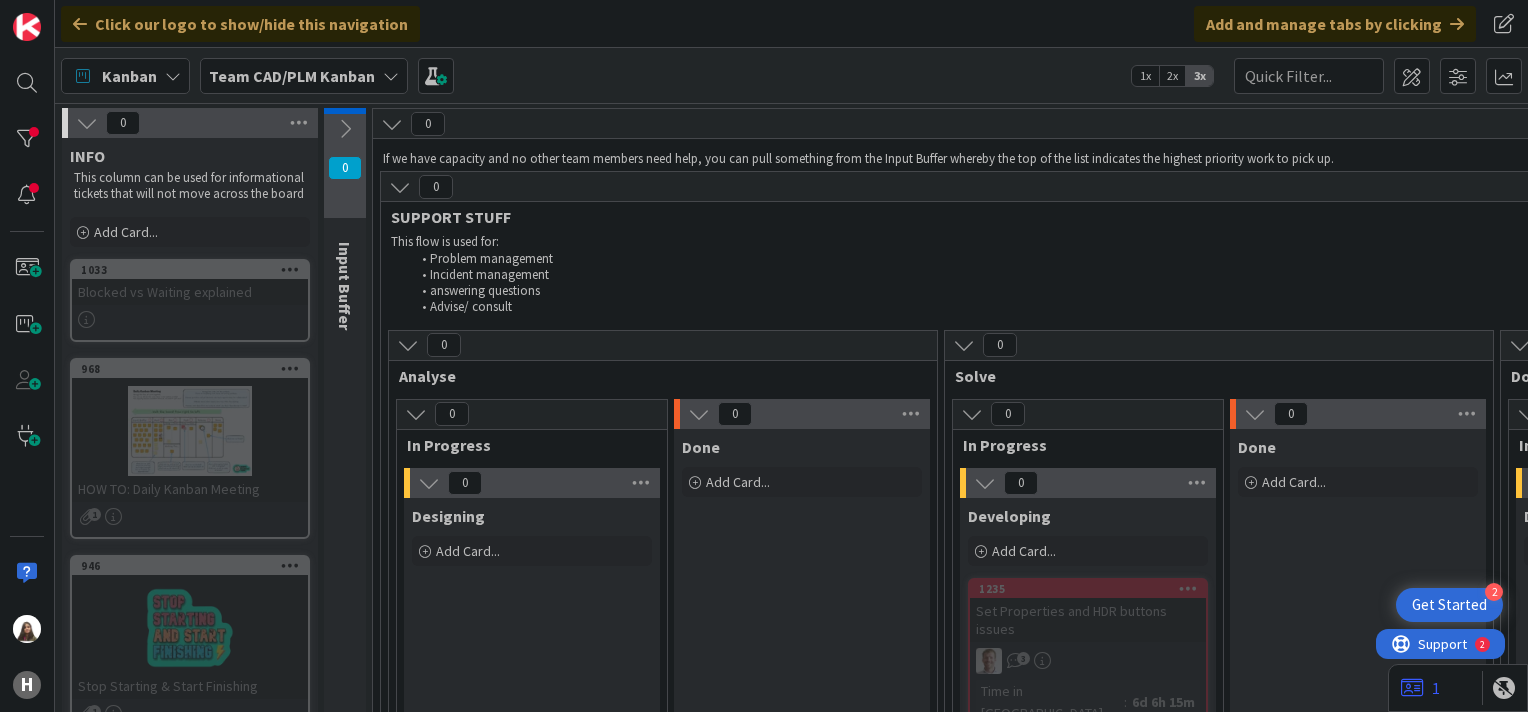 click at bounding box center (173, 76) 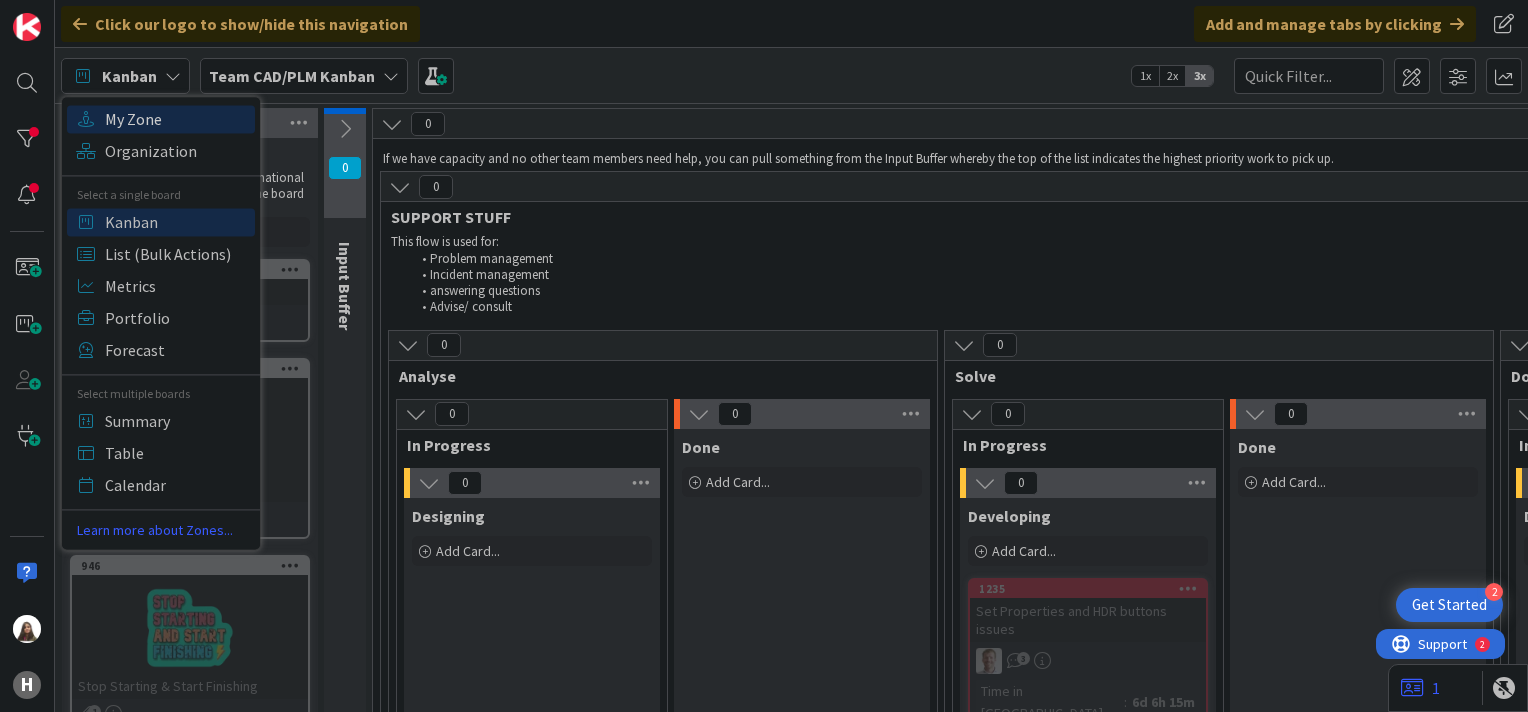 click on "My Zone" at bounding box center [177, 119] 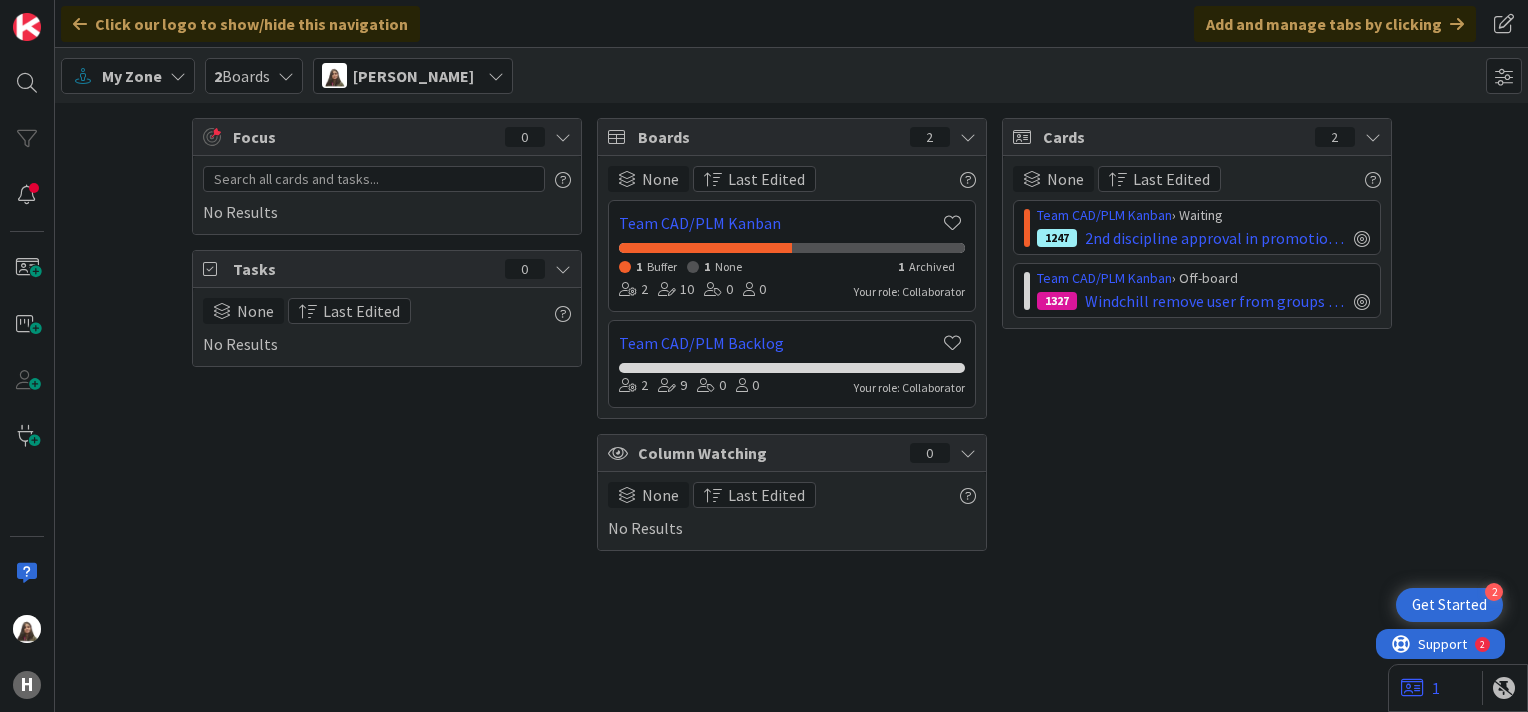 scroll, scrollTop: 0, scrollLeft: 0, axis: both 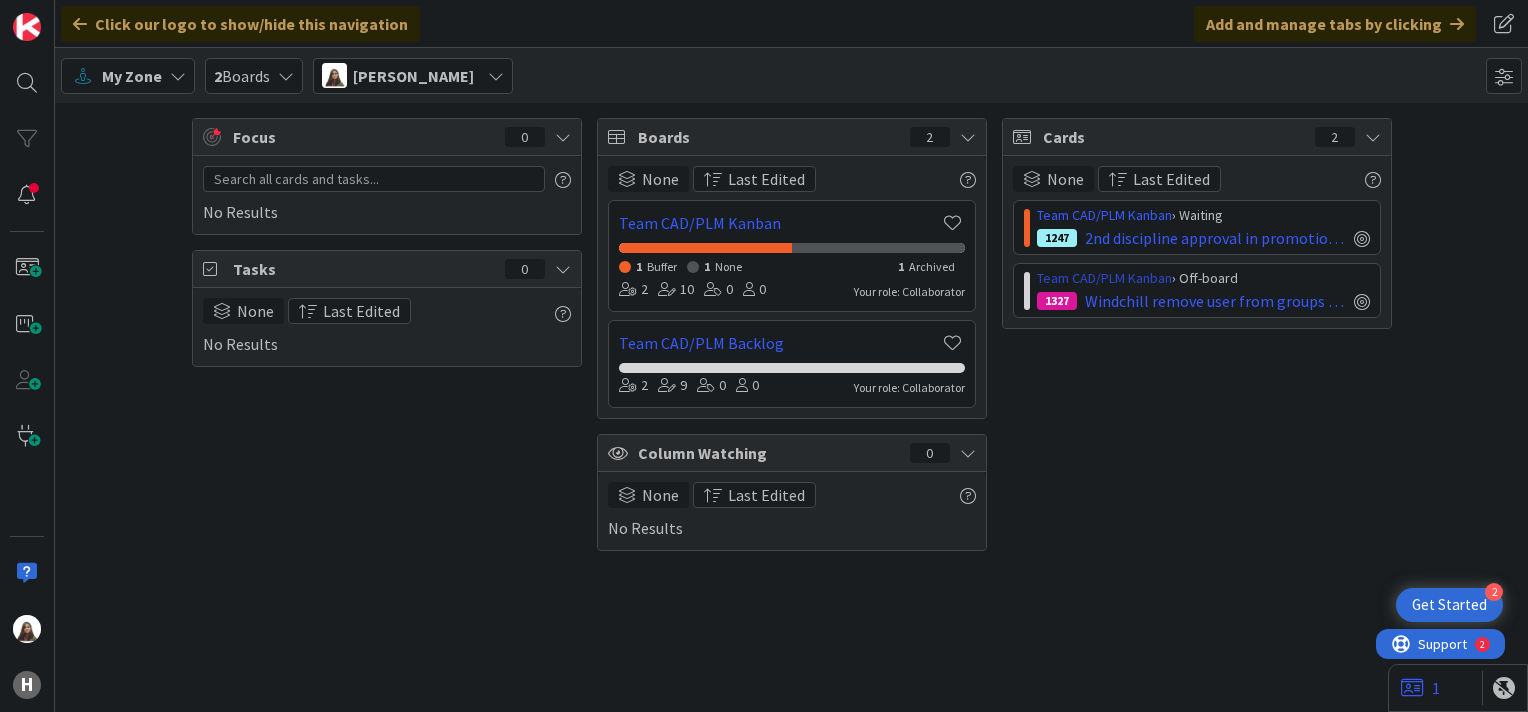 click on "Team CAD/PLM Kanban" at bounding box center (1104, 278) 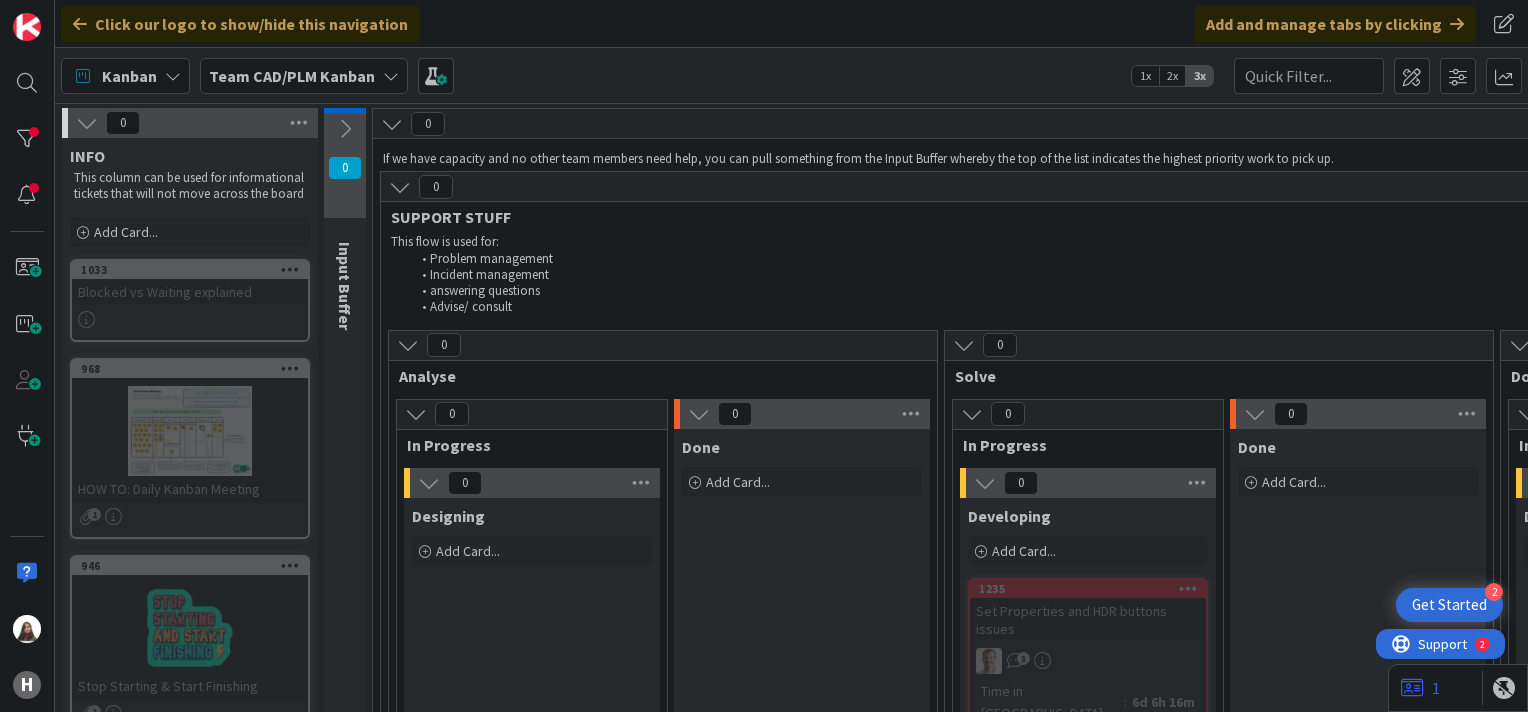 scroll, scrollTop: 0, scrollLeft: 0, axis: both 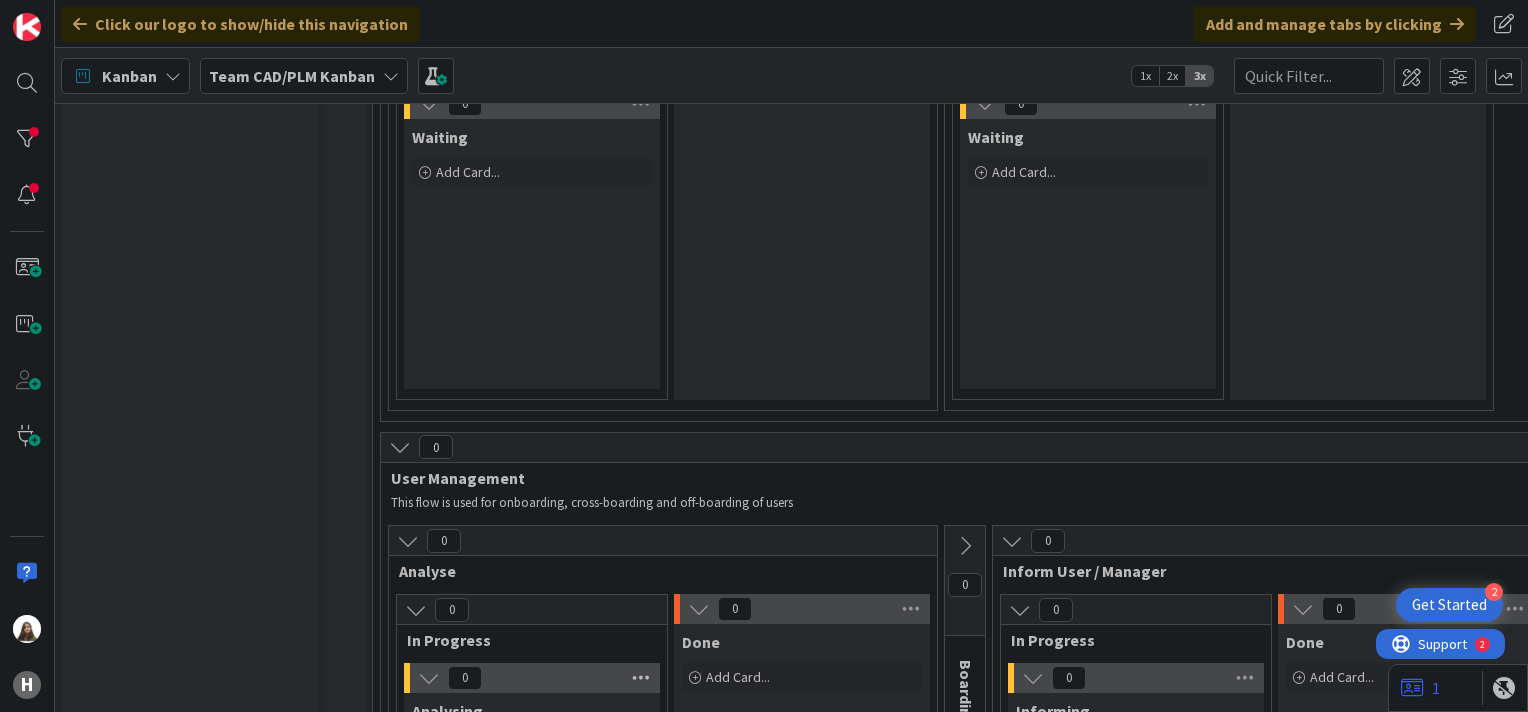 click at bounding box center [641, 678] 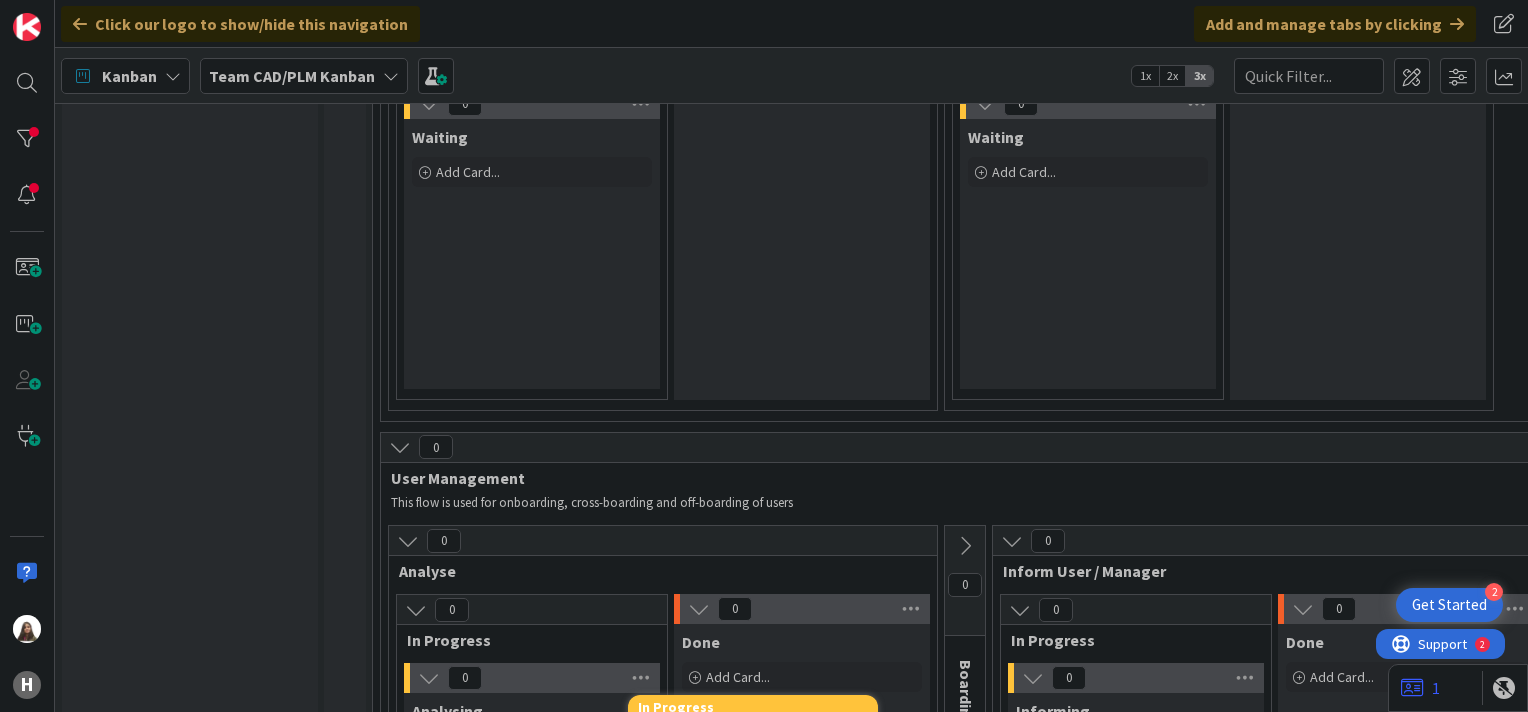 click on "Watch Column" at bounding box center (753, 734) 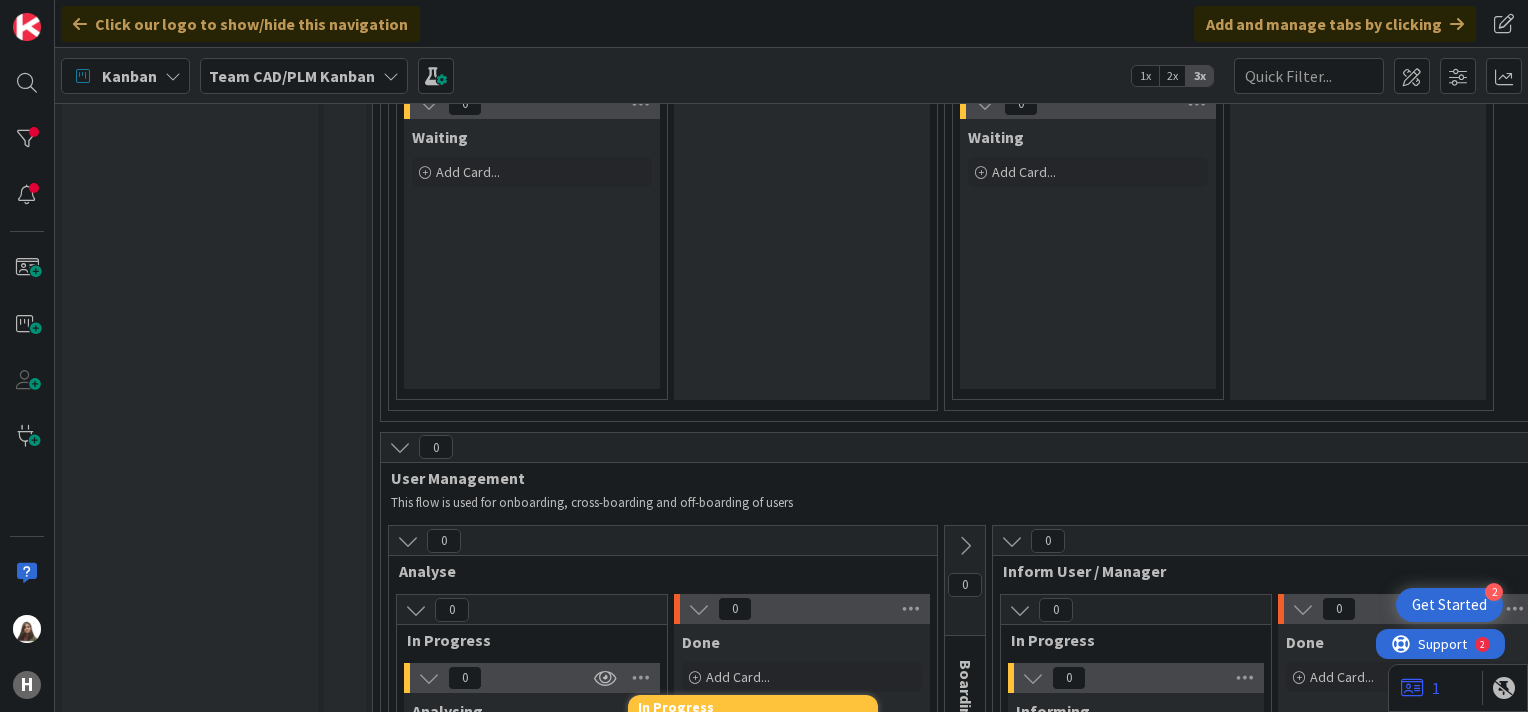 click on "Move All Cards" at bounding box center [753, 851] 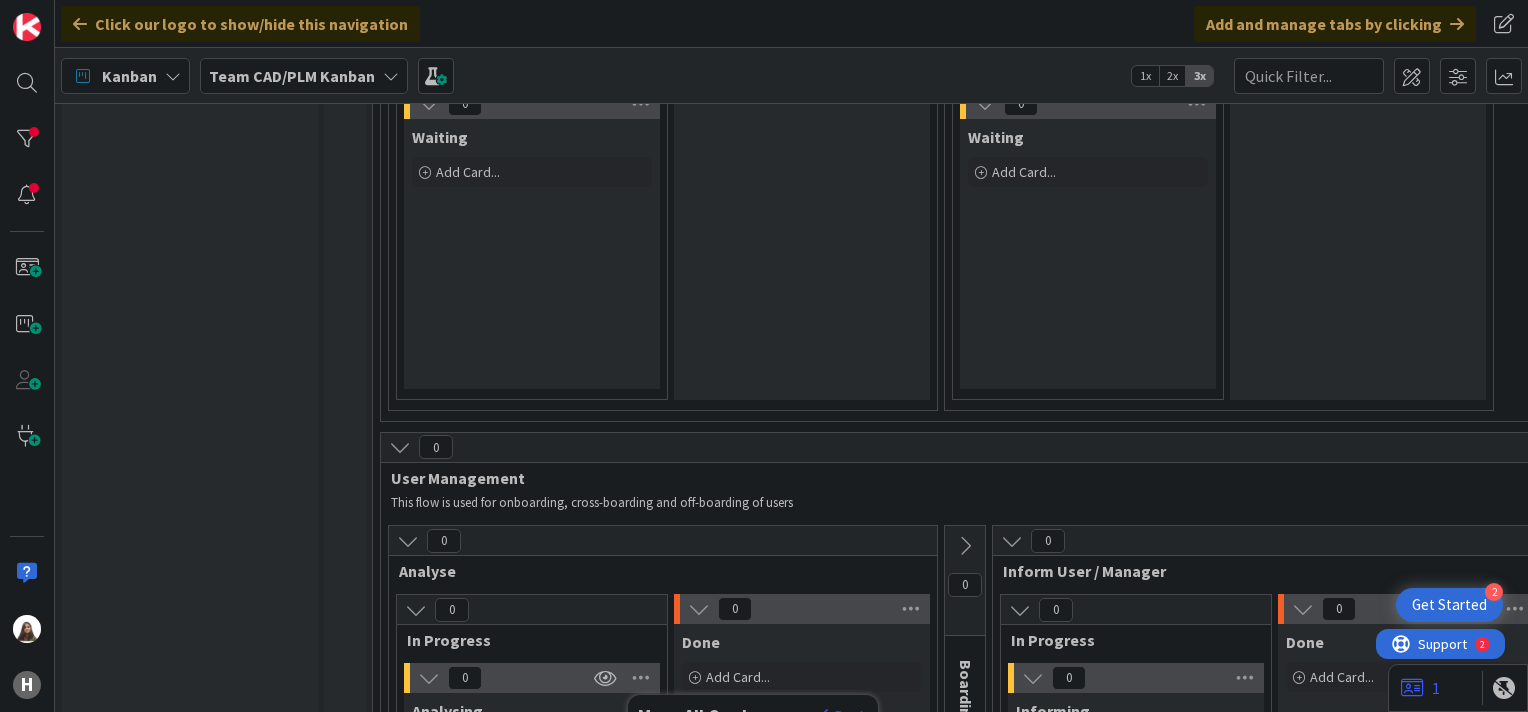 click at bounding box center [825, 716] 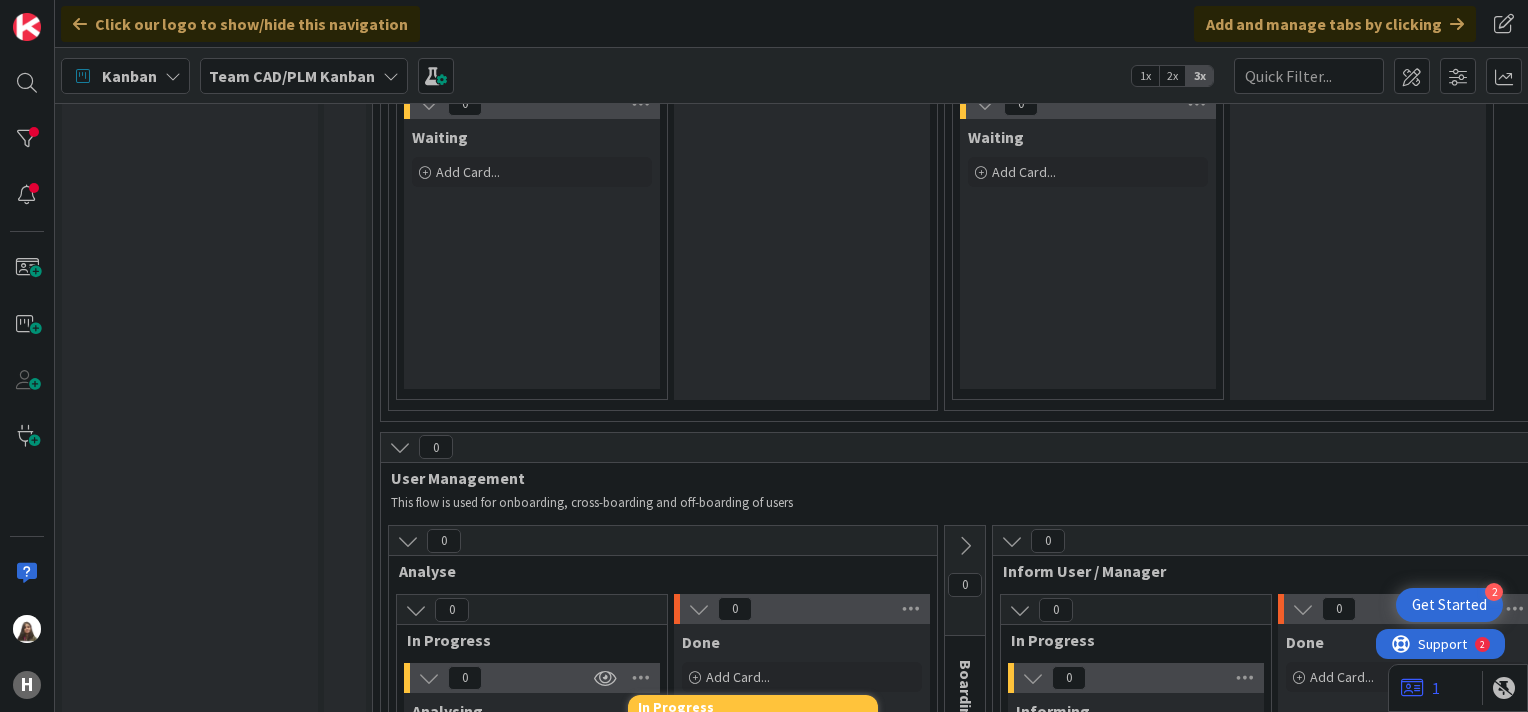 click on "Analysing Add Card..." at bounding box center (532, 828) 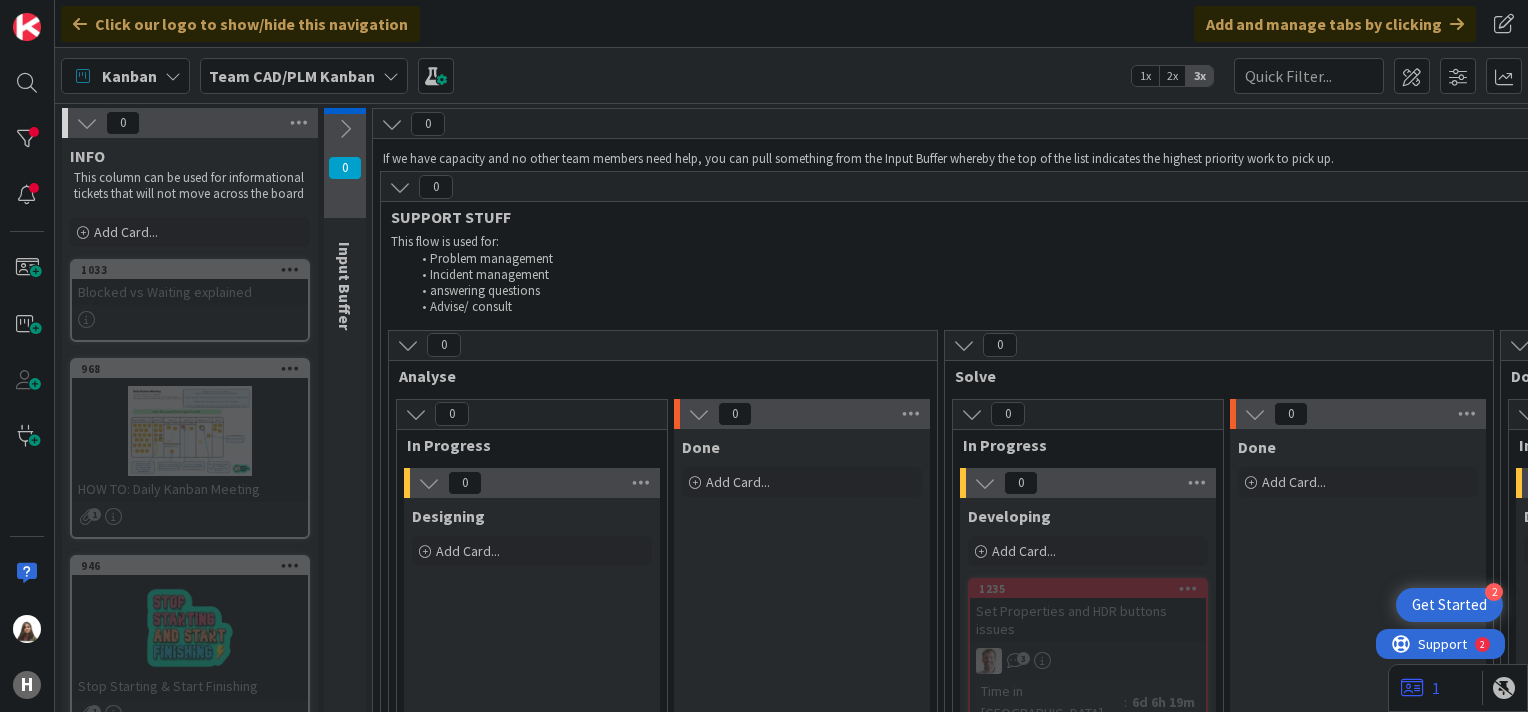 scroll, scrollTop: 0, scrollLeft: 0, axis: both 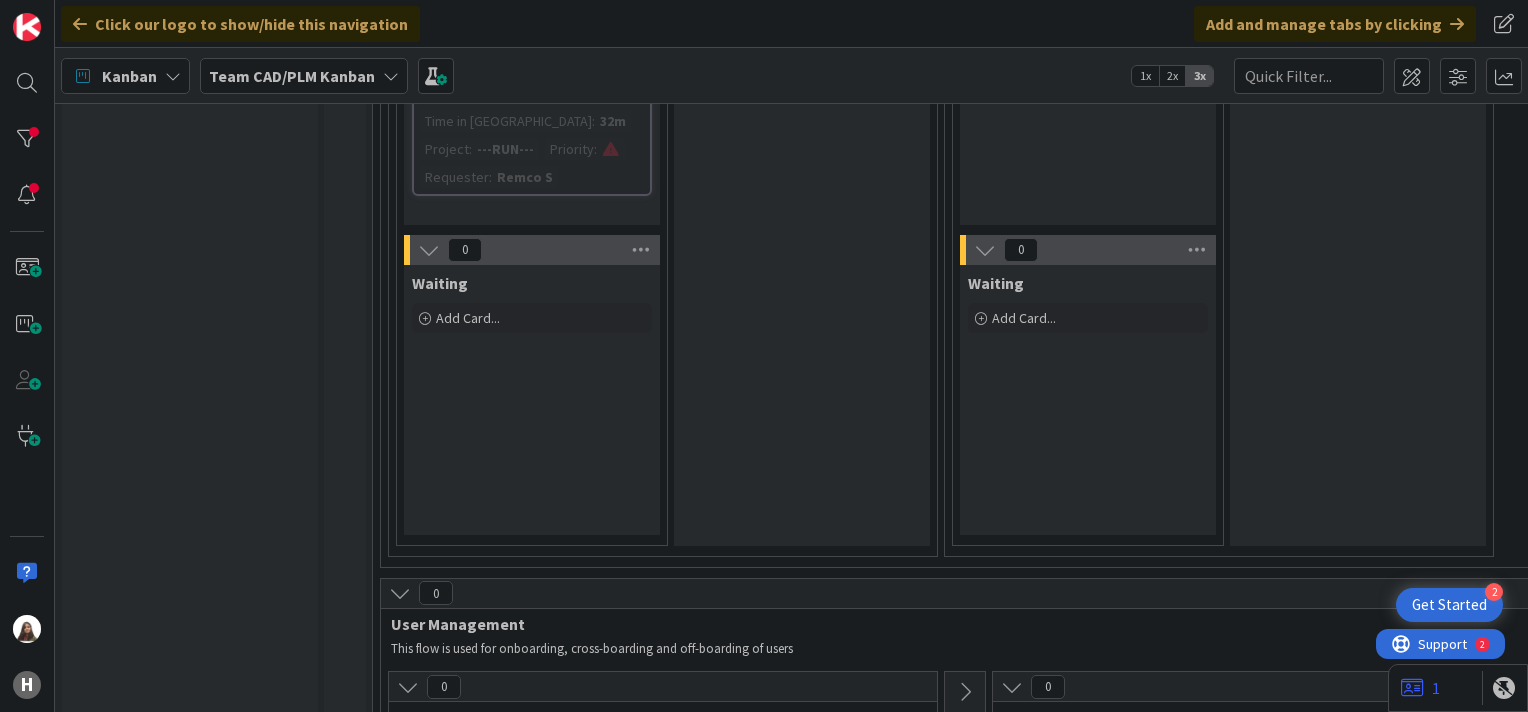 click on "0" at bounding box center [663, 687] 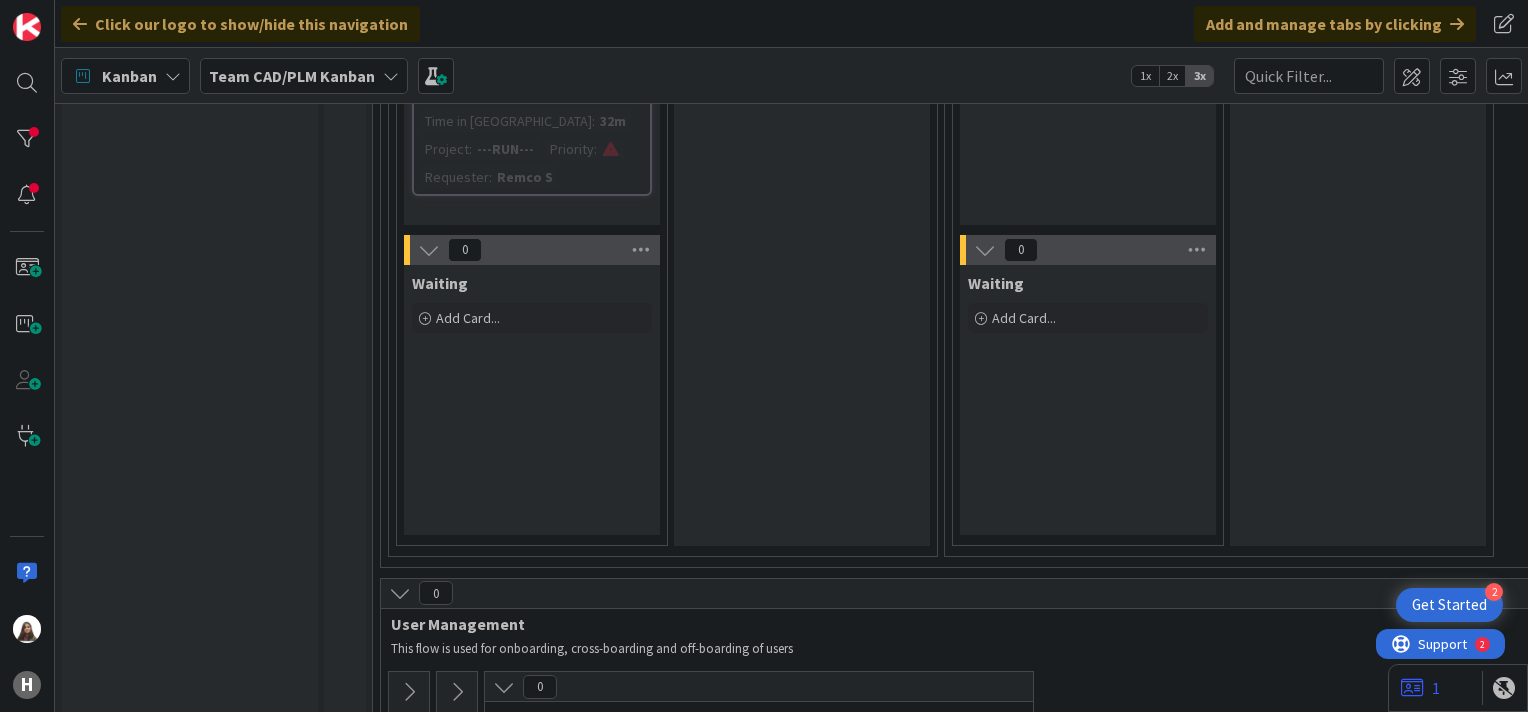 click at bounding box center (457, 692) 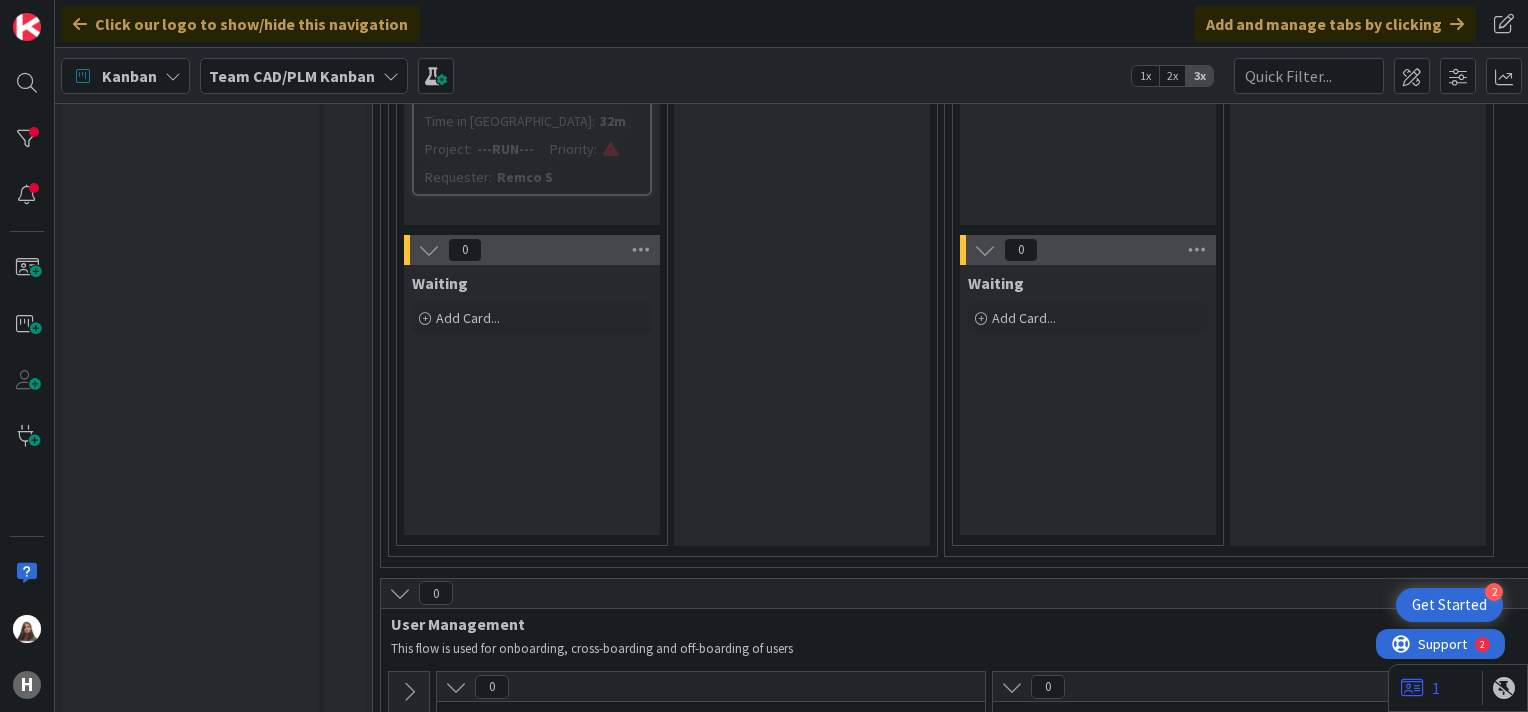 click at bounding box center (409, 692) 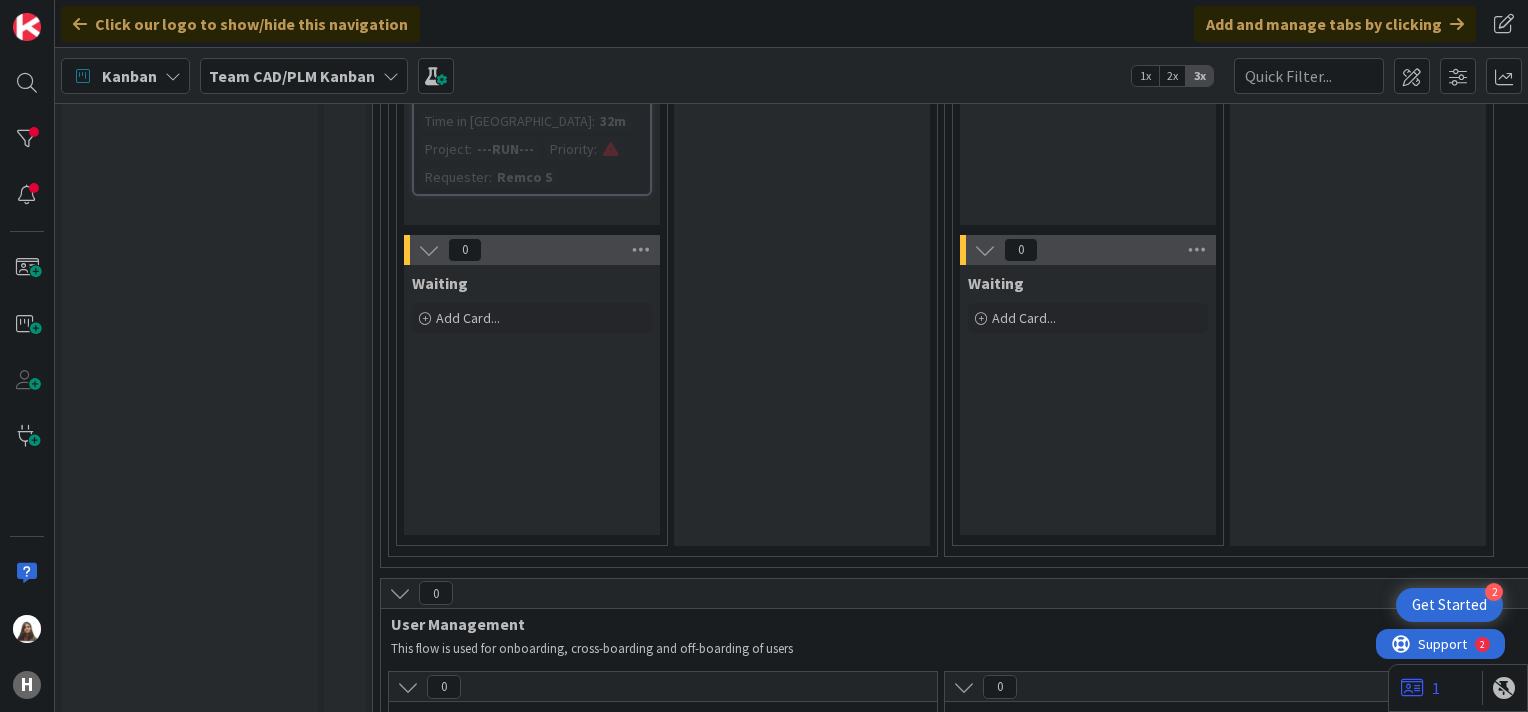 click on "Cross-board" at bounding box center [1013, 857] 